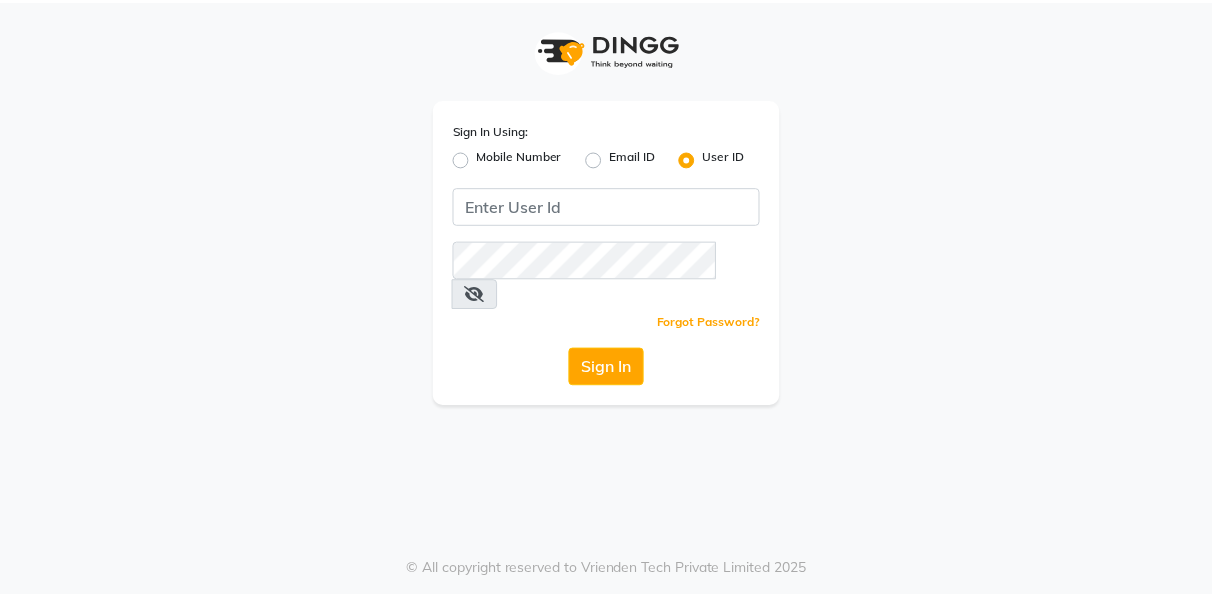 scroll, scrollTop: 0, scrollLeft: 0, axis: both 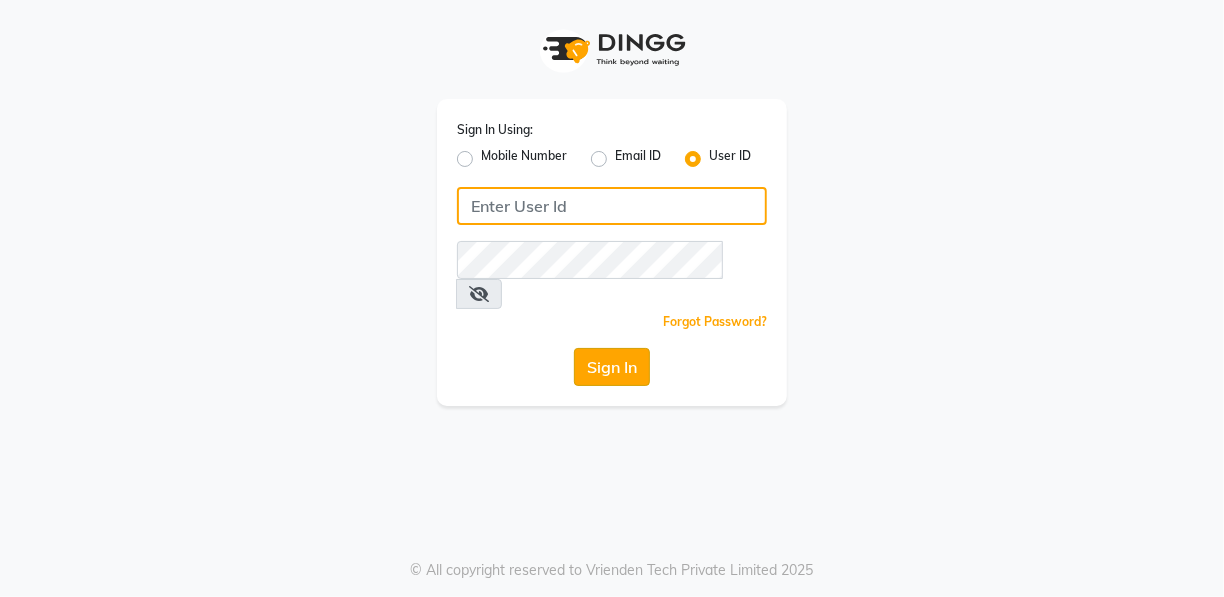 type on "[BRAND]" 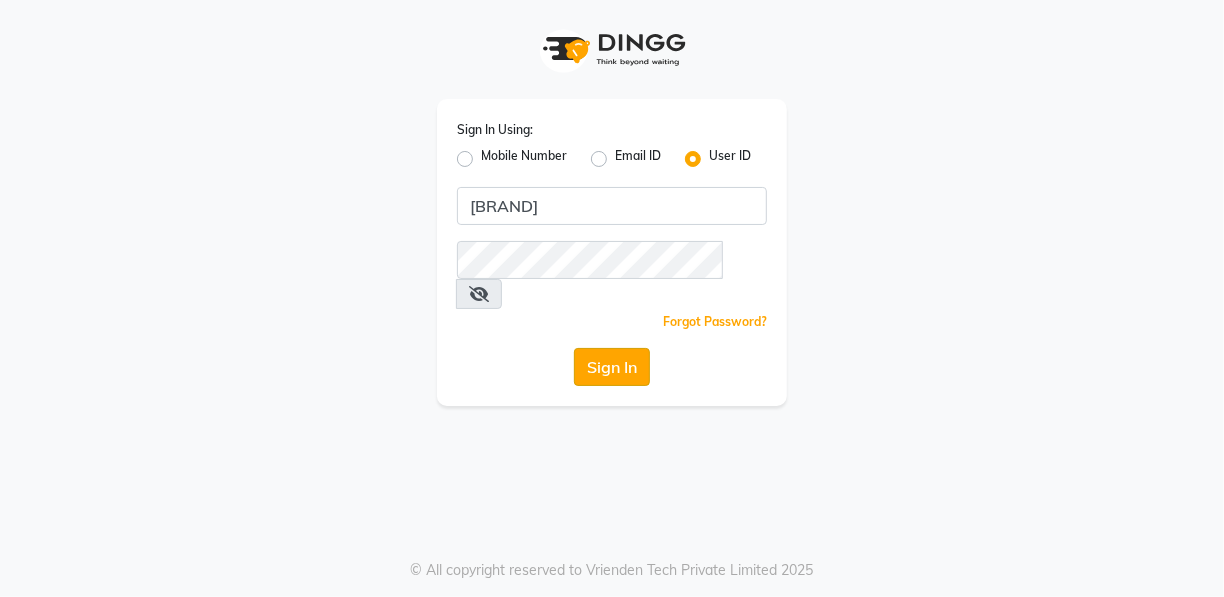 click on "Sign In" 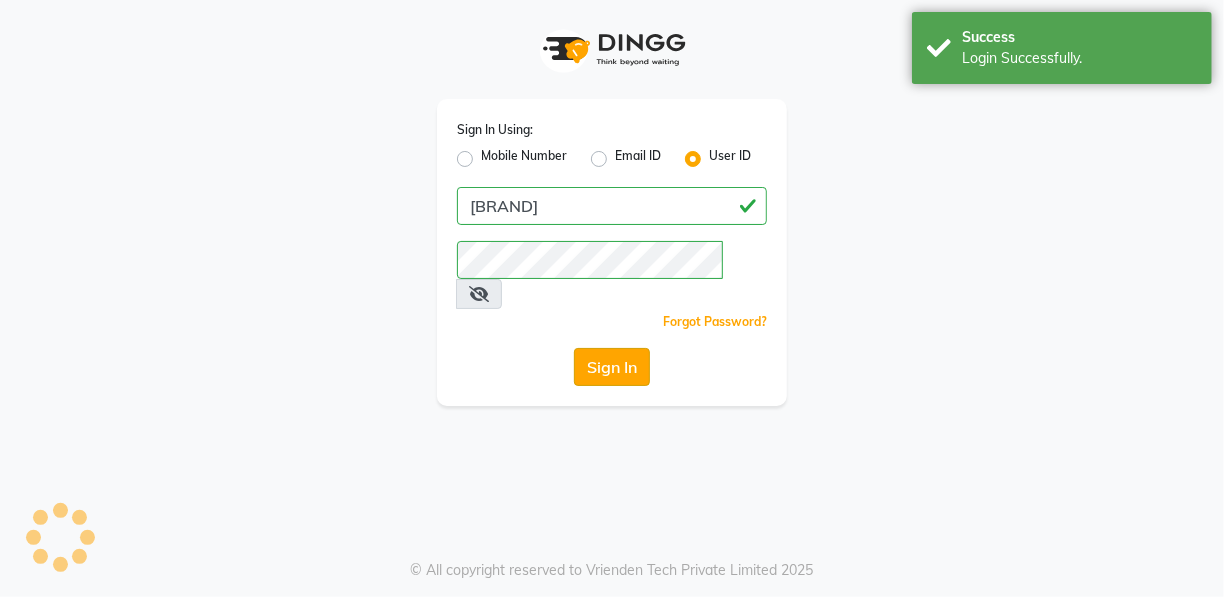 select on "service" 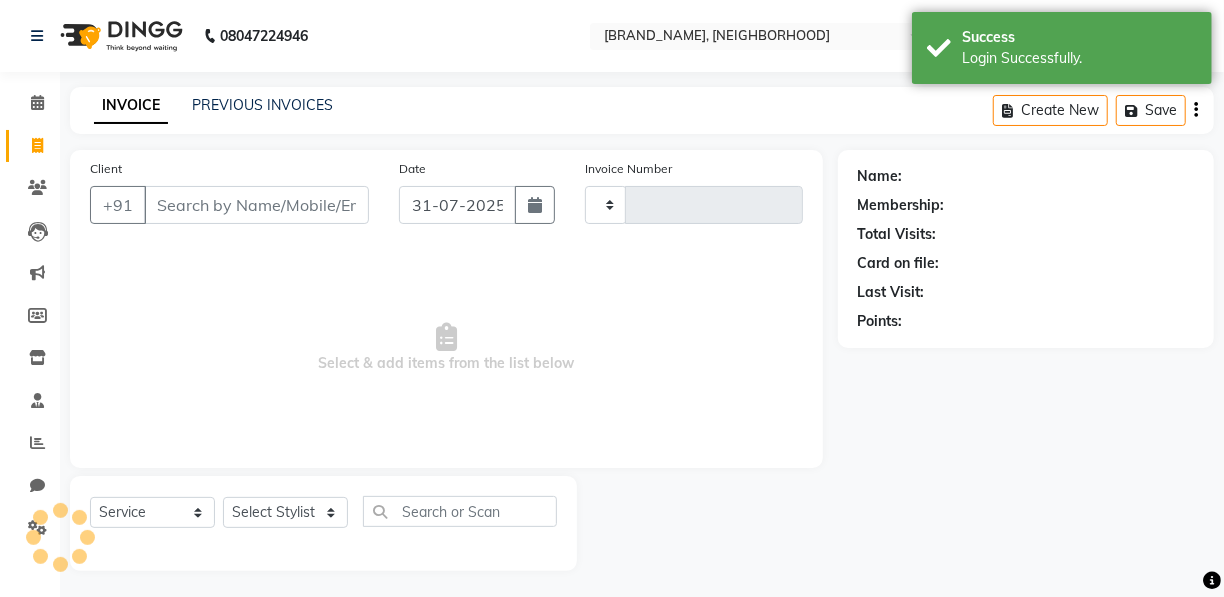type on "0219" 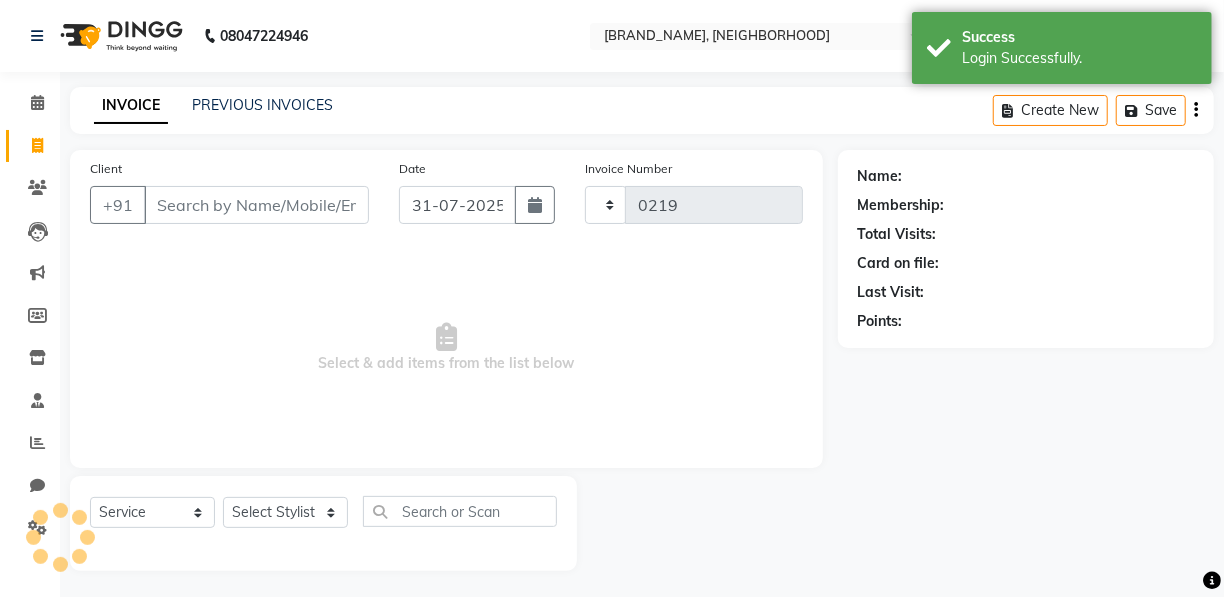 select on "8581" 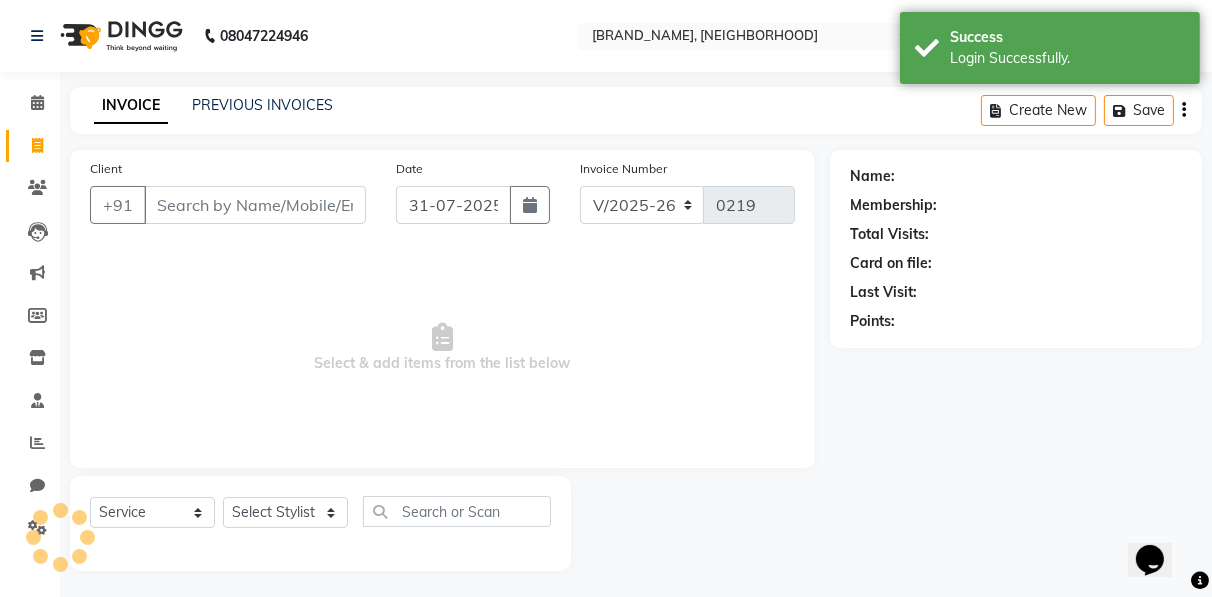 scroll, scrollTop: 0, scrollLeft: 0, axis: both 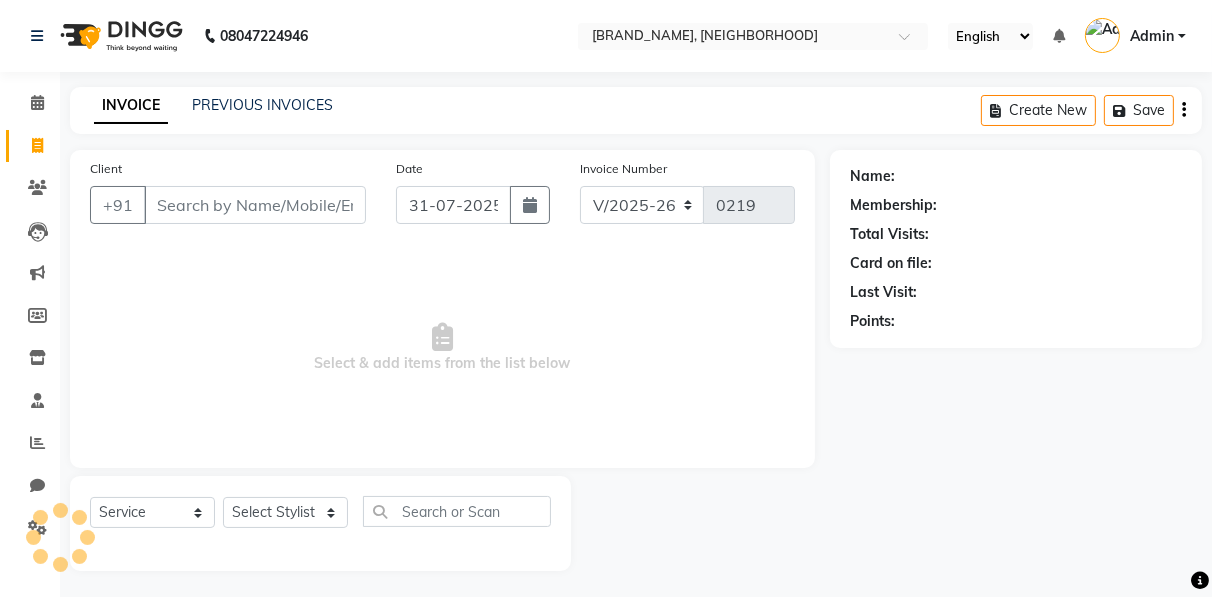 click on "Client" at bounding box center [255, 205] 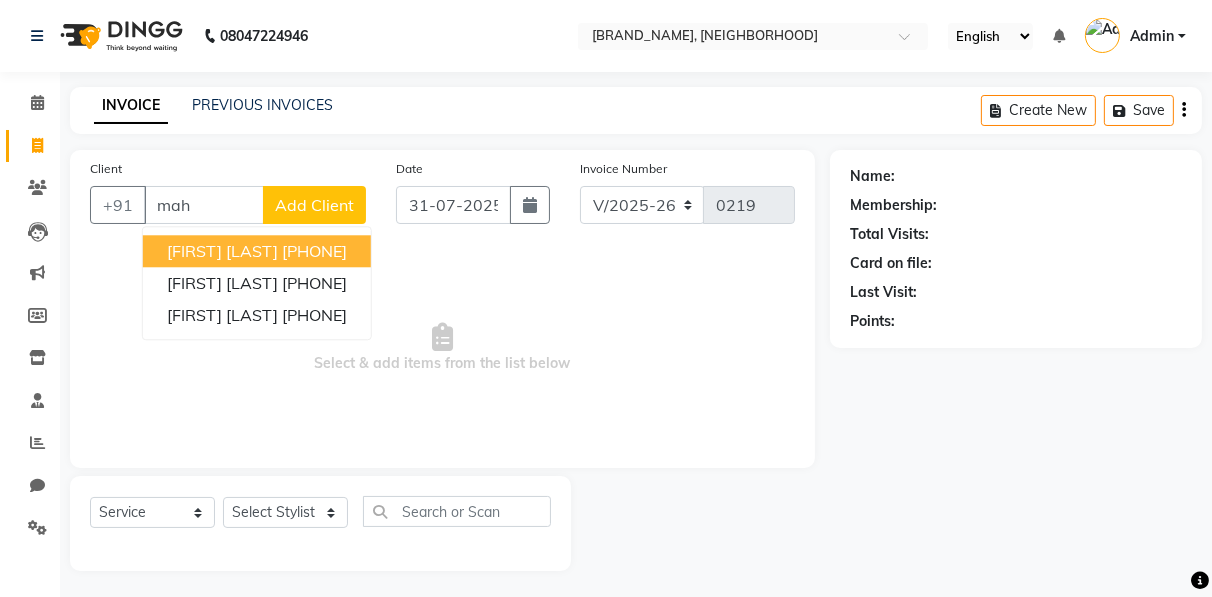 click on "[PHONE]" at bounding box center (314, 251) 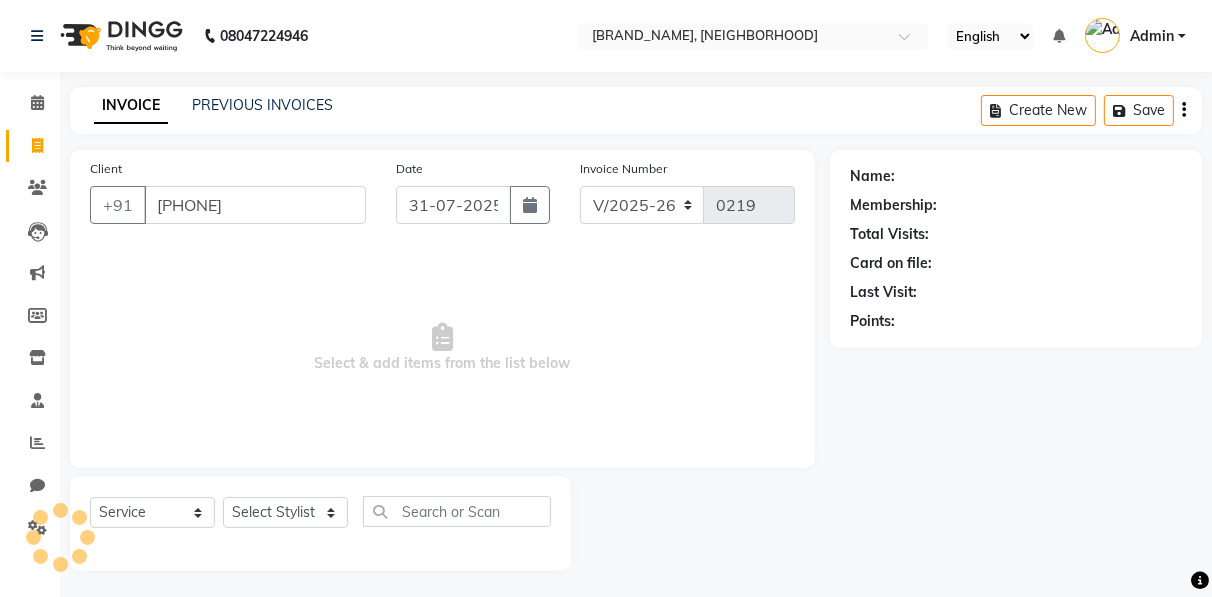 type on "[PHONE]" 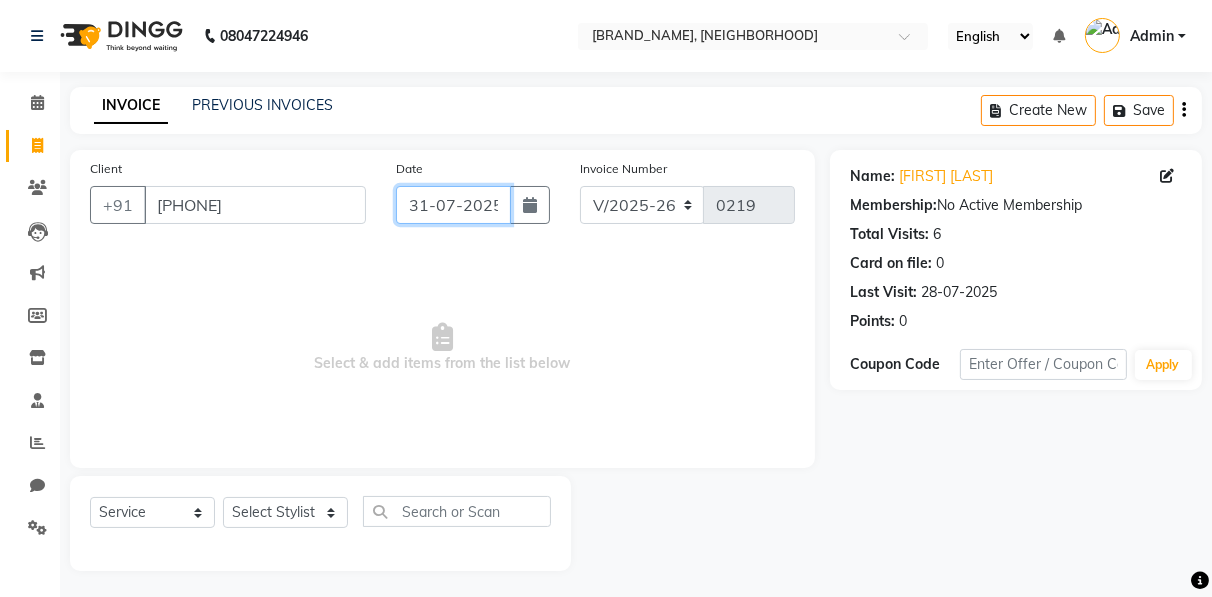 click on "31-07-2025" 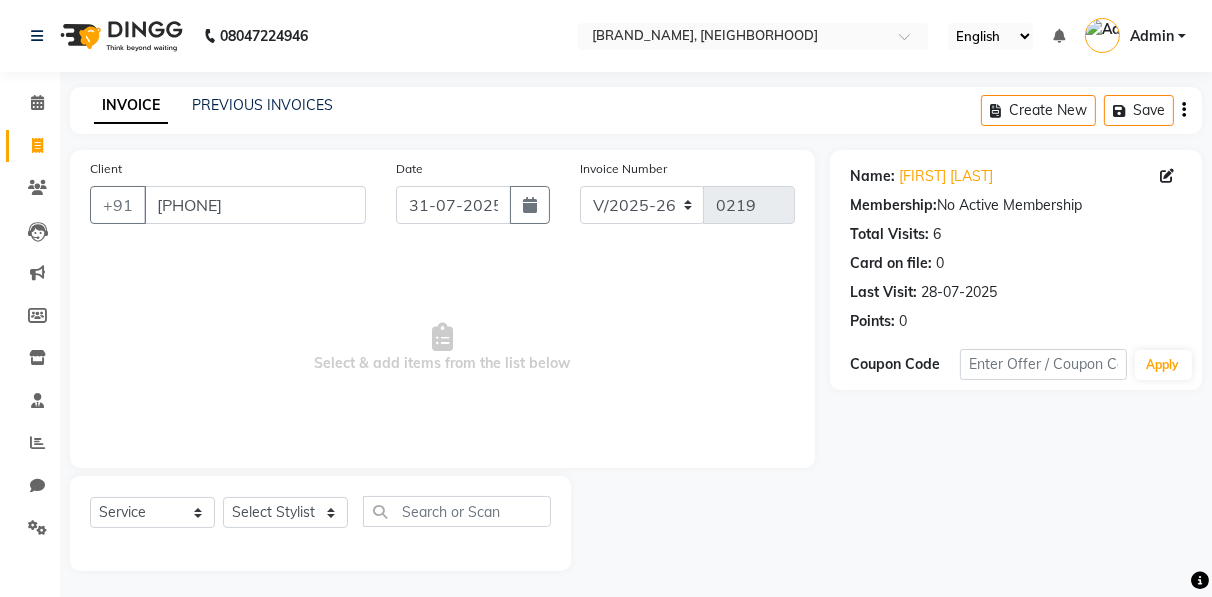 select on "7" 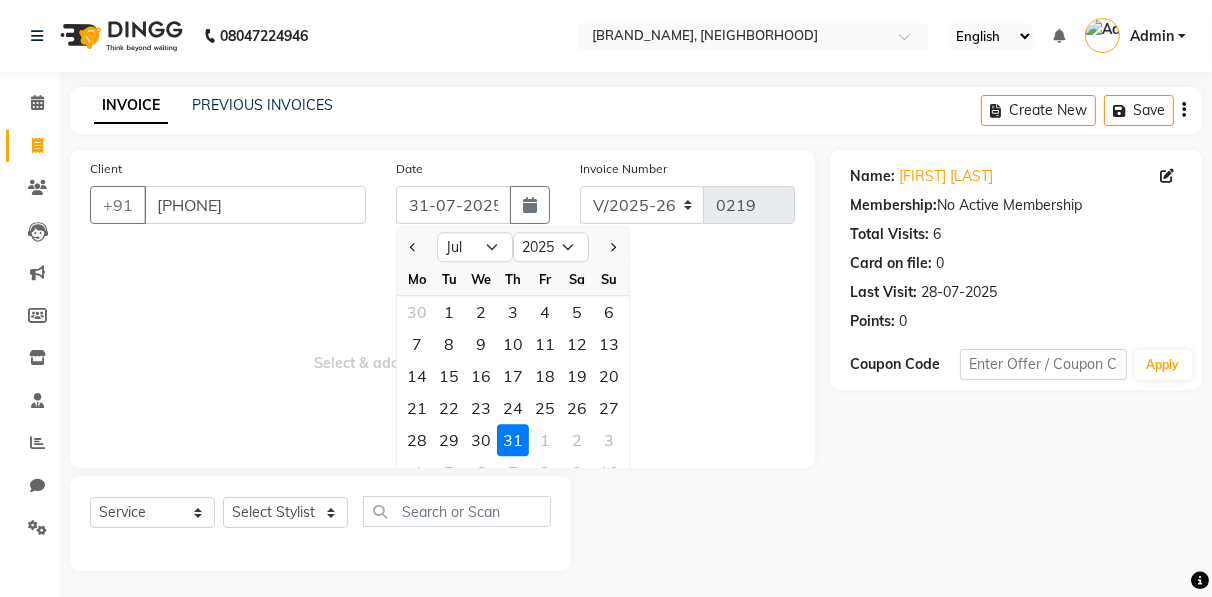 click on "Select & add items from the list below" at bounding box center [442, 348] 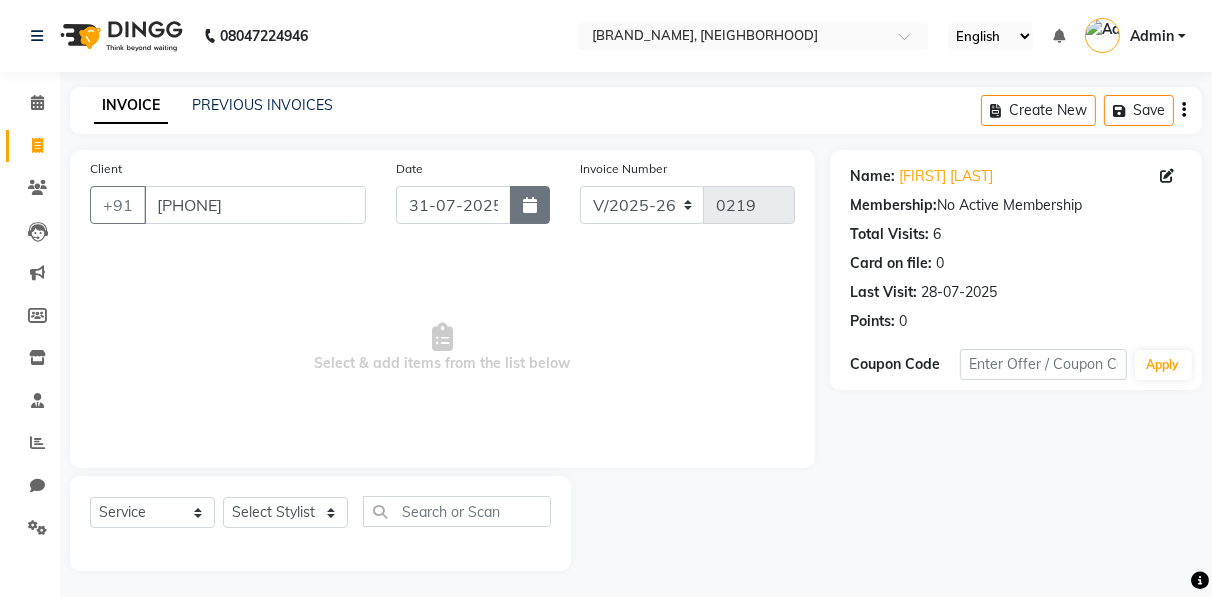 click 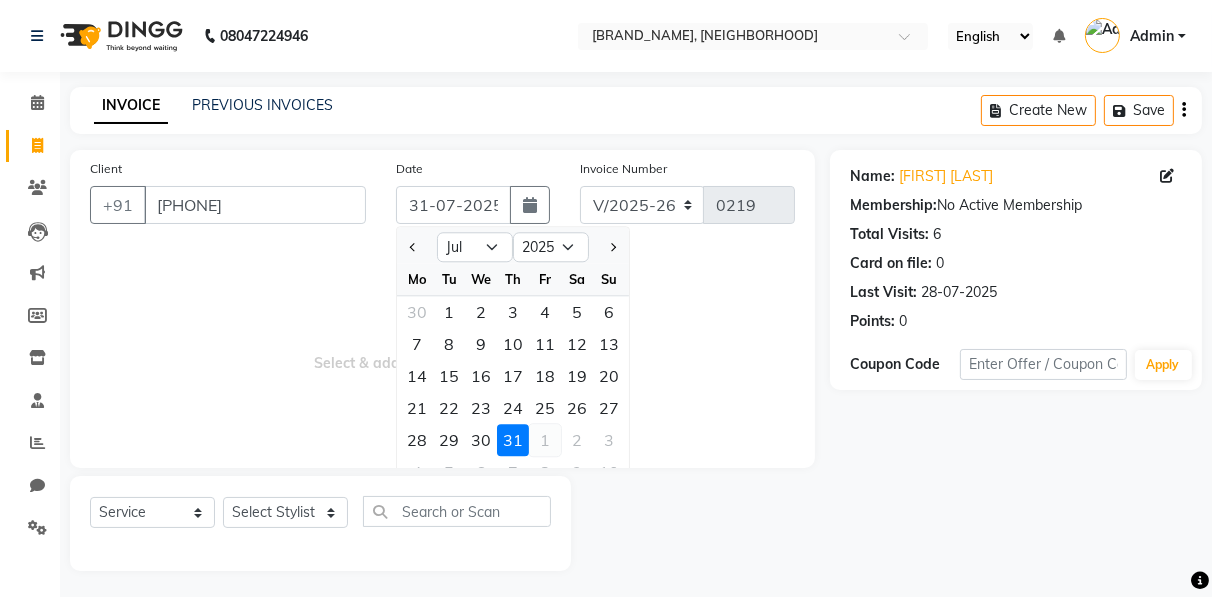 click on "1" 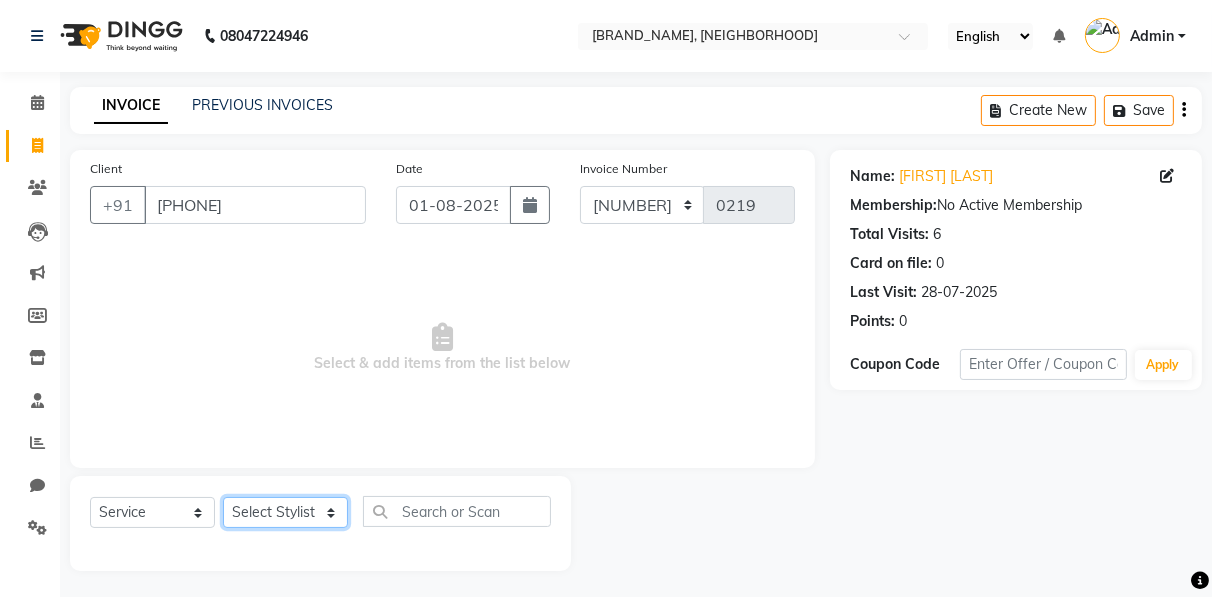 click on "Select Stylist [FIRST] [FIRST] [FIRST] [FIRST] [FIRST] [FIRST] [FIRST] [FIRST] [FIRST] [FIRST]  [FIRST]" 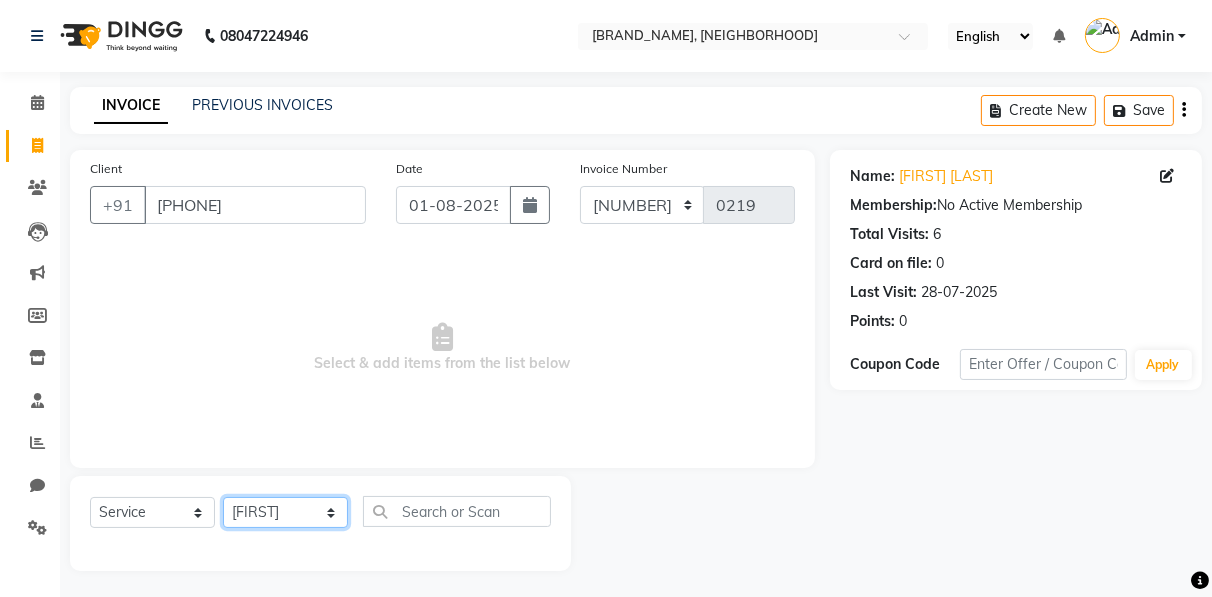 click on "Select Stylist [FIRST] [FIRST] [FIRST] [FIRST] [FIRST] [FIRST] [FIRST] [FIRST] [FIRST] [FIRST]  [FIRST]" 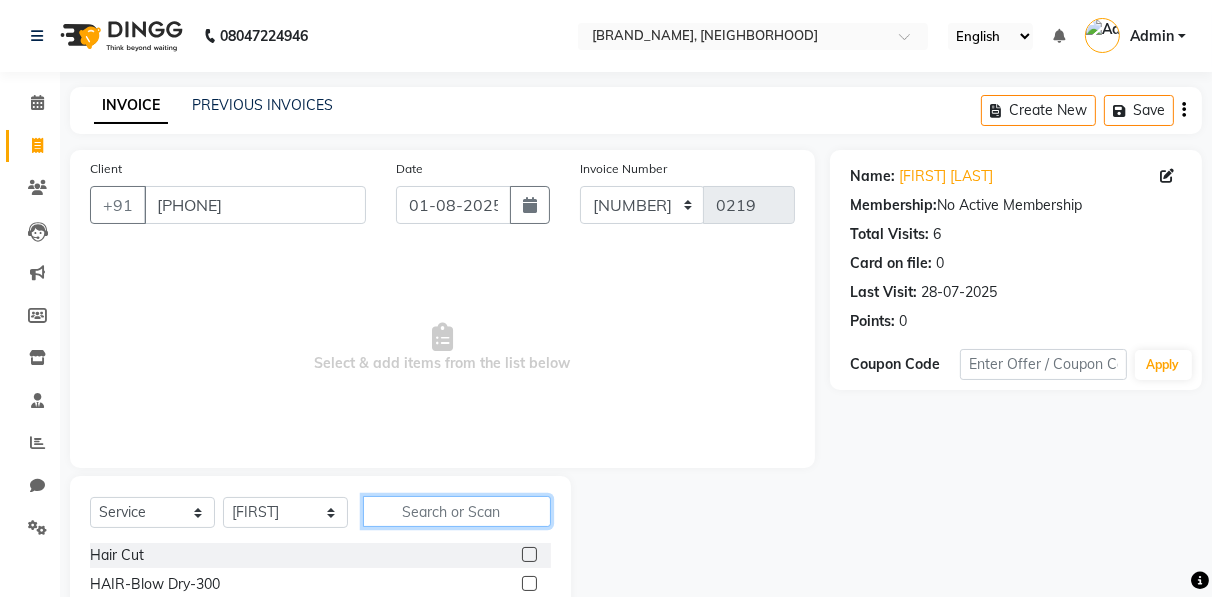 click 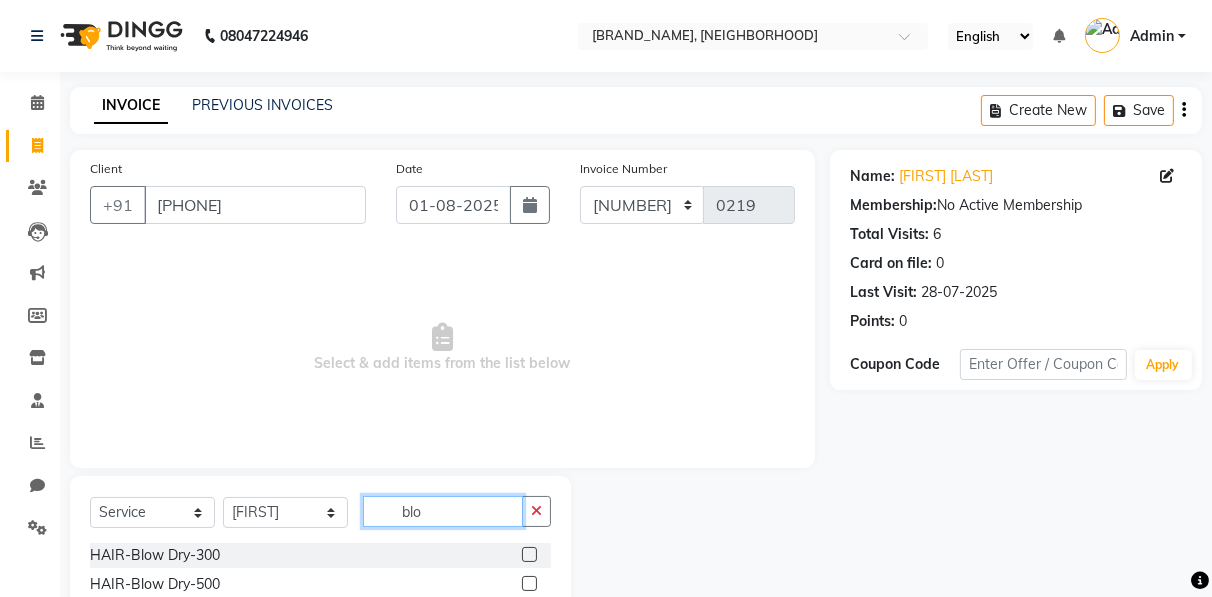 scroll, scrollTop: 60, scrollLeft: 0, axis: vertical 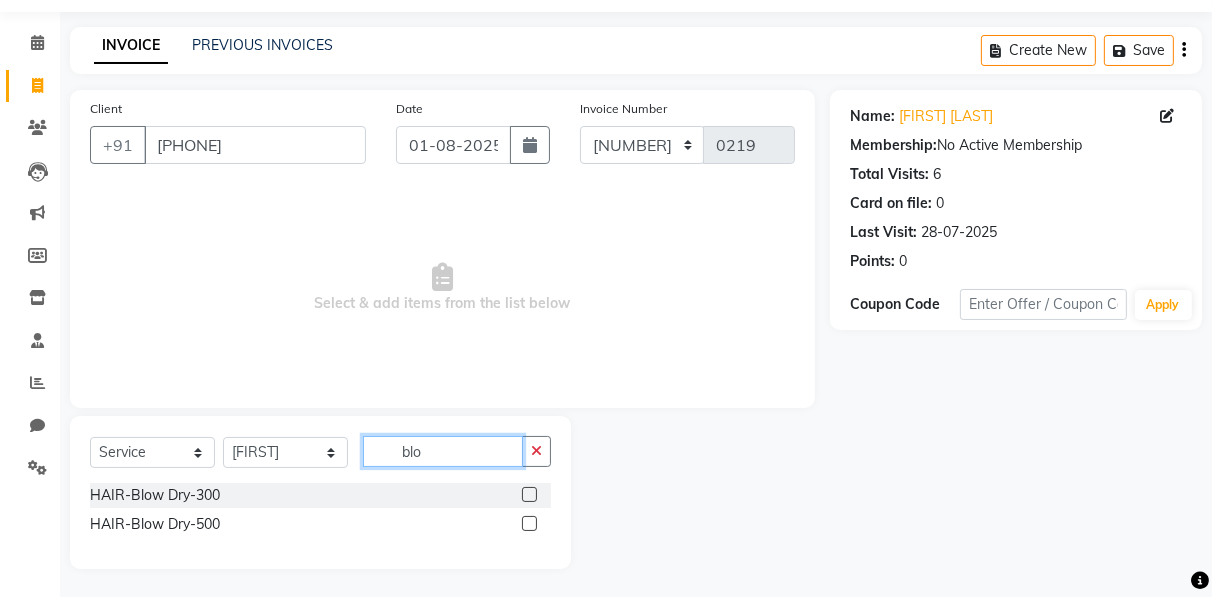 type on "blo" 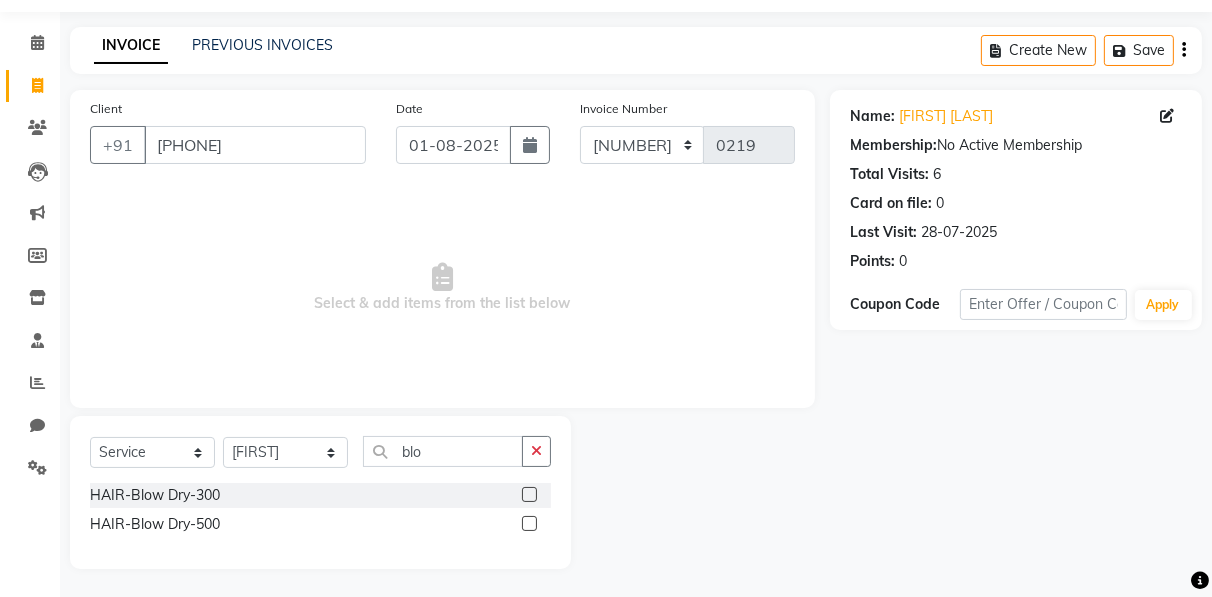 click 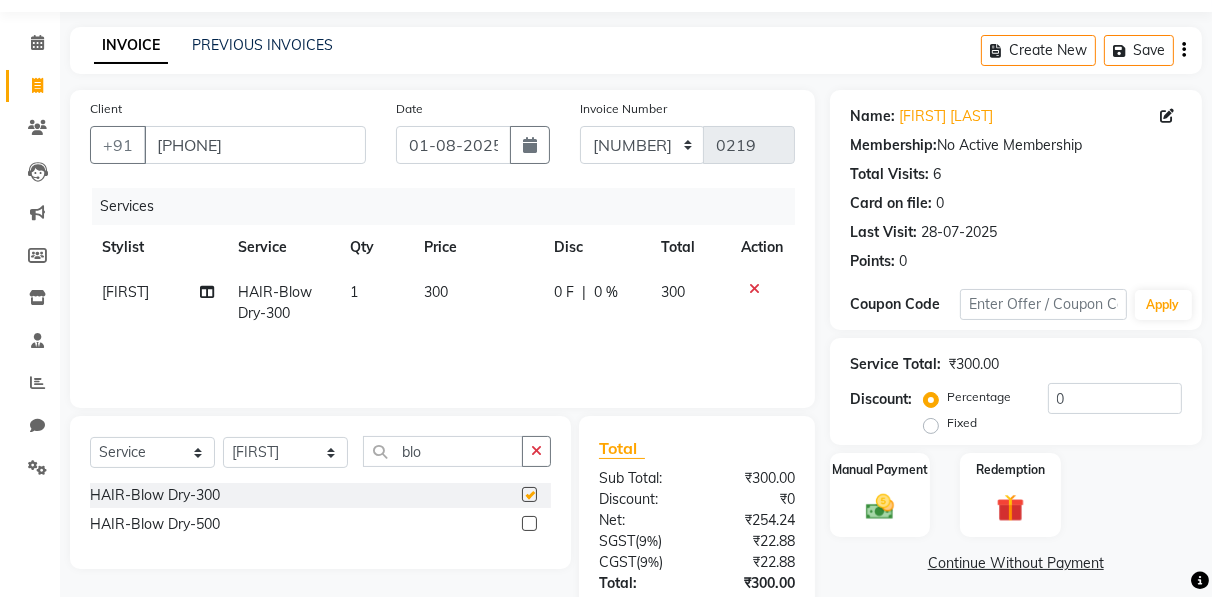 checkbox on "false" 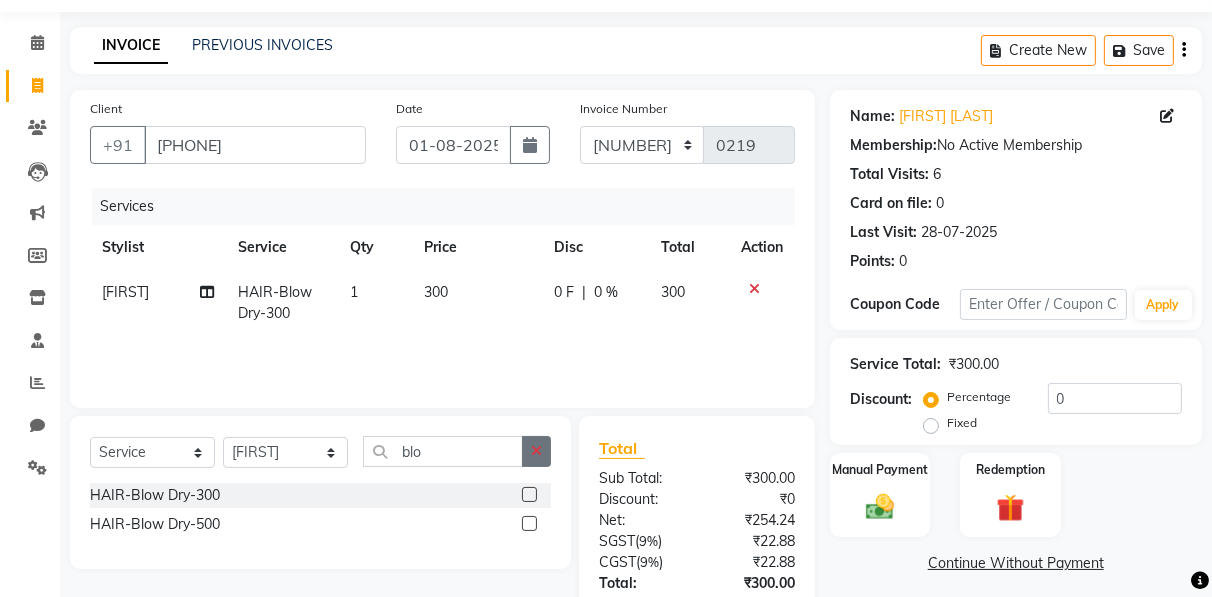 click 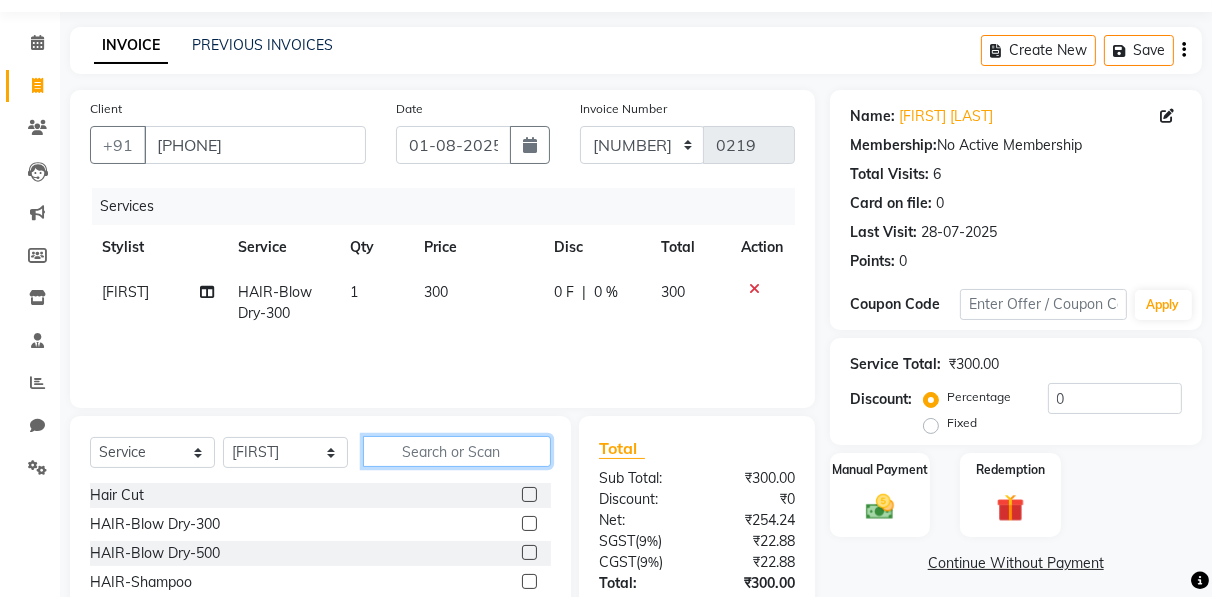 click 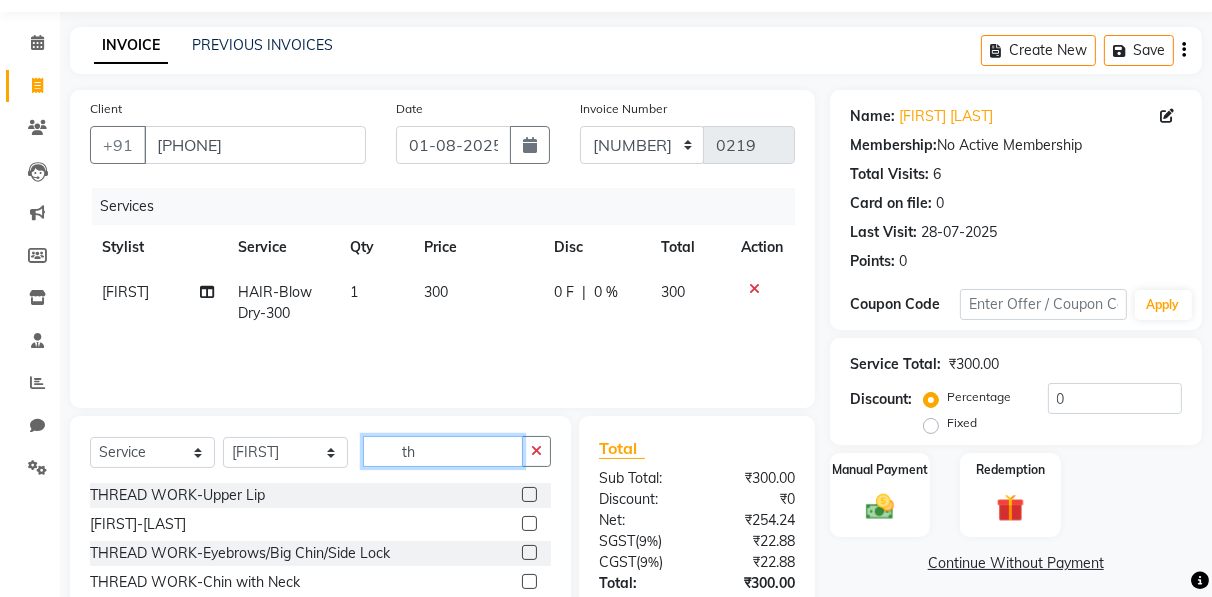 type on "th" 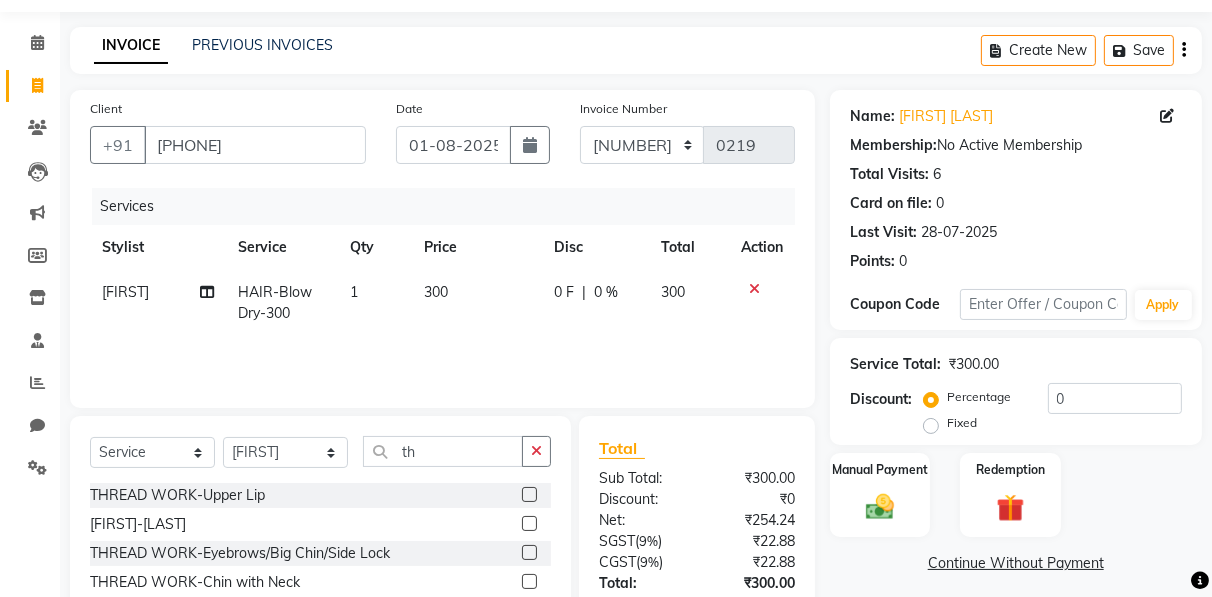 click 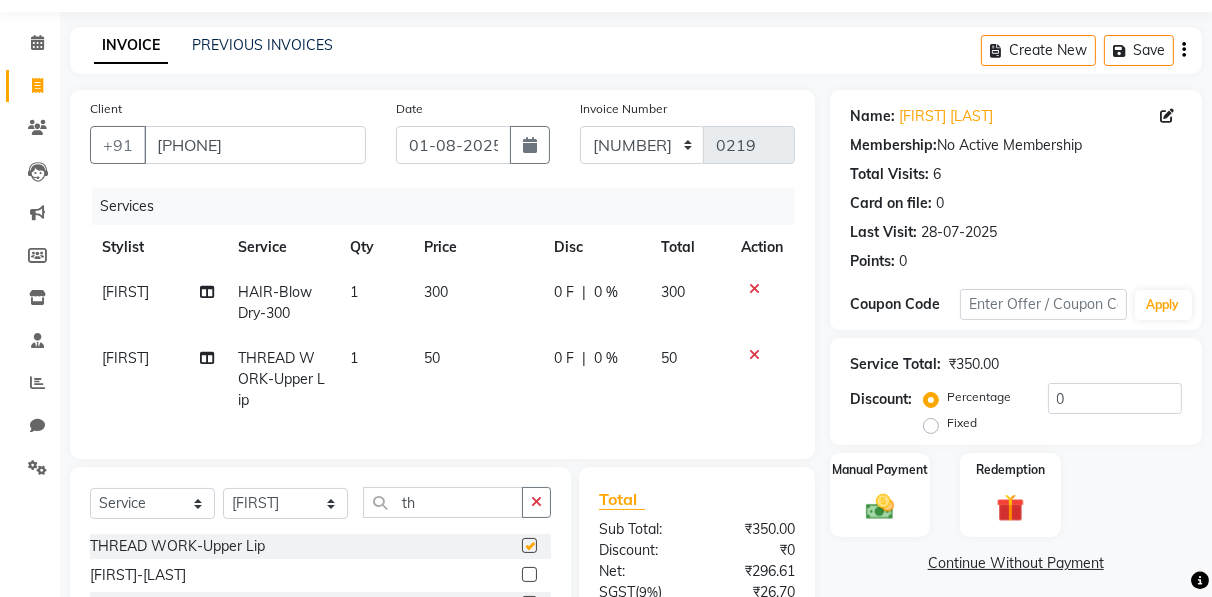 checkbox on "false" 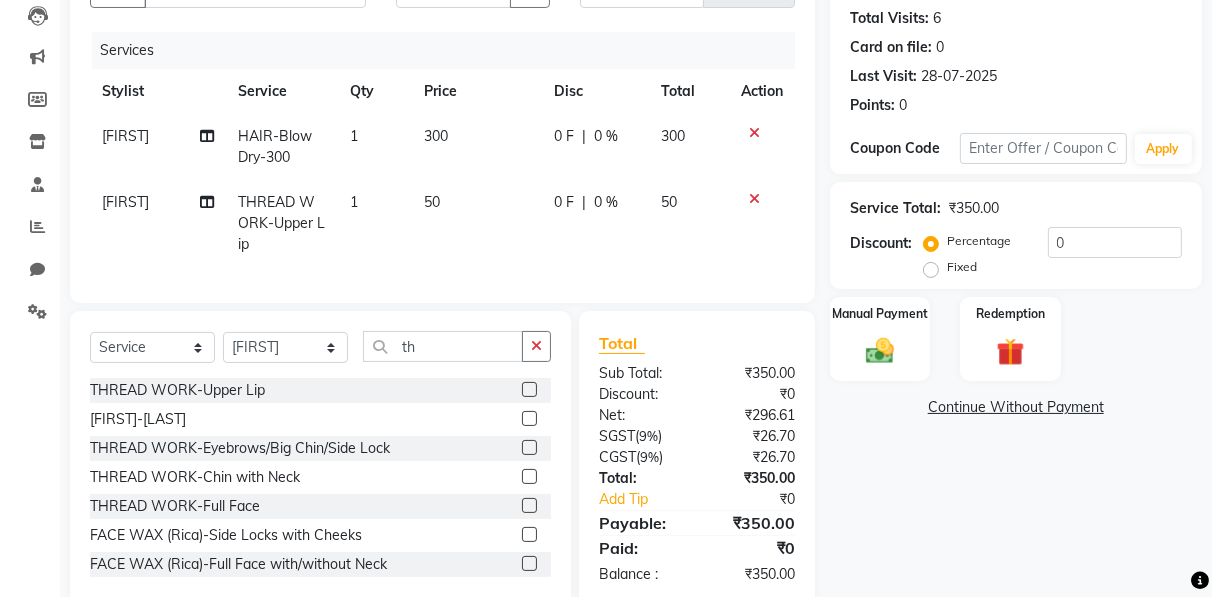 scroll, scrollTop: 245, scrollLeft: 0, axis: vertical 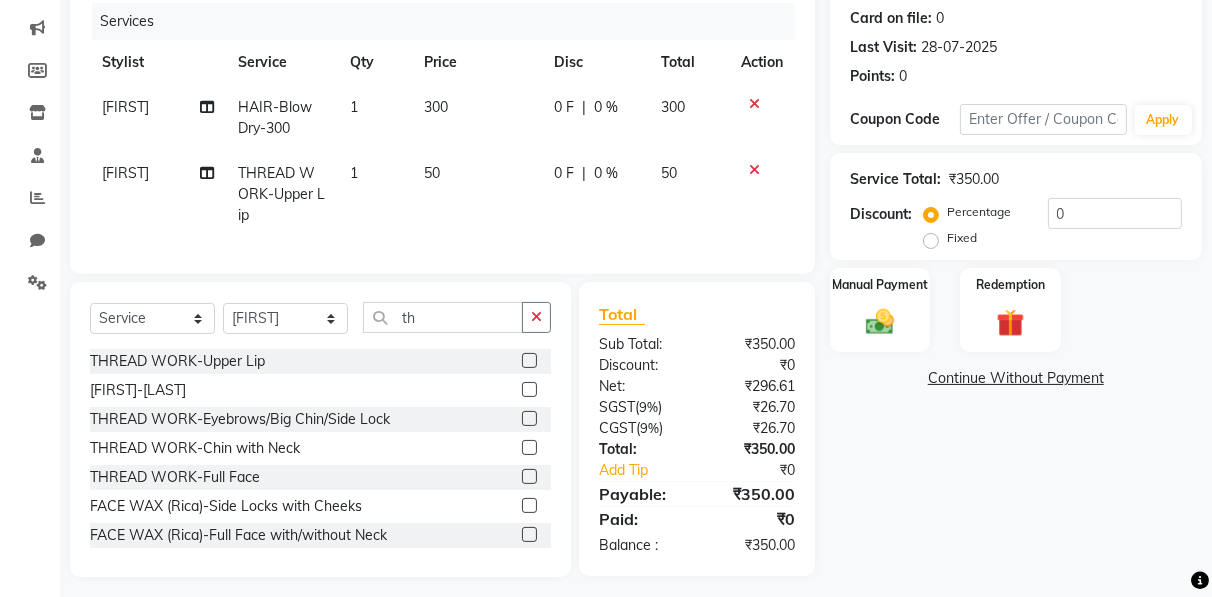 click 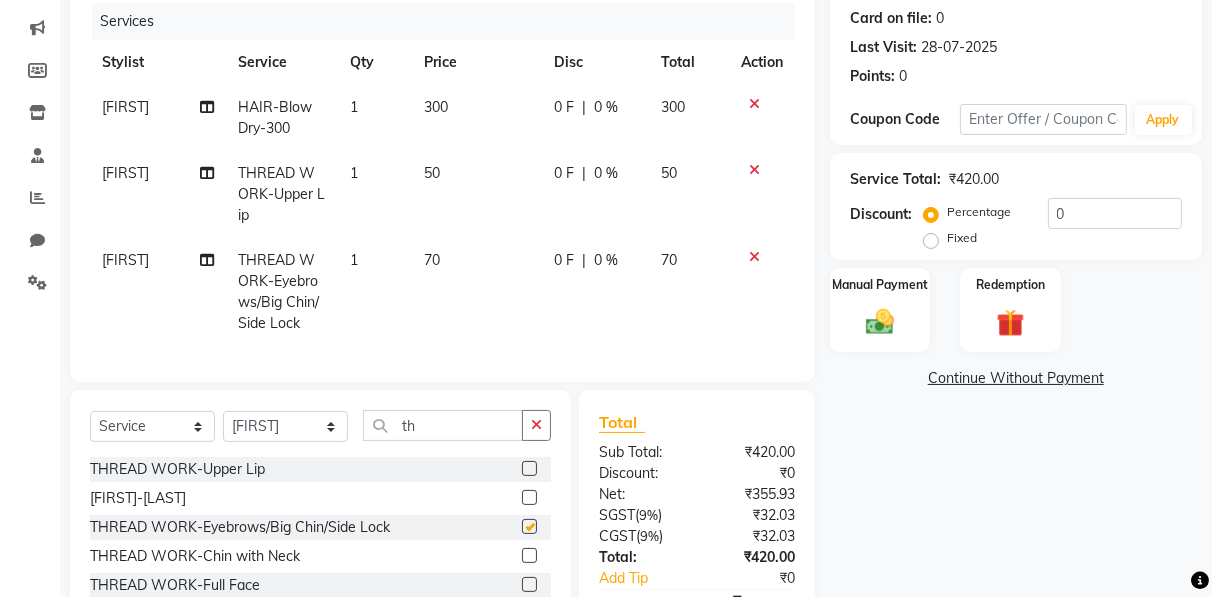 checkbox on "false" 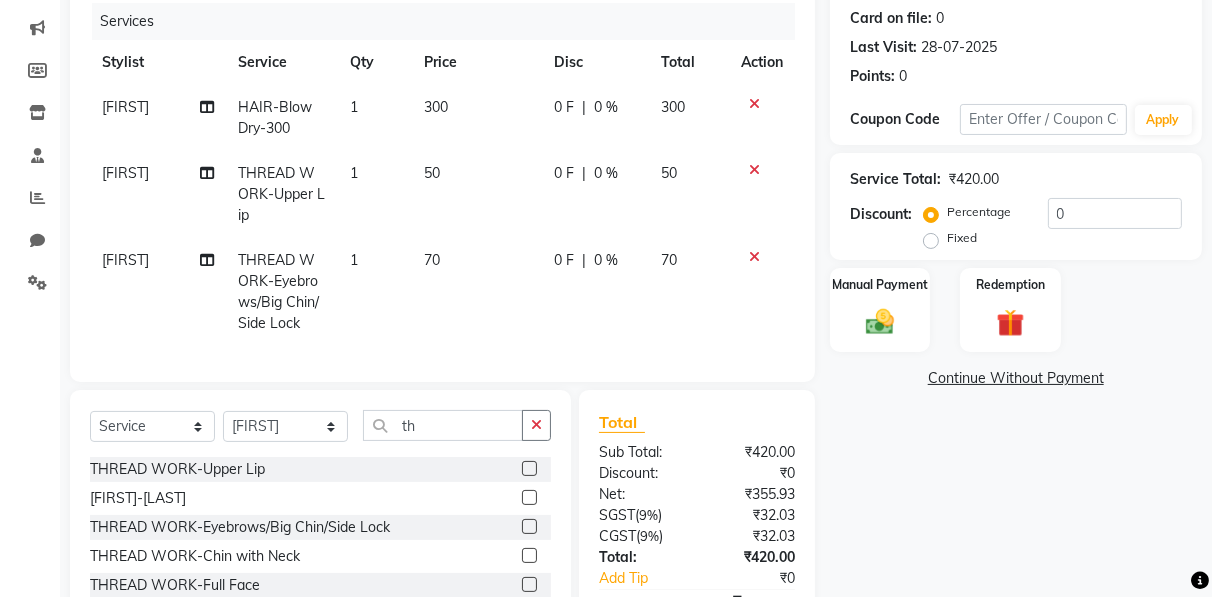 scroll, scrollTop: 19, scrollLeft: 0, axis: vertical 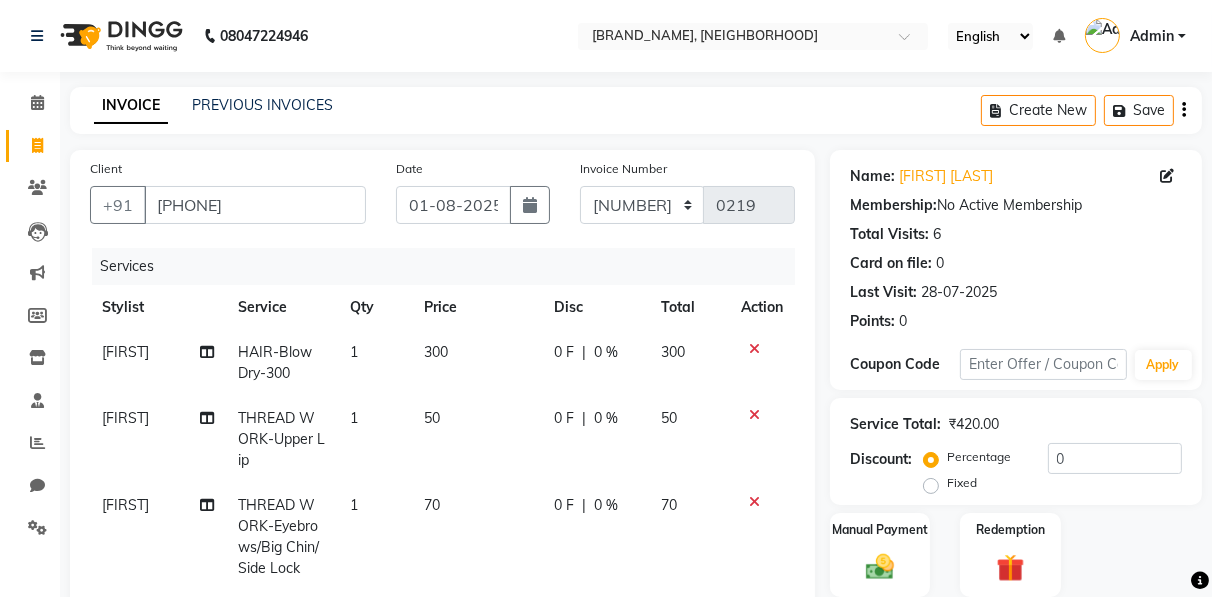 click 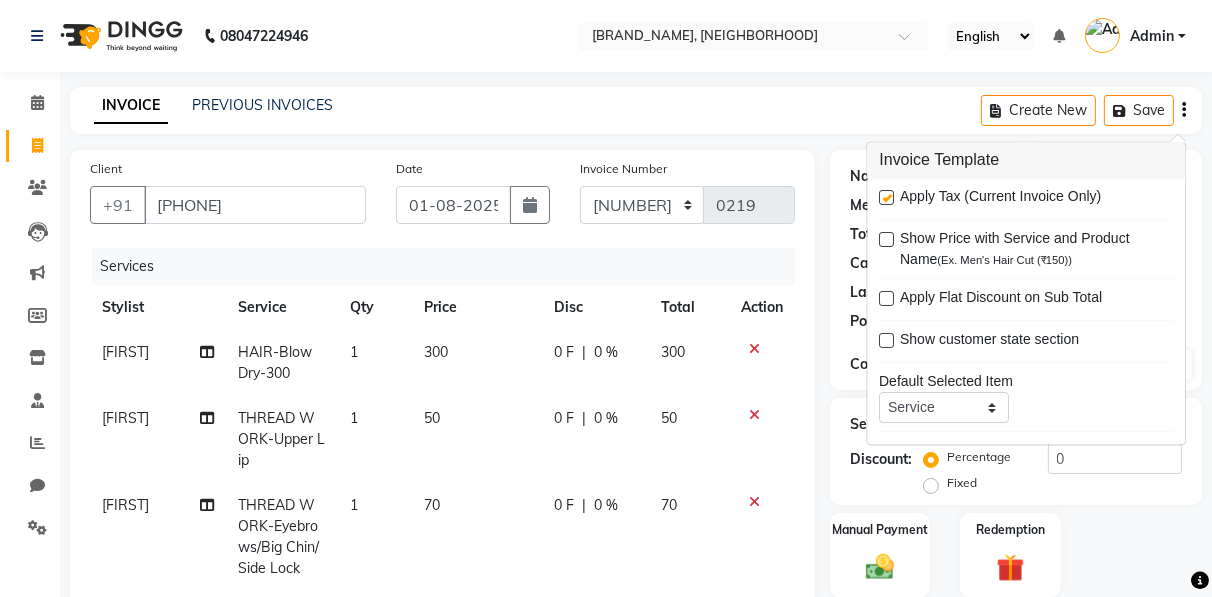 click at bounding box center (886, 198) 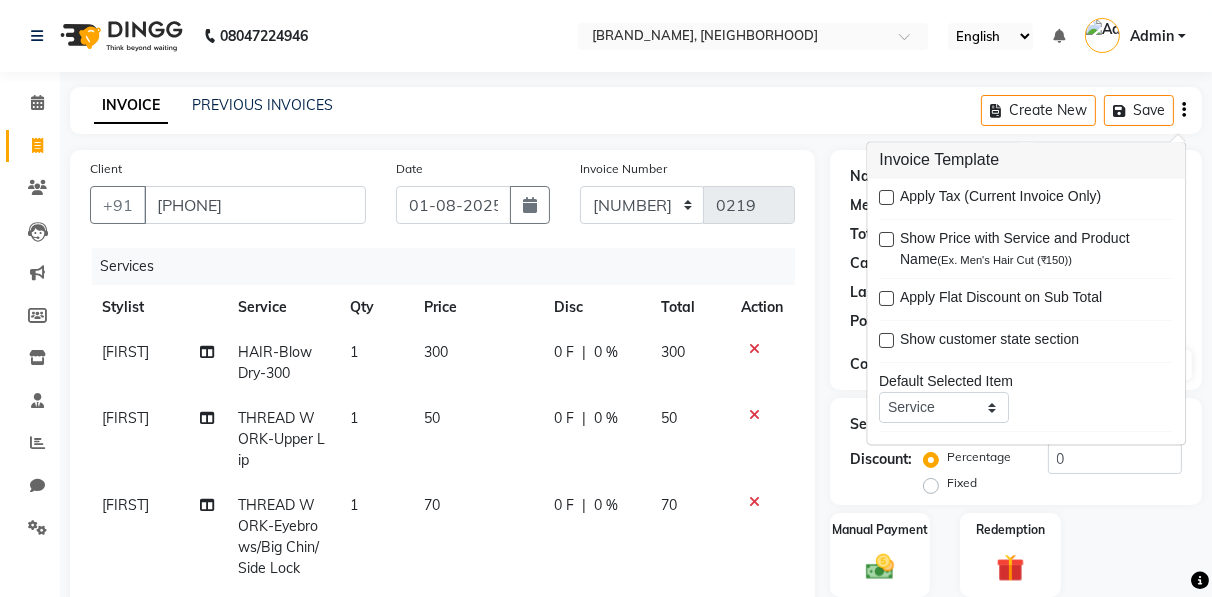click at bounding box center (886, 198) 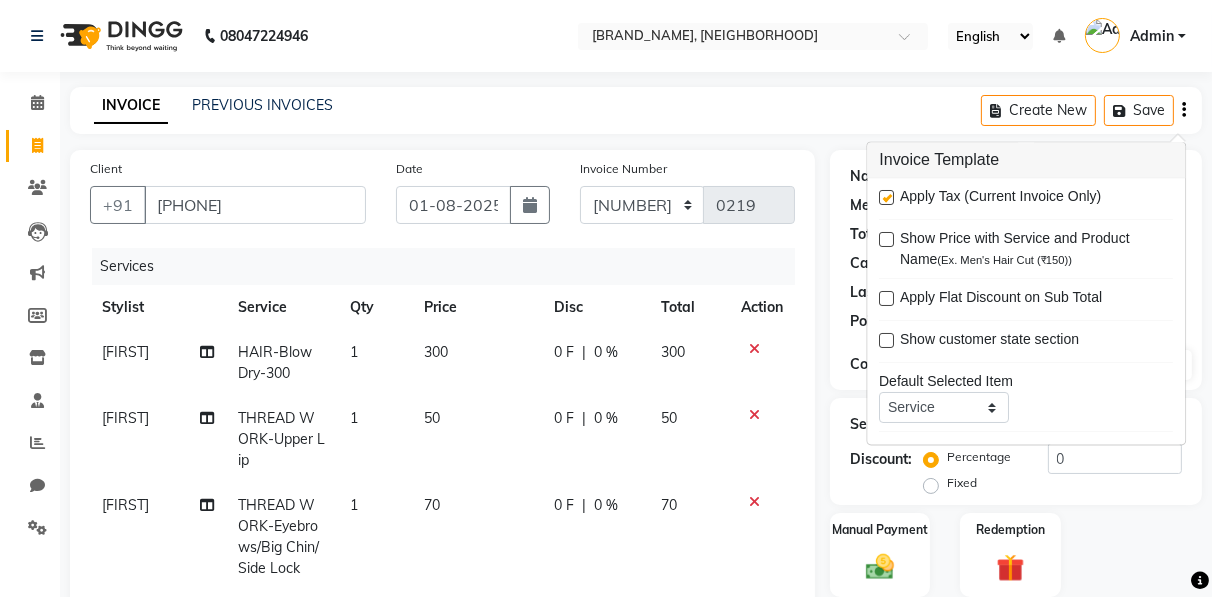 click at bounding box center (886, 198) 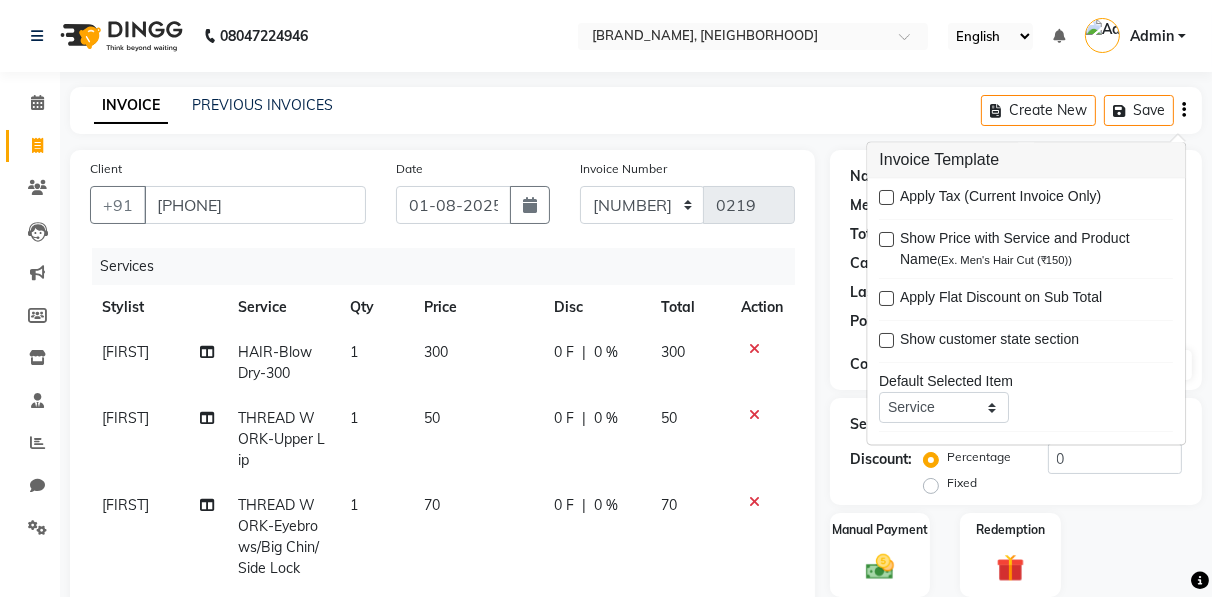 scroll, scrollTop: 353, scrollLeft: 0, axis: vertical 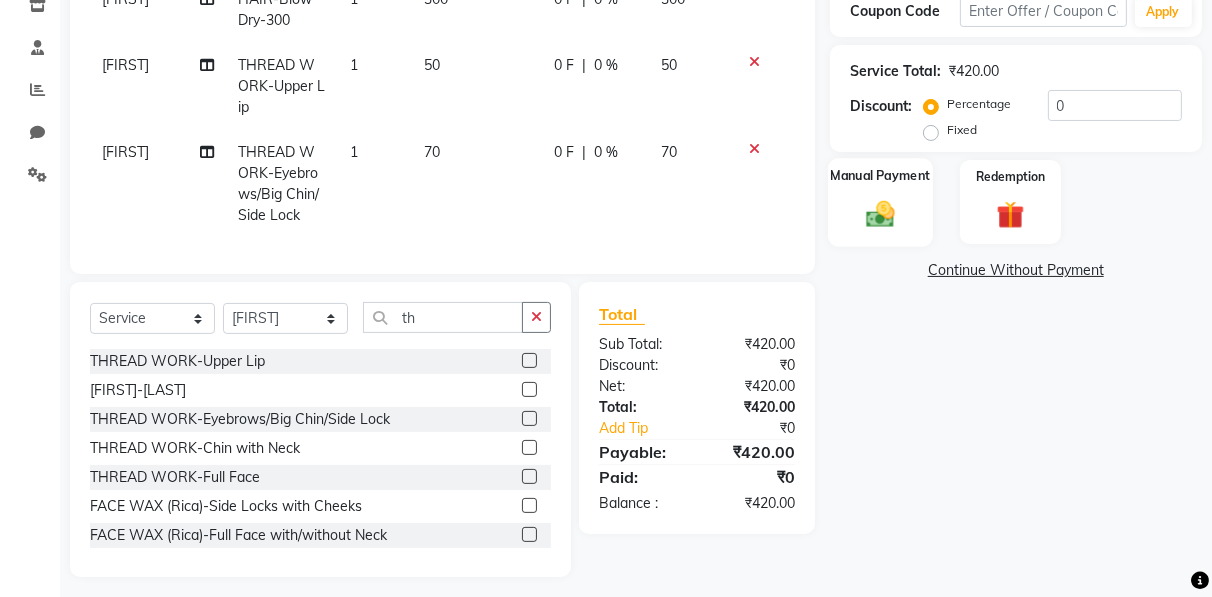 click on "Manual Payment" 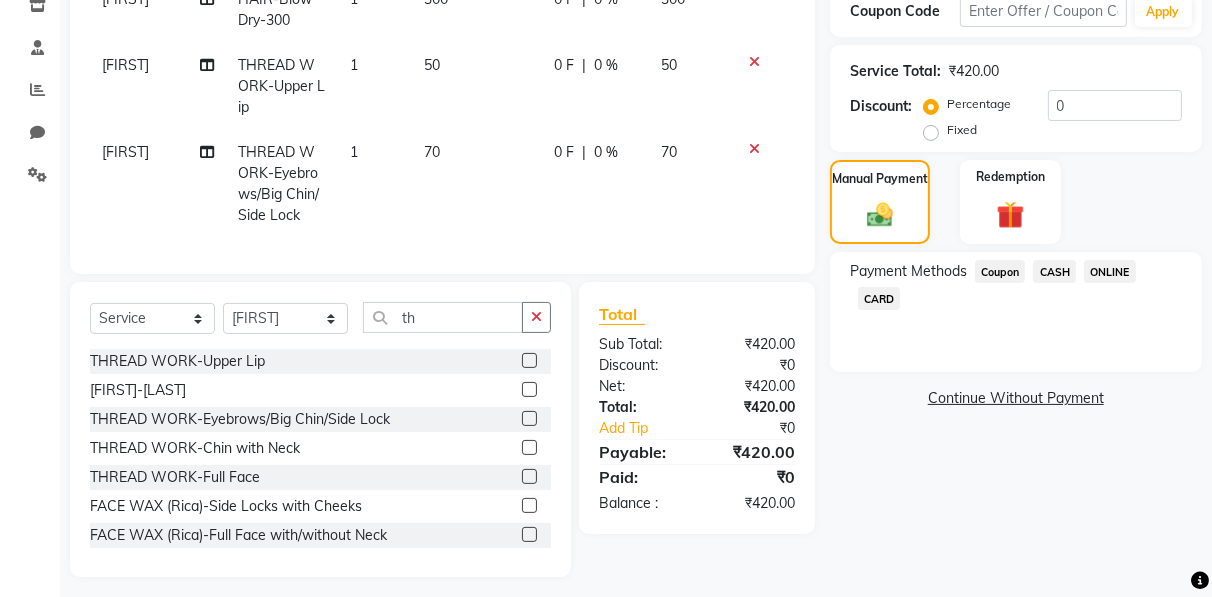 click on "CASH" 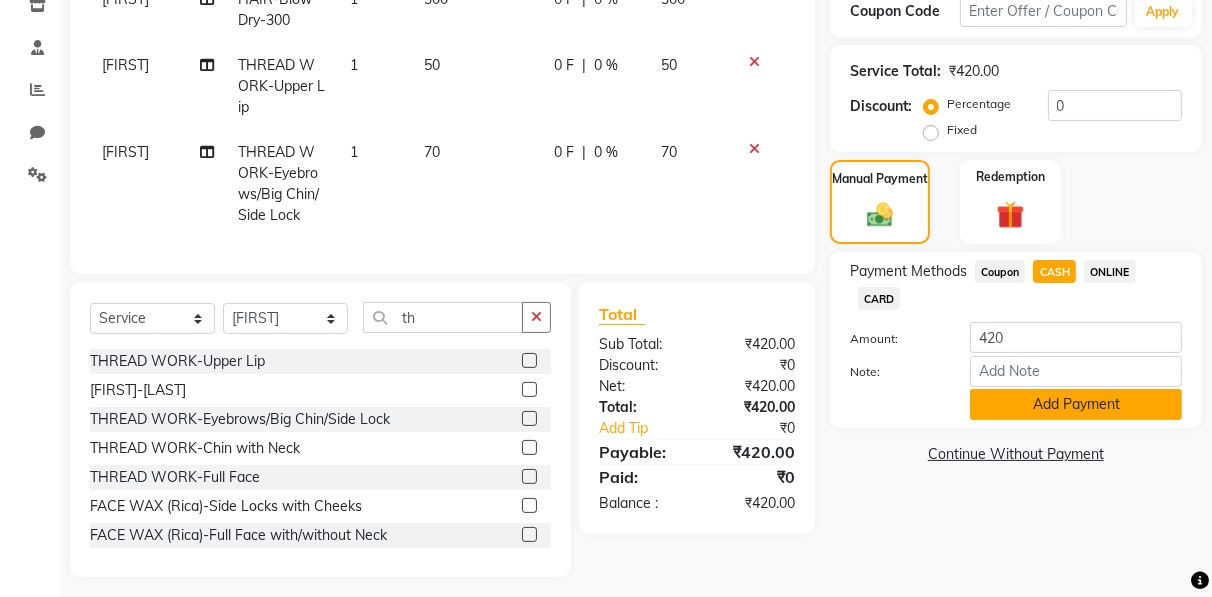 click on "Add Payment" 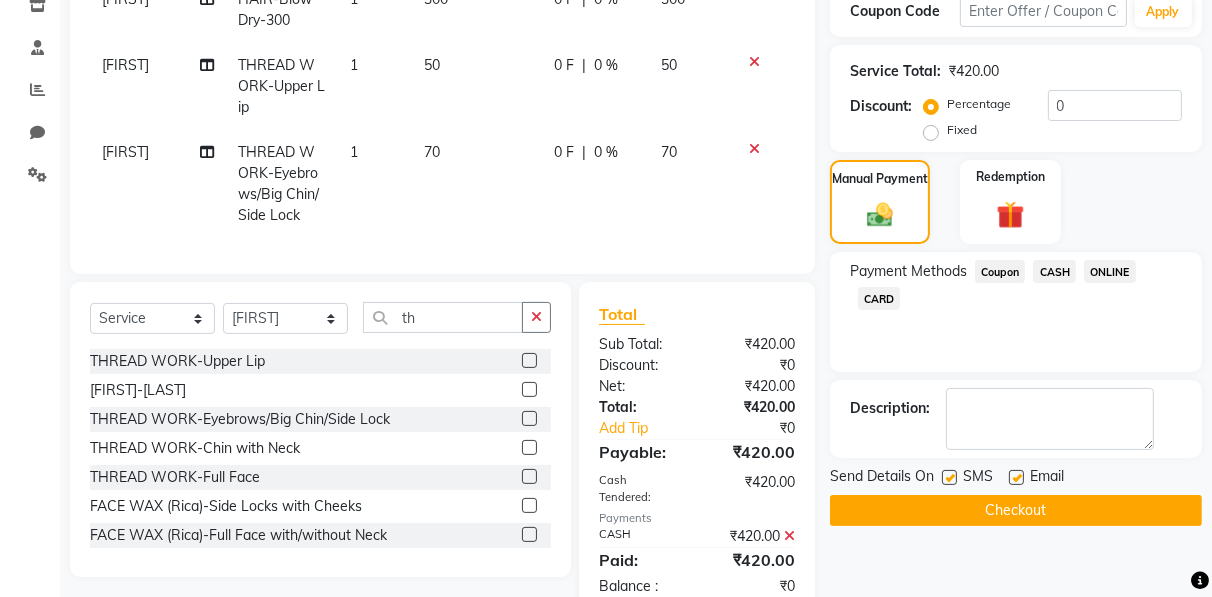 click on "Checkout" 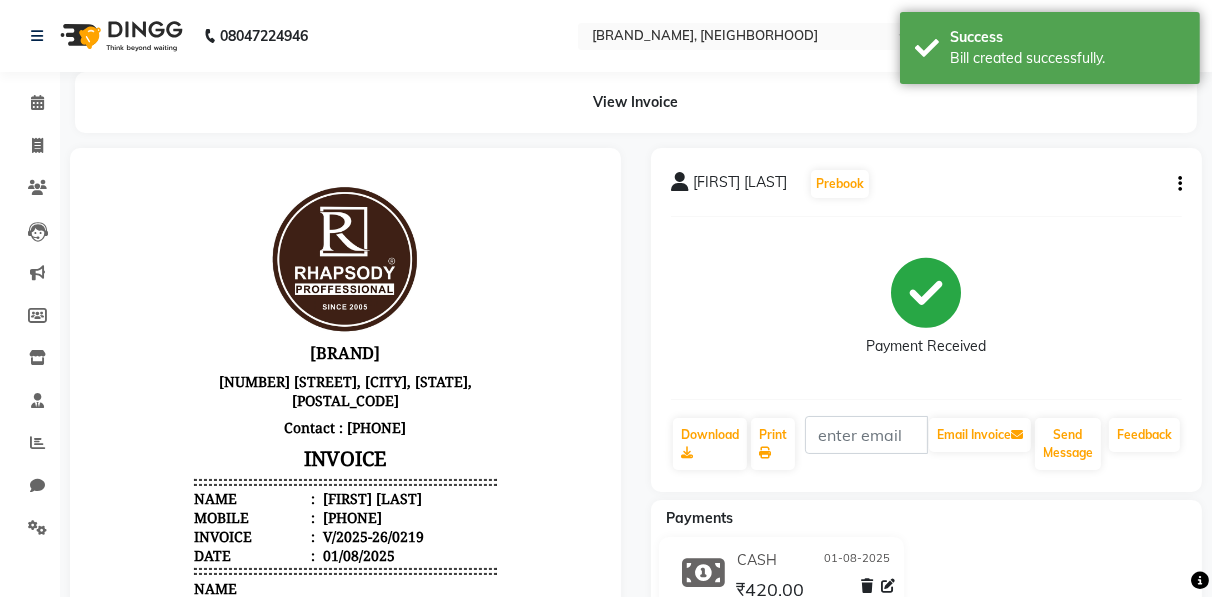 scroll, scrollTop: 0, scrollLeft: 0, axis: both 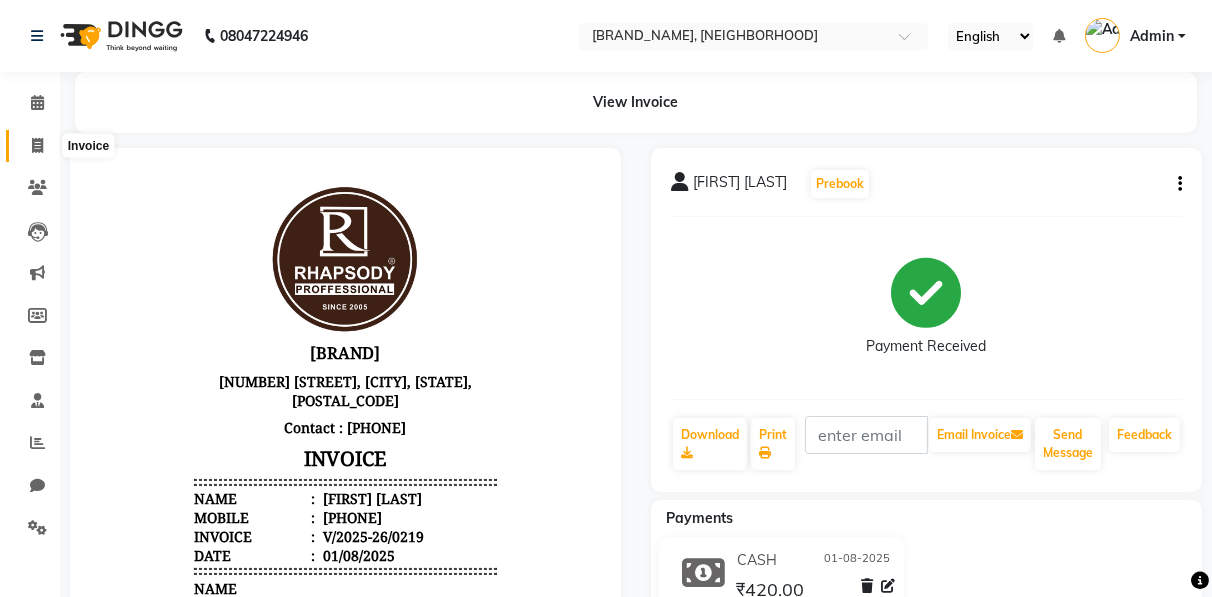 click 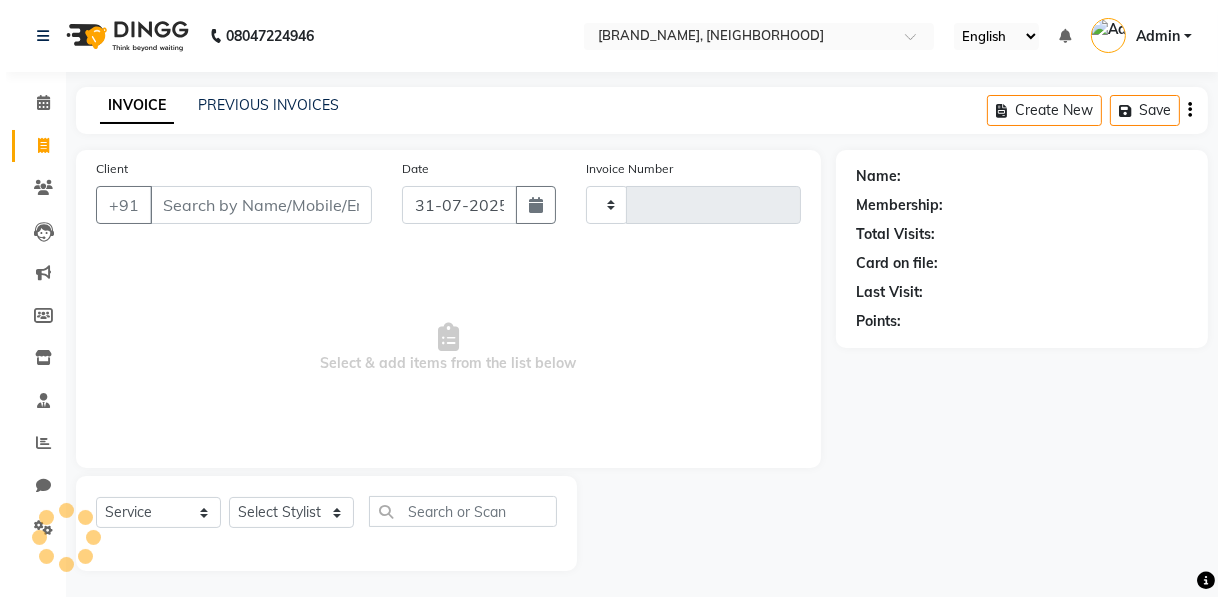 scroll, scrollTop: 3, scrollLeft: 0, axis: vertical 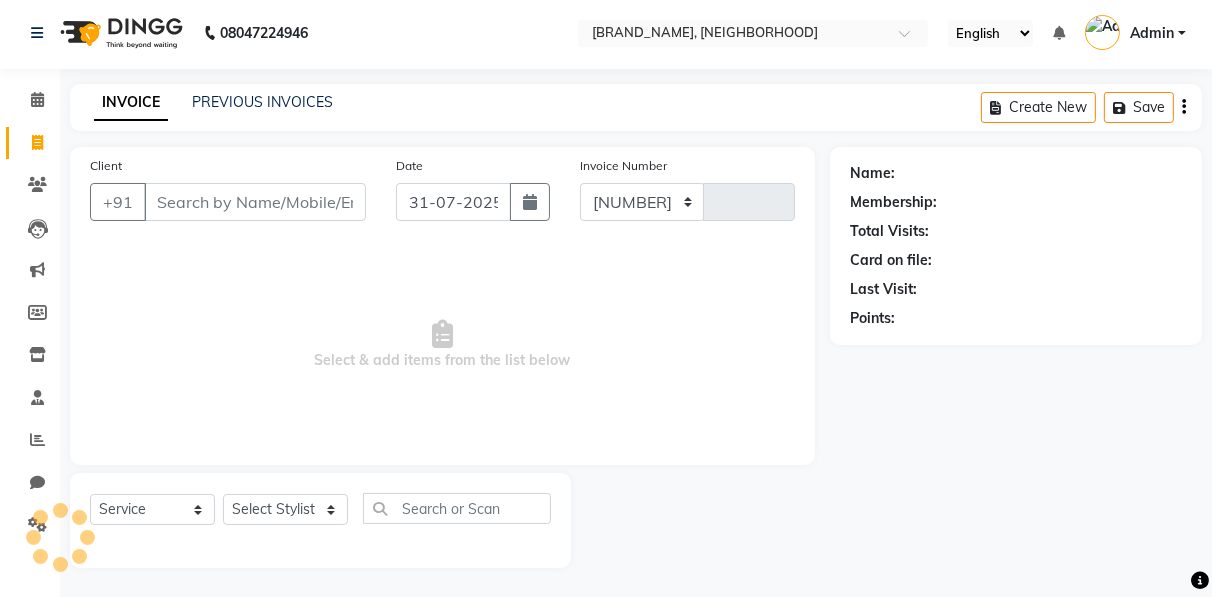 select on "8581" 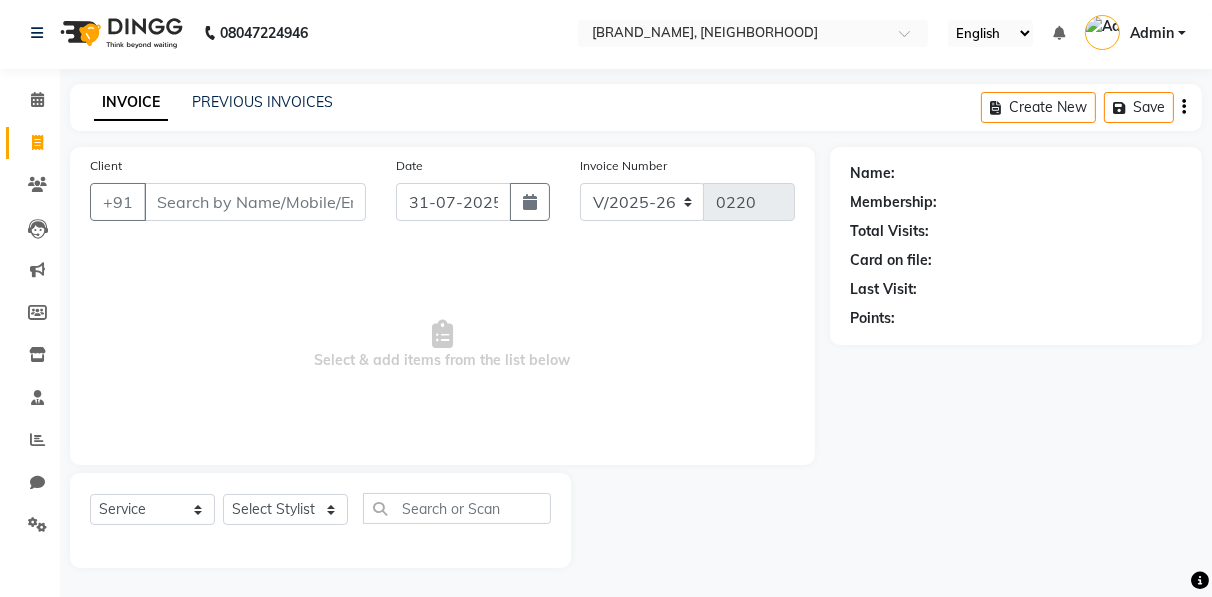 click on "Client" at bounding box center [255, 202] 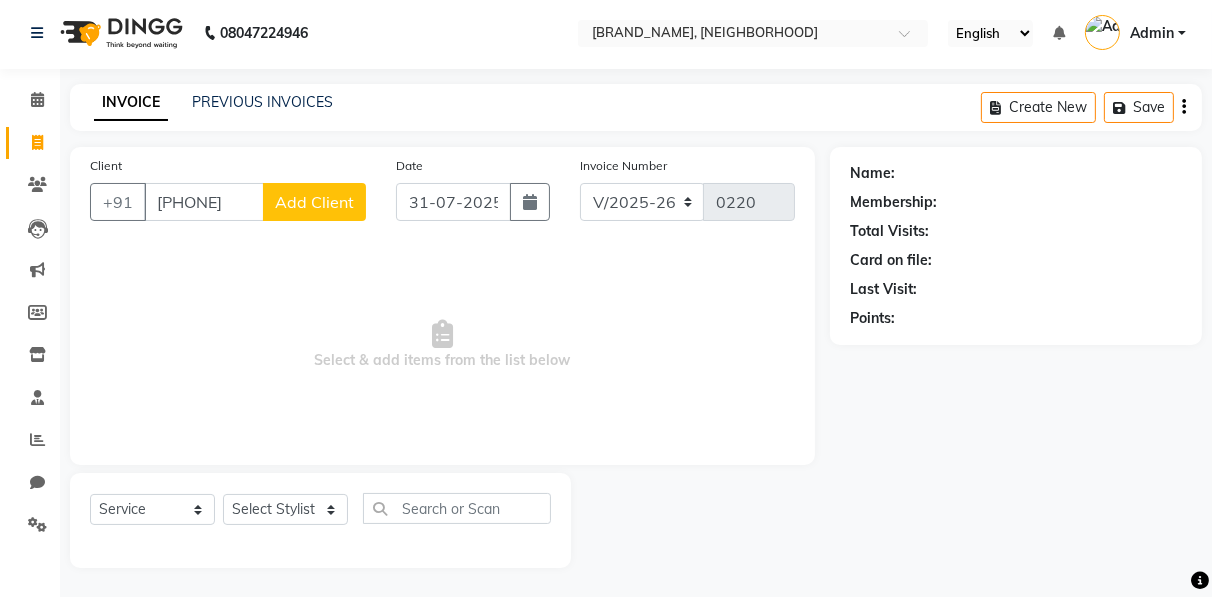 type on "[PHONE]" 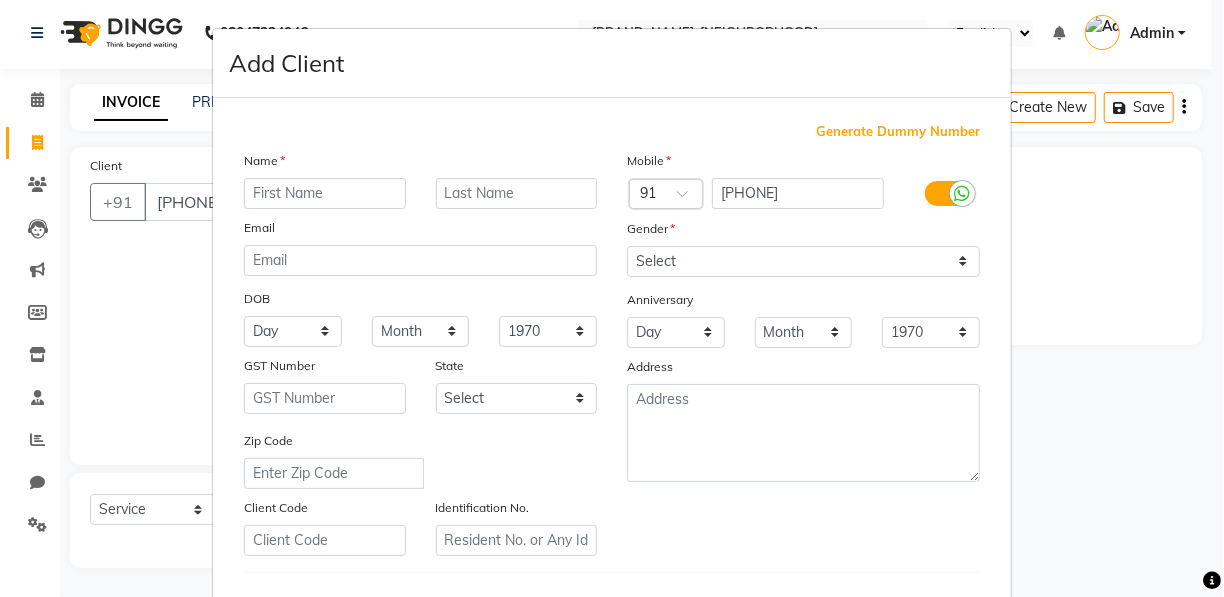 click at bounding box center (325, 193) 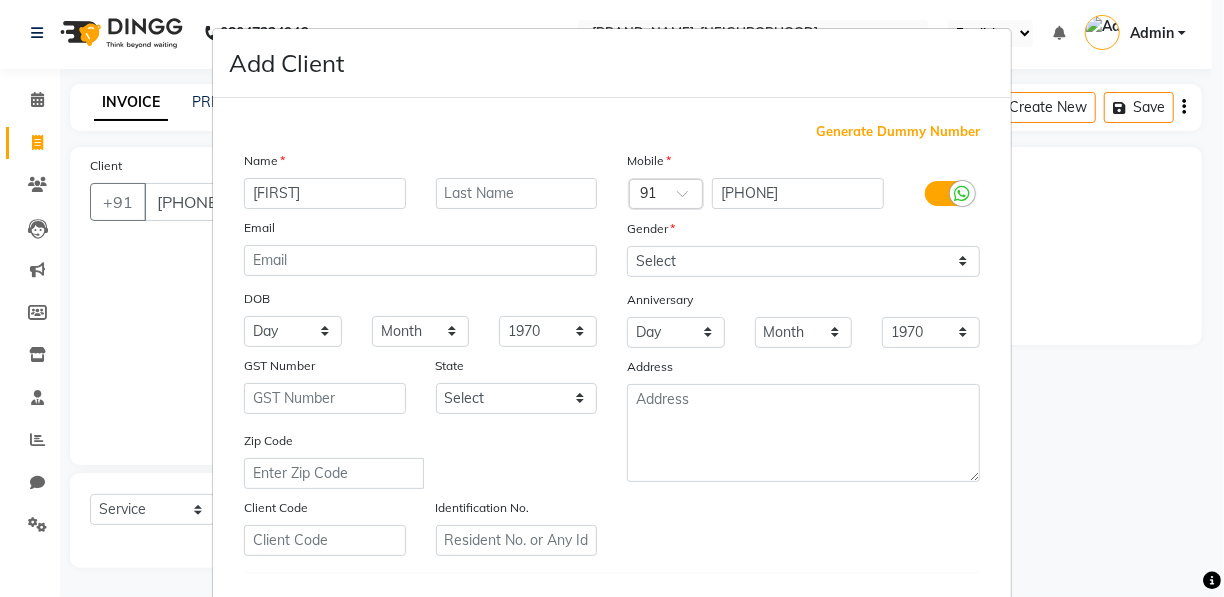 type on "[FIRST]" 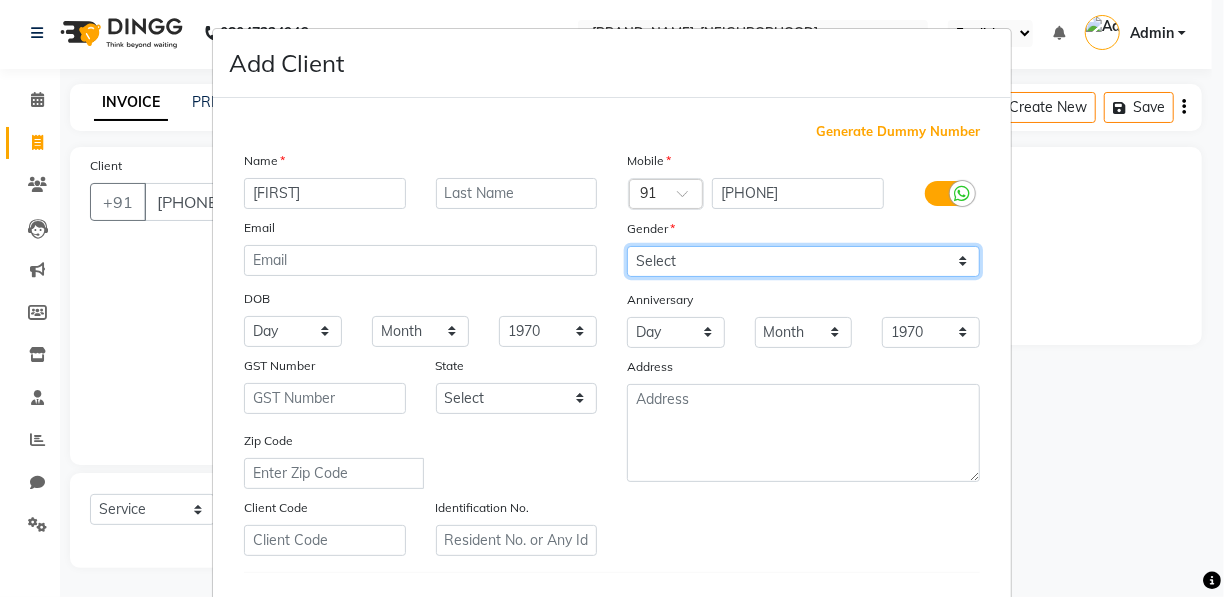 click on "Select Male Female Other Prefer Not To Say" at bounding box center (803, 261) 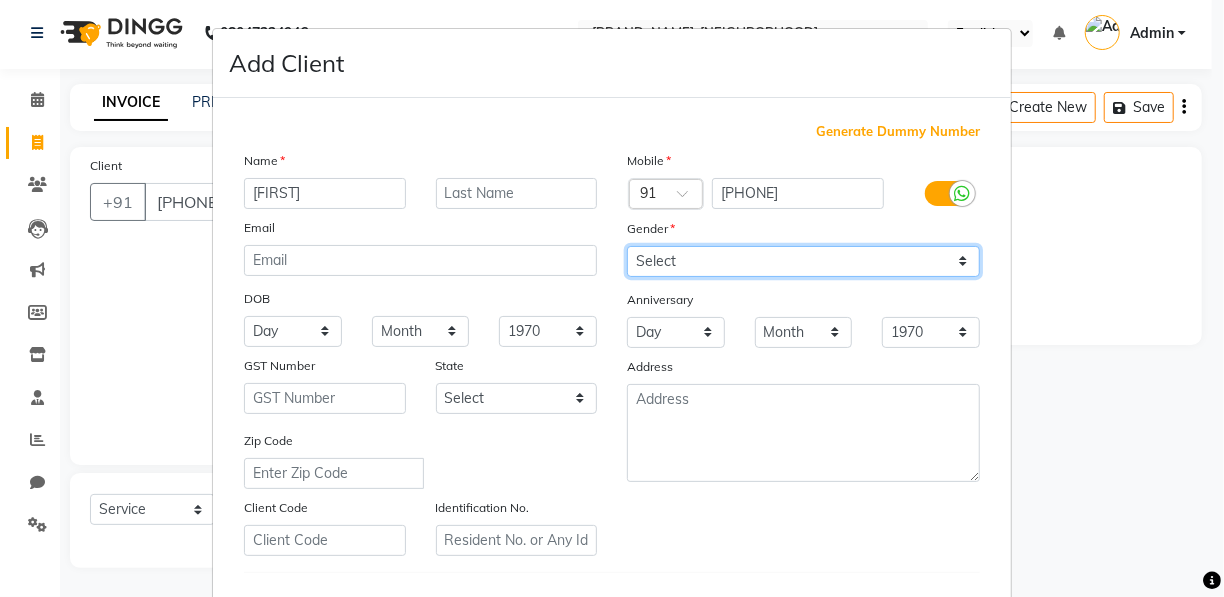 select on "female" 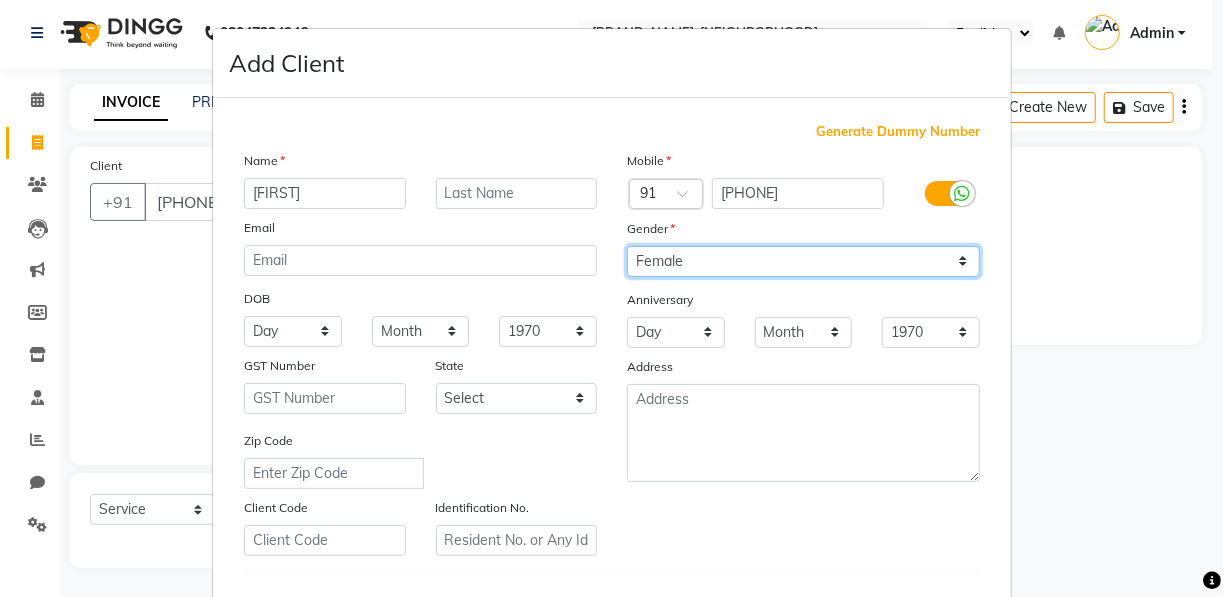 click on "Select Male Female Other Prefer Not To Say" at bounding box center (803, 261) 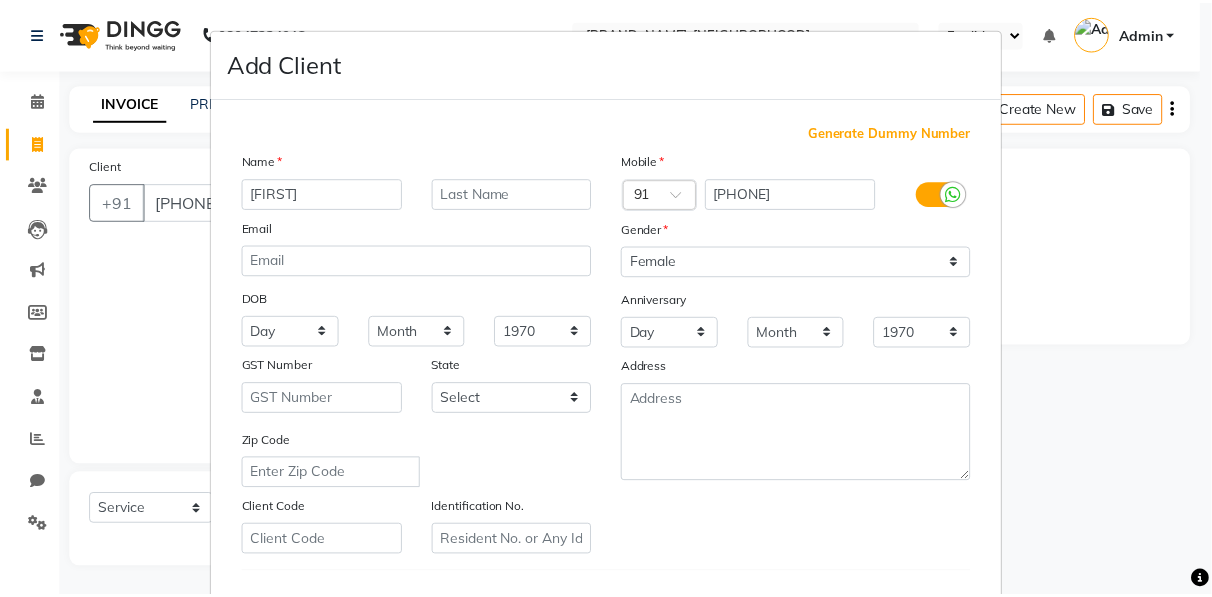 scroll, scrollTop: 321, scrollLeft: 0, axis: vertical 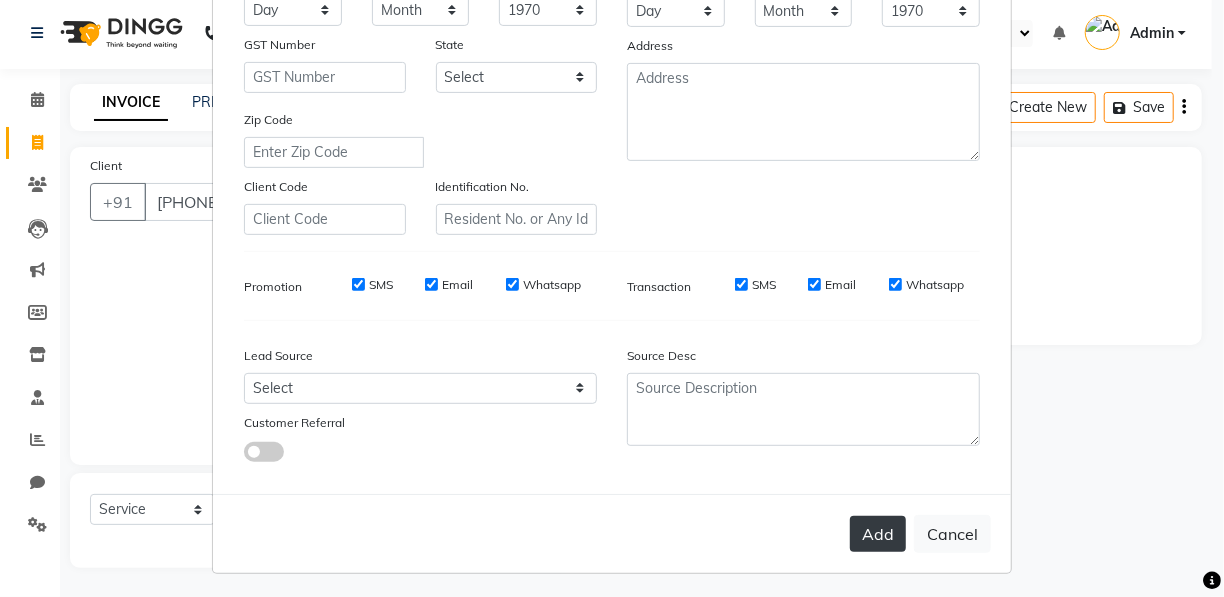 click on "Add" at bounding box center (878, 534) 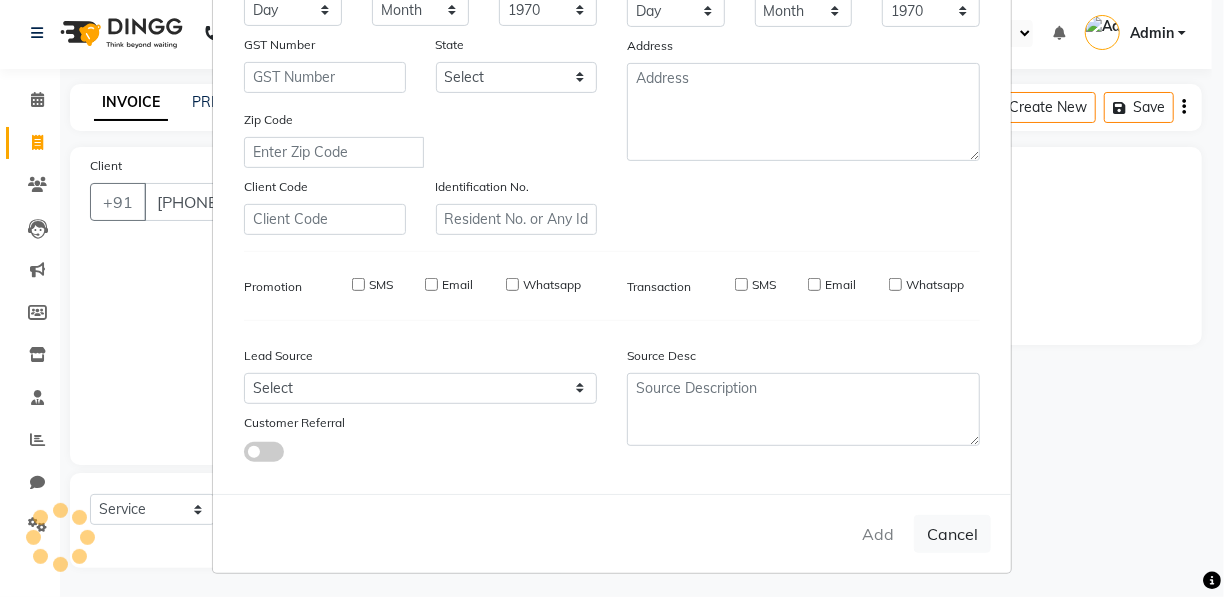 type 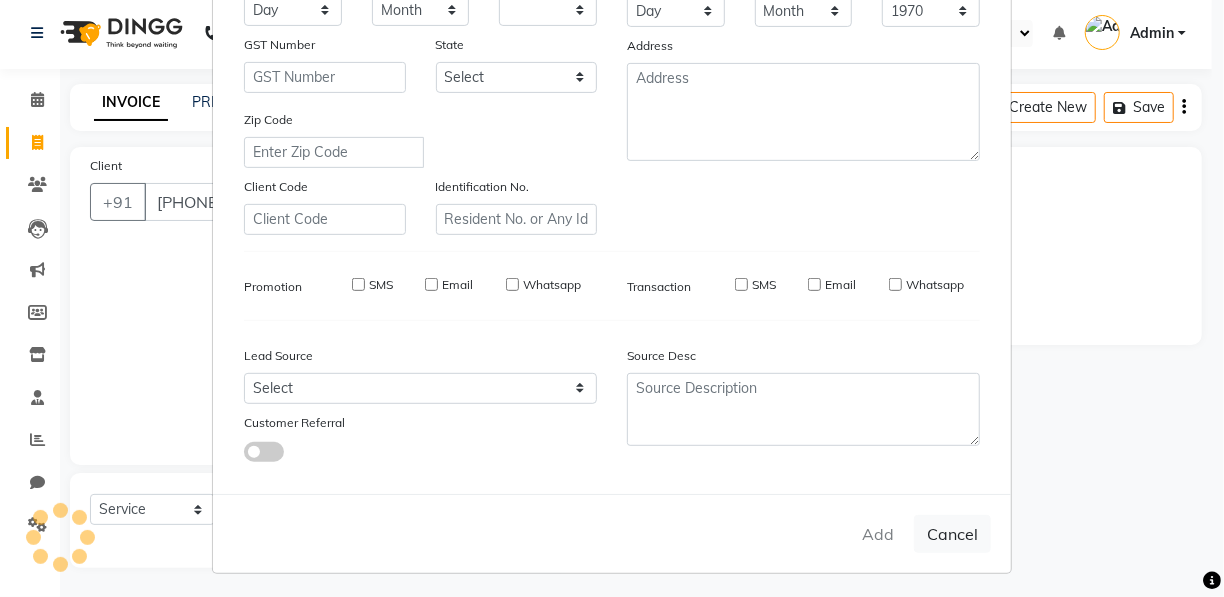 select 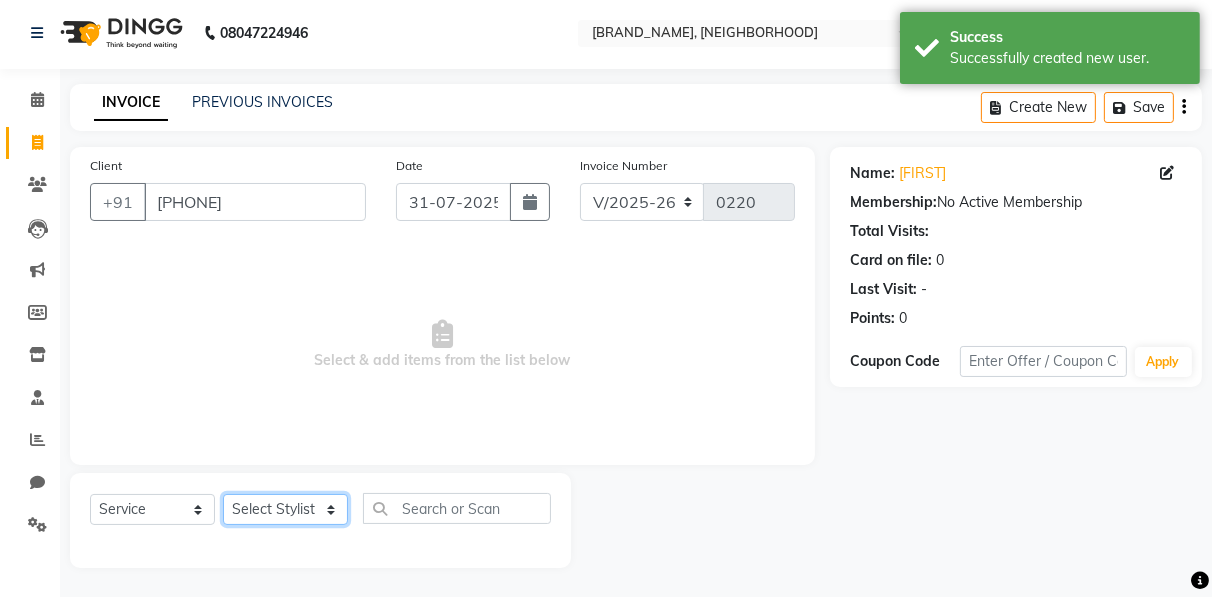 click on "Select Stylist [FIRST] [FIRST] [FIRST] [FIRST] [FIRST] [FIRST] [FIRST] [FIRST] [FIRST] [FIRST]  [FIRST]" 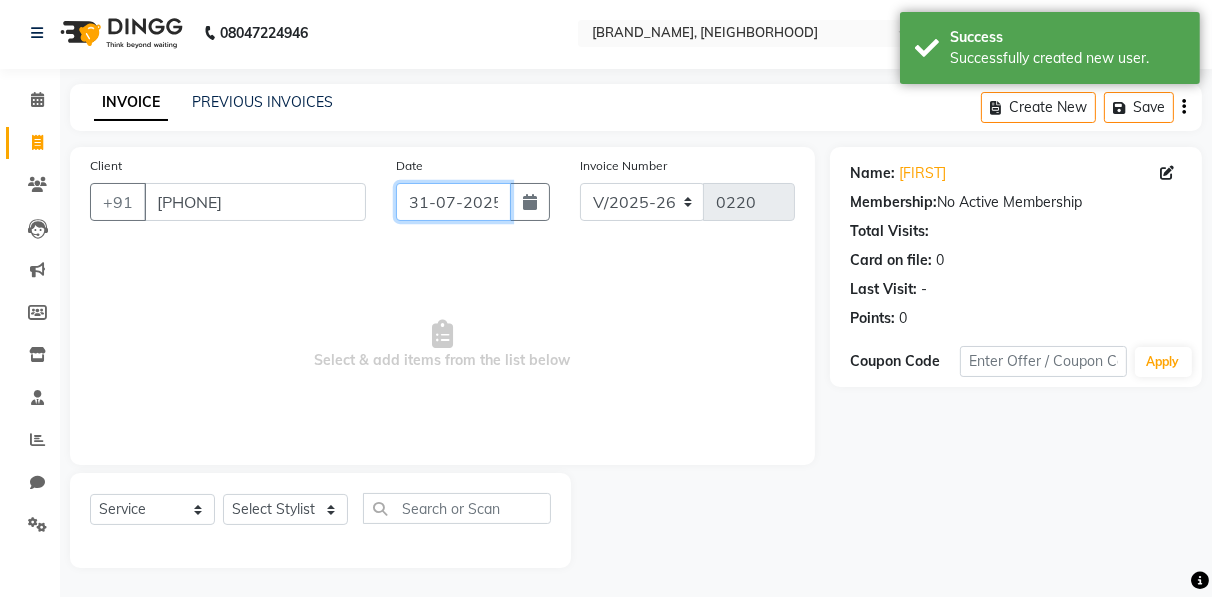 click on "31-07-2025" 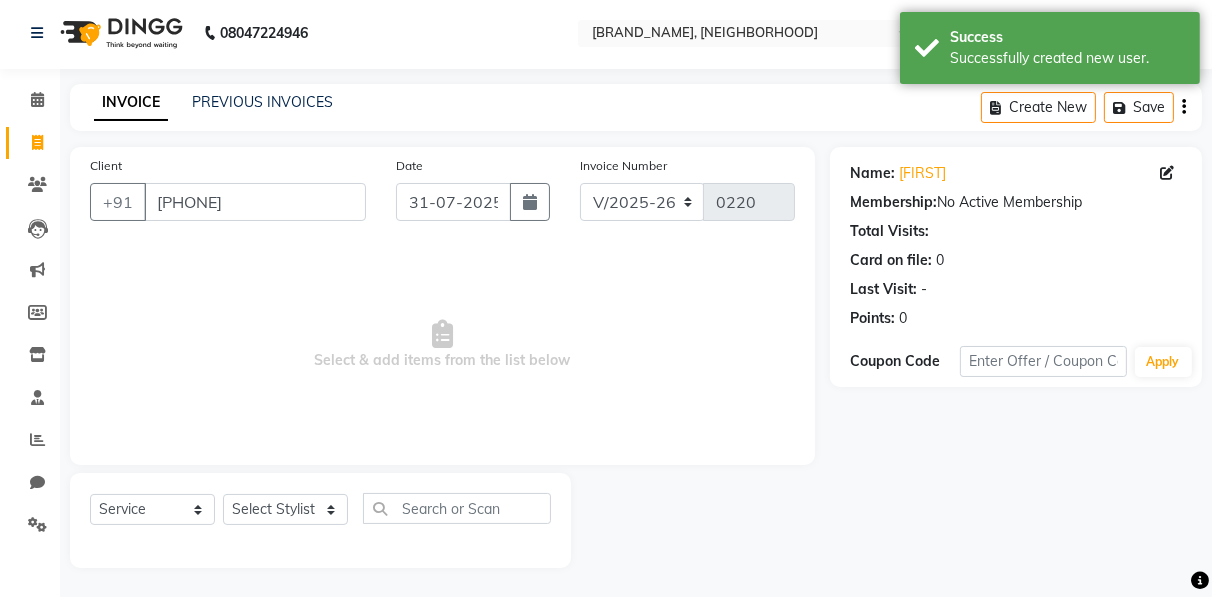 select on "7" 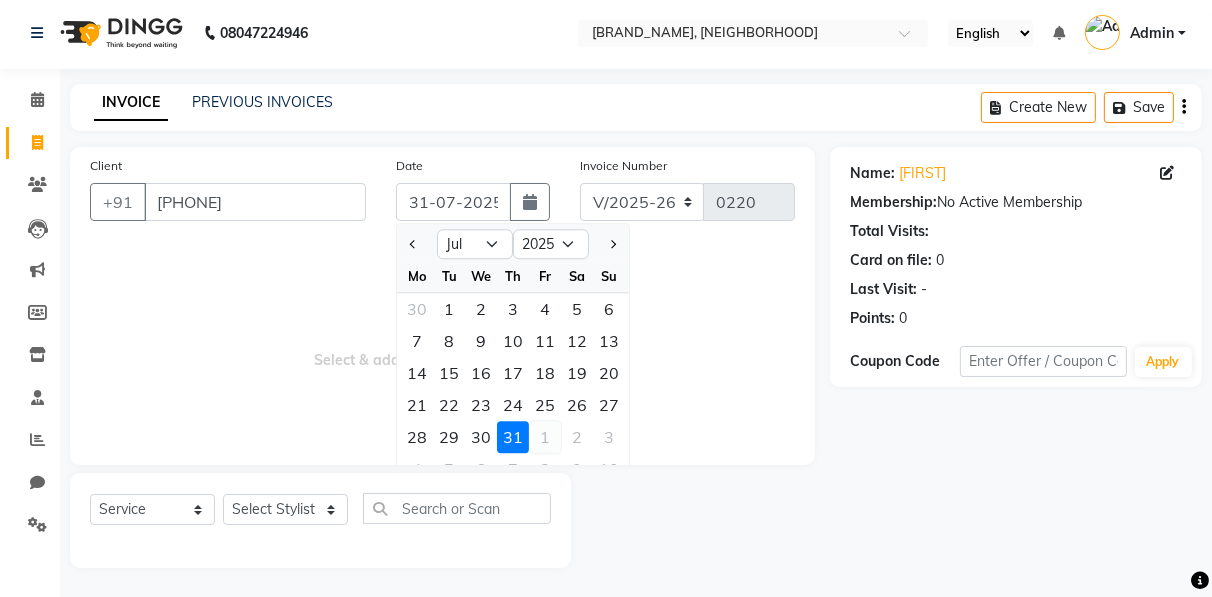 click on "1" 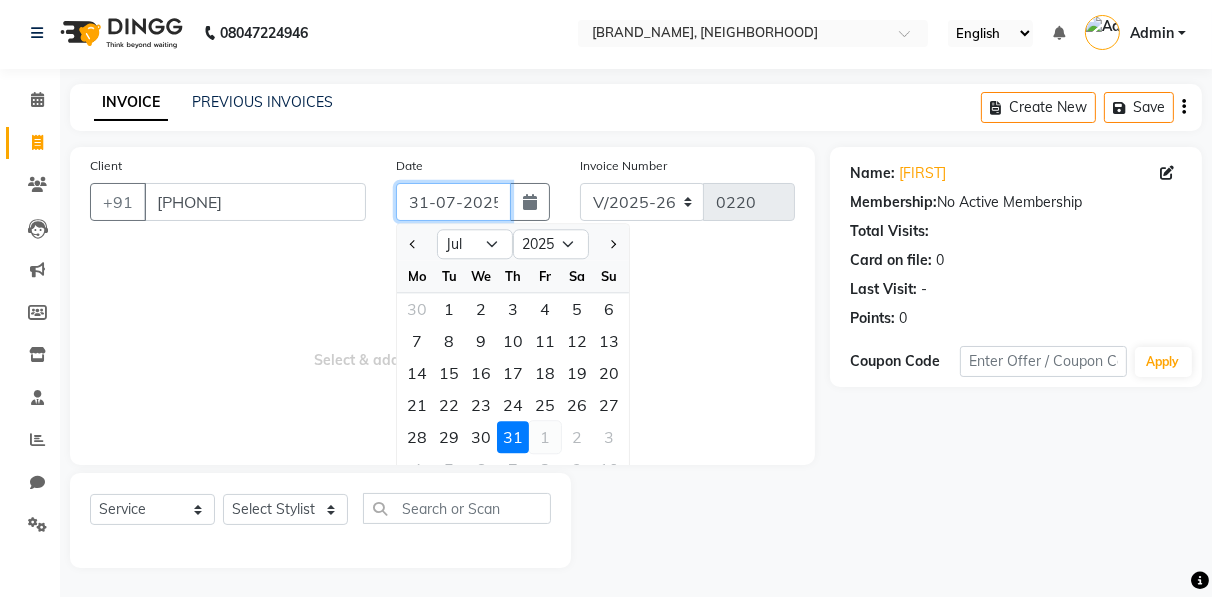 type on "01-08-2025" 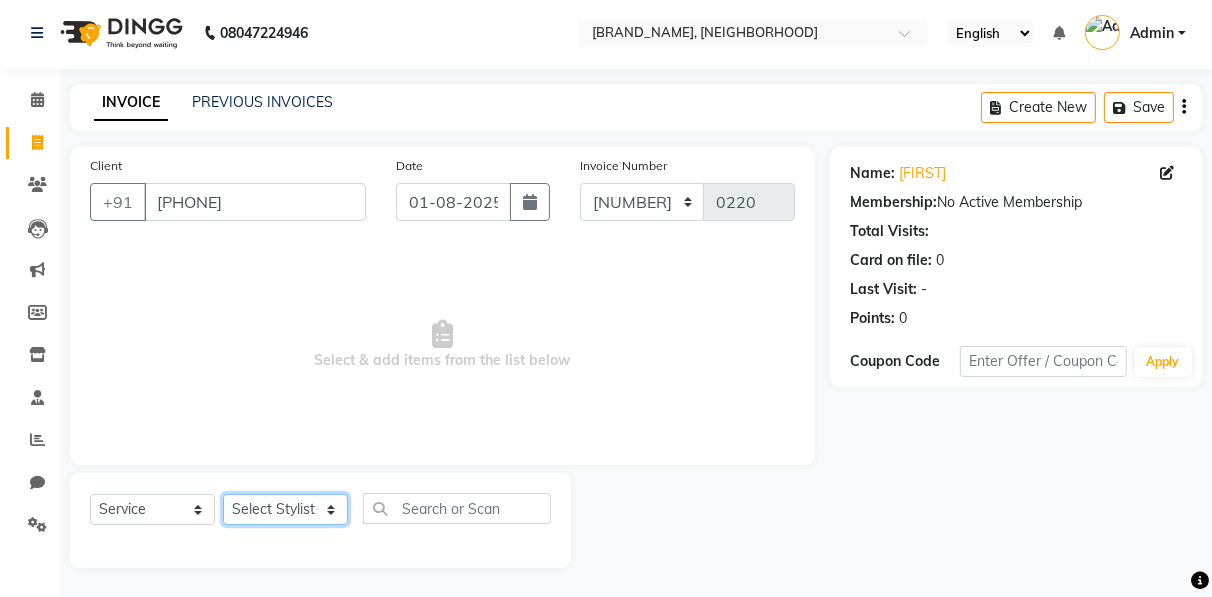 click on "Select Stylist [FIRST] [FIRST] [FIRST] [FIRST] [FIRST] [FIRST] [FIRST] [FIRST] [FIRST] [FIRST]  [FIRST]" 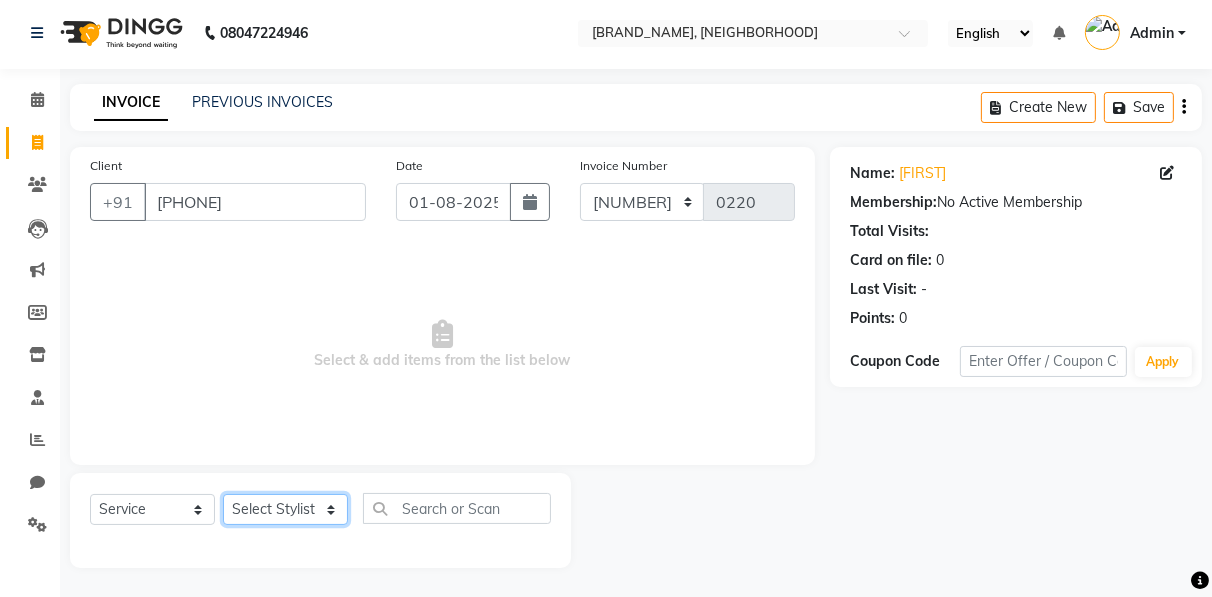 select on "[NUMBER]" 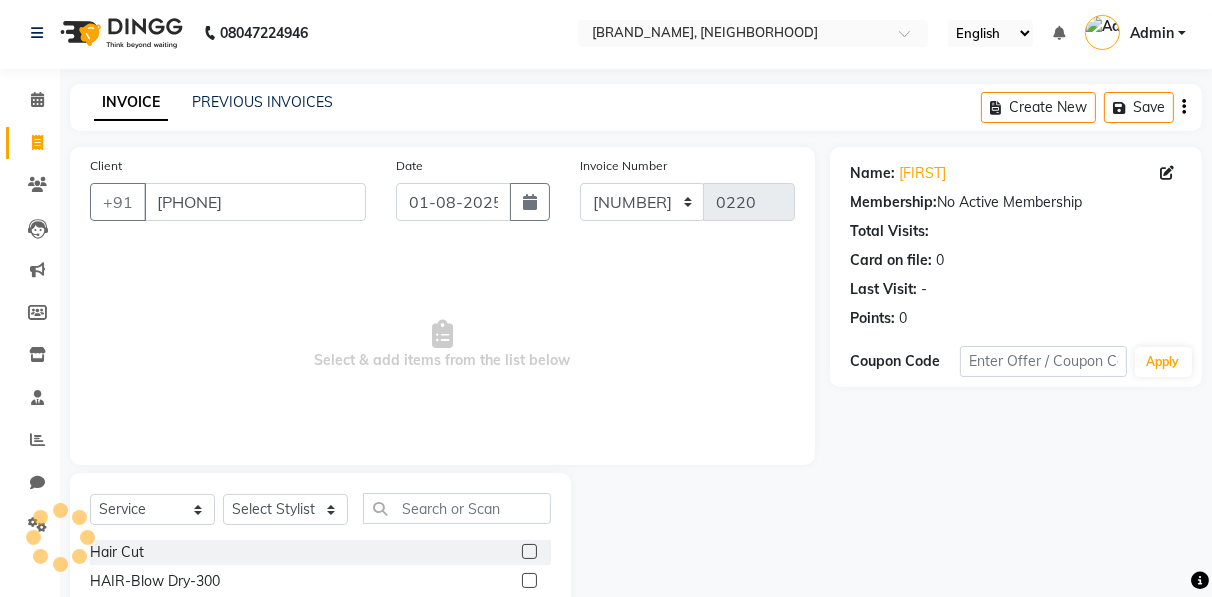 click 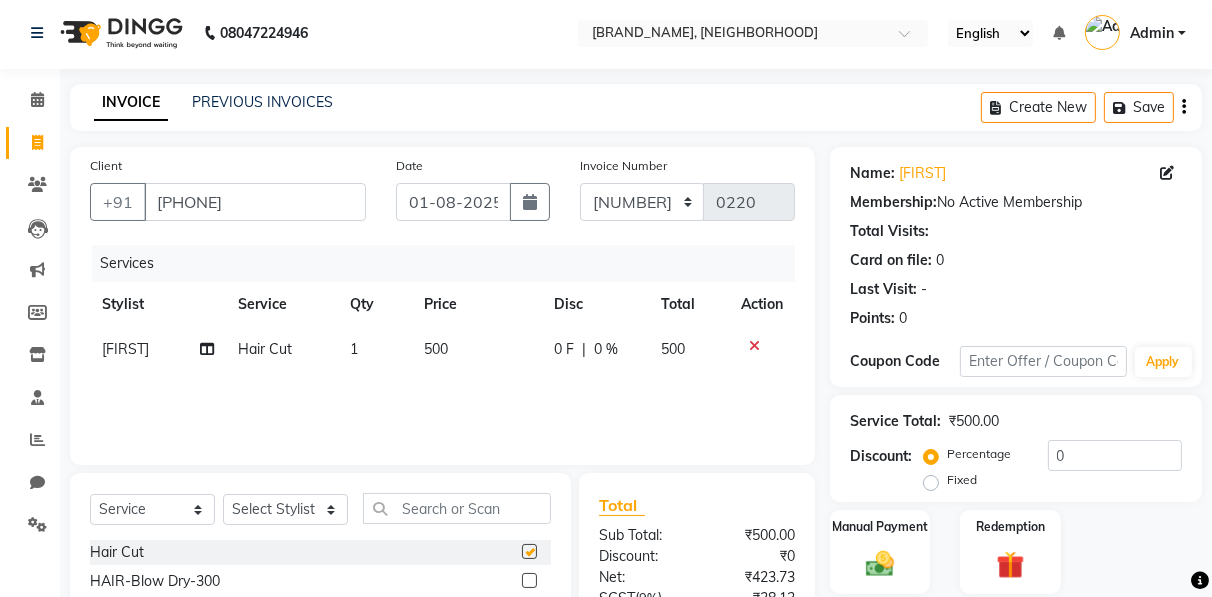 checkbox on "false" 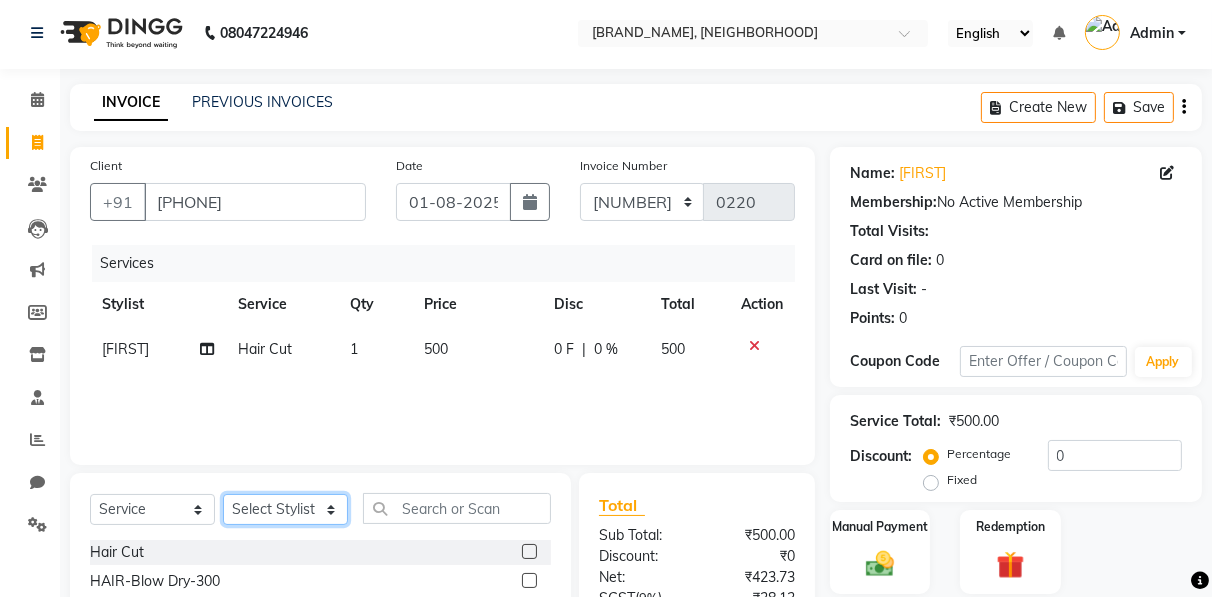 click on "Select Stylist [FIRST] [FIRST] [FIRST] [FIRST] [FIRST] [FIRST] [FIRST] [FIRST] [FIRST] [FIRST]  [FIRST]" 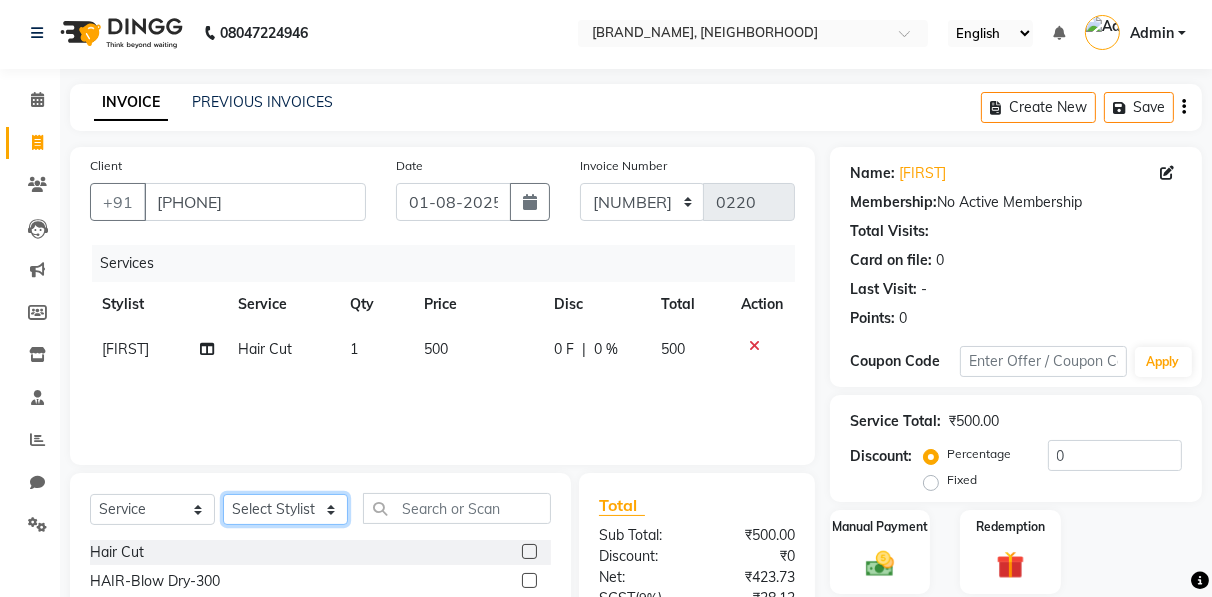 select on "85675" 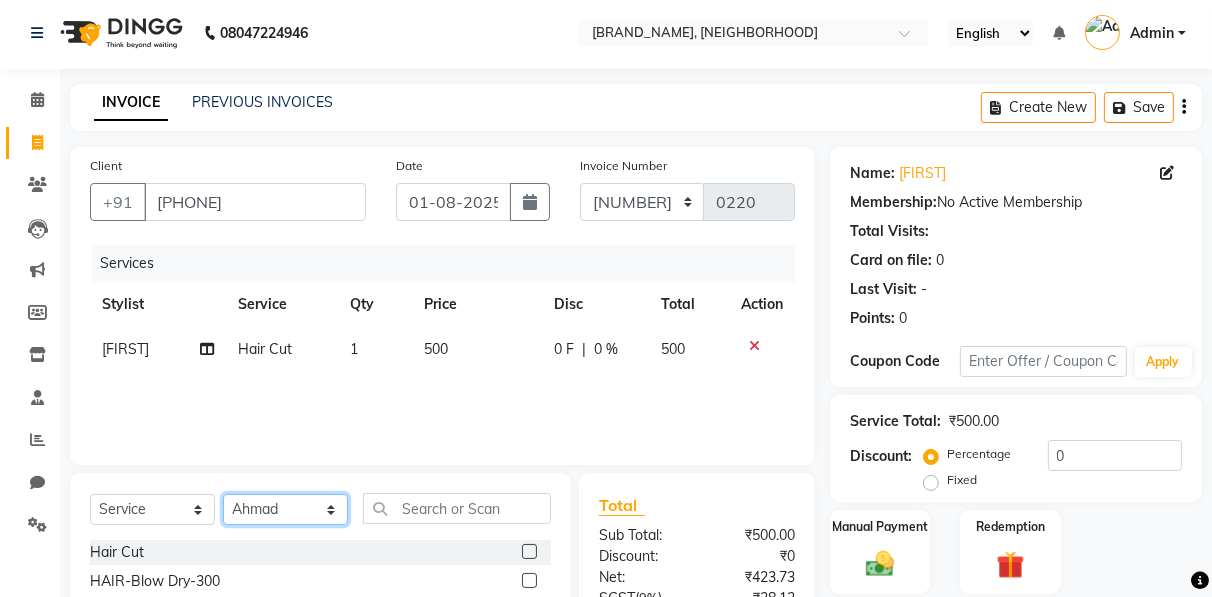 click on "Select Stylist [FIRST] [FIRST] [FIRST] [FIRST] [FIRST] [FIRST] [FIRST] [FIRST] [FIRST] [FIRST]  [FIRST]" 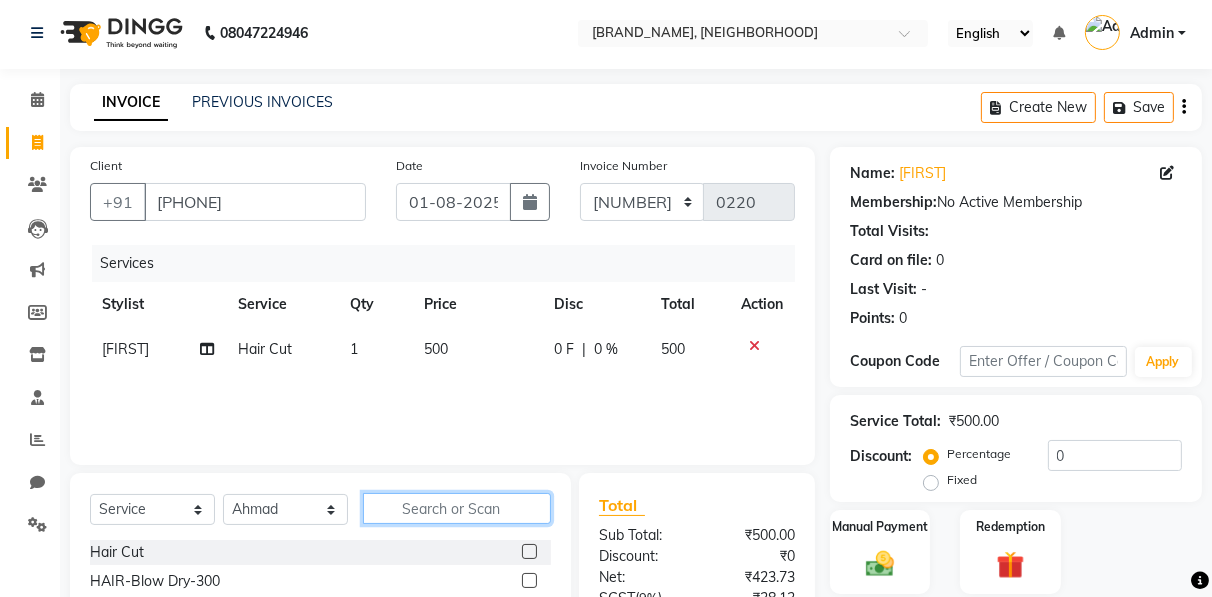 click 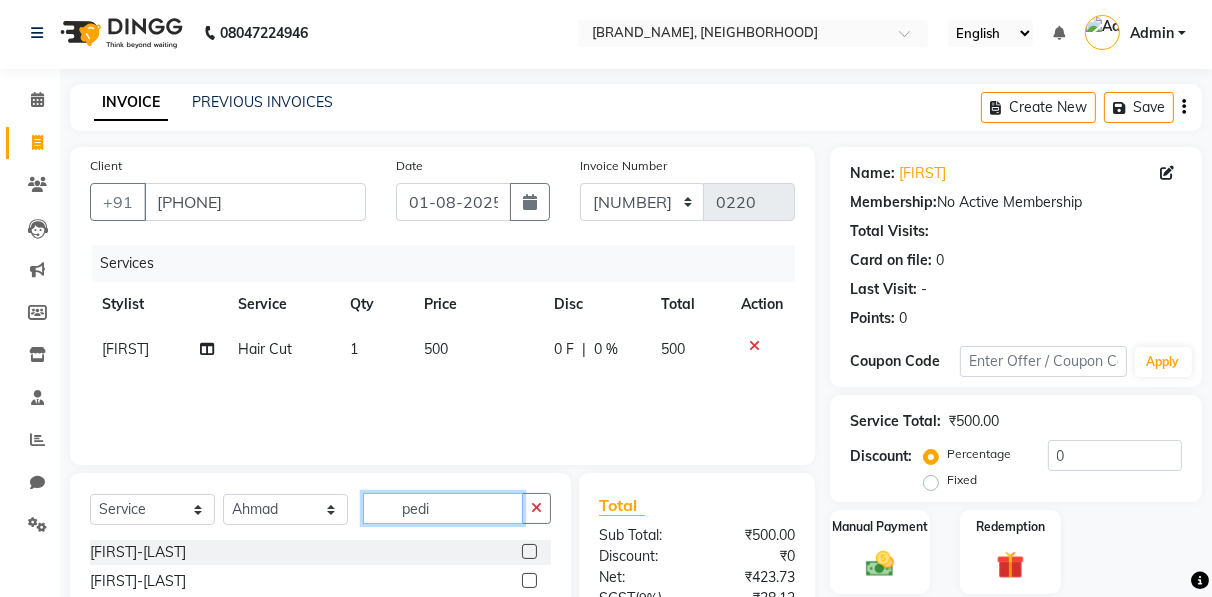 scroll, scrollTop: 202, scrollLeft: 0, axis: vertical 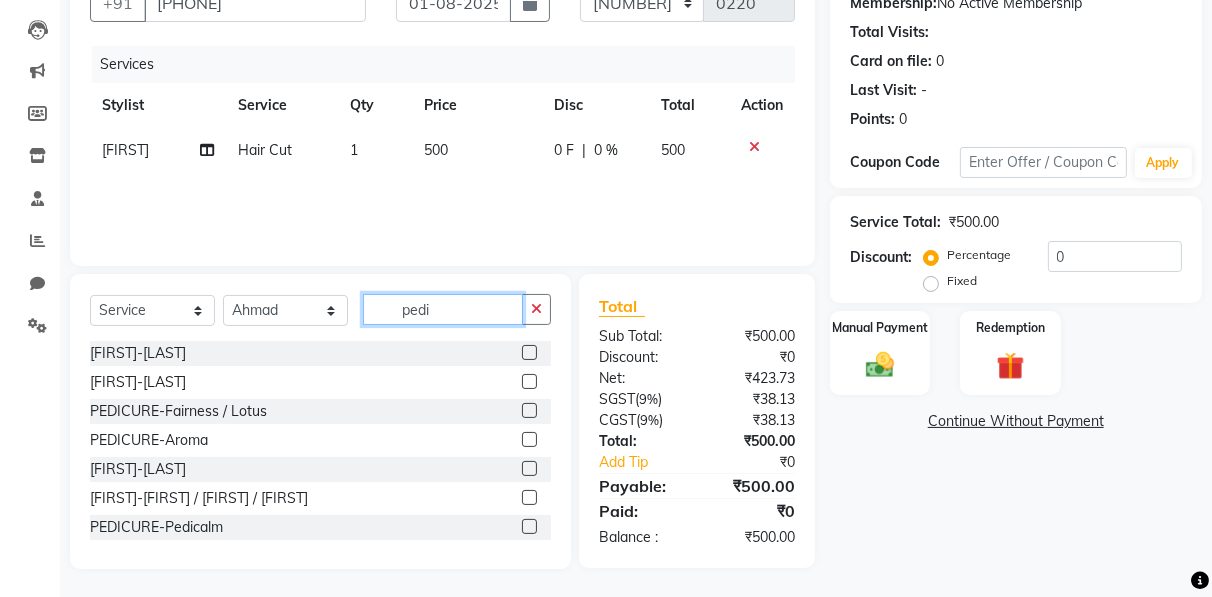 type on "pedi" 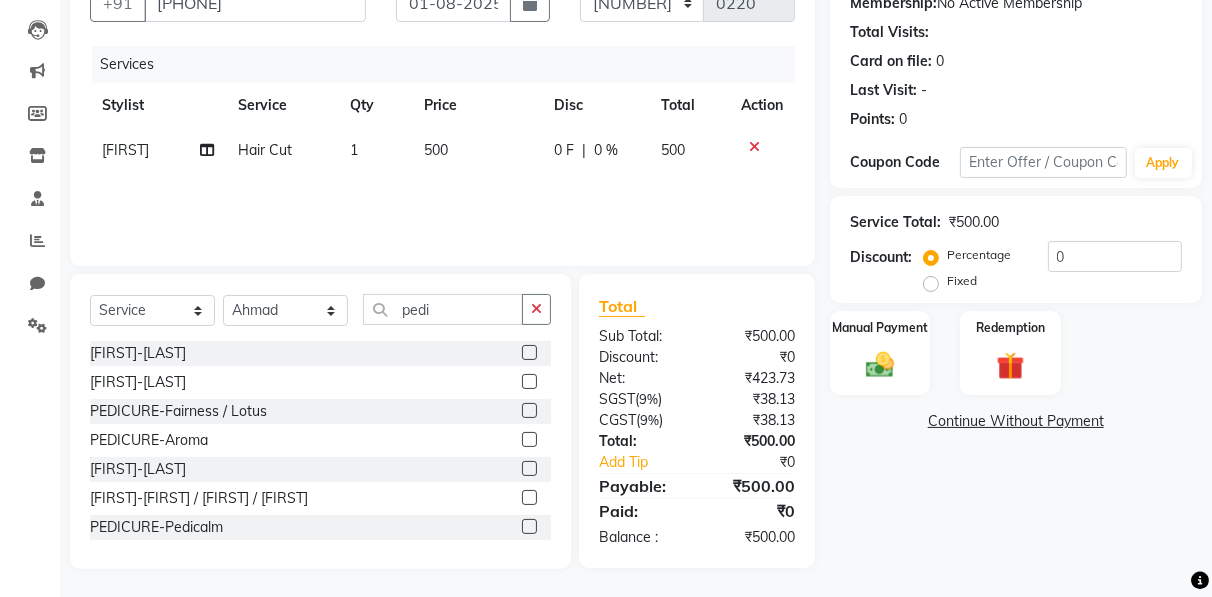 click 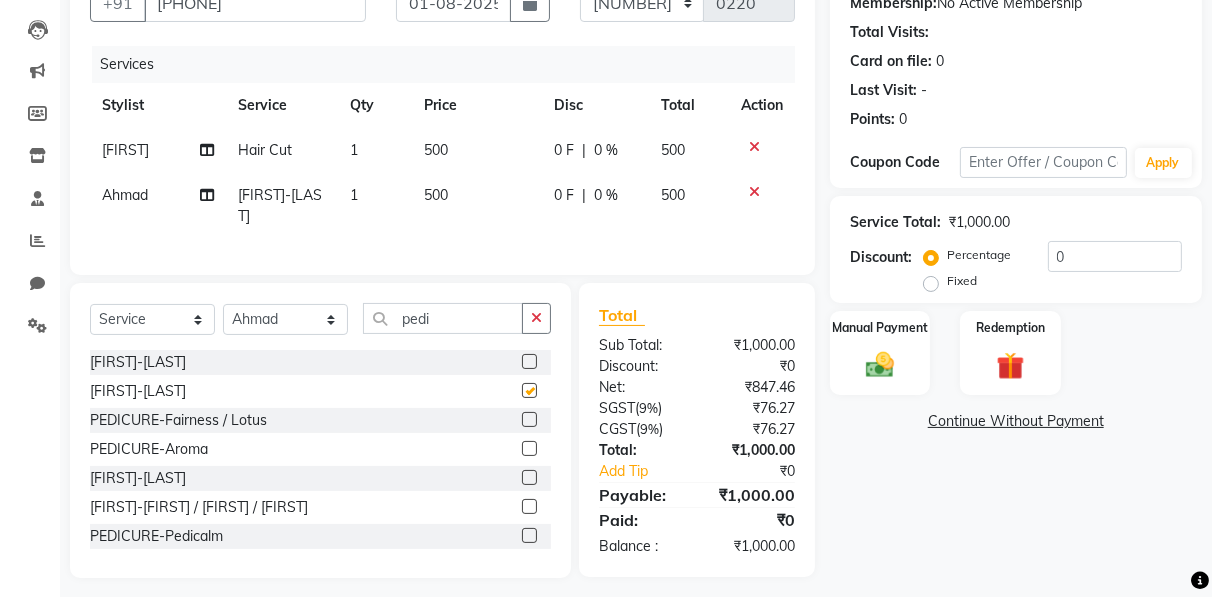 checkbox on "false" 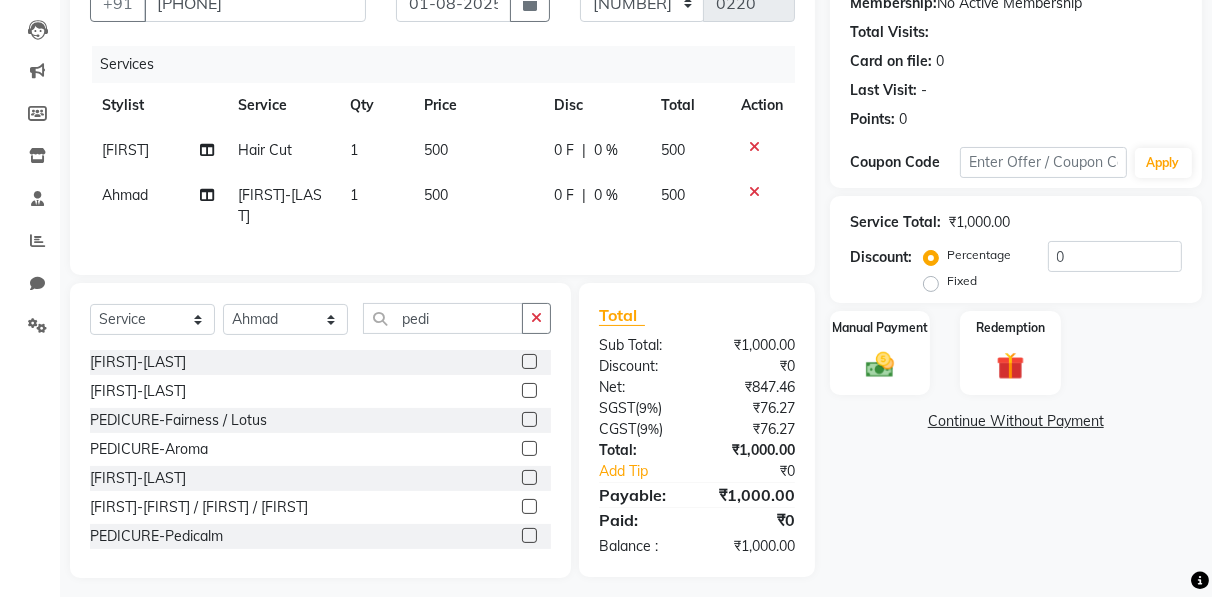 scroll, scrollTop: 39, scrollLeft: 0, axis: vertical 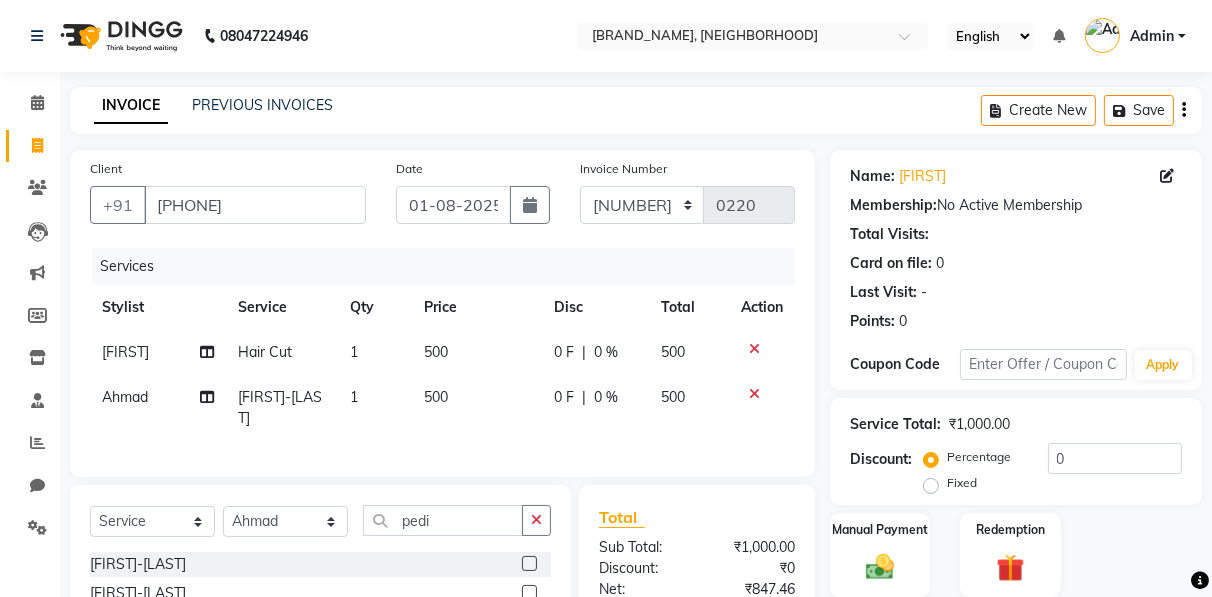 click on "Create New   Save" 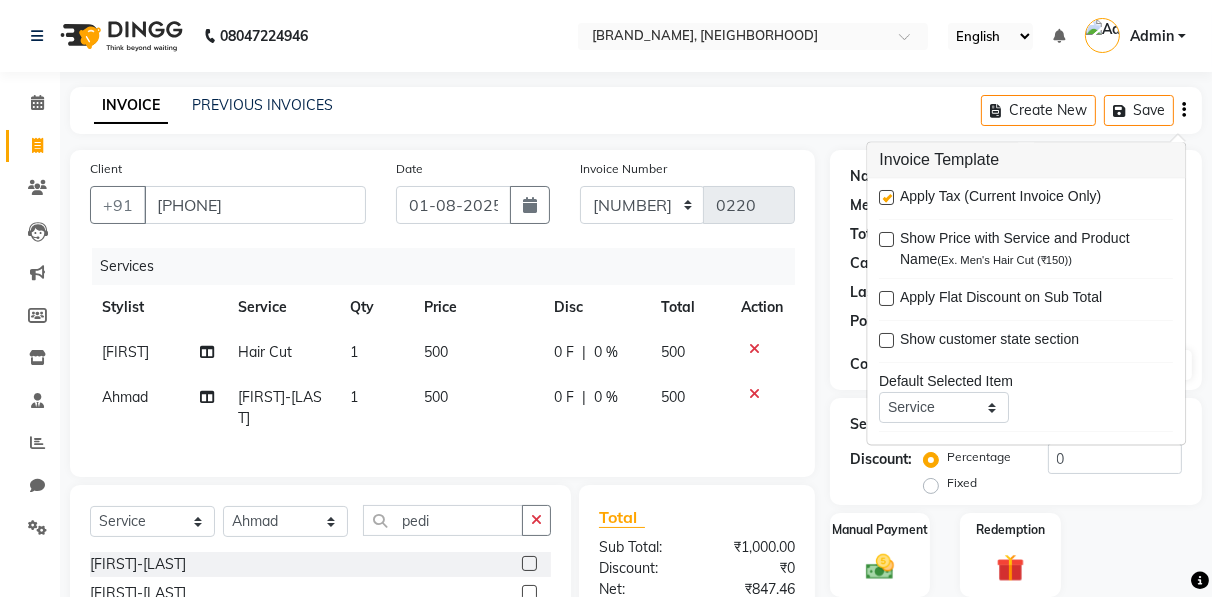 click at bounding box center (886, 198) 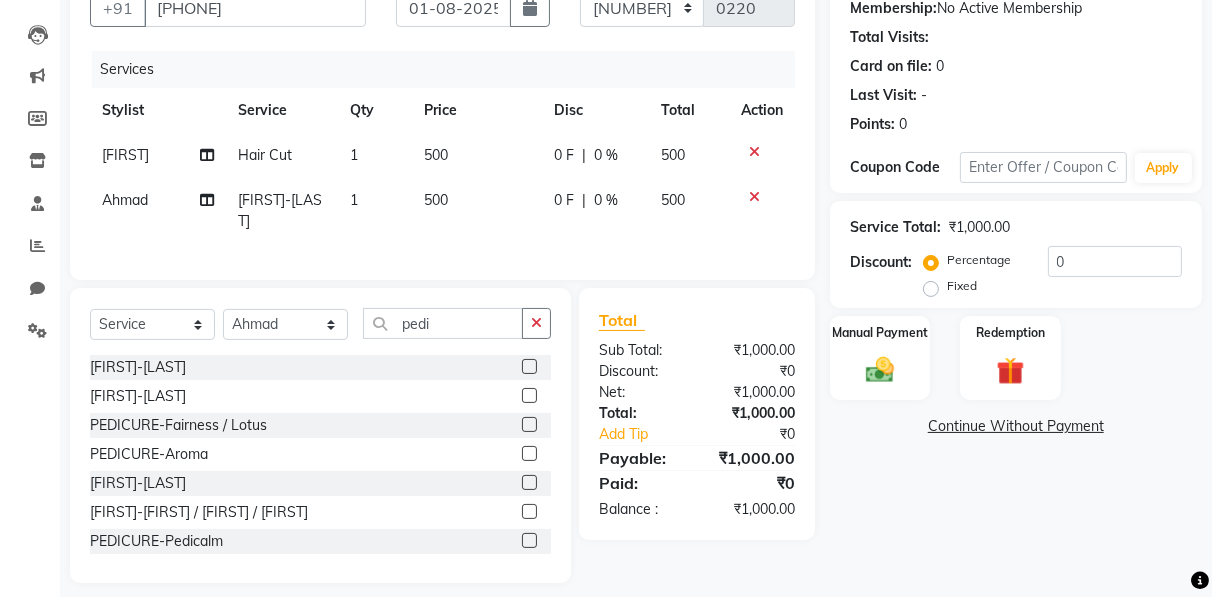 scroll, scrollTop: 224, scrollLeft: 0, axis: vertical 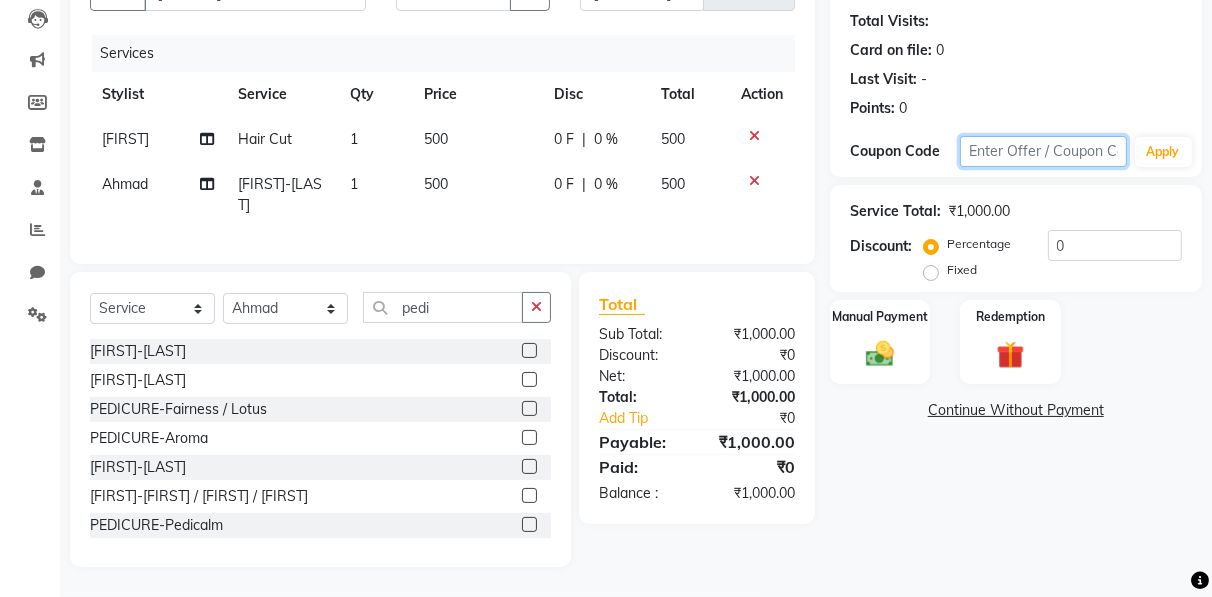 click 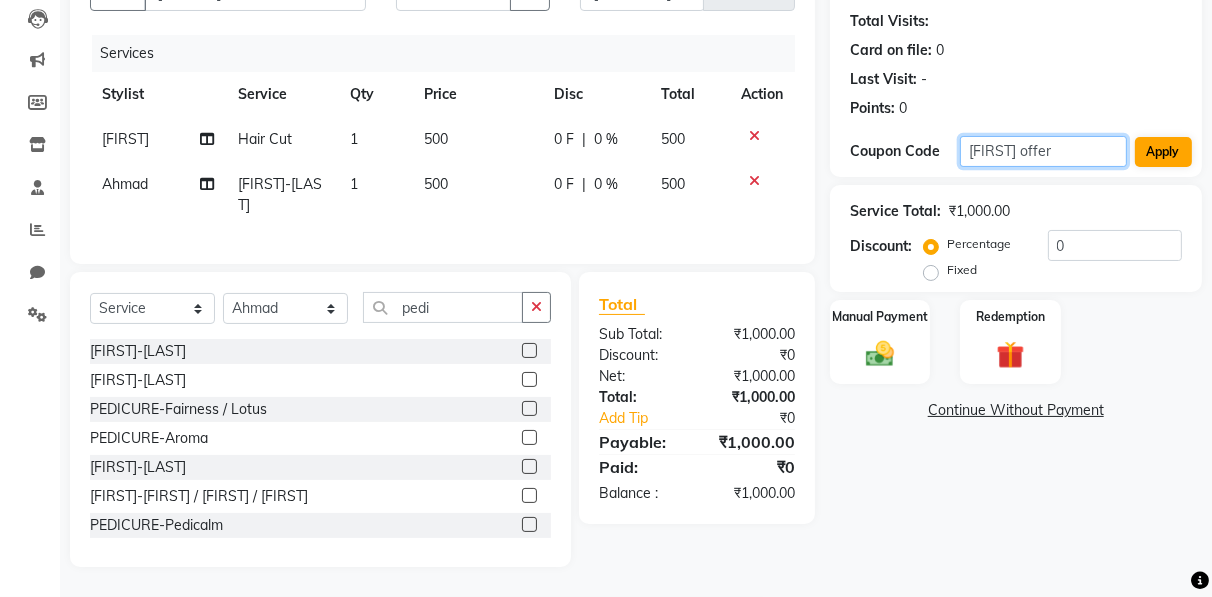 type on "[FIRST] offer" 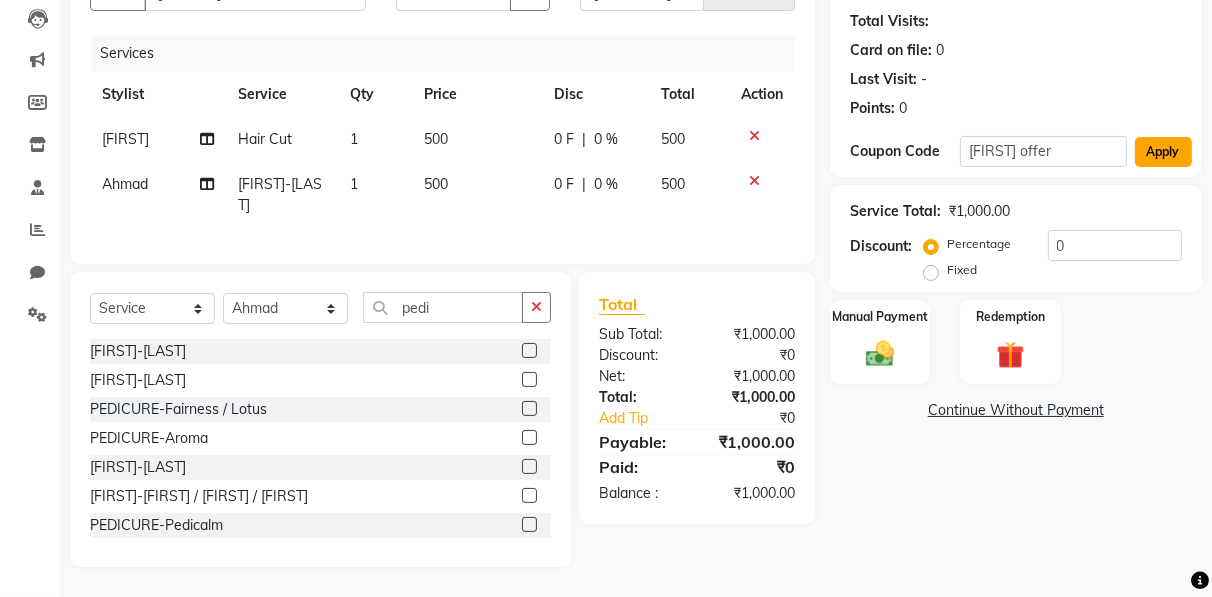 click on "Apply" 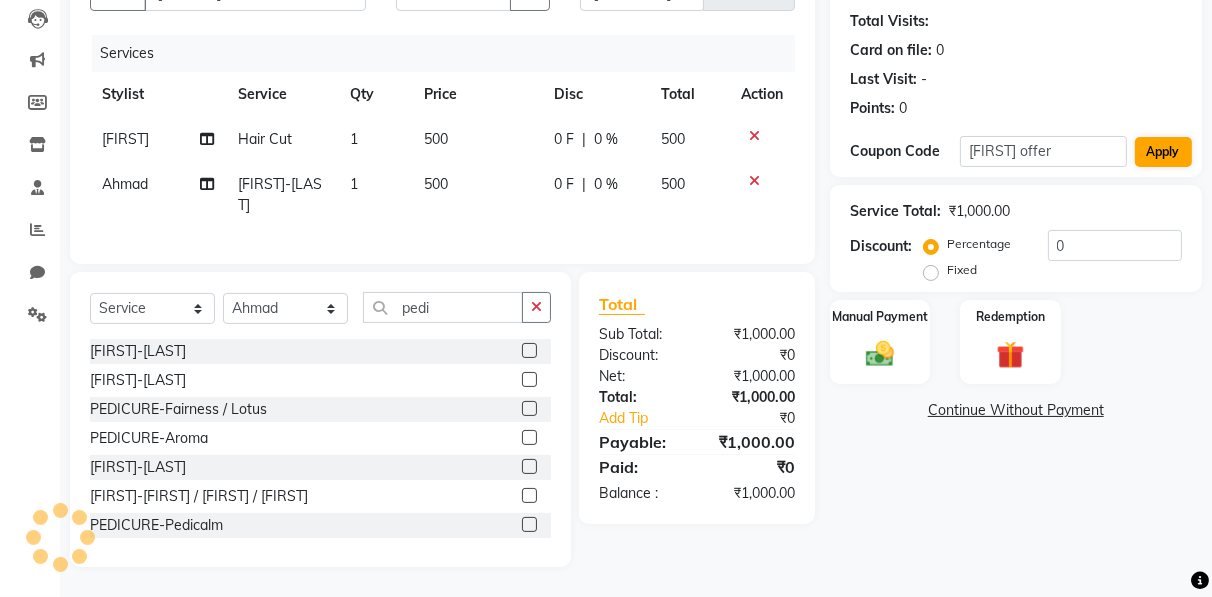 type on "15" 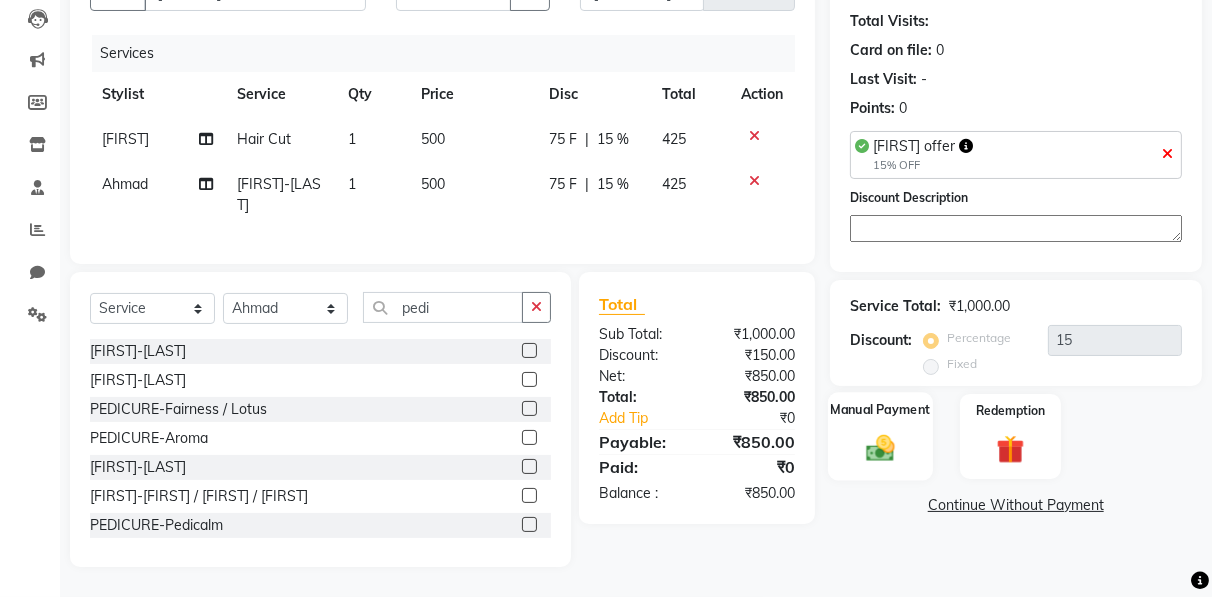 click 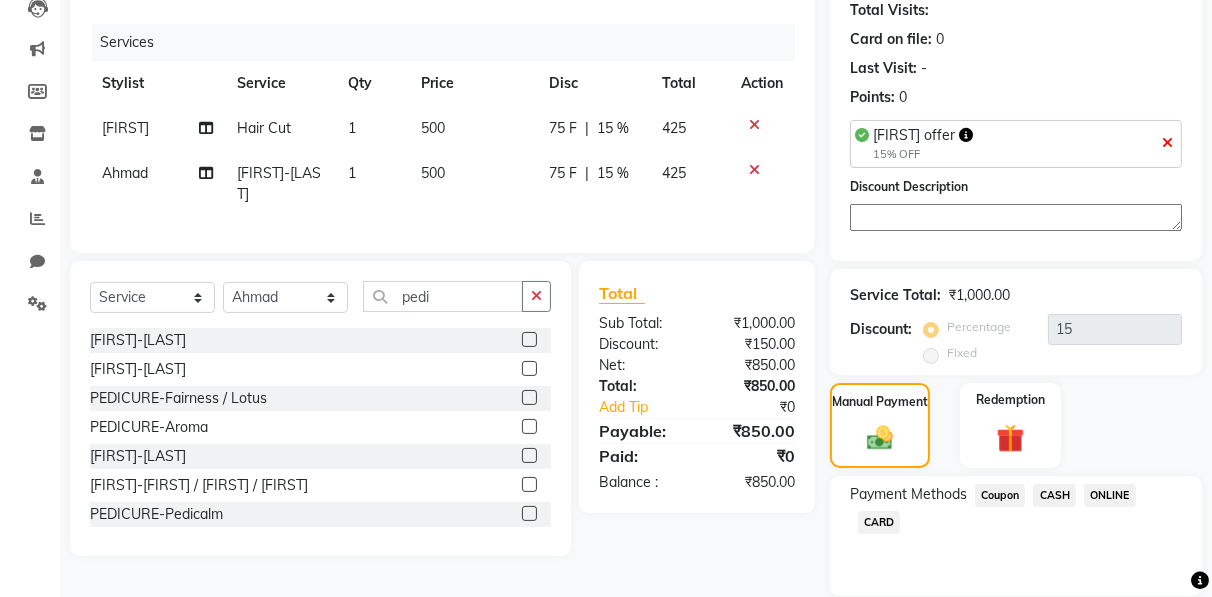 click on "ONLINE" 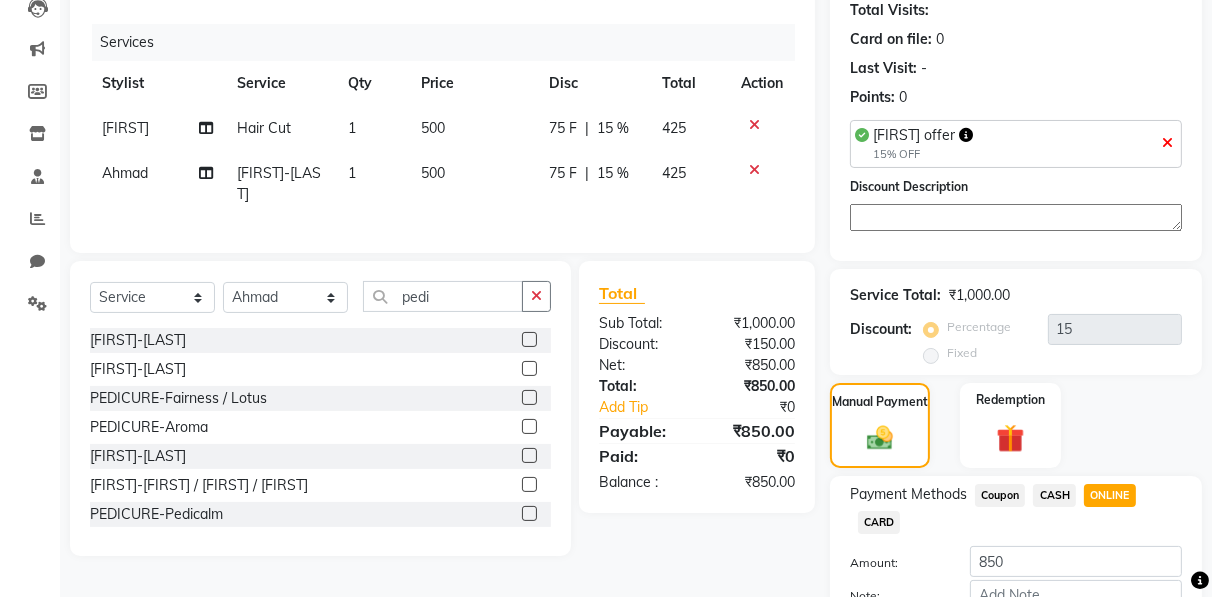 click on "ONLINE" 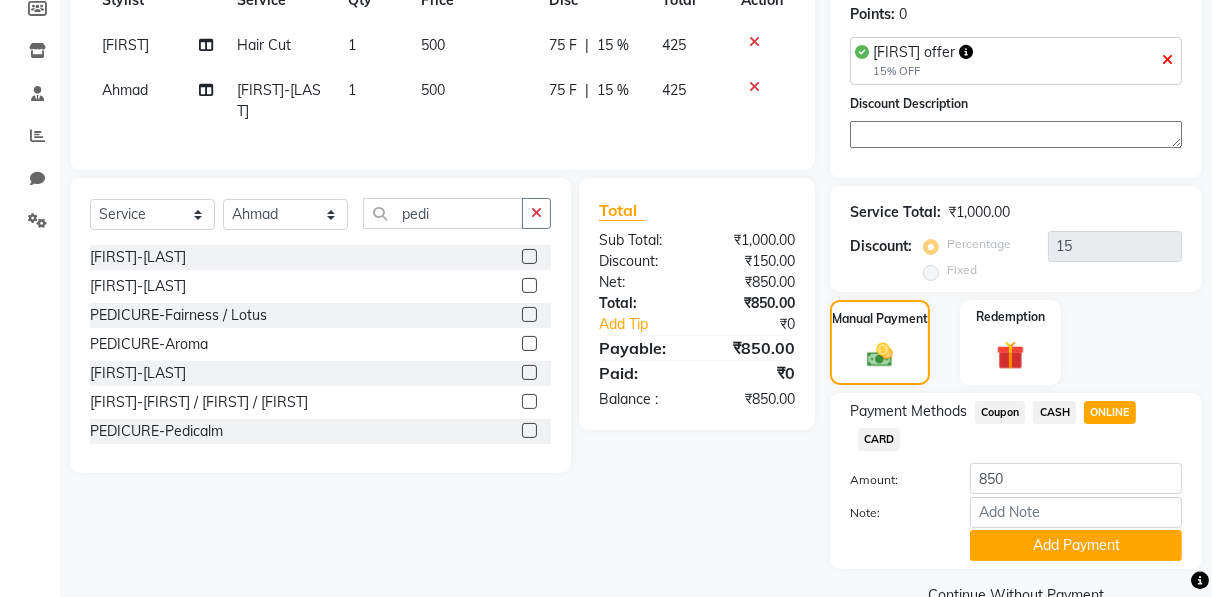 scroll, scrollTop: 346, scrollLeft: 0, axis: vertical 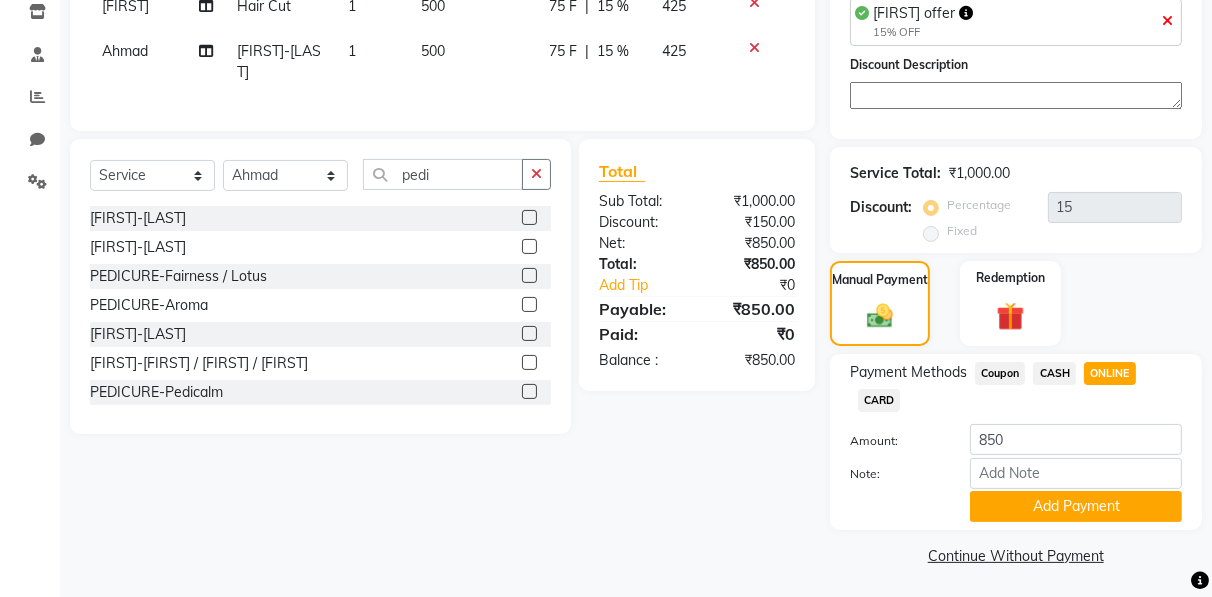 click on "ONLINE" 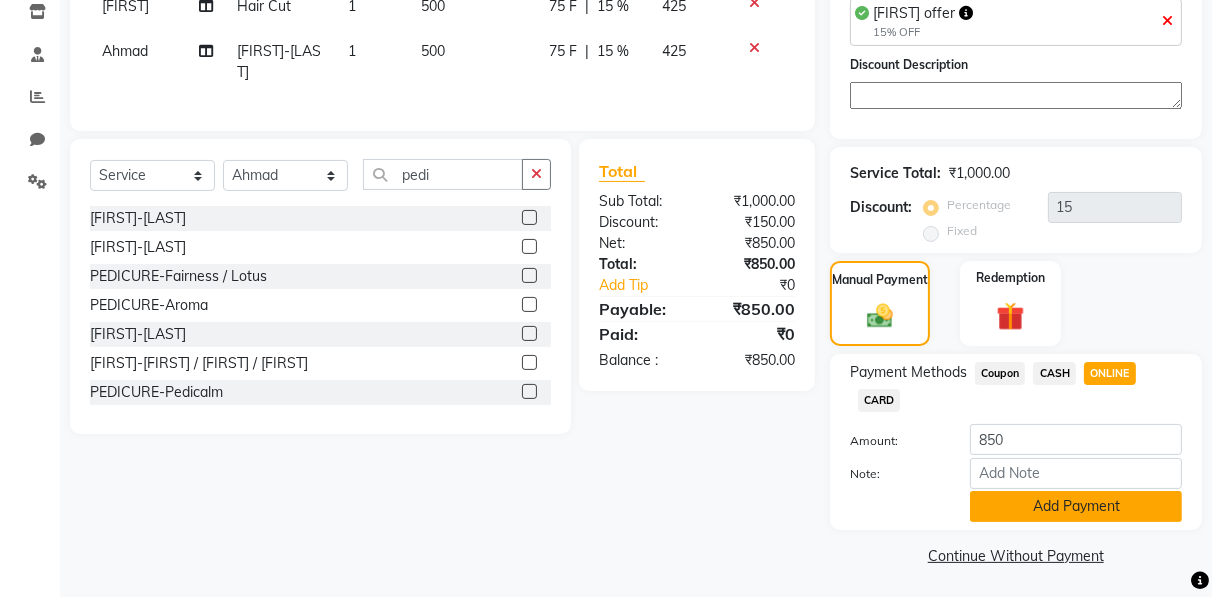 click on "Add Payment" 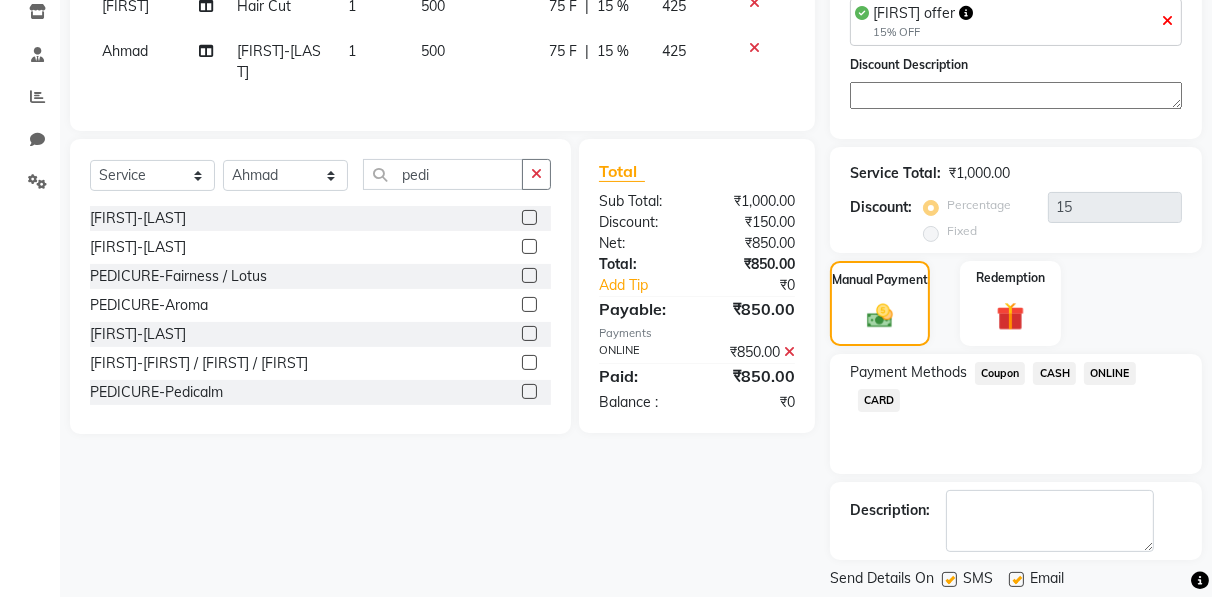 scroll, scrollTop: 403, scrollLeft: 0, axis: vertical 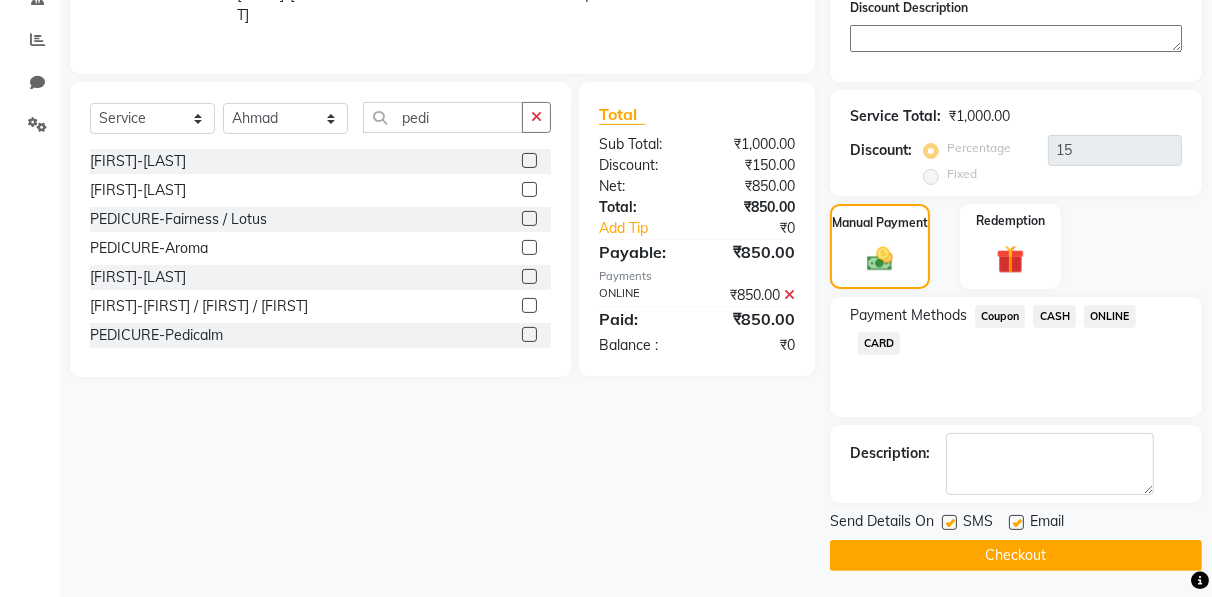 click on "Checkout" 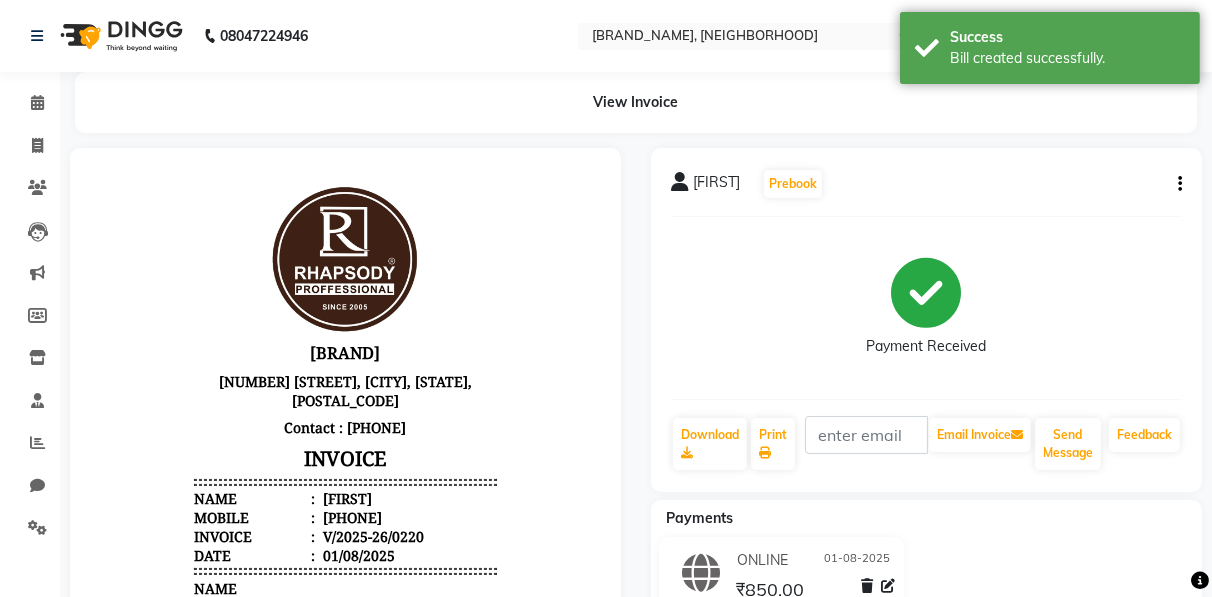 scroll, scrollTop: 0, scrollLeft: 0, axis: both 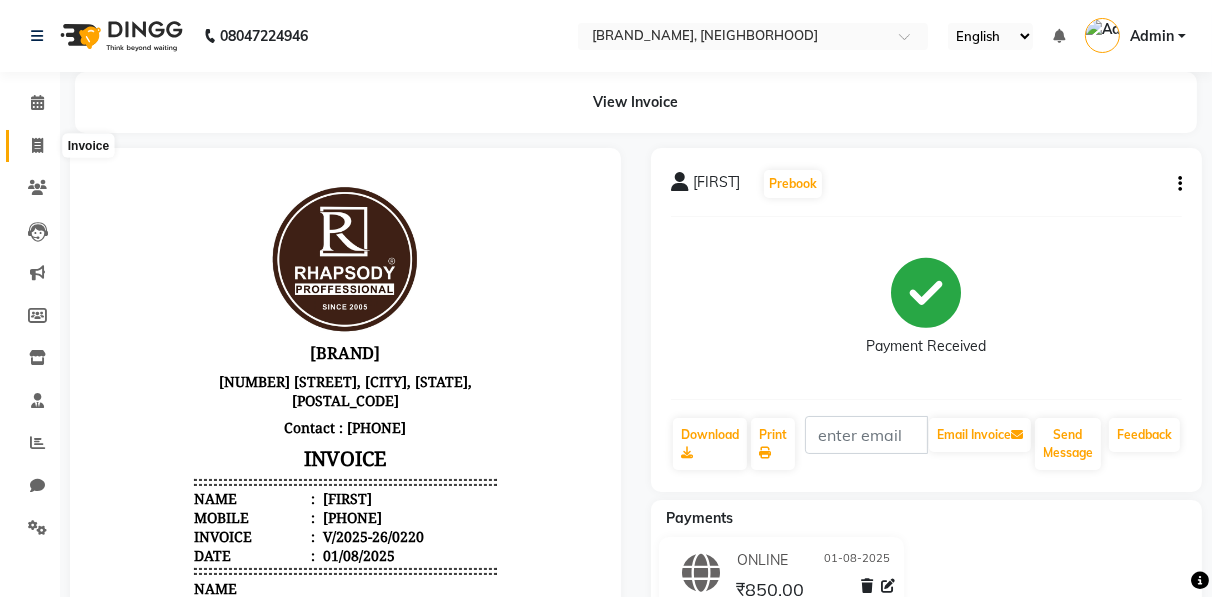 click 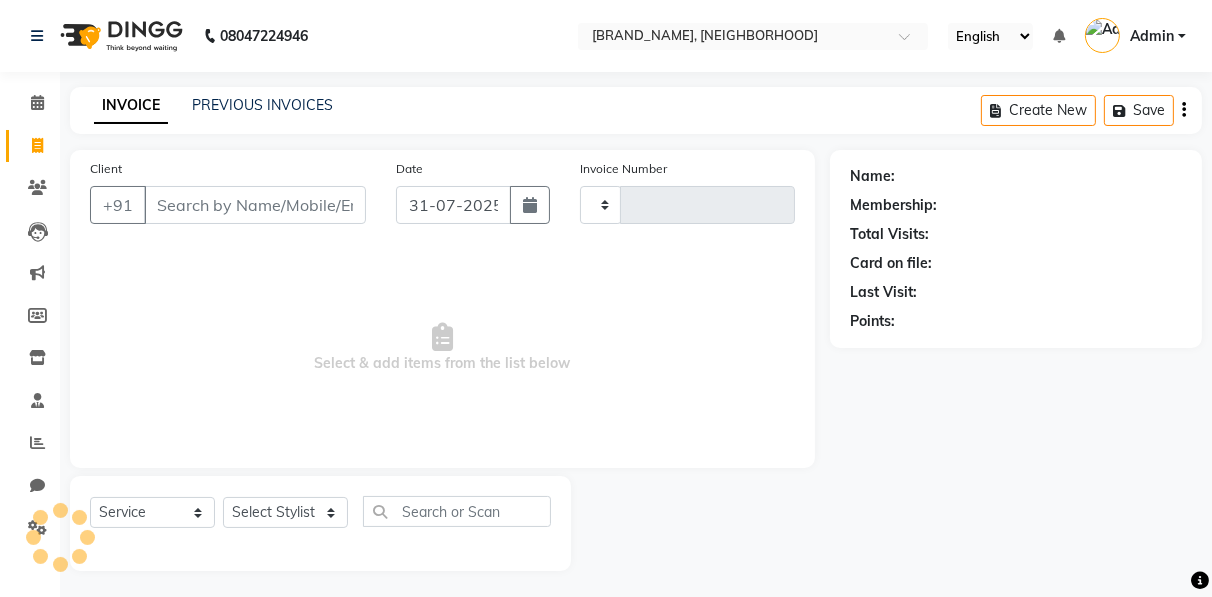 scroll, scrollTop: 3, scrollLeft: 0, axis: vertical 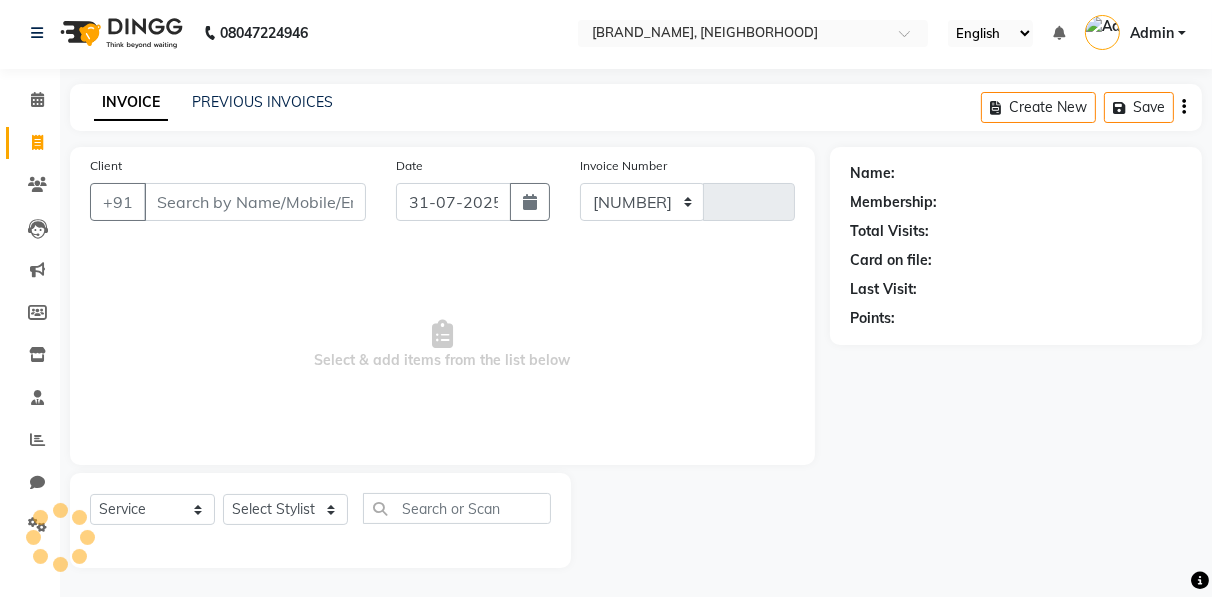 select on "8581" 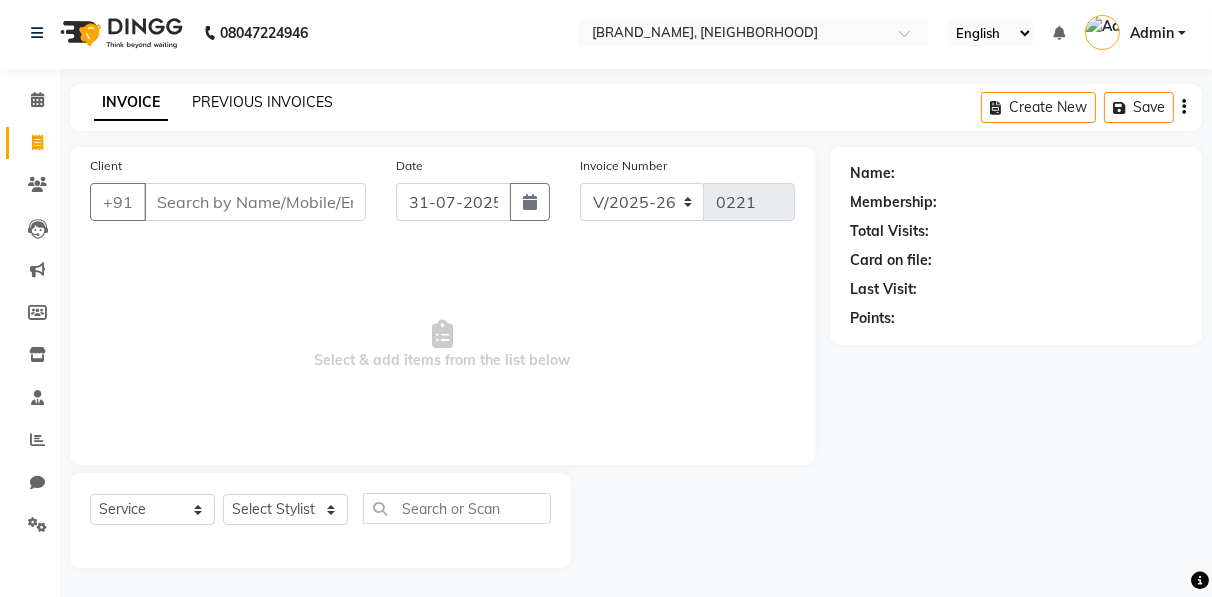click on "PREVIOUS INVOICES" 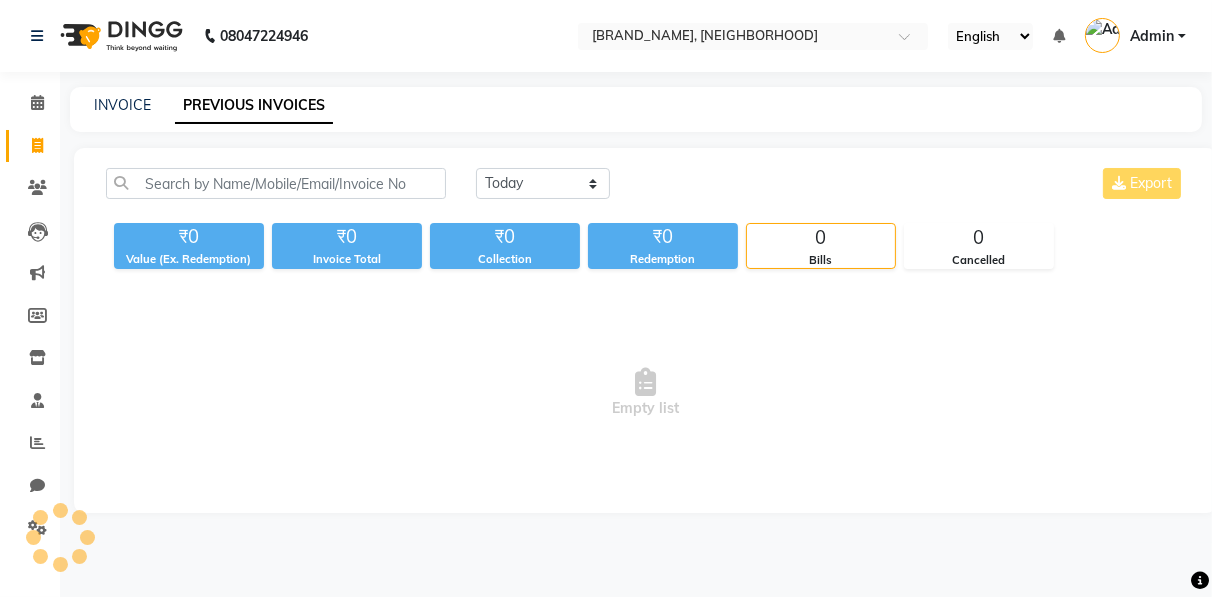 scroll, scrollTop: 0, scrollLeft: 0, axis: both 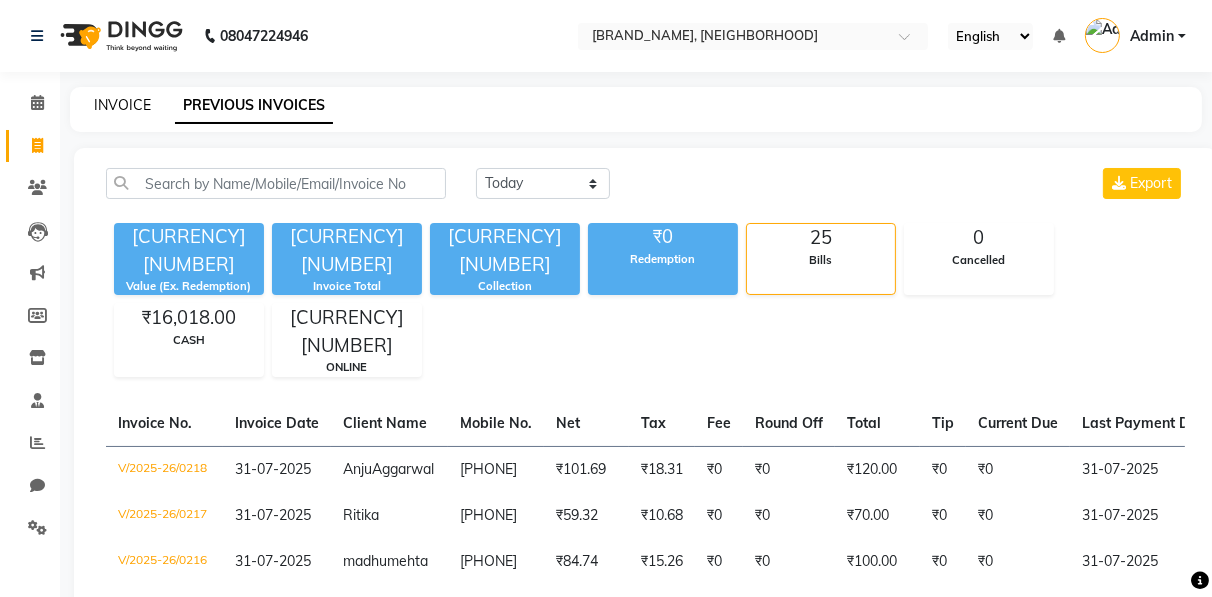 click on "INVOICE" 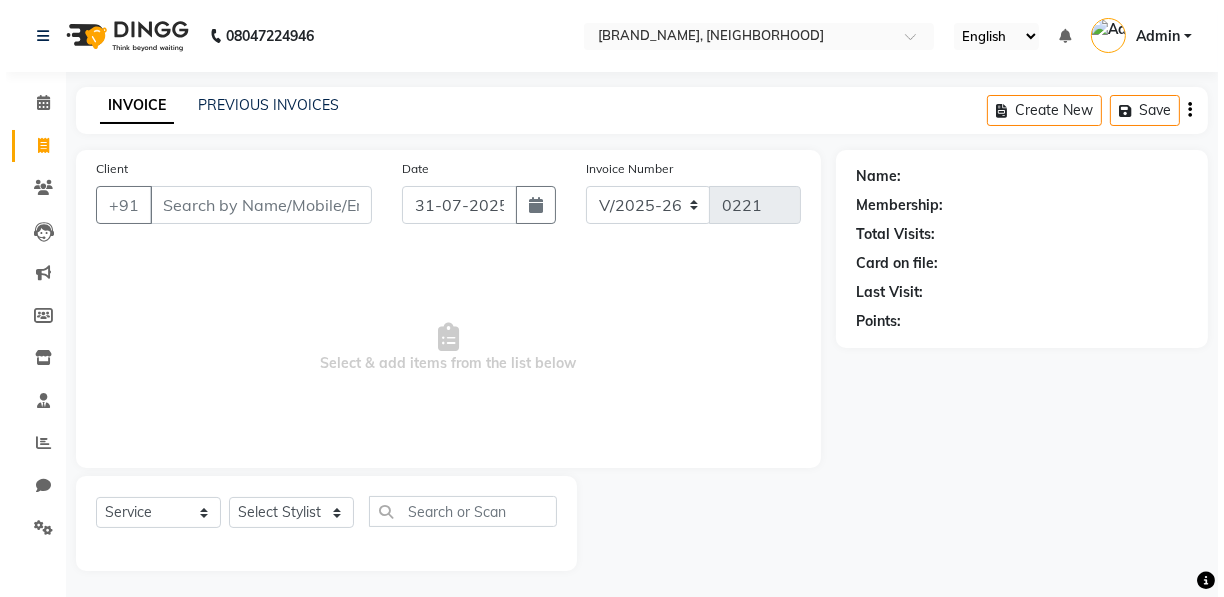 scroll, scrollTop: 3, scrollLeft: 0, axis: vertical 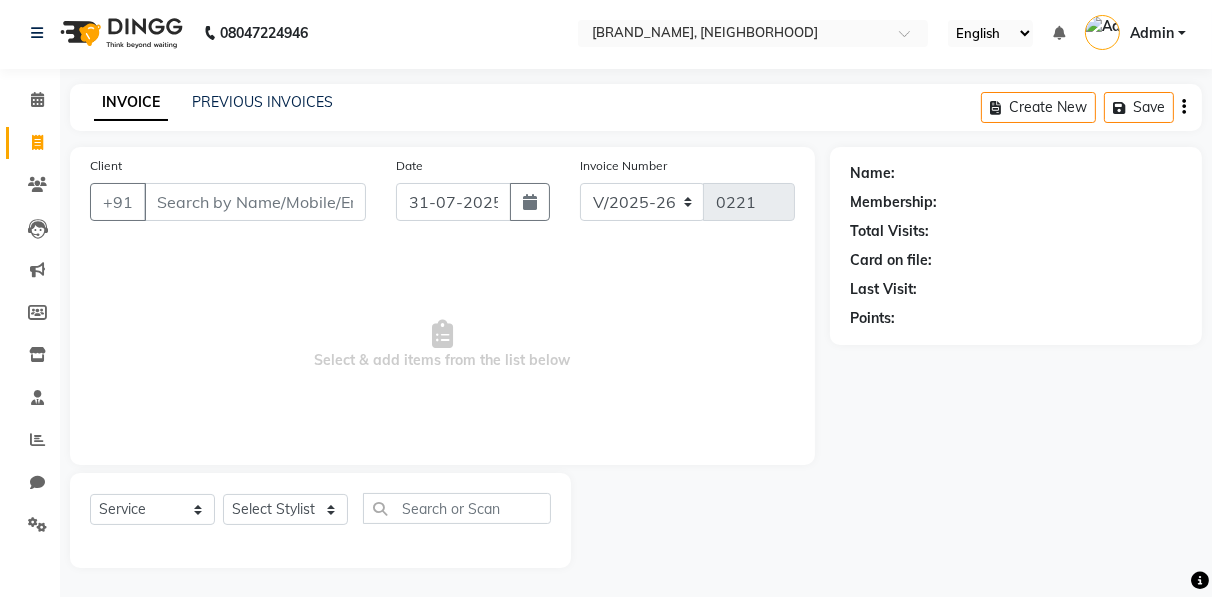 click on "Client" at bounding box center [255, 202] 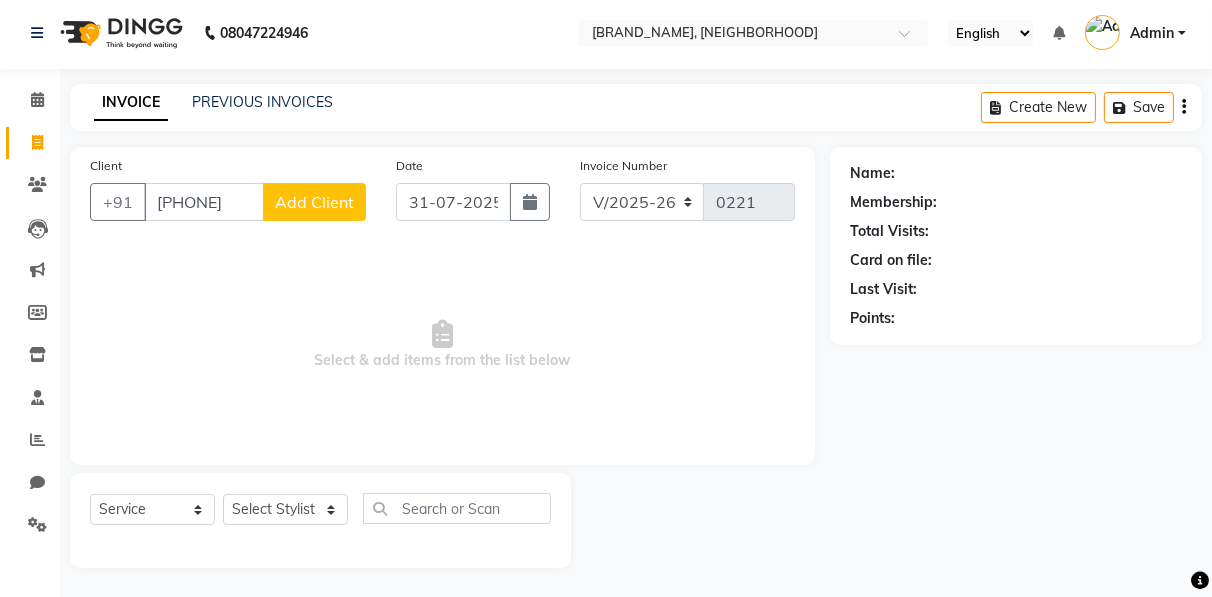 type on "[PHONE]" 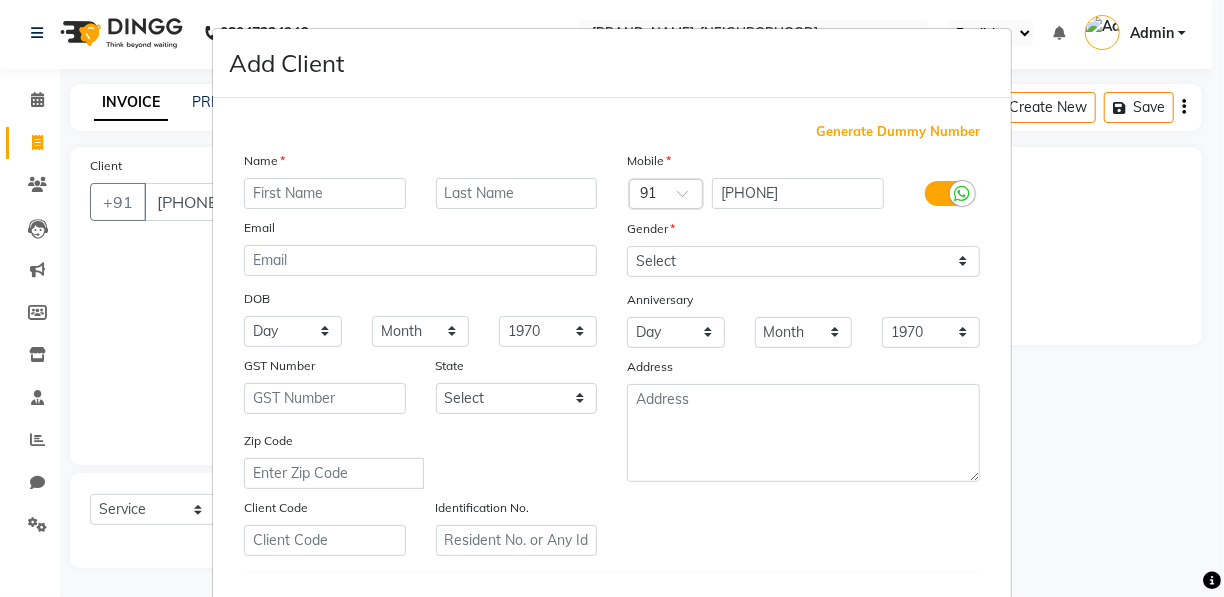 click at bounding box center [325, 193] 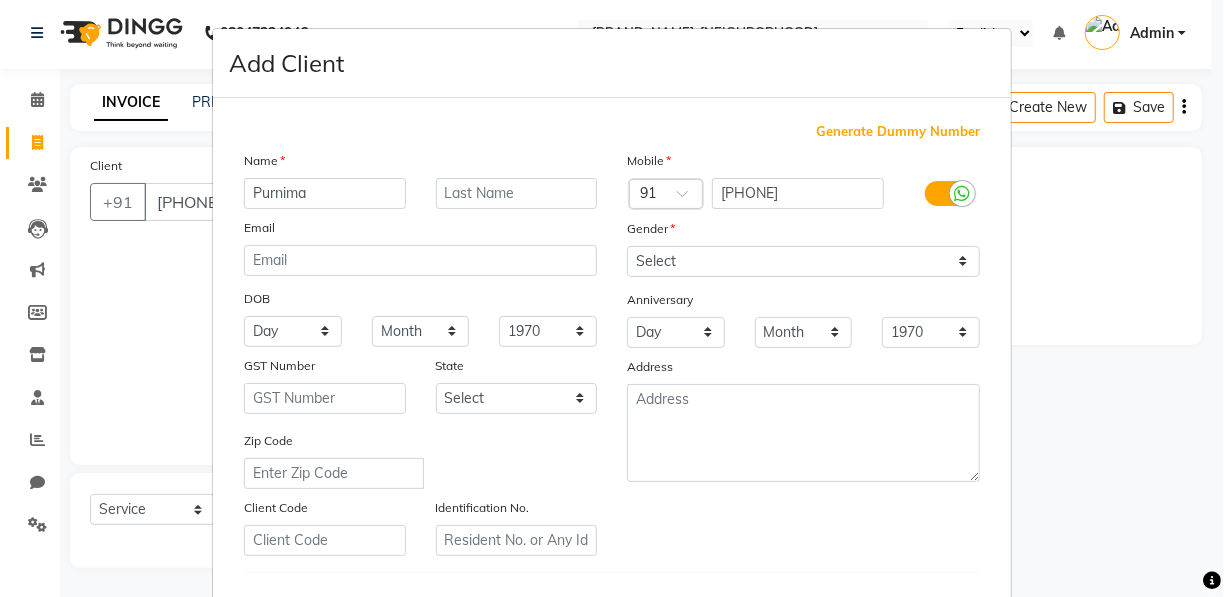 type on "Purnima" 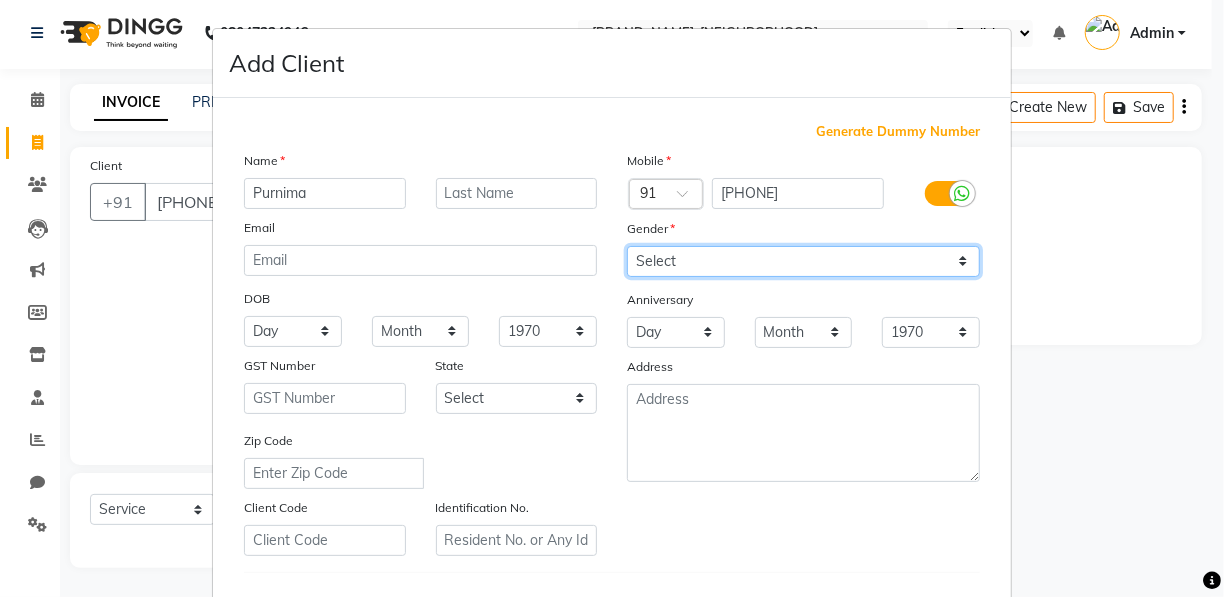 click on "Select Male Female Other Prefer Not To Say" at bounding box center [803, 261] 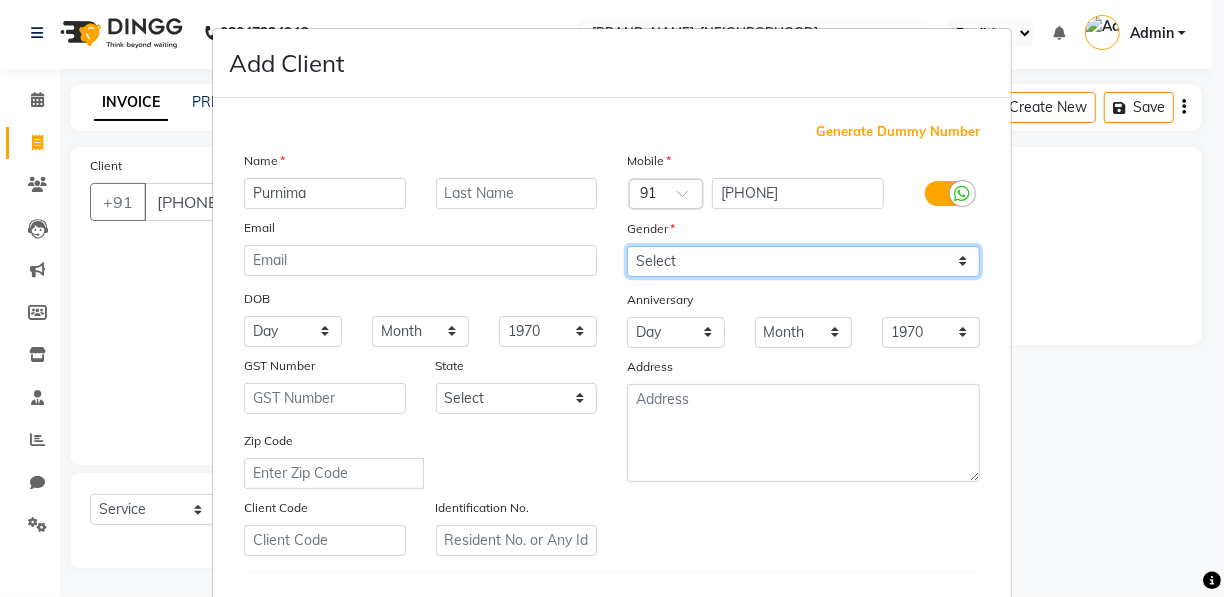 select on "female" 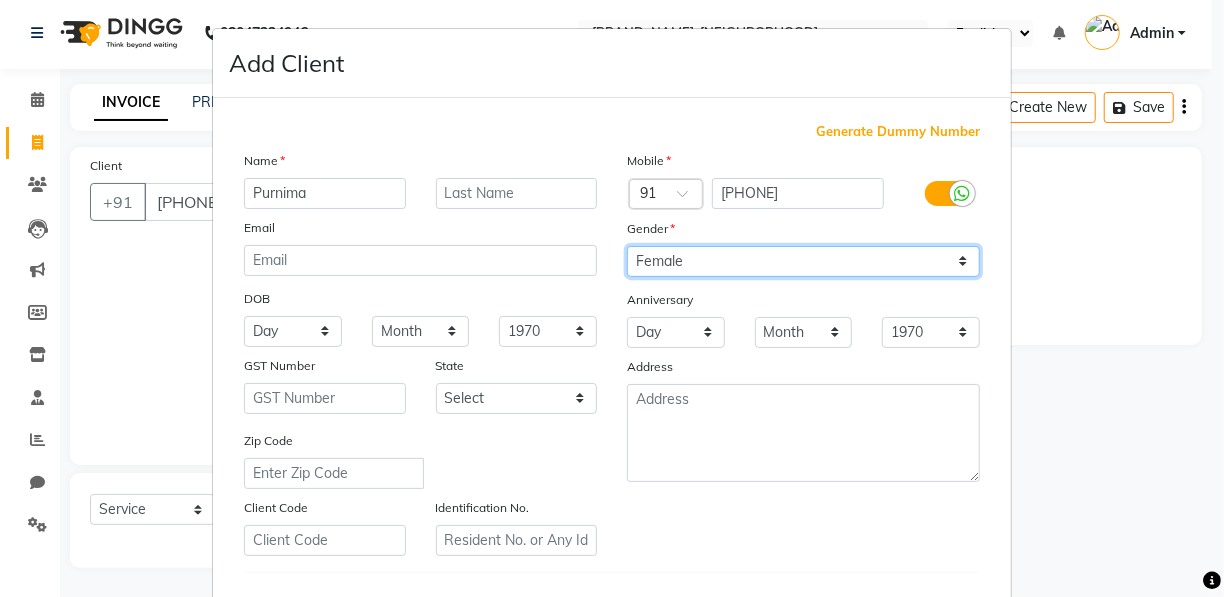 click on "Select Male Female Other Prefer Not To Say" at bounding box center [803, 261] 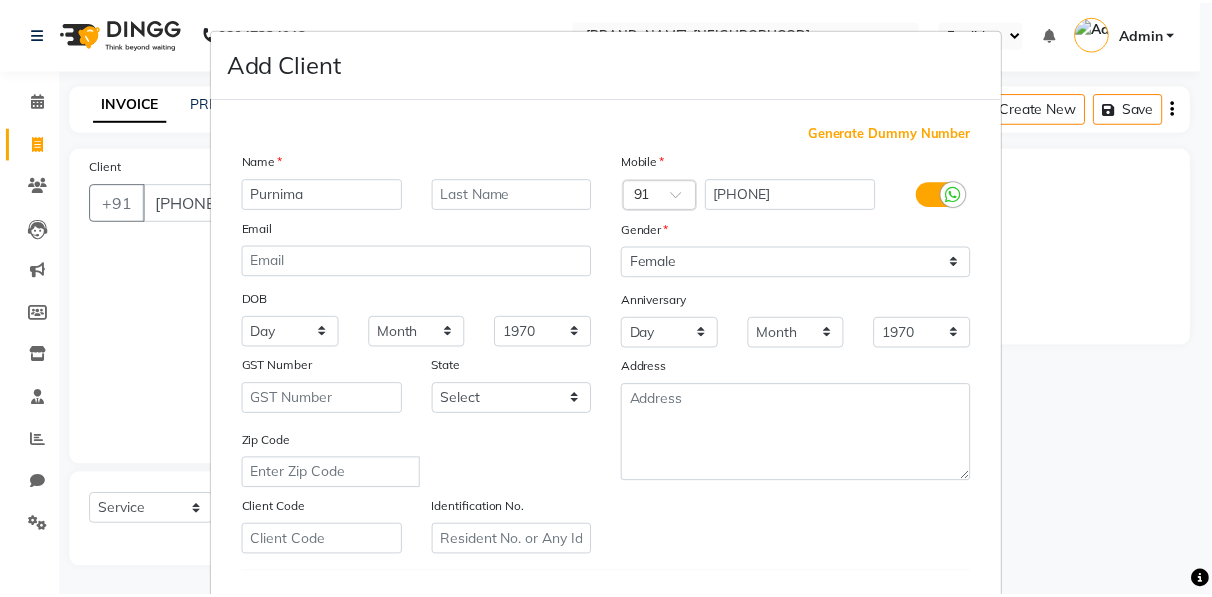 scroll, scrollTop: 321, scrollLeft: 0, axis: vertical 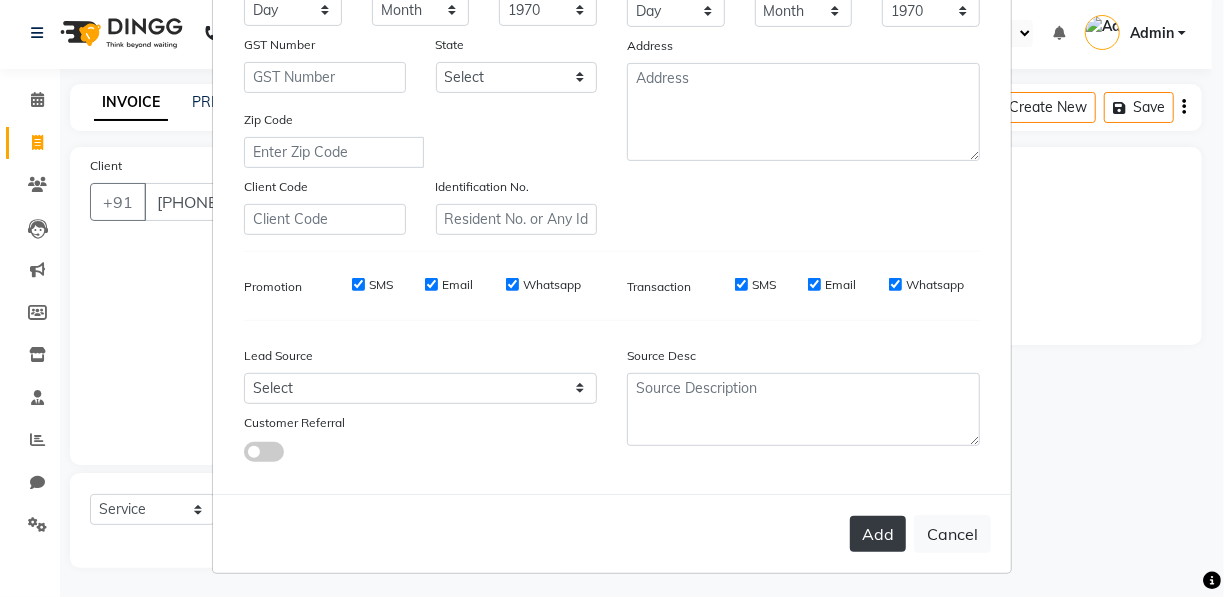click on "Add" at bounding box center (878, 534) 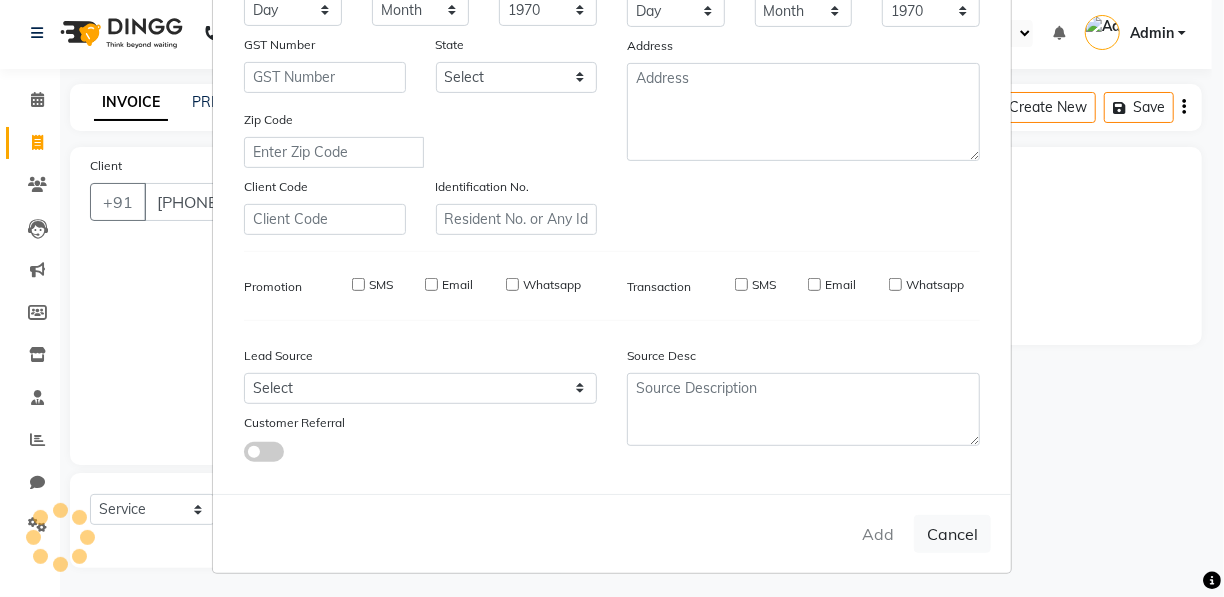 type 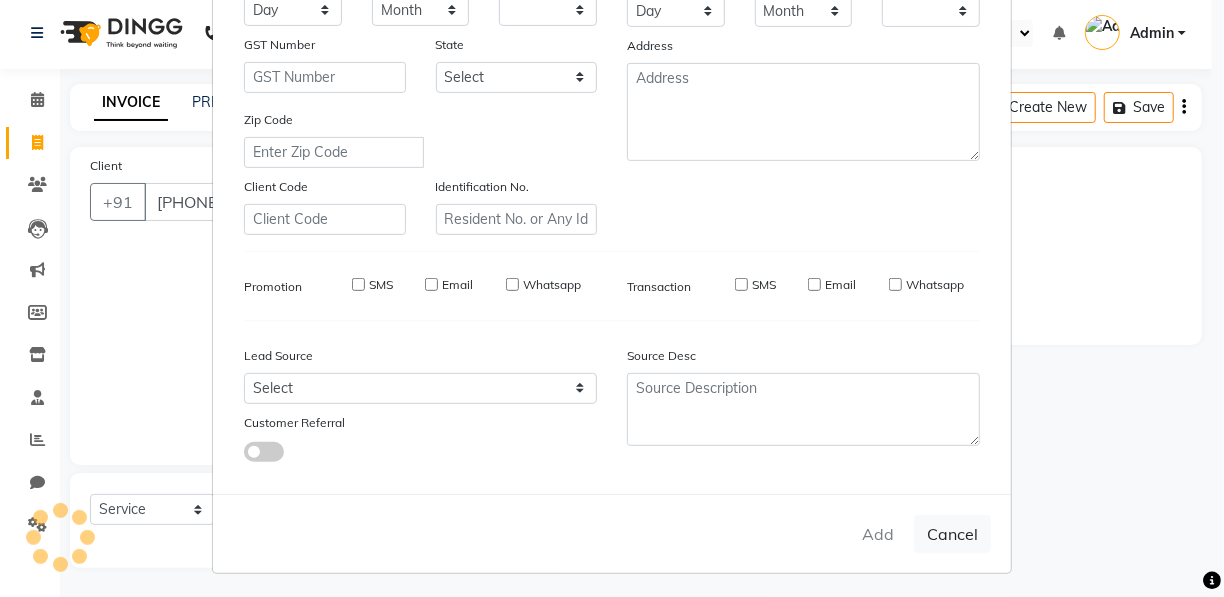 checkbox on "false" 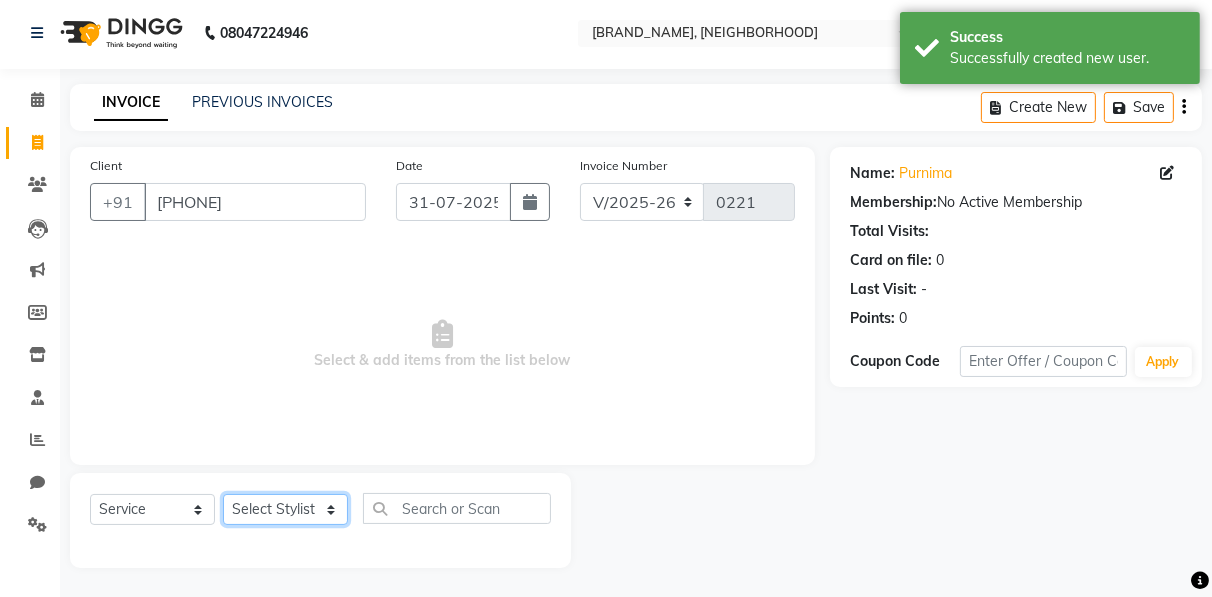 click on "Select Stylist [FIRST] [FIRST] [FIRST] [FIRST] [FIRST] [FIRST] [FIRST] [FIRST] [FIRST] [FIRST]  [FIRST]" 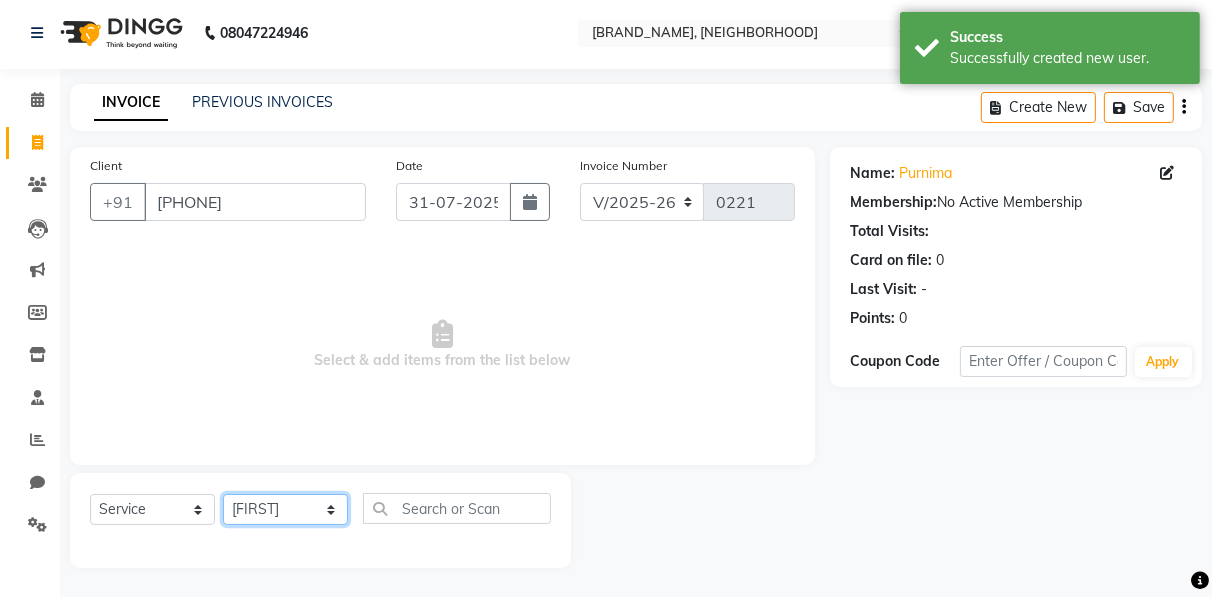 click on "Select Stylist [FIRST] [FIRST] [FIRST] [FIRST] [FIRST] [FIRST] [FIRST] [FIRST] [FIRST] [FIRST]  [FIRST]" 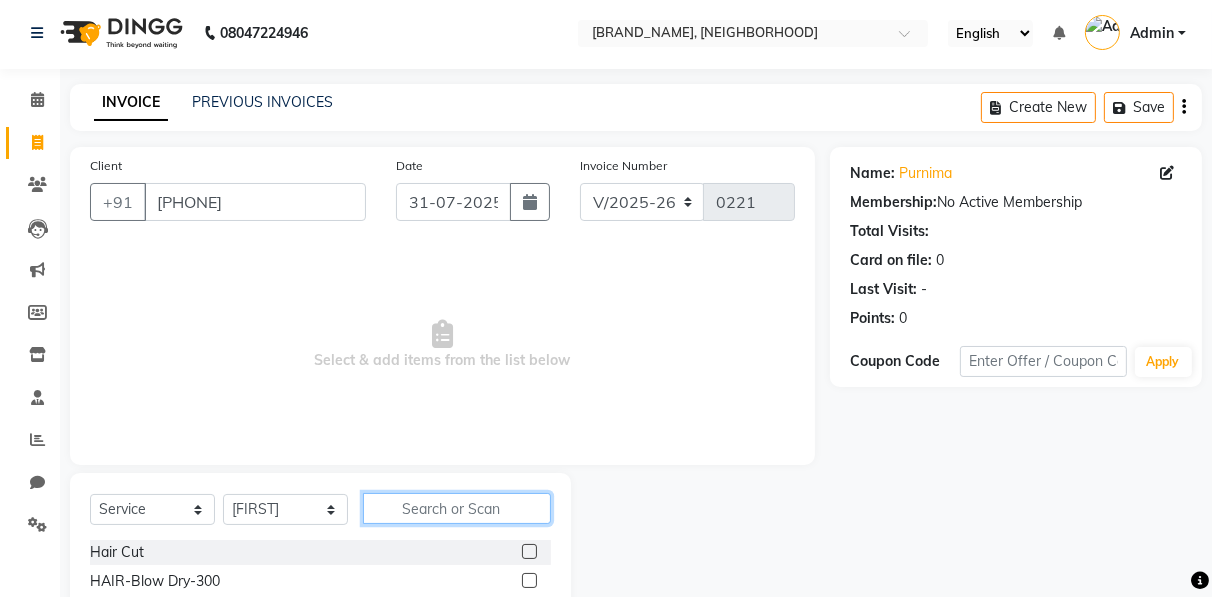 click 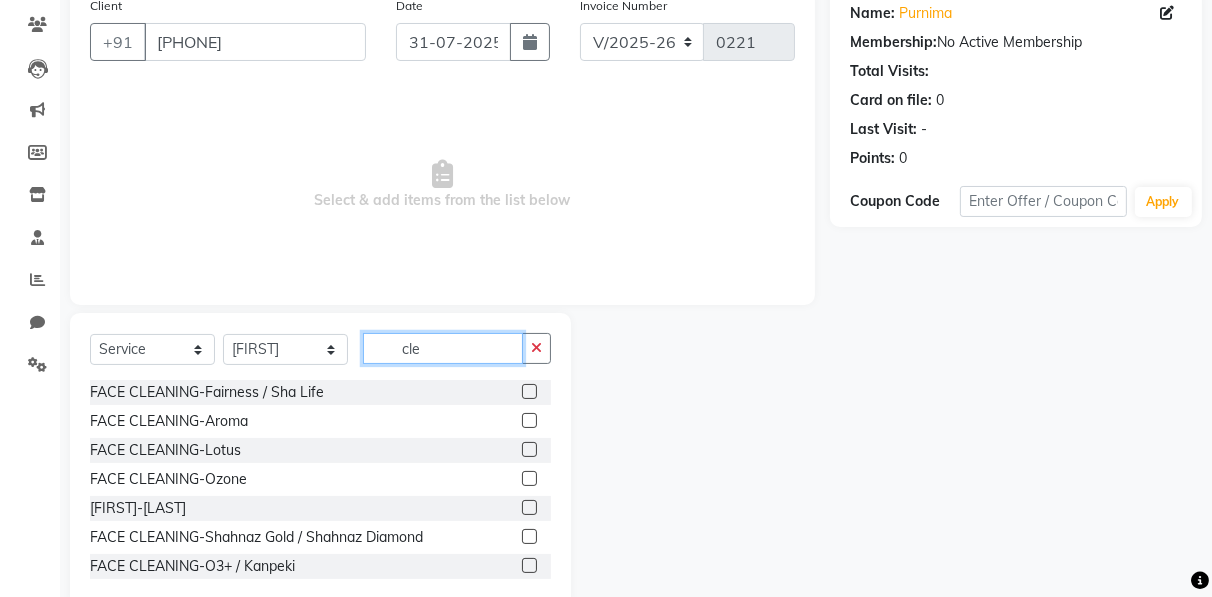 scroll, scrollTop: 202, scrollLeft: 0, axis: vertical 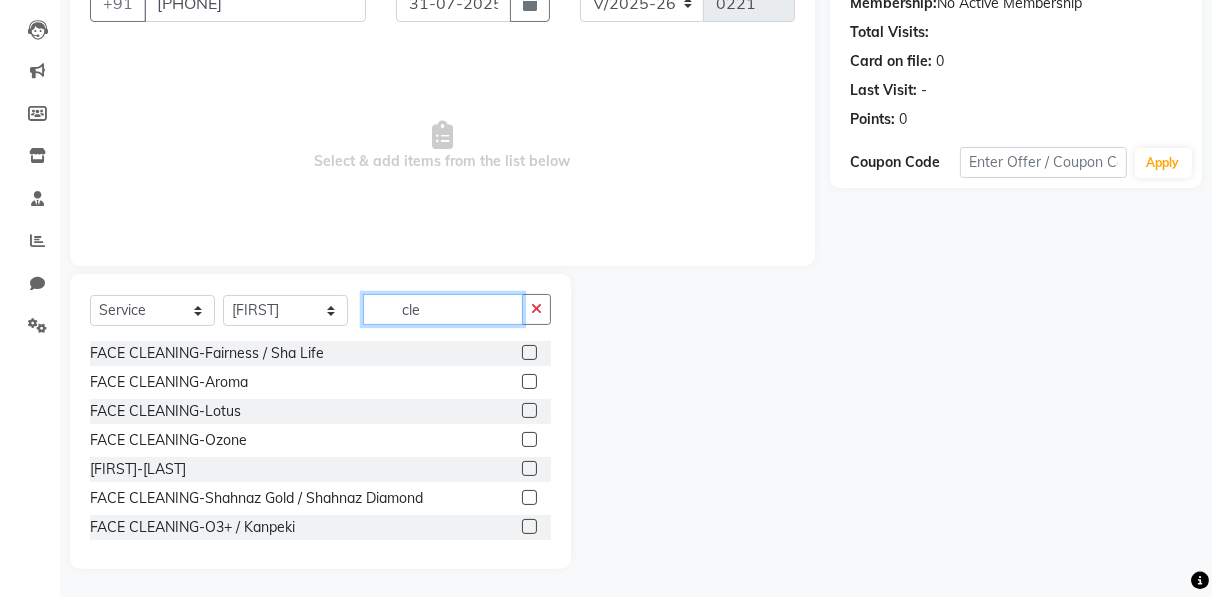 type on "cle" 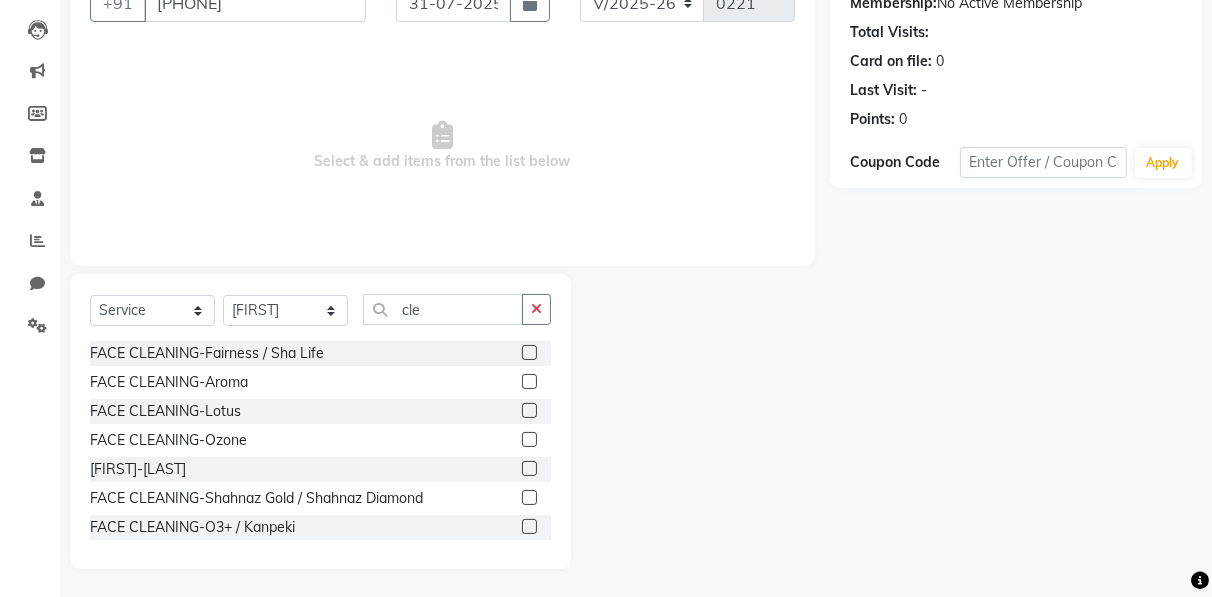 click 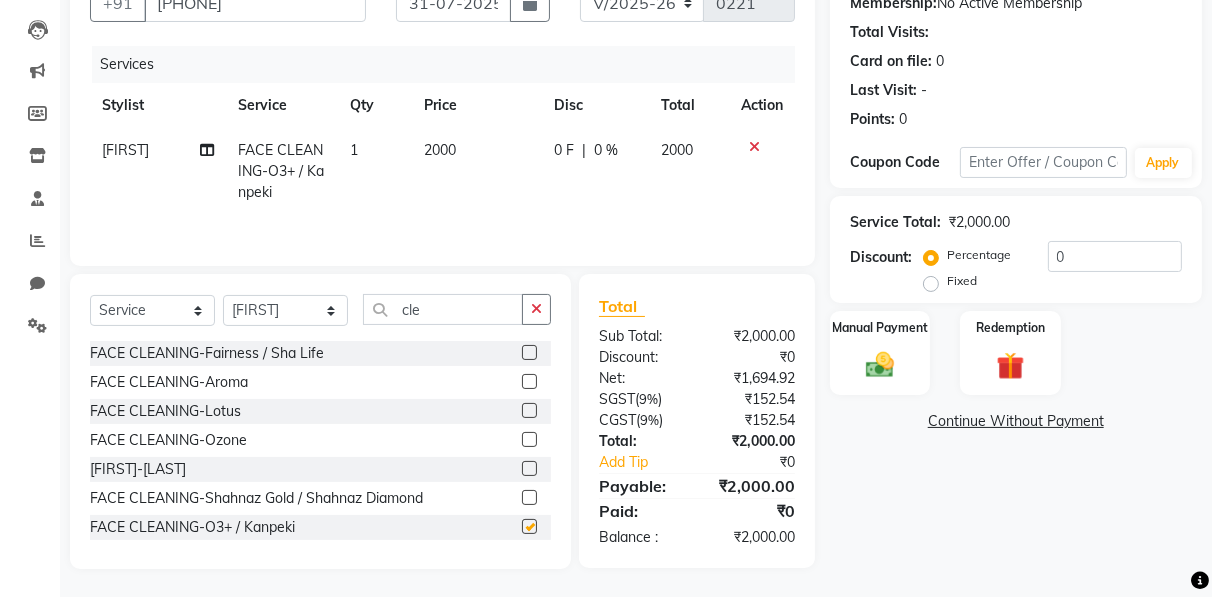 checkbox on "false" 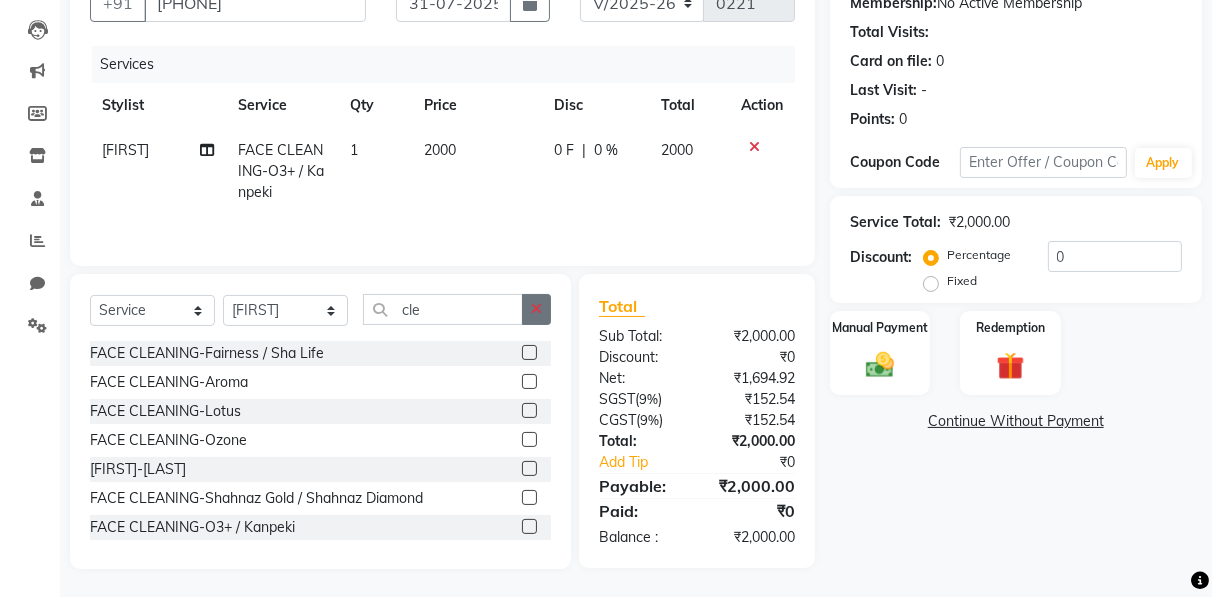 click 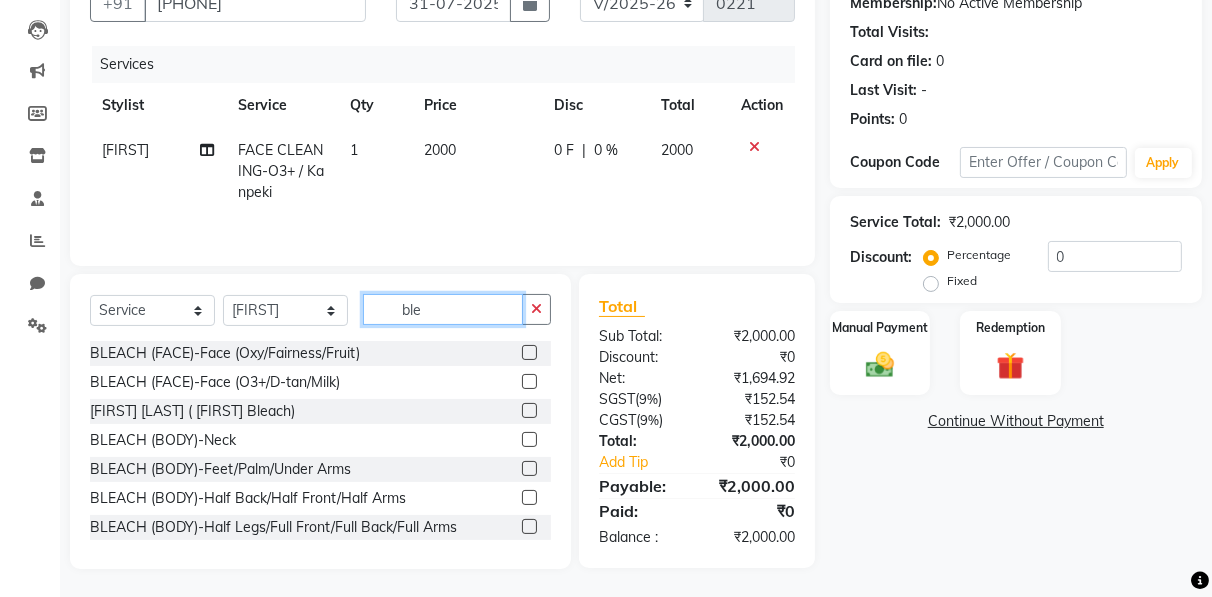 type on "ble" 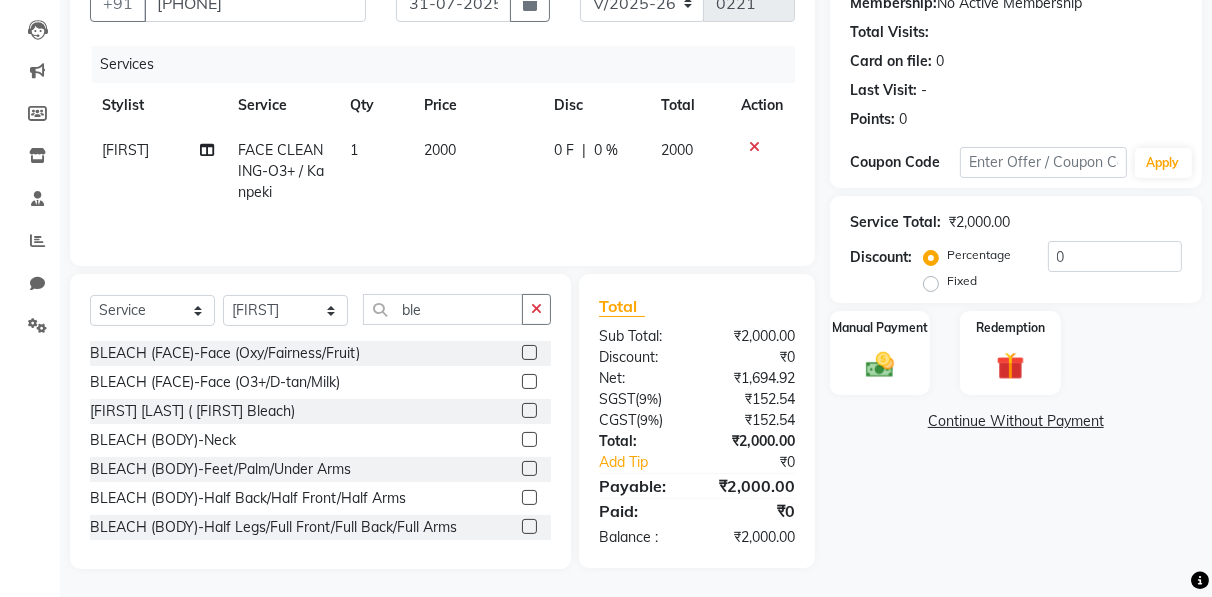 click 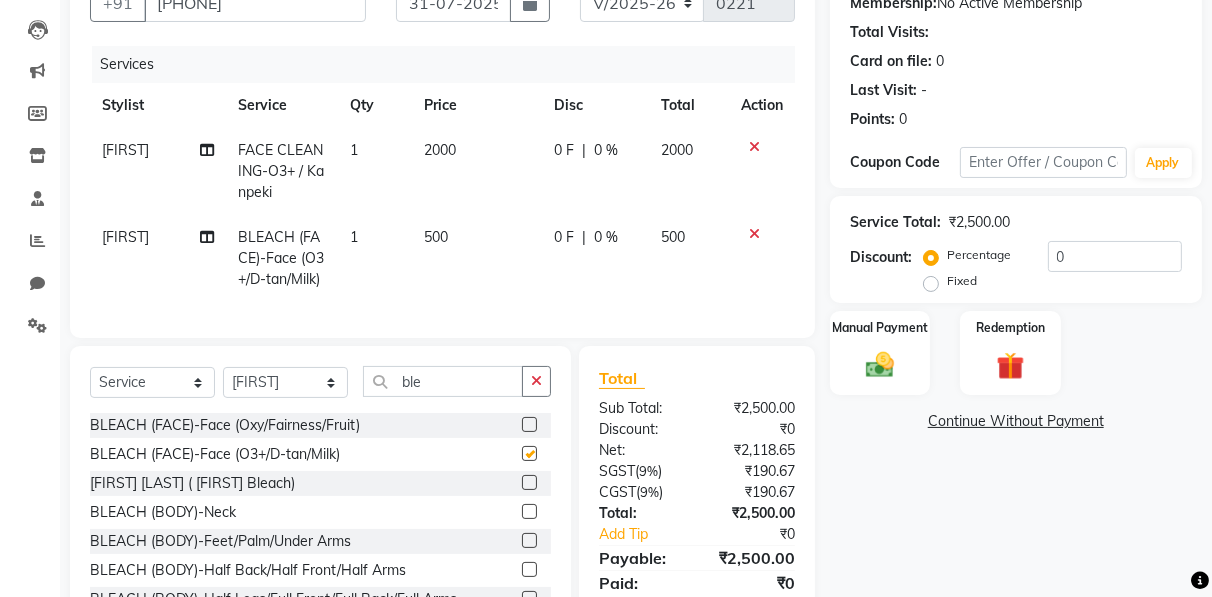 checkbox on "false" 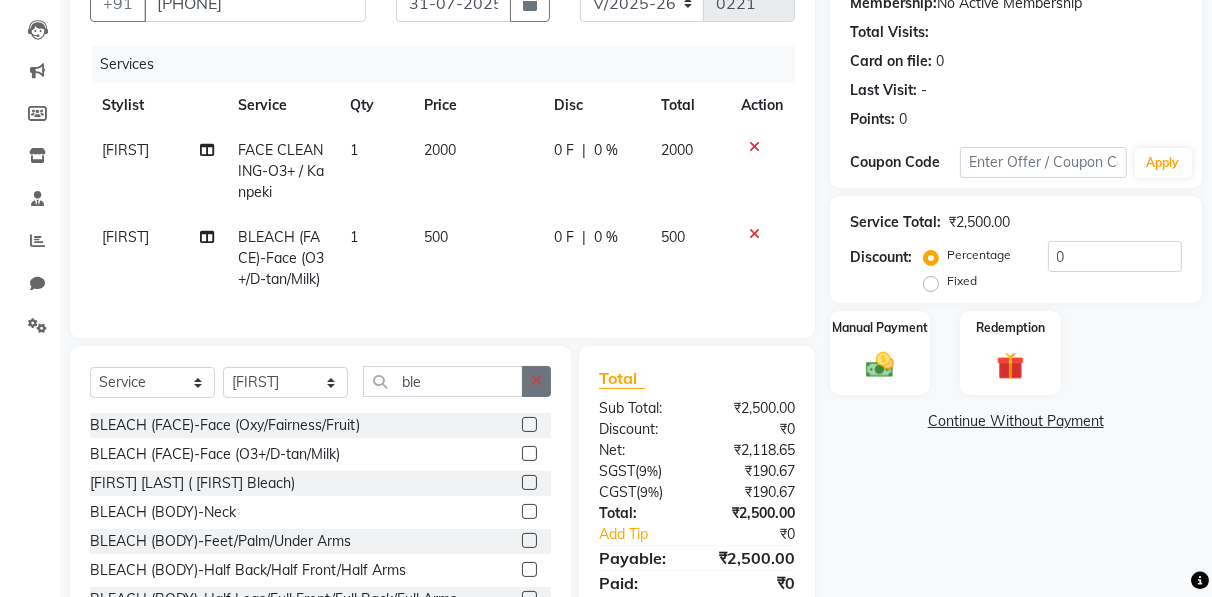 click 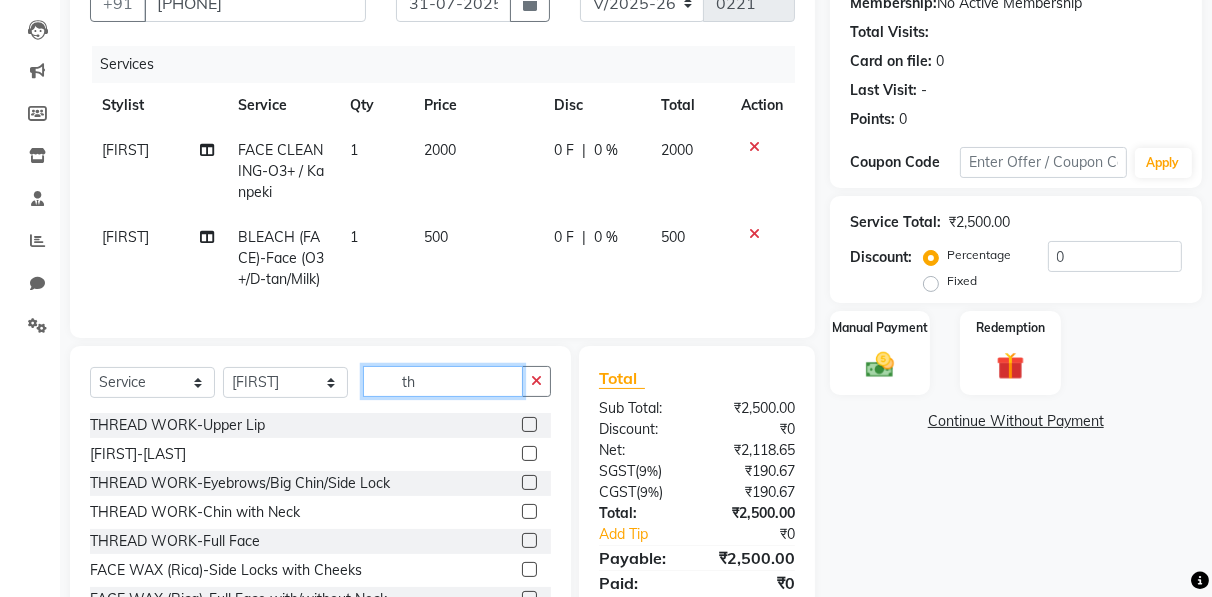 type on "th" 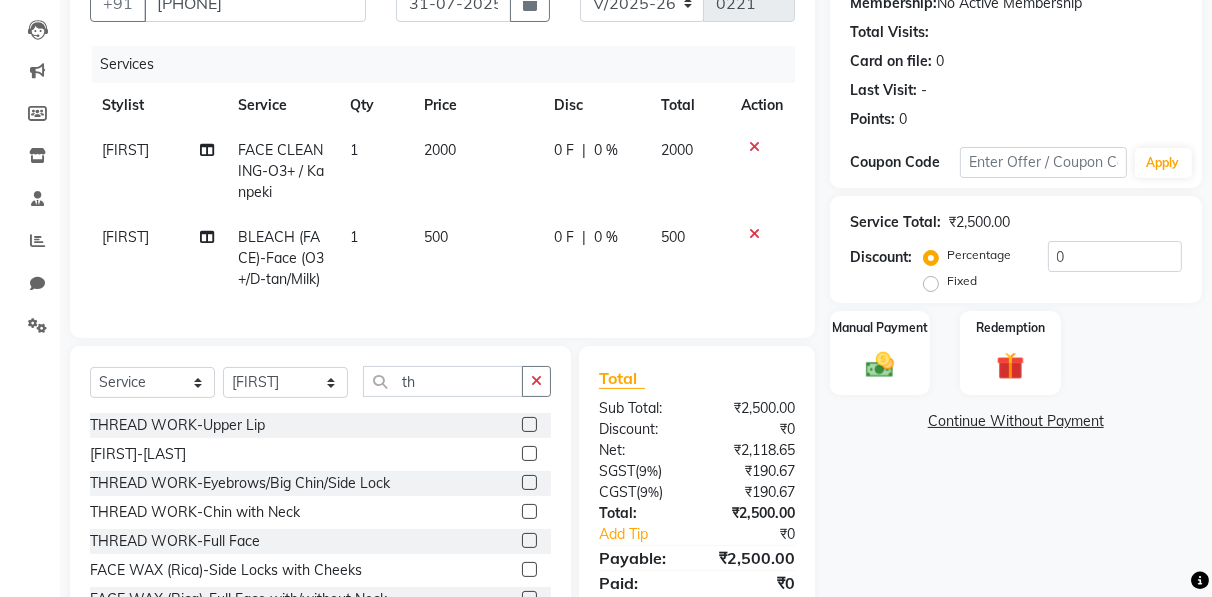 click 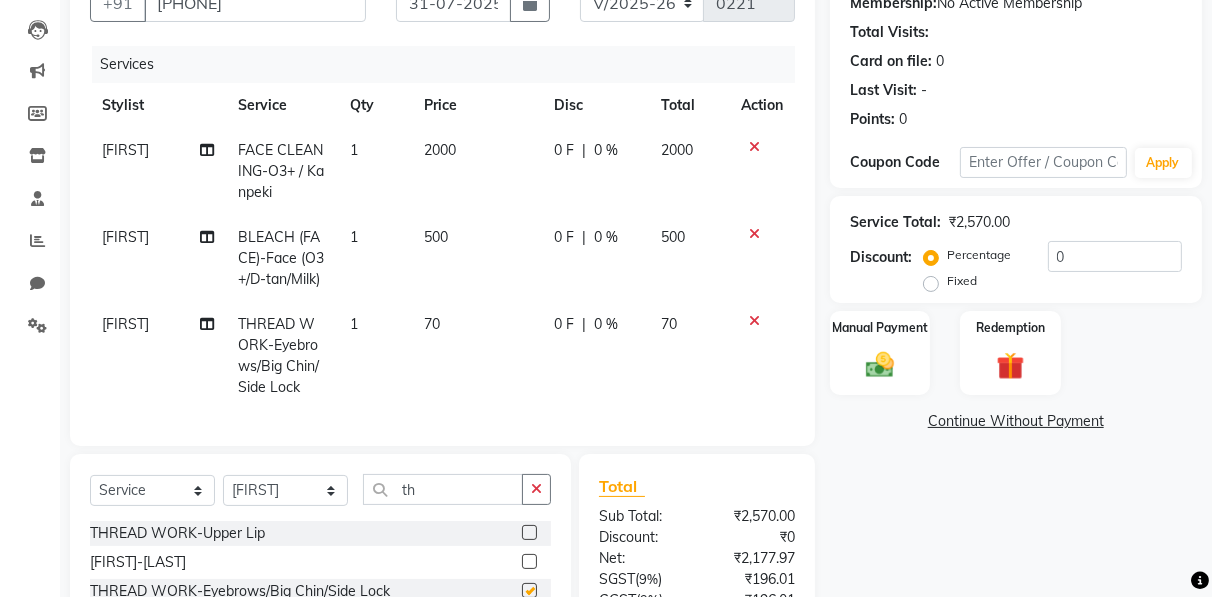 checkbox on "false" 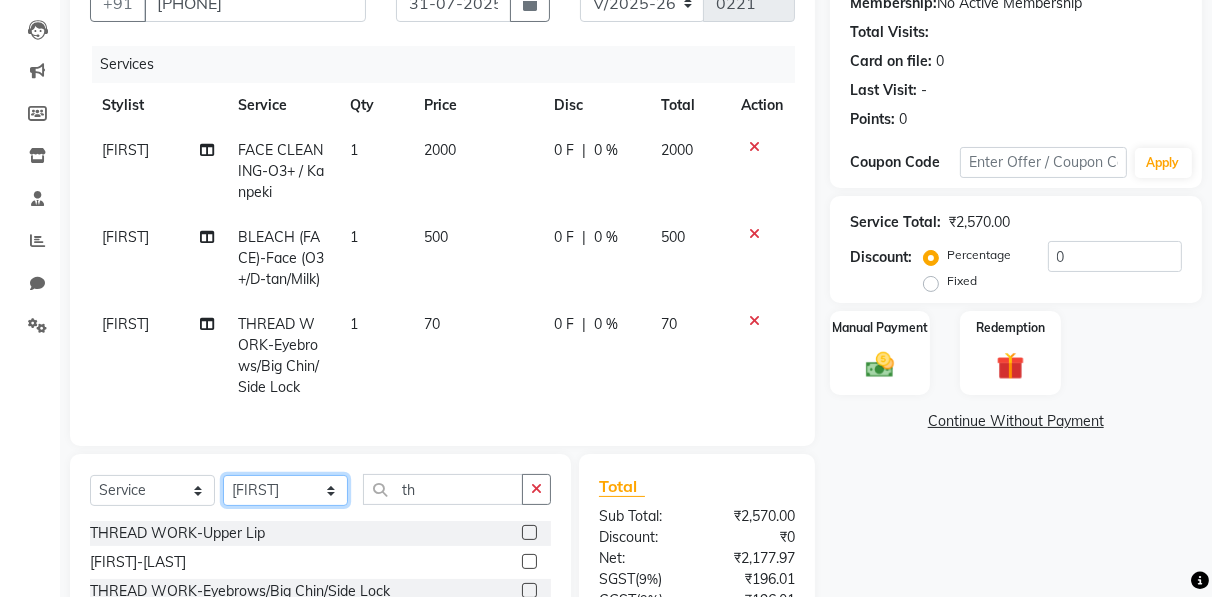 click on "Select Stylist [FIRST] [FIRST] [FIRST] [FIRST] [FIRST] [FIRST] [FIRST] [FIRST] [FIRST] [FIRST]  [FIRST]" 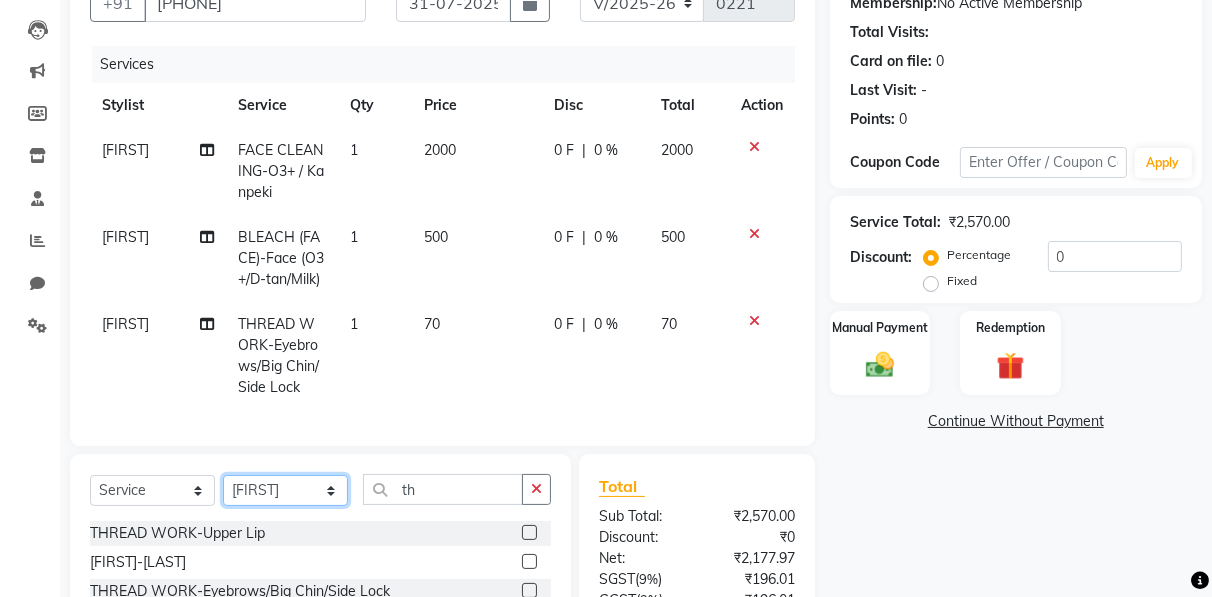 select on "[NUMBER]" 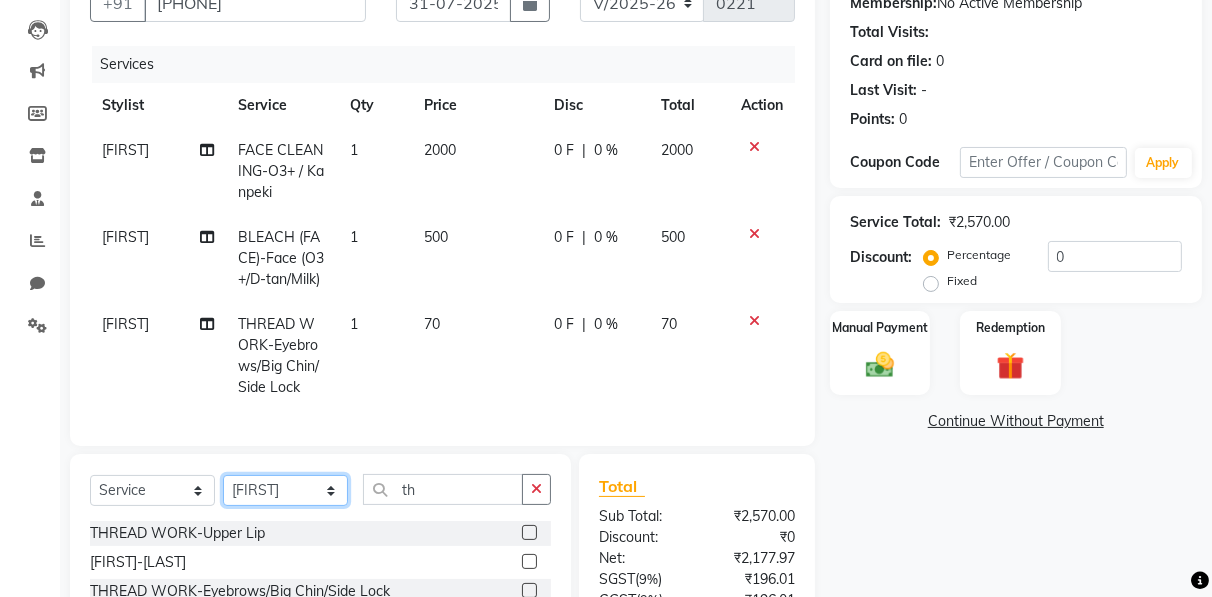 click on "Select Stylist [FIRST] [FIRST] [FIRST] [FIRST] [FIRST] [FIRST] [FIRST] [FIRST] [FIRST] [FIRST]  [FIRST]" 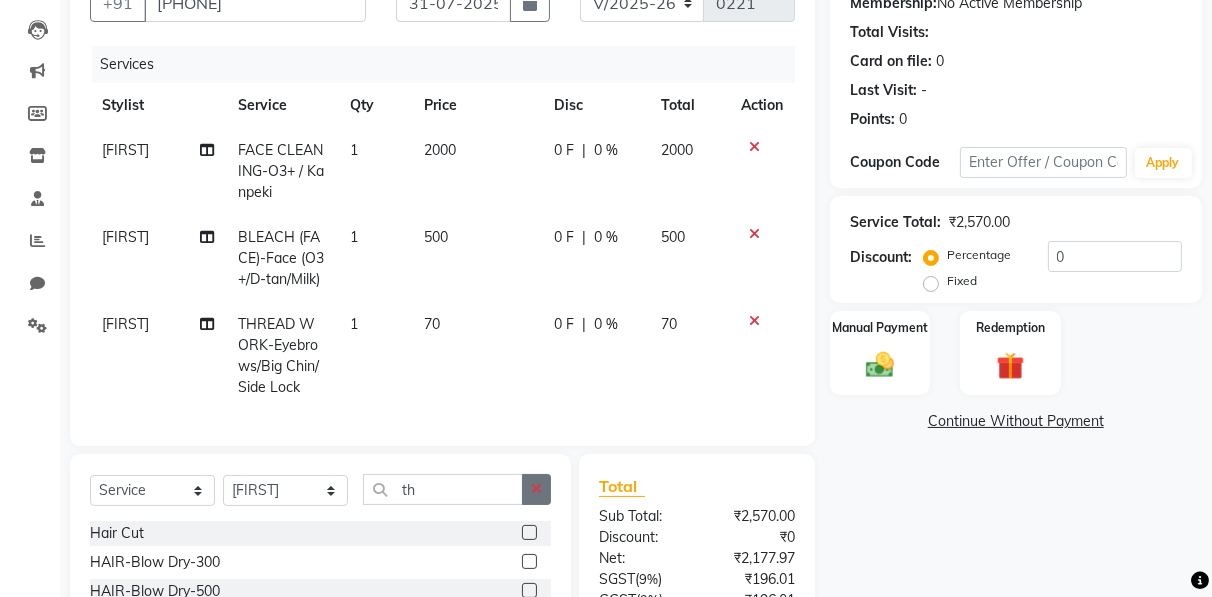 click 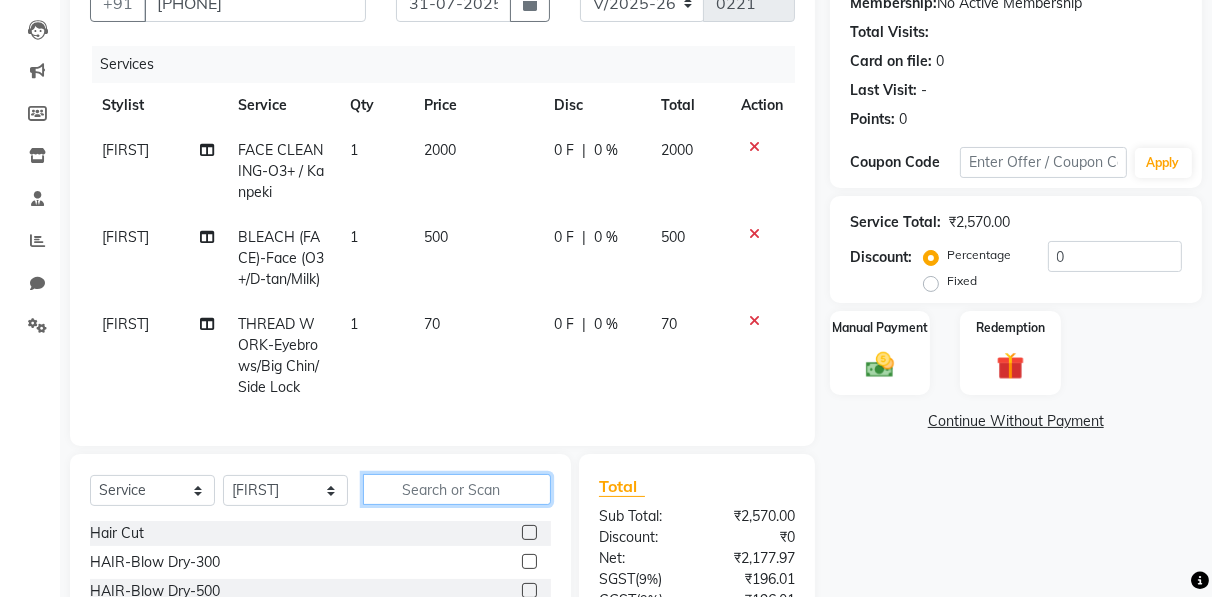 scroll, scrollTop: 395, scrollLeft: 0, axis: vertical 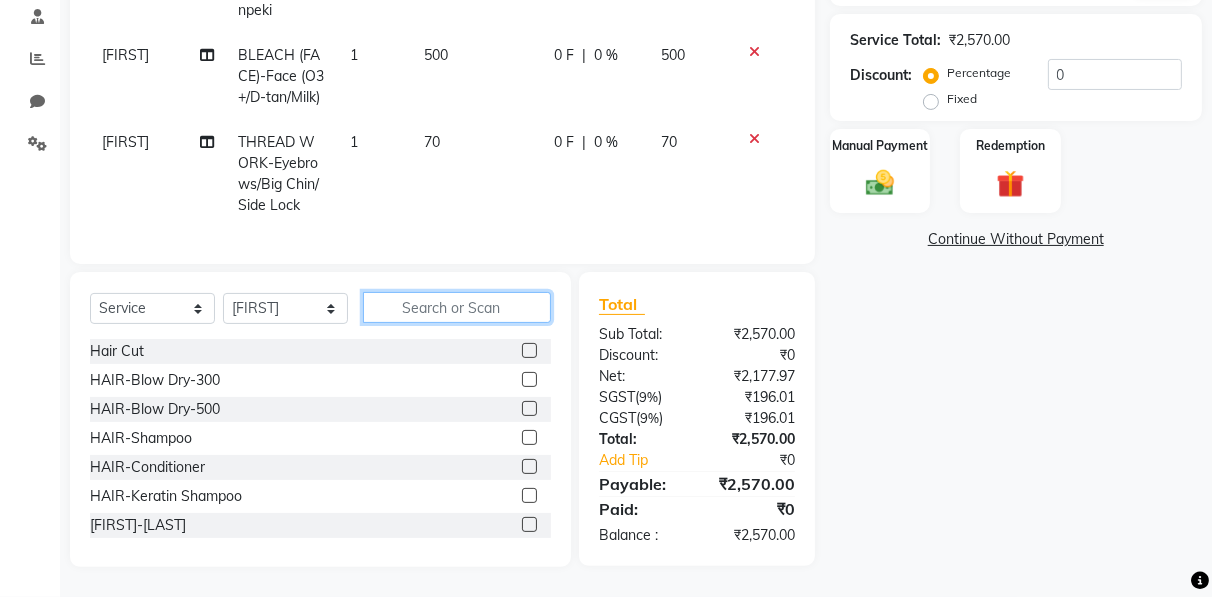 click 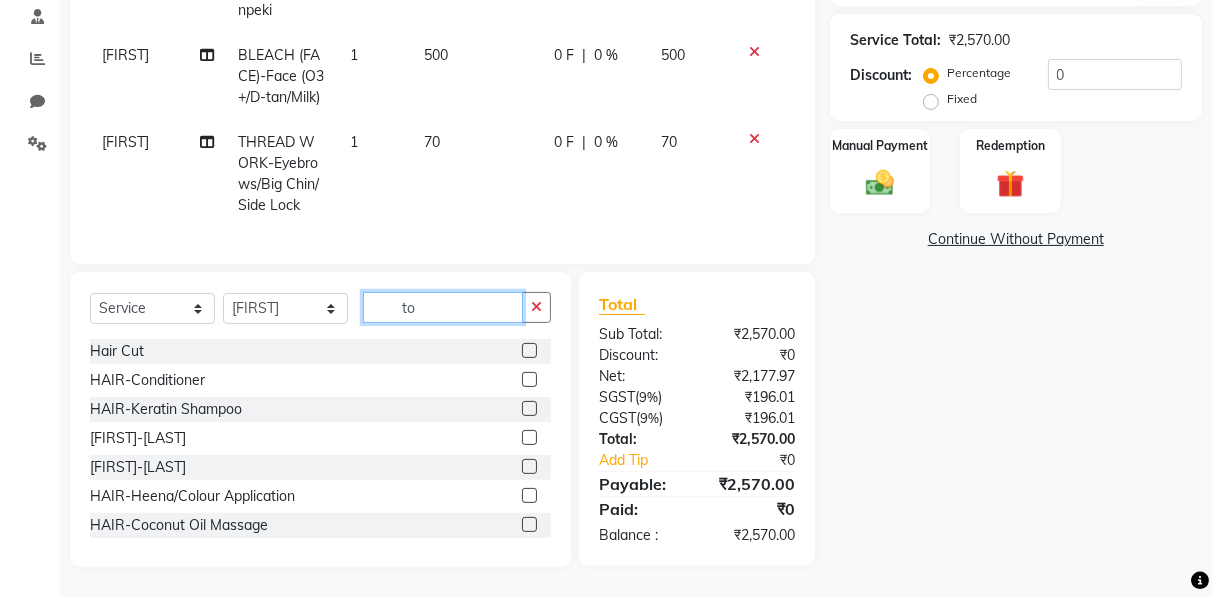 scroll, scrollTop: 393, scrollLeft: 0, axis: vertical 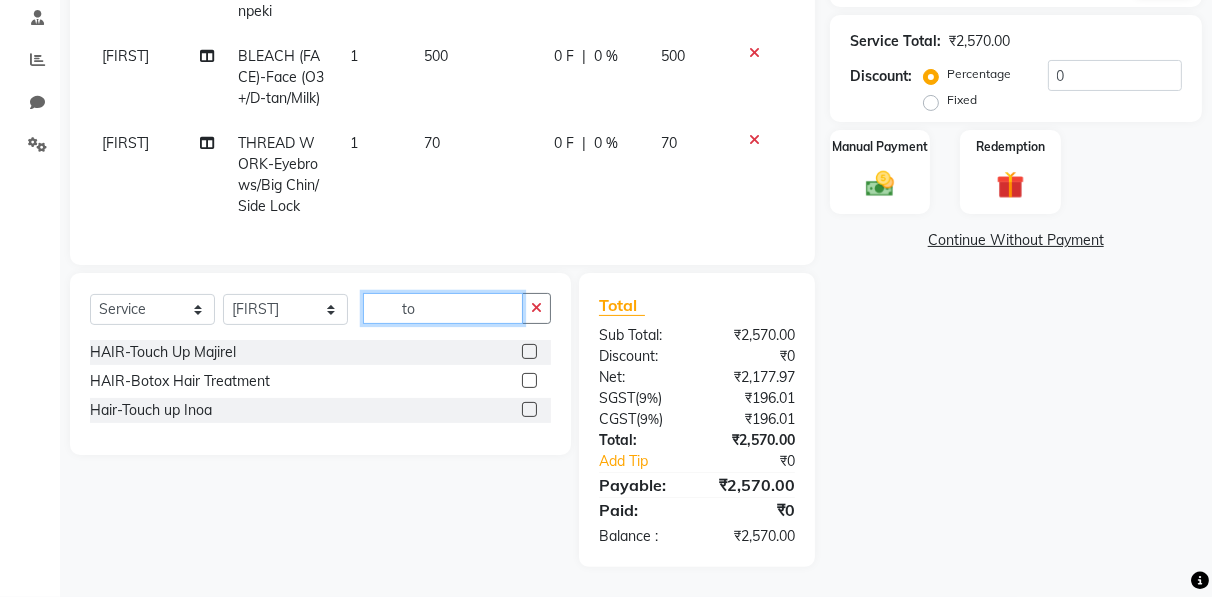 type on "to" 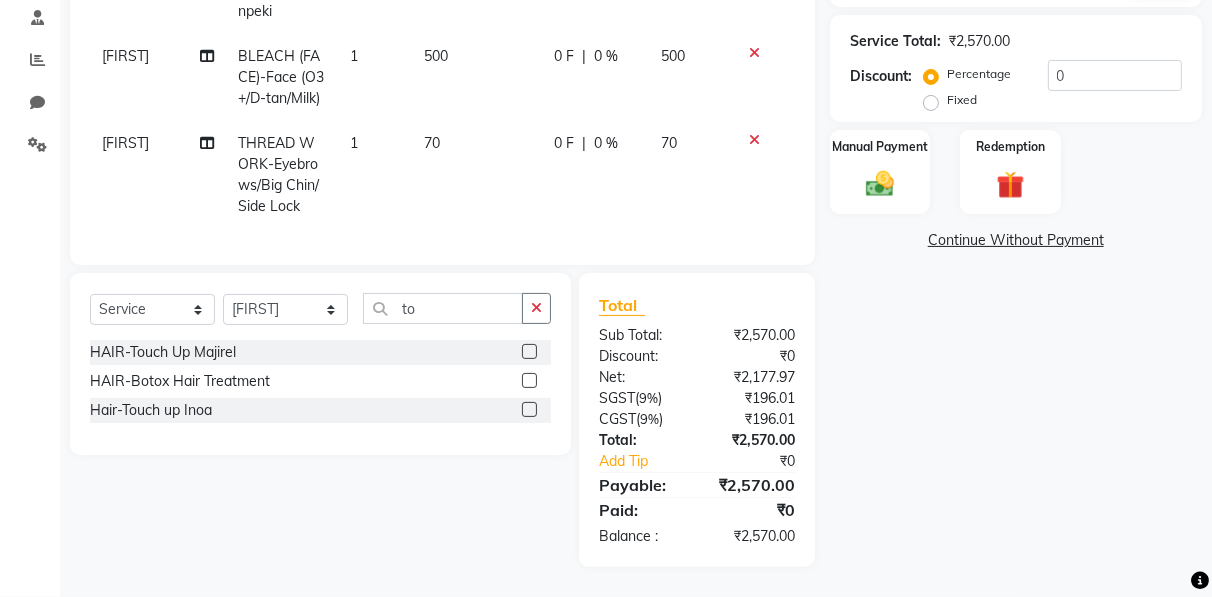 click 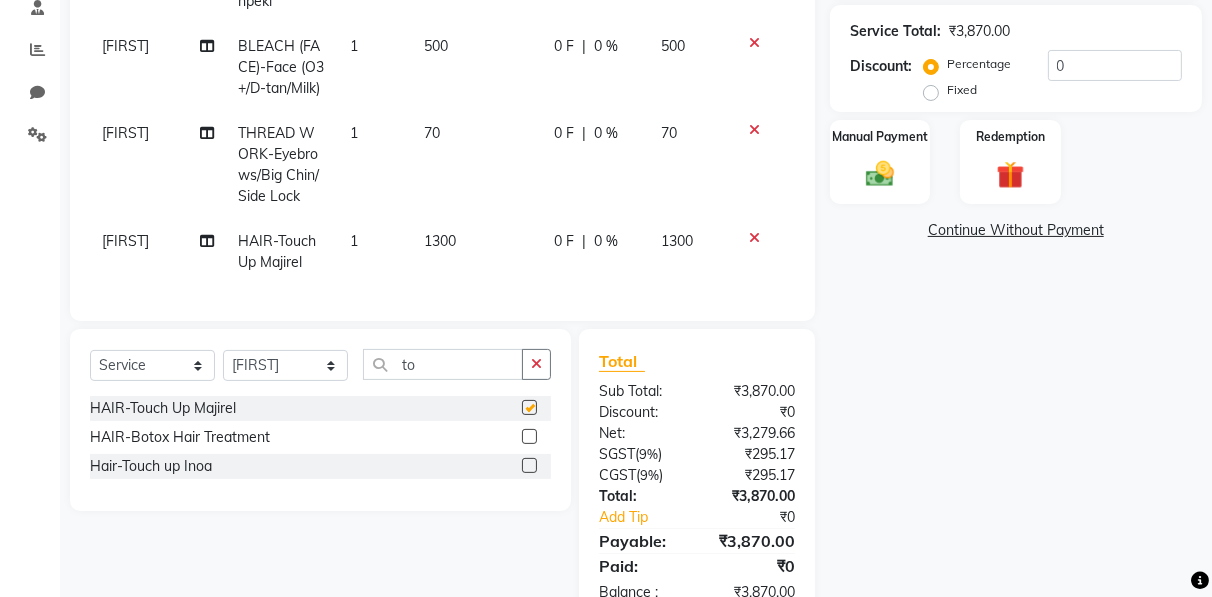 checkbox on "false" 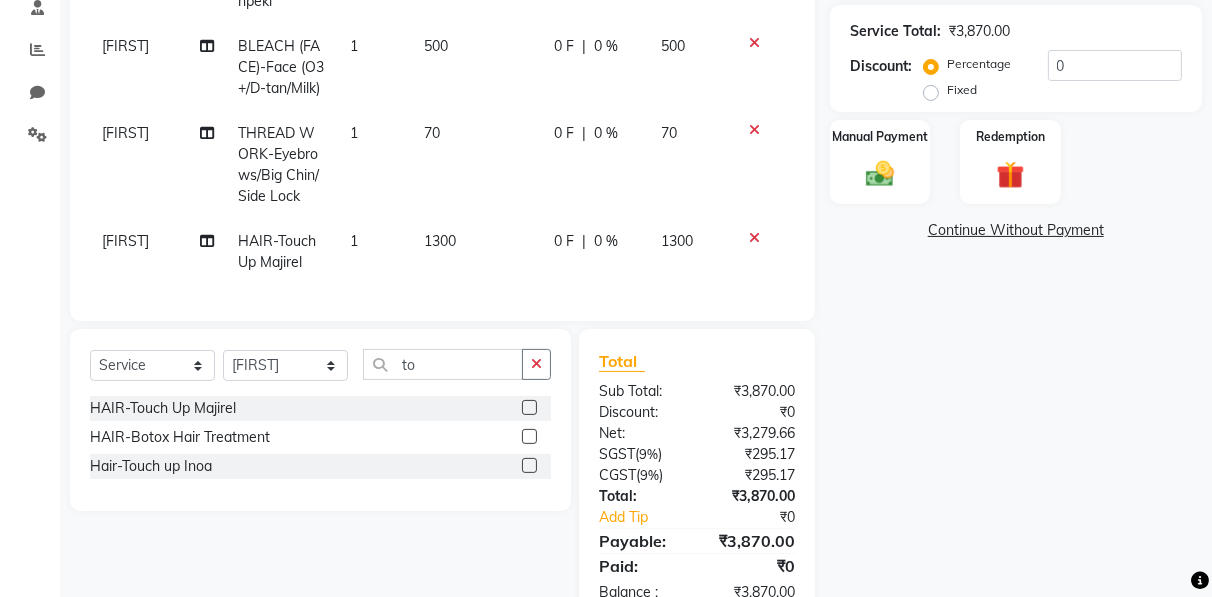 scroll, scrollTop: 0, scrollLeft: 0, axis: both 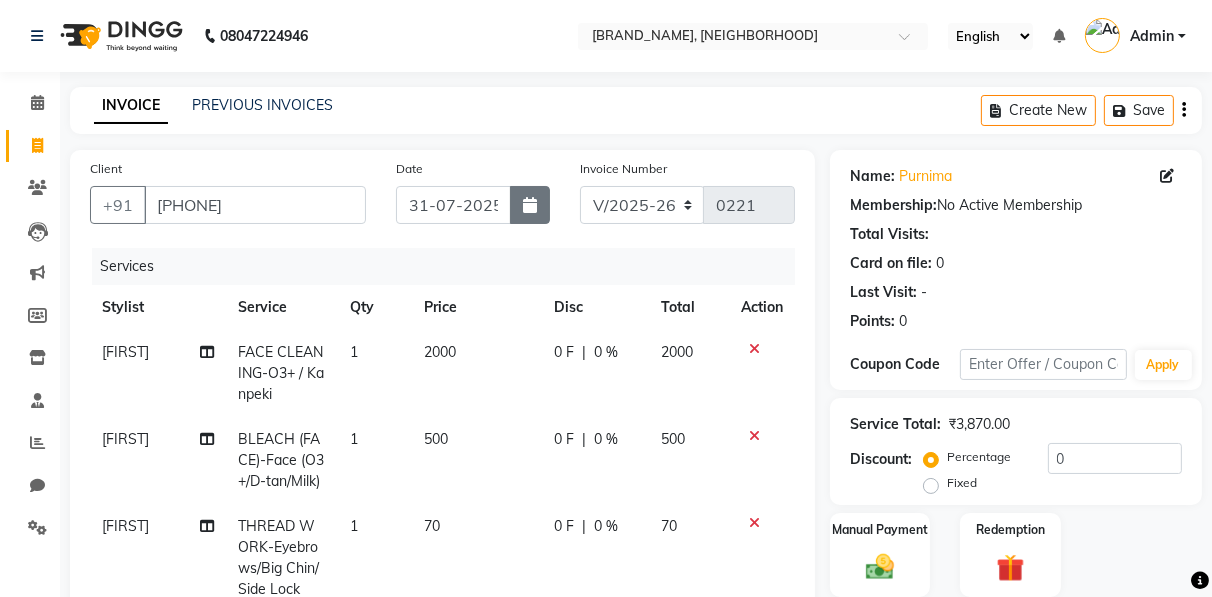 click 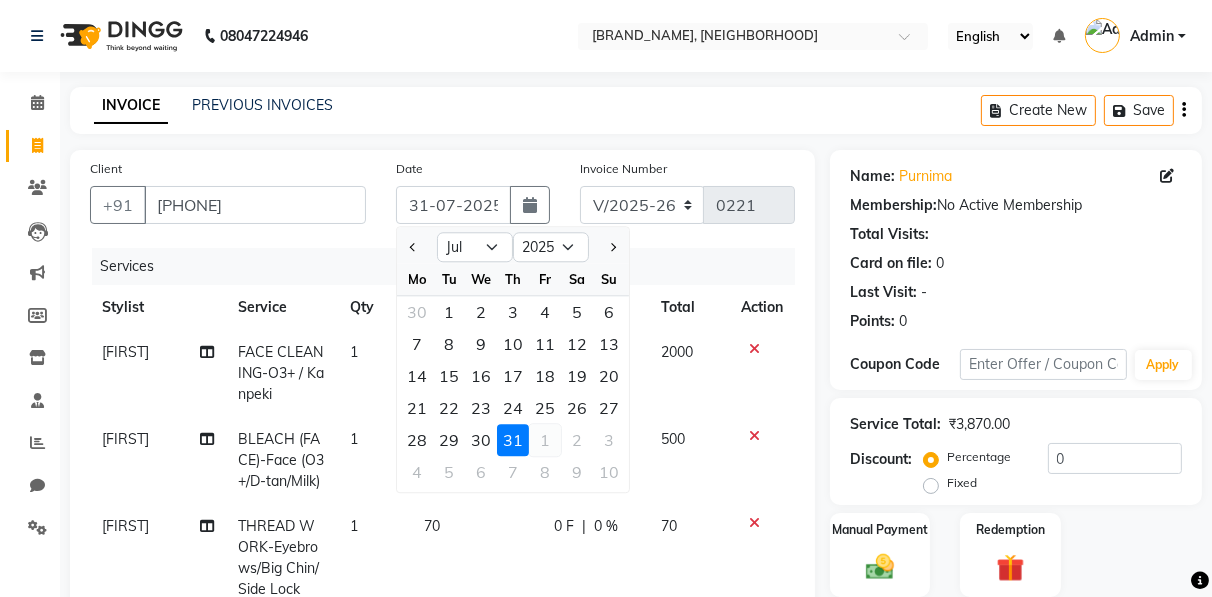 click on "1" 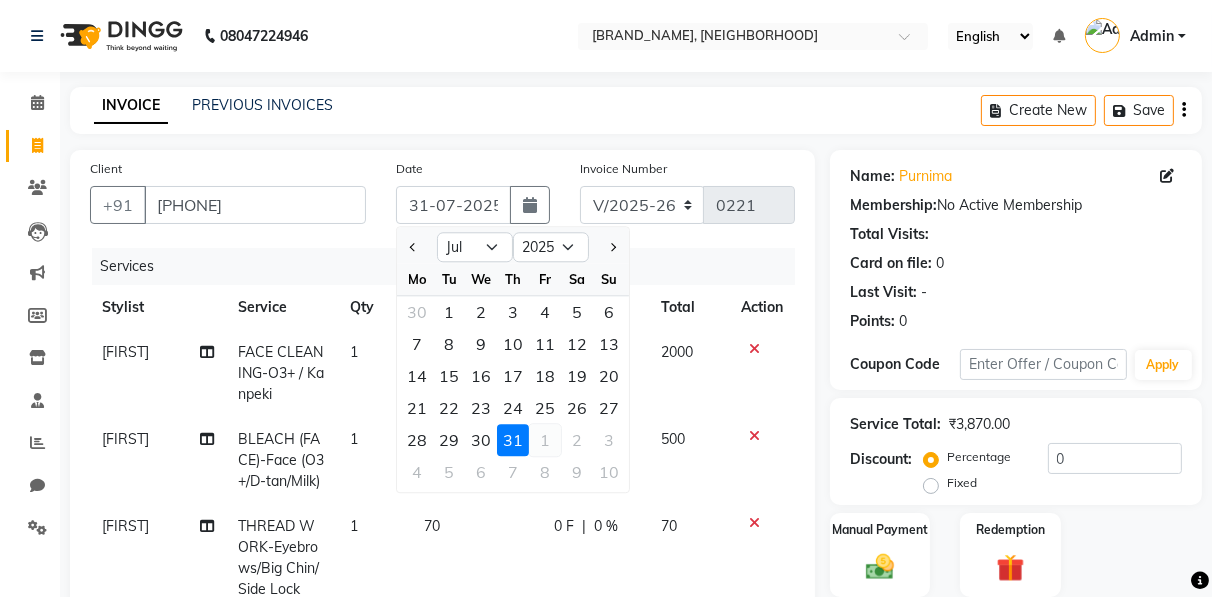 type on "01-08-2025" 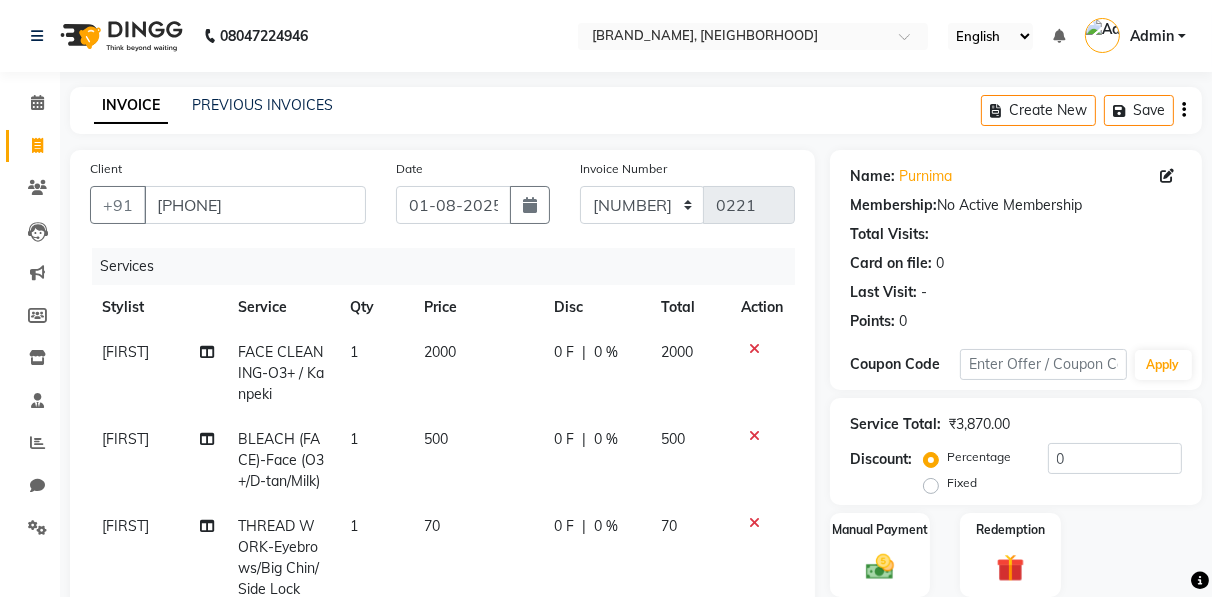 click 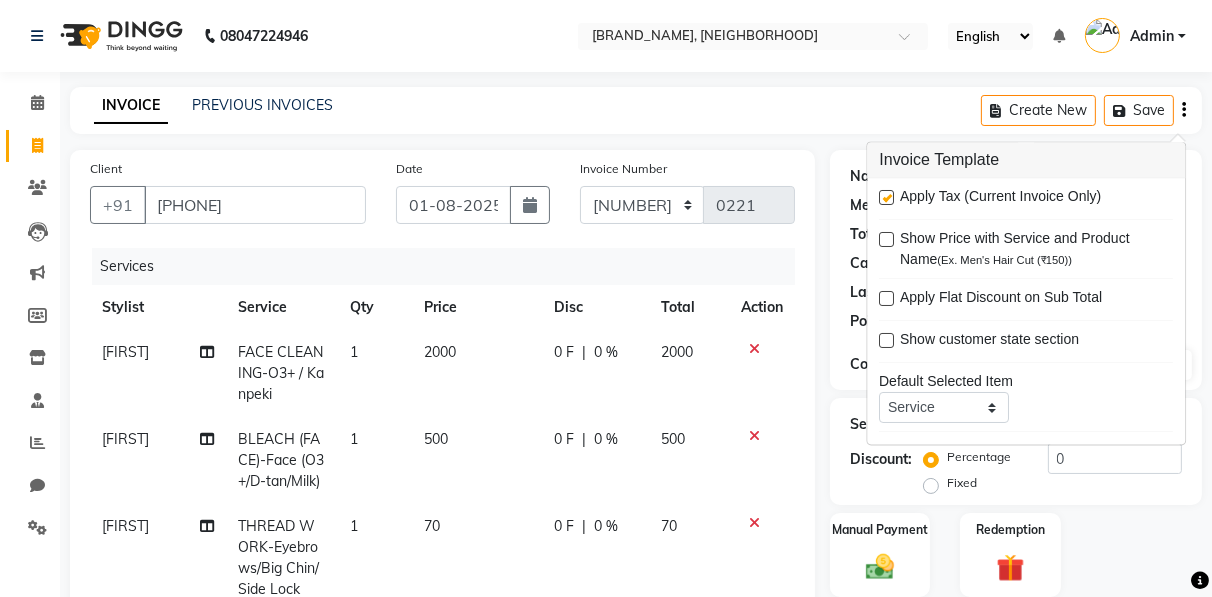 click at bounding box center [886, 198] 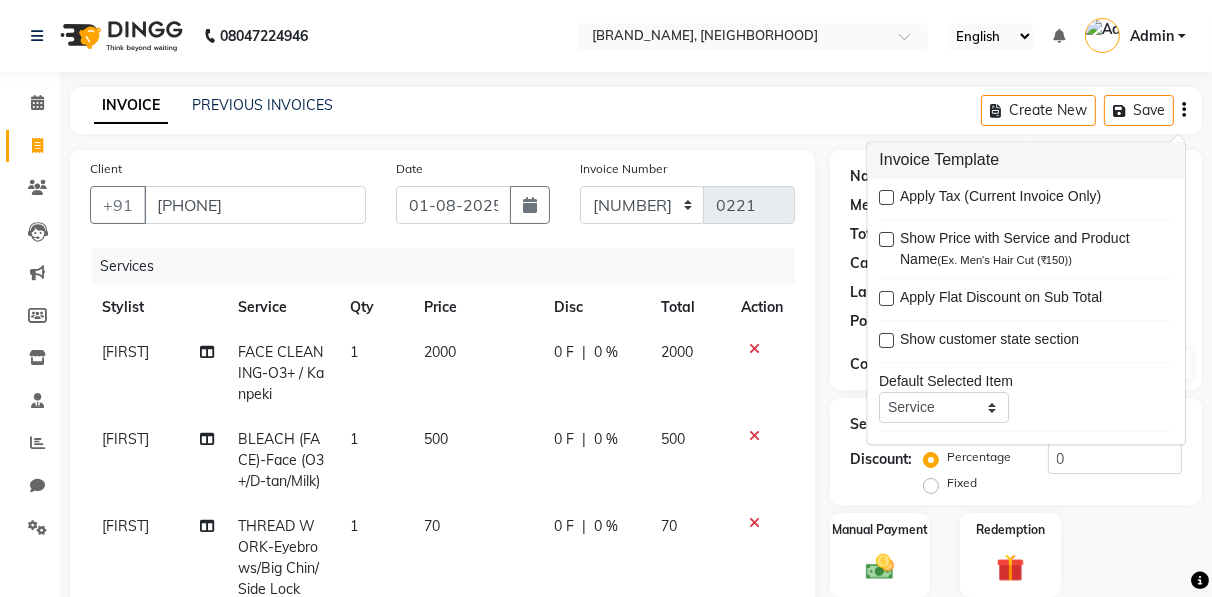 scroll, scrollTop: 417, scrollLeft: 0, axis: vertical 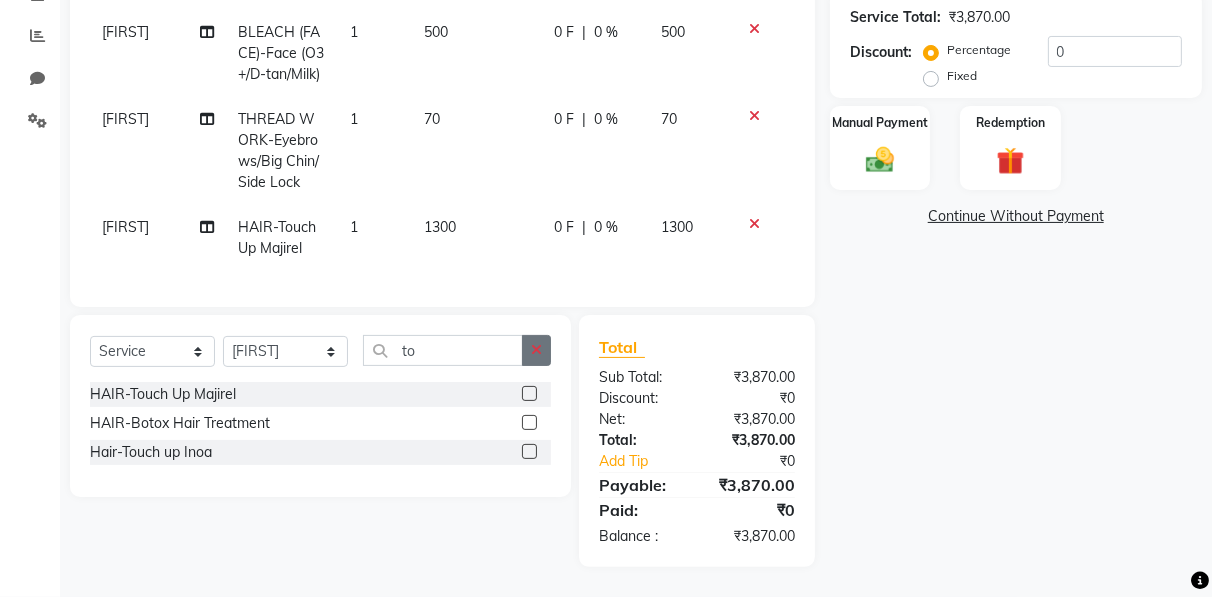 click 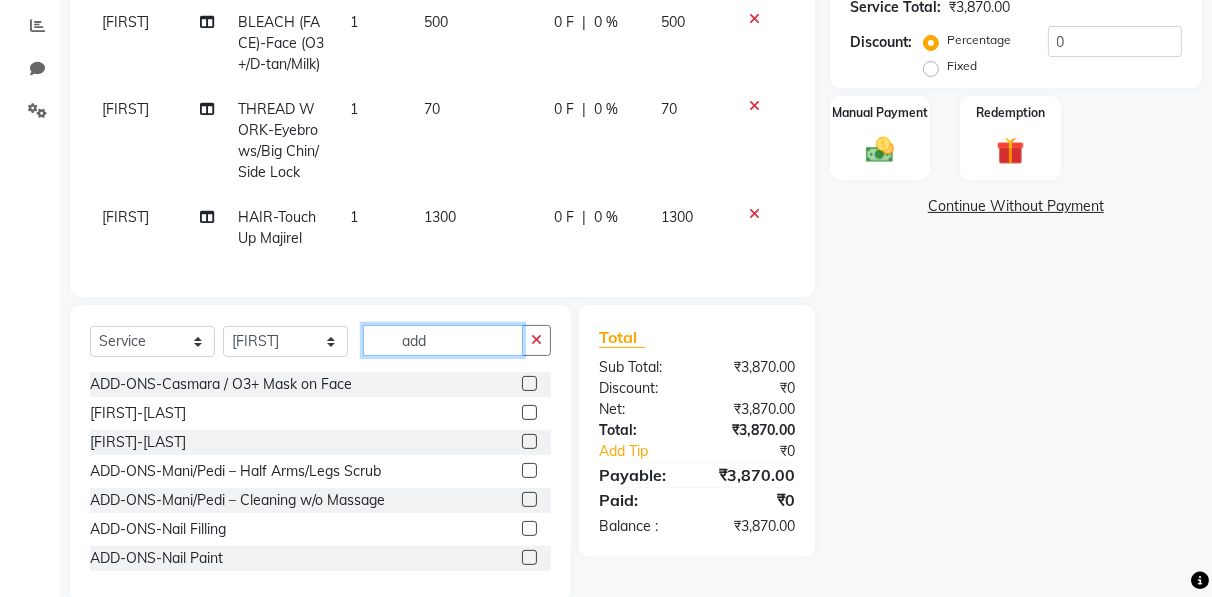 type on "add" 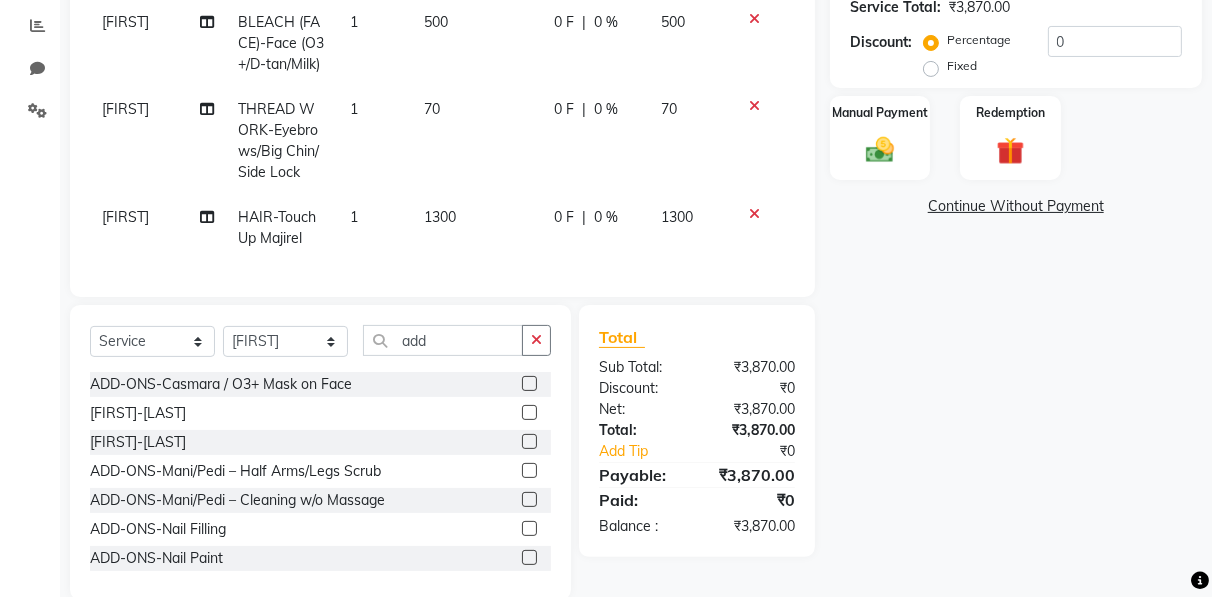click 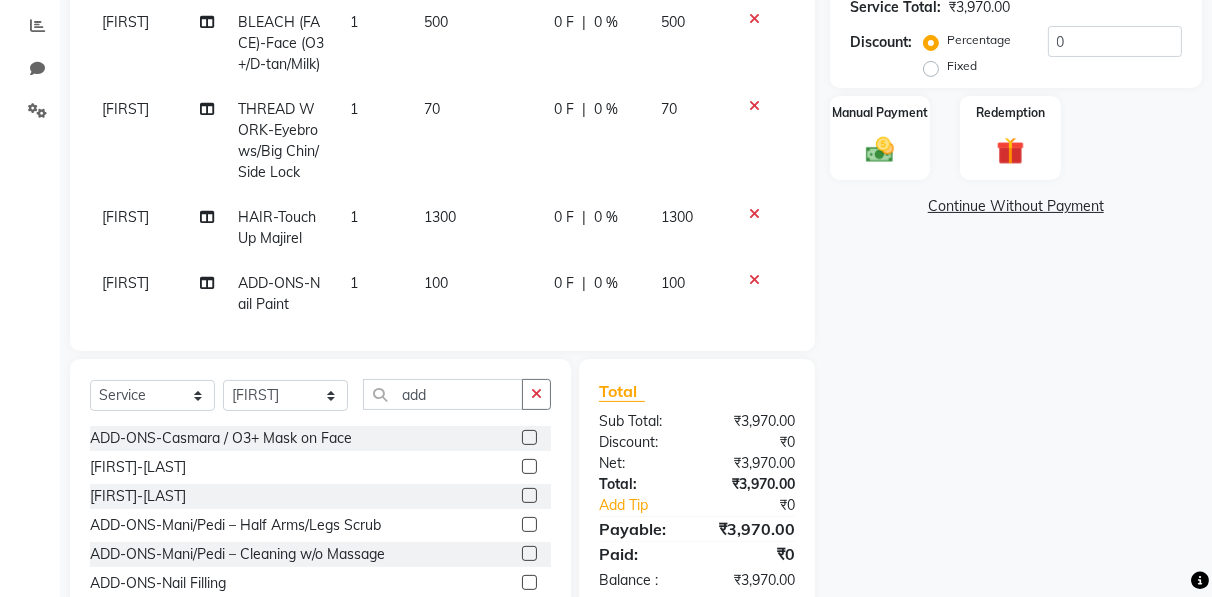 checkbox on "false" 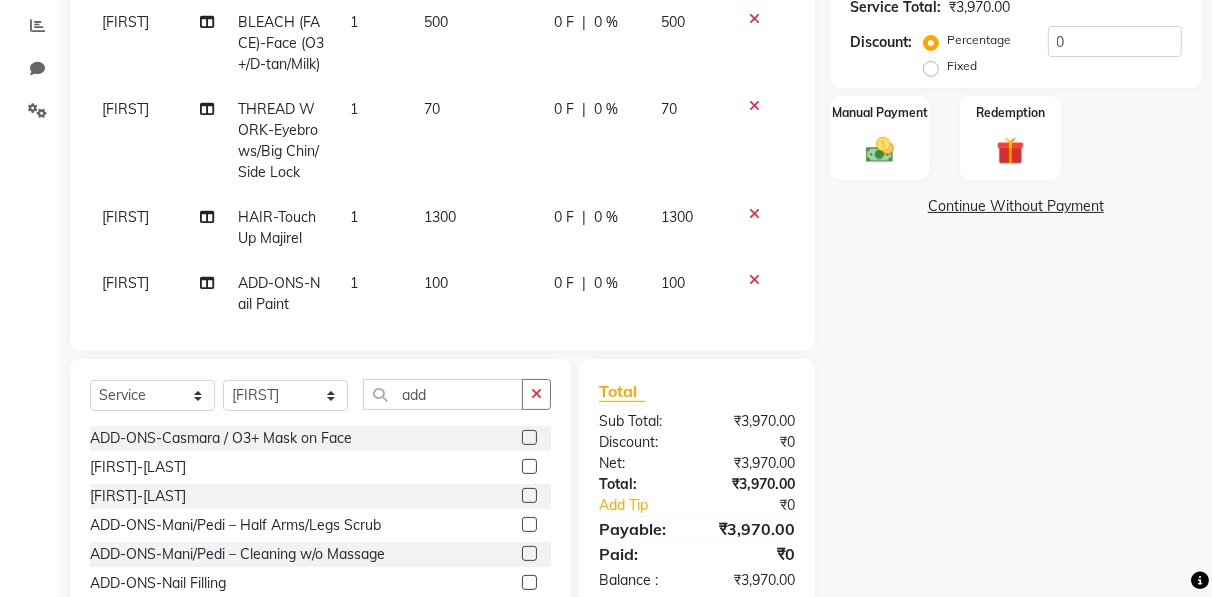 scroll, scrollTop: 147, scrollLeft: 0, axis: vertical 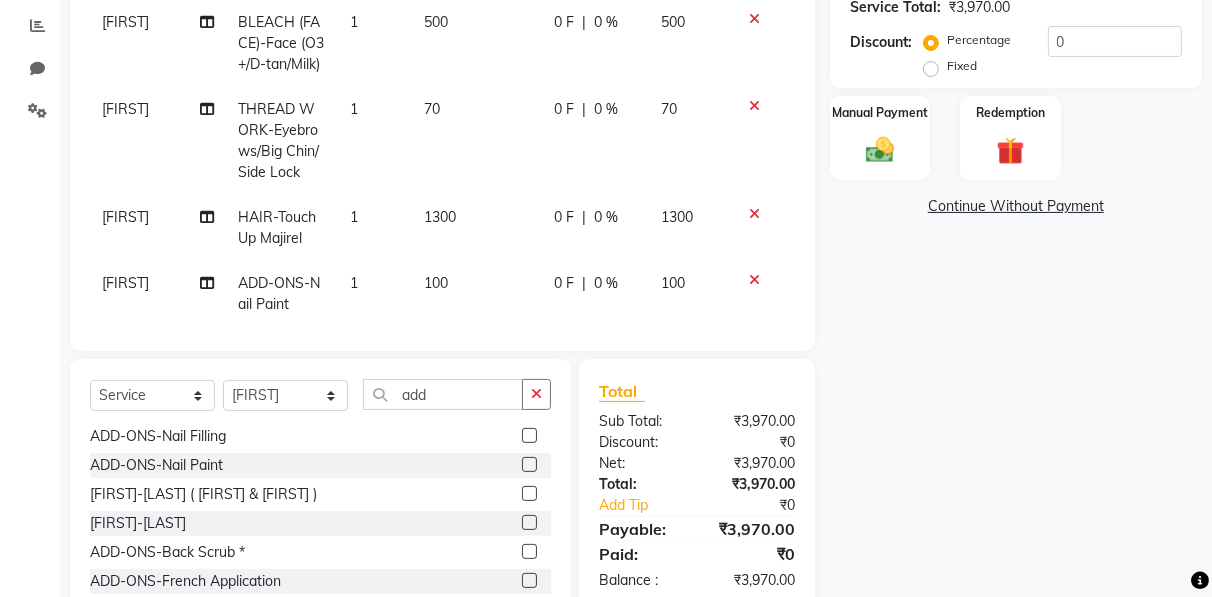 click 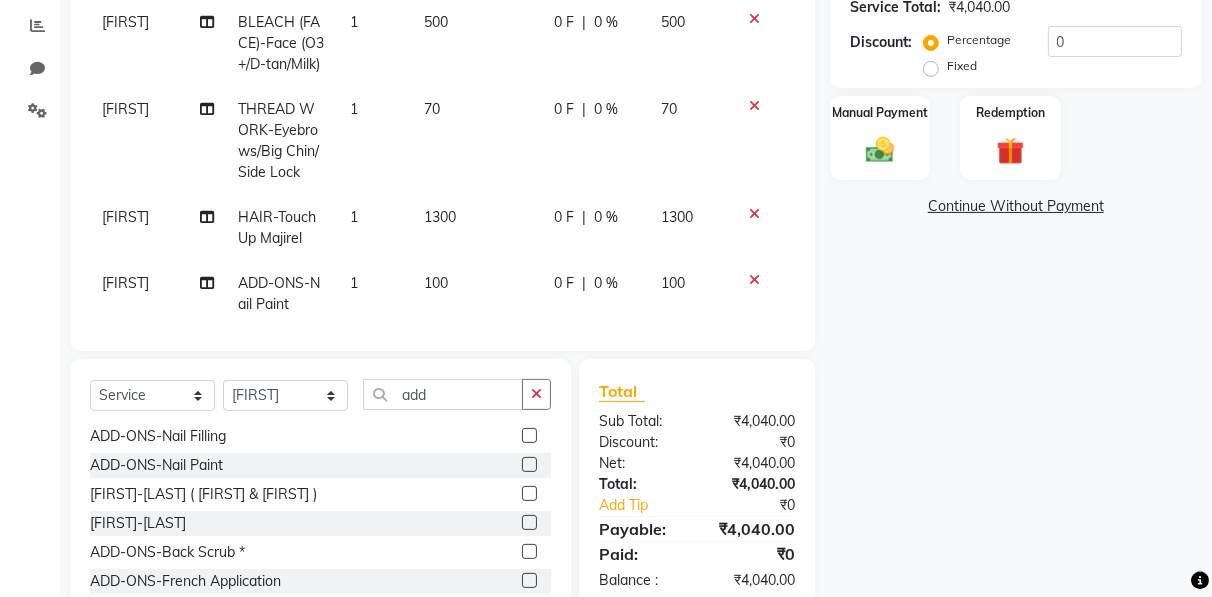 click 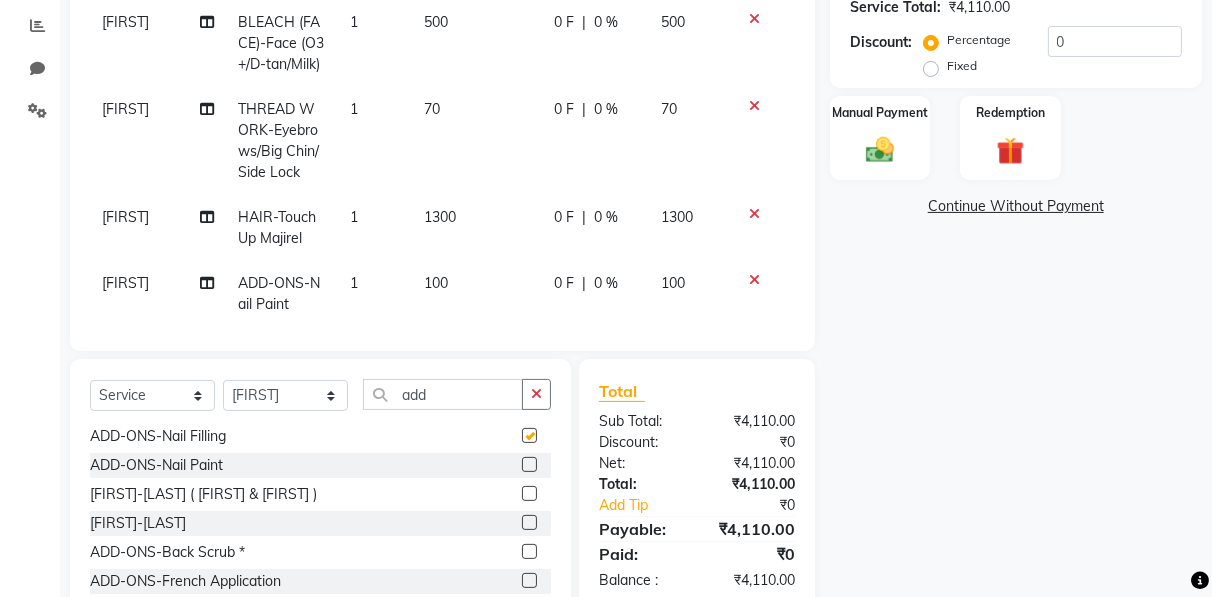 checkbox on "false" 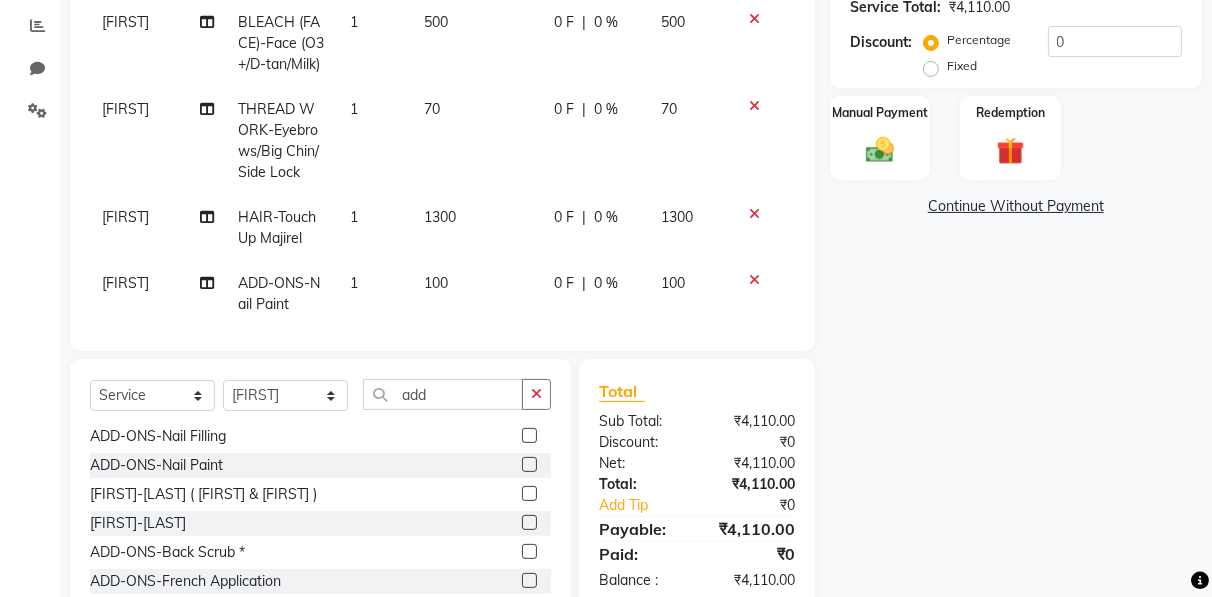 scroll, scrollTop: 156, scrollLeft: 0, axis: vertical 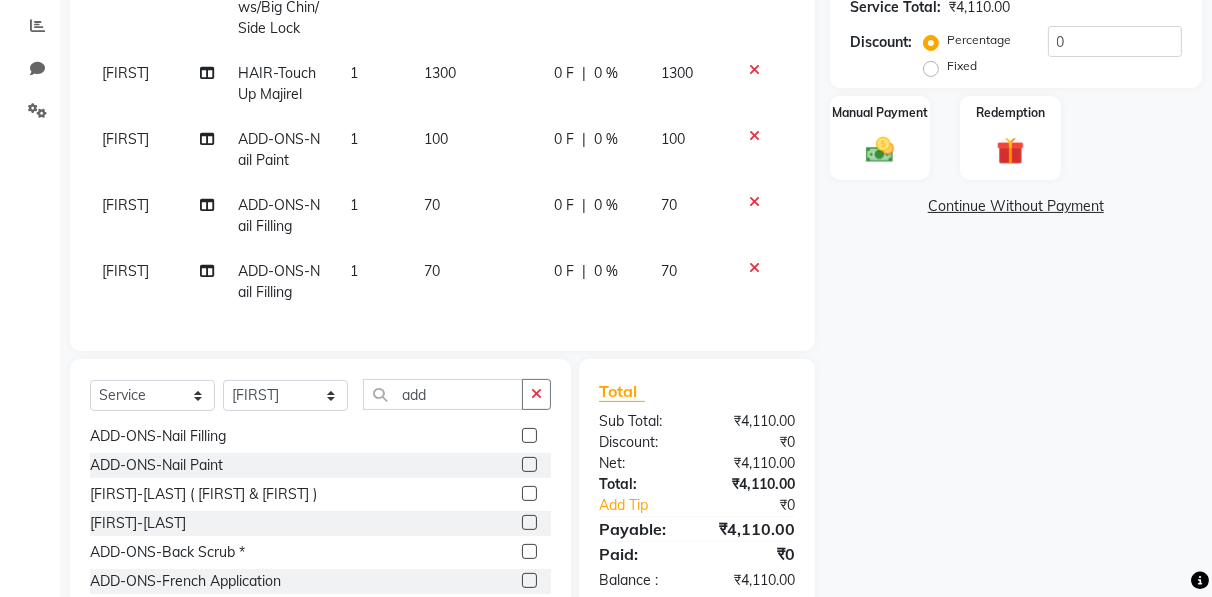 click 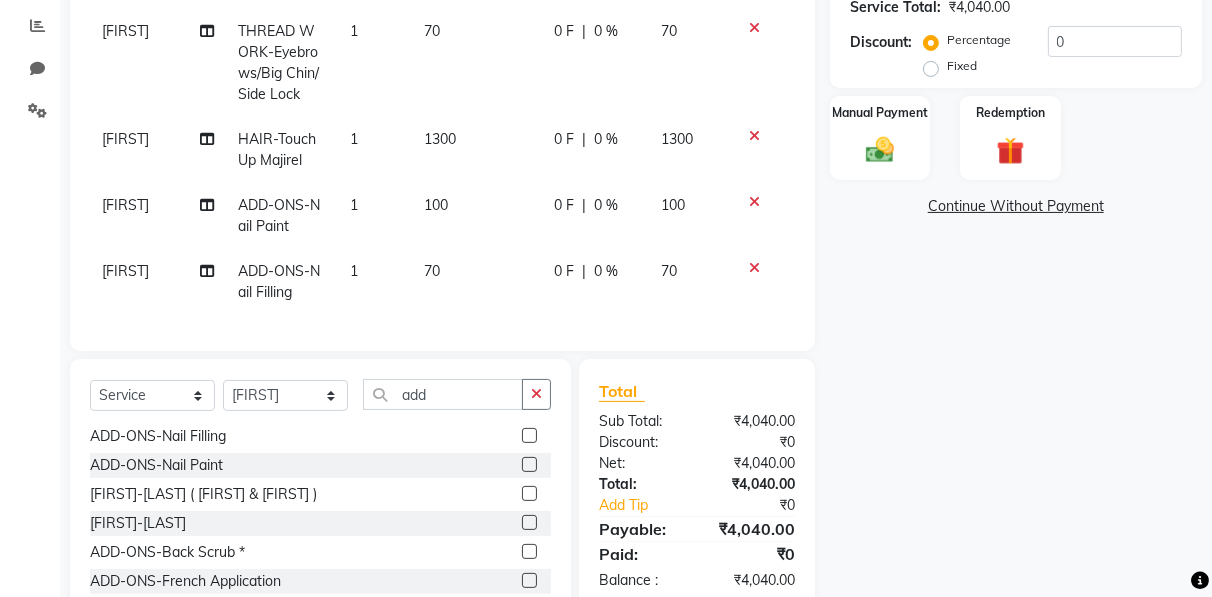 scroll, scrollTop: 90, scrollLeft: 0, axis: vertical 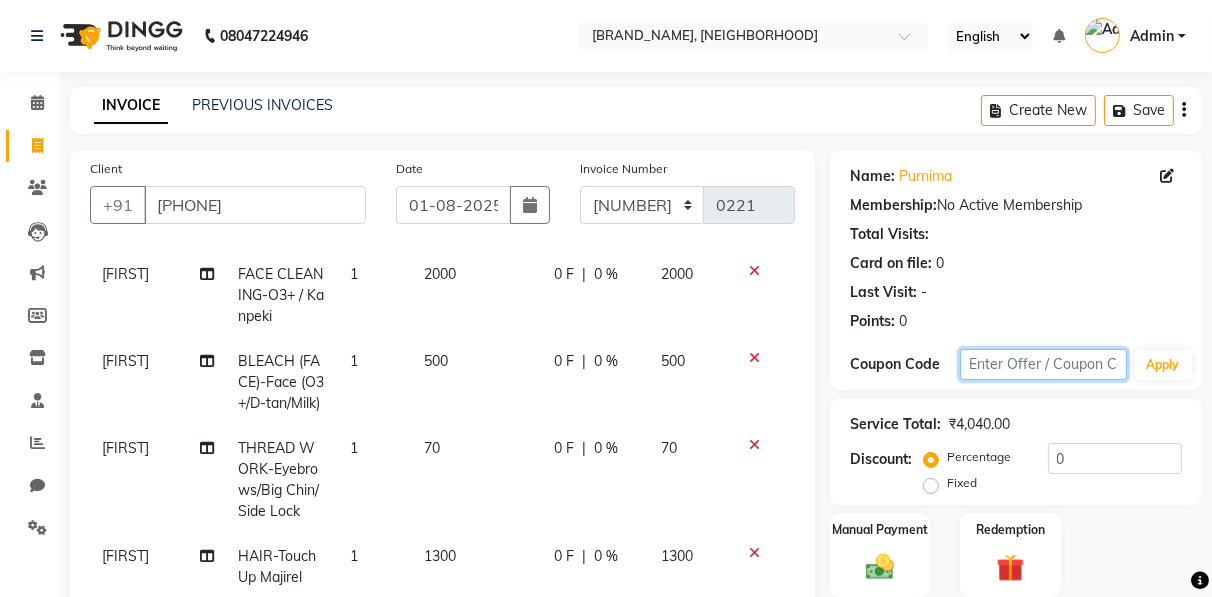 click 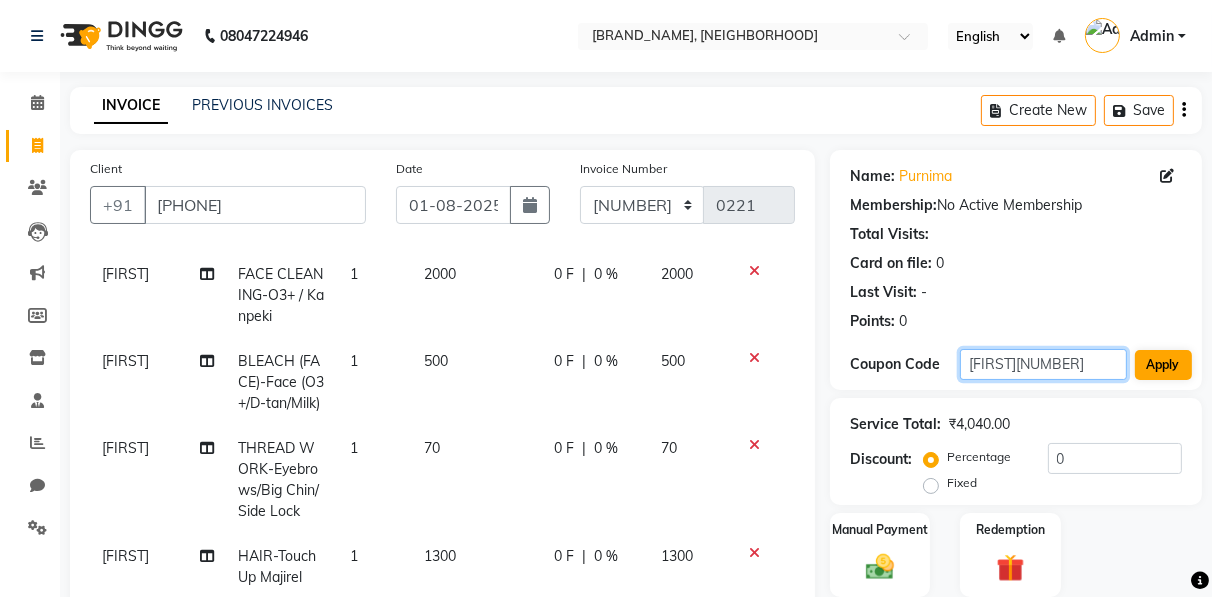 type on "[FIRST][NUMBER]" 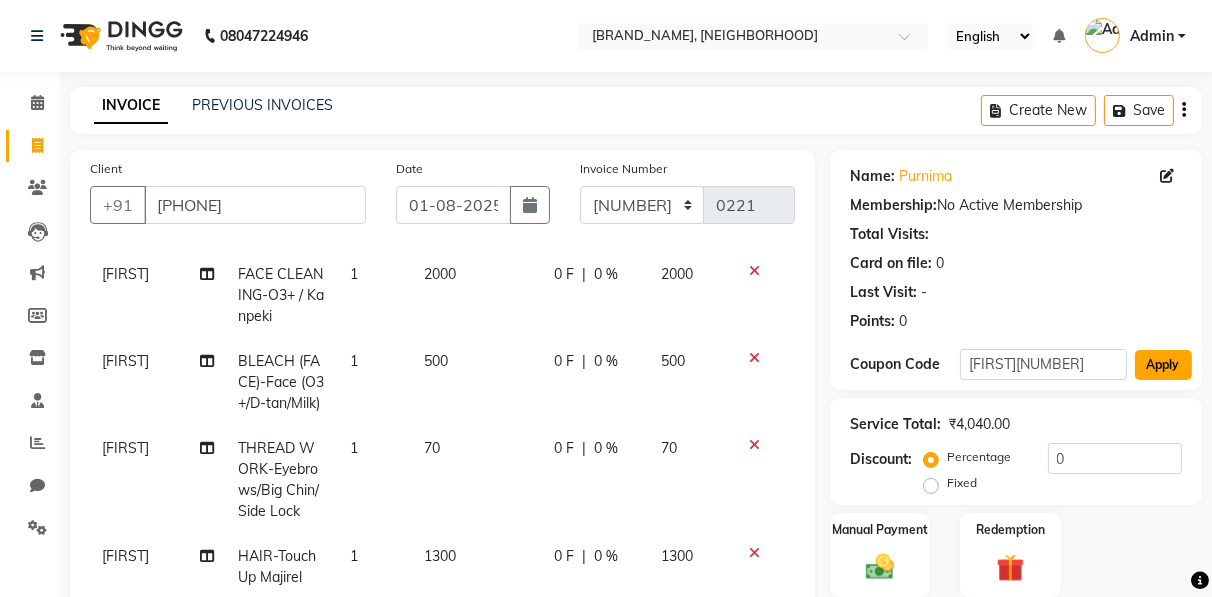 click on "Apply" 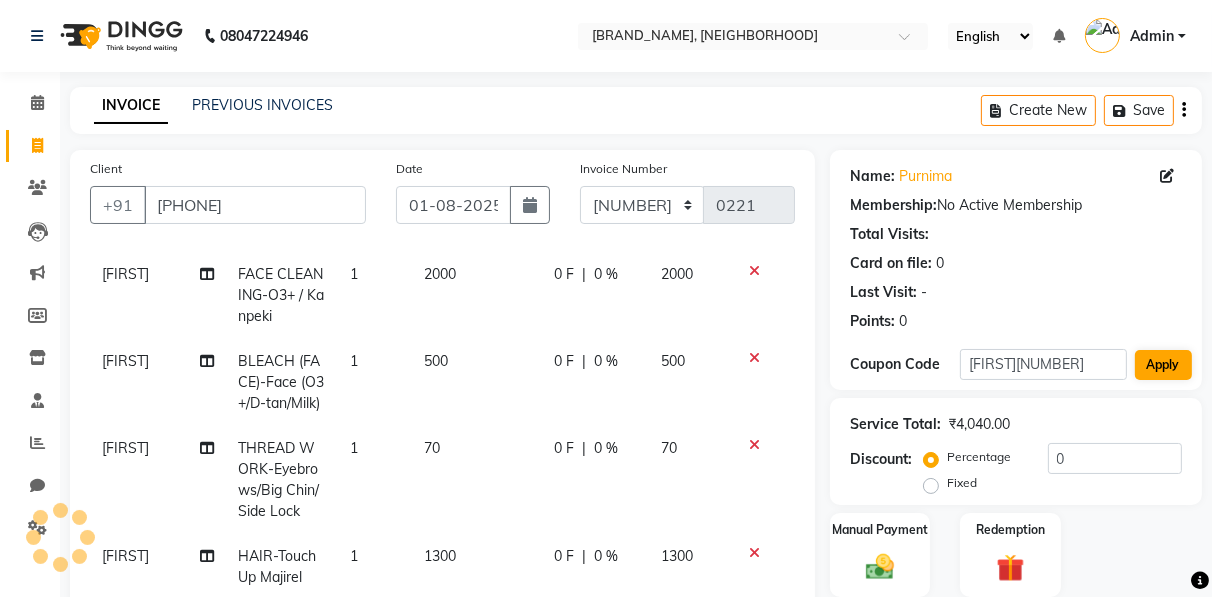 type on "25" 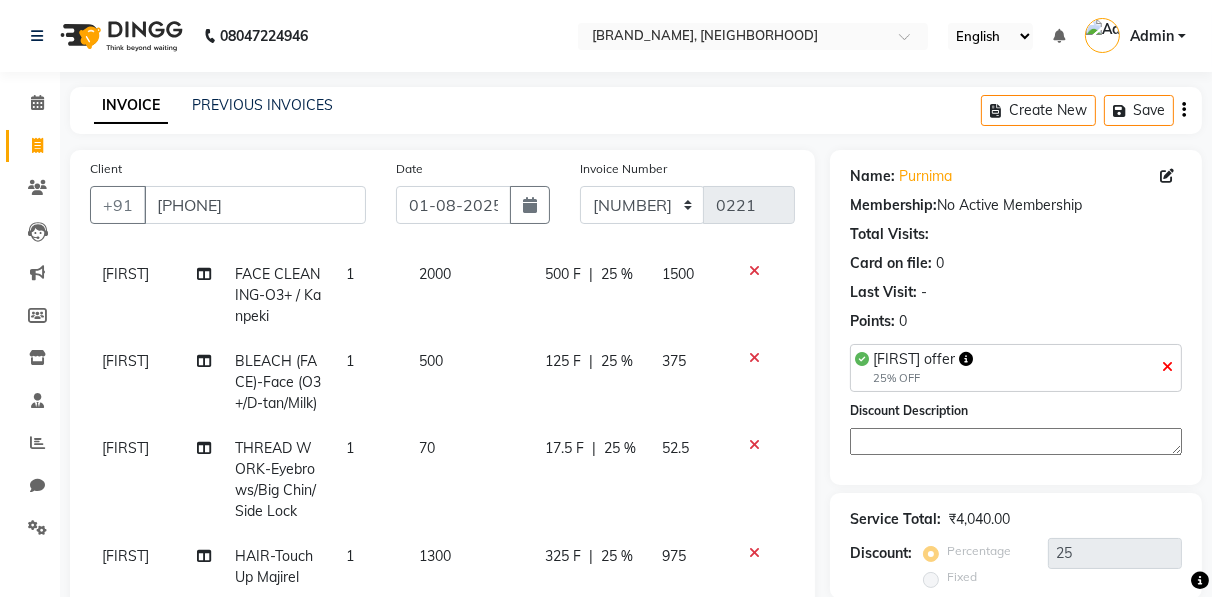 scroll, scrollTop: 111, scrollLeft: 0, axis: vertical 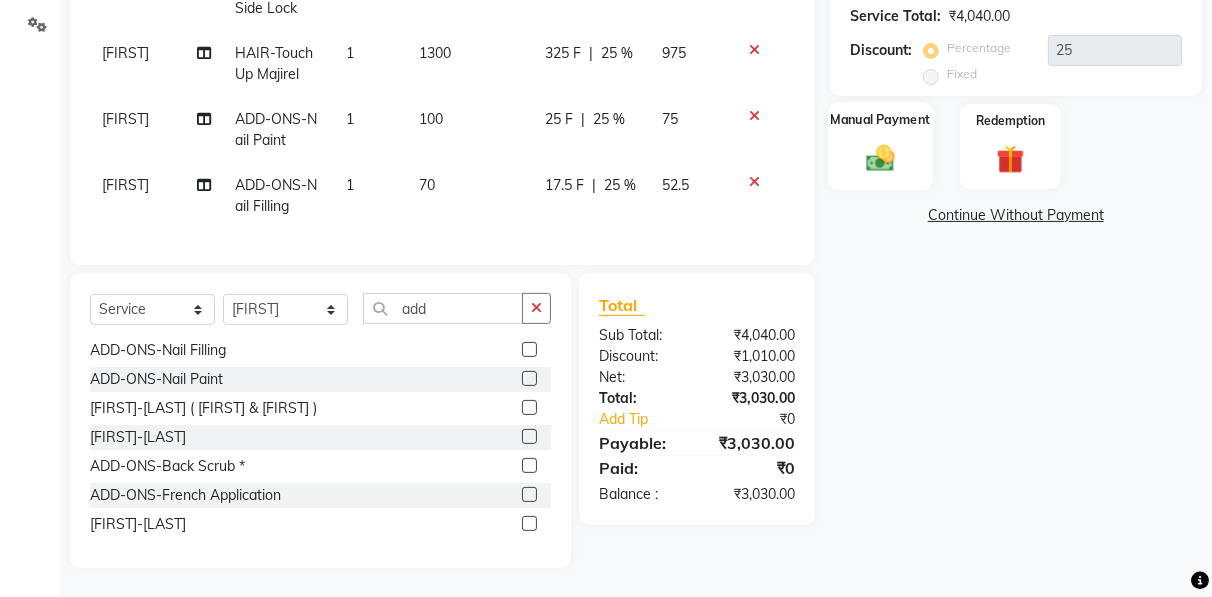 click on "Manual Payment" 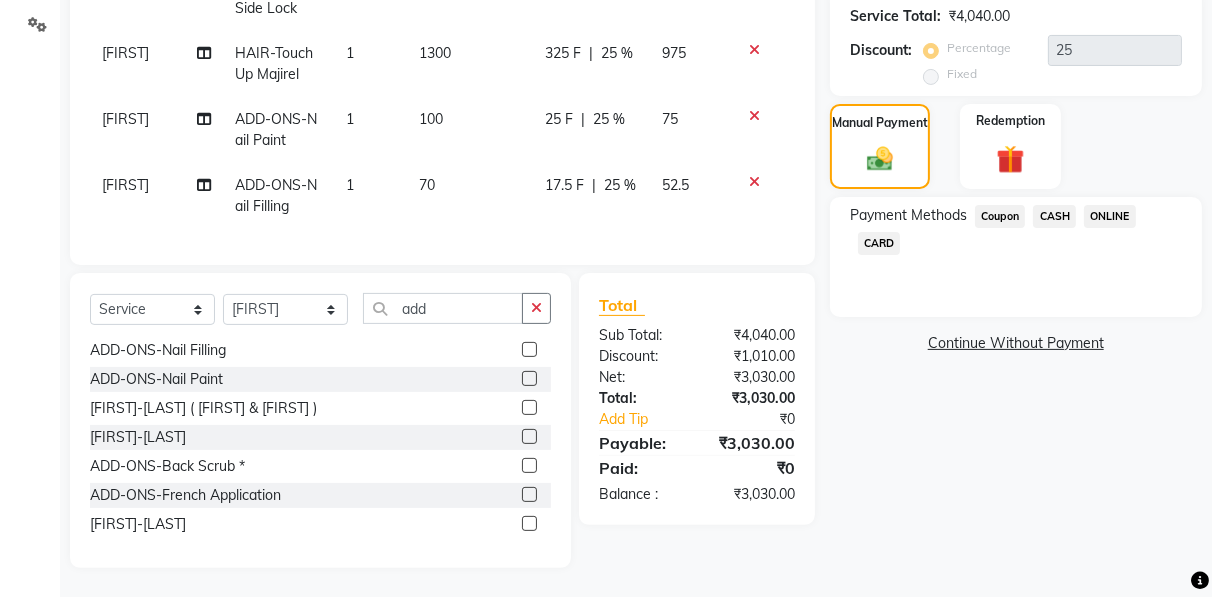 click on "CASH" 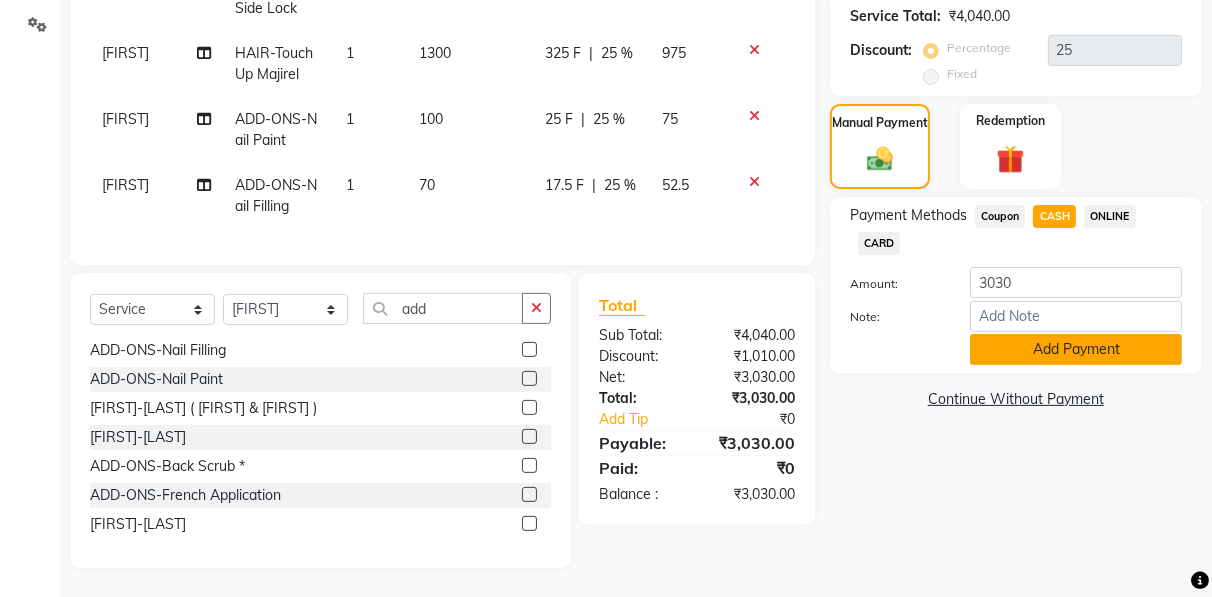 click on "Add Payment" 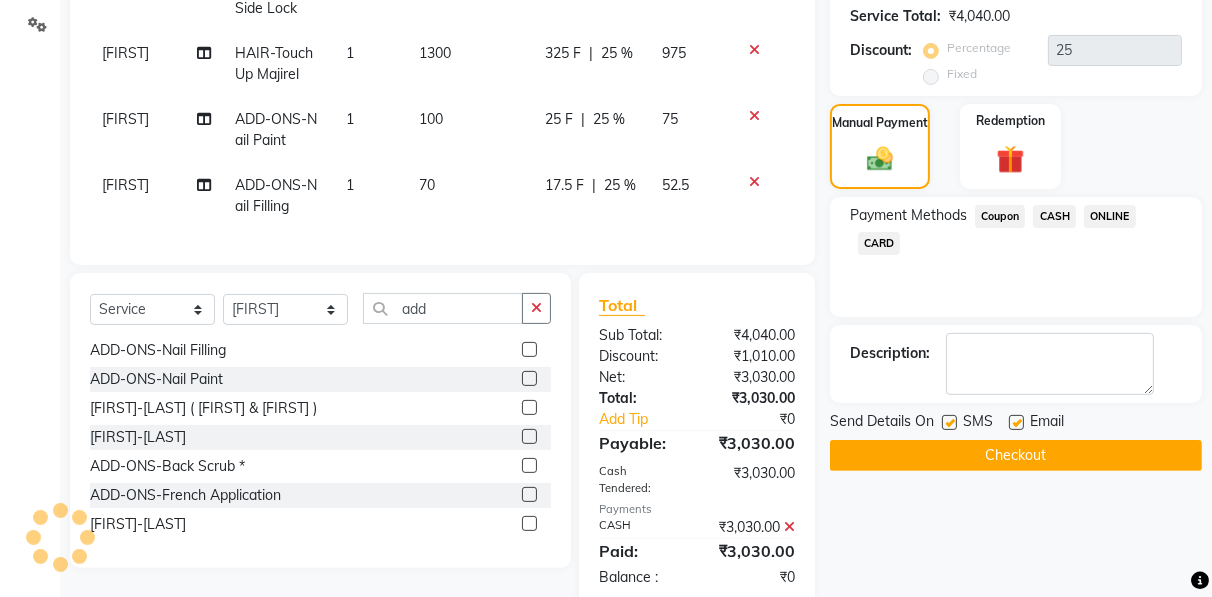 click on "Checkout" 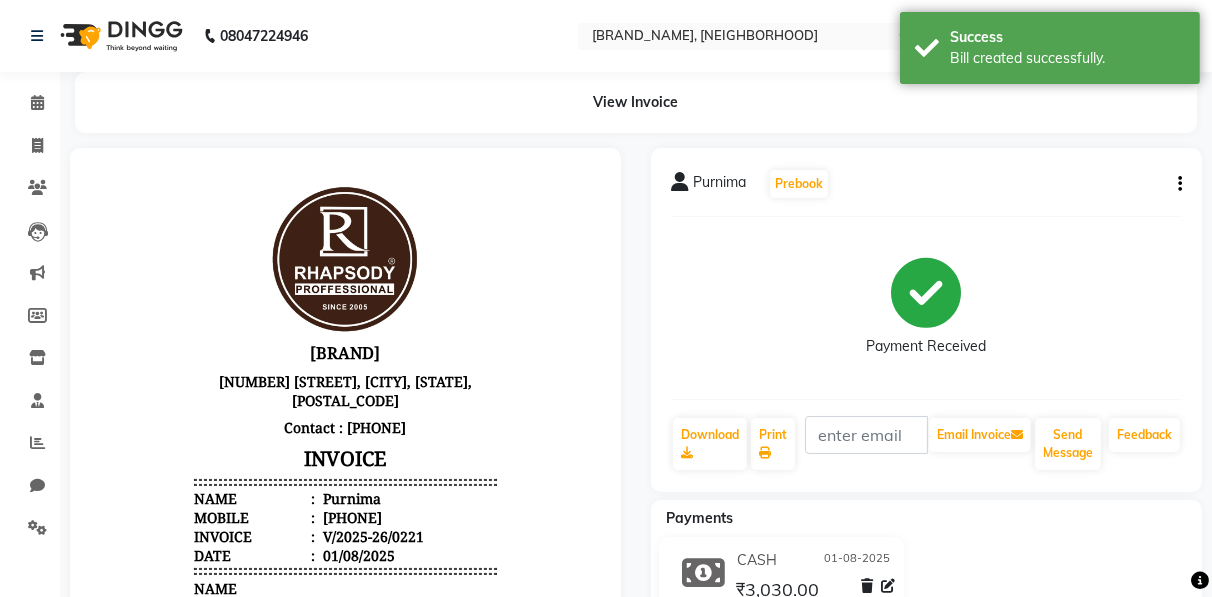 scroll, scrollTop: 0, scrollLeft: 0, axis: both 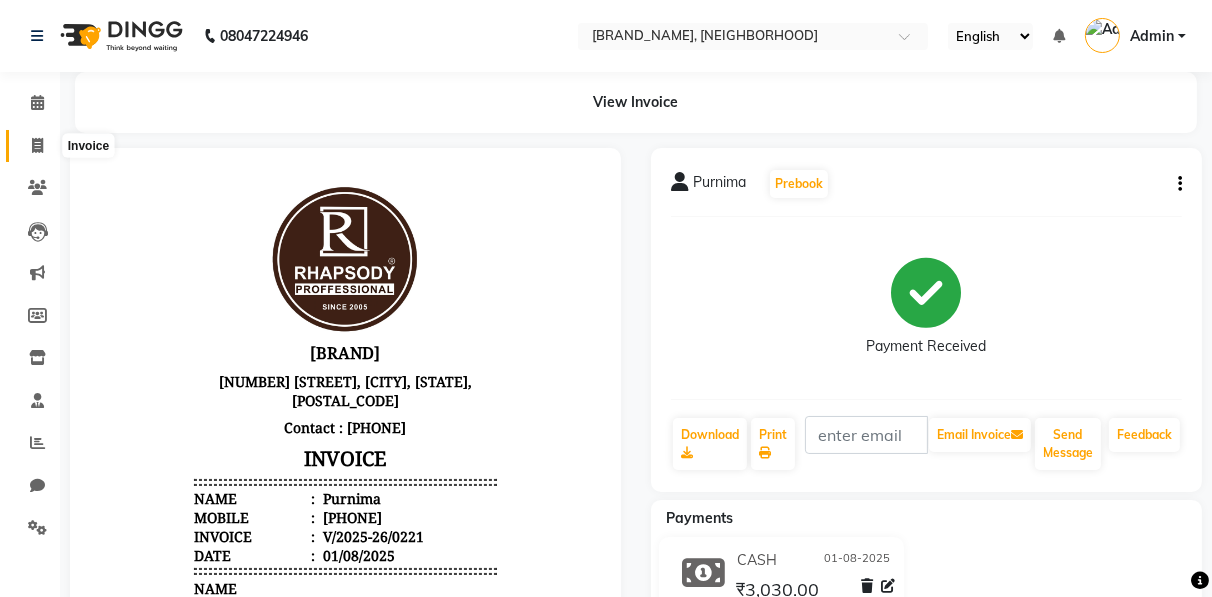 click 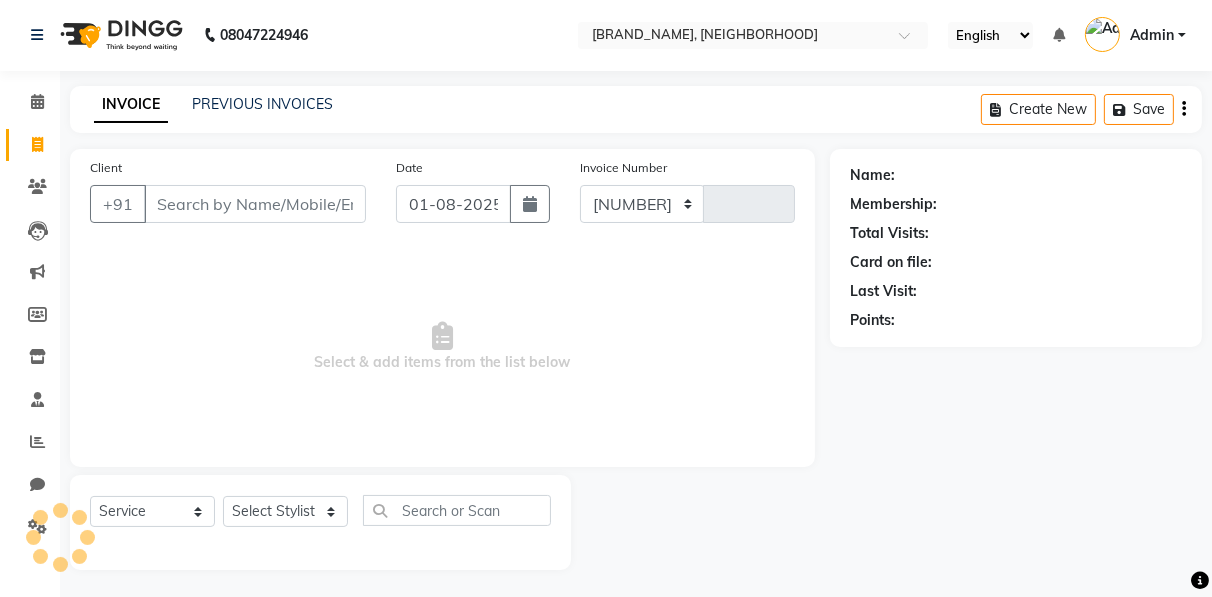 select on "8581" 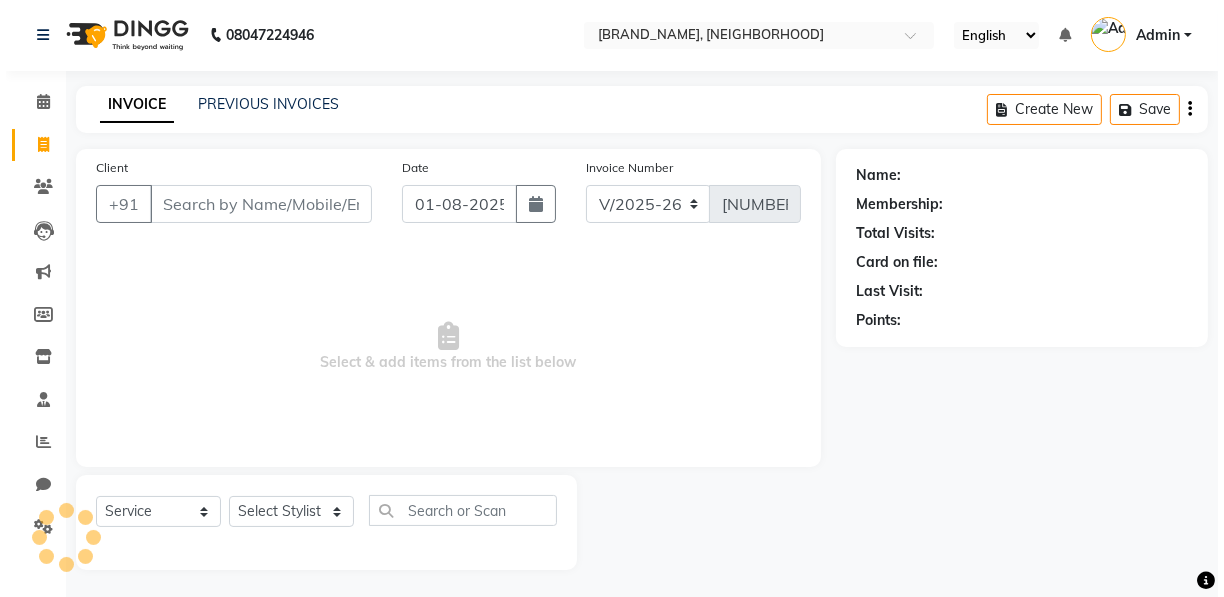 scroll, scrollTop: 3, scrollLeft: 0, axis: vertical 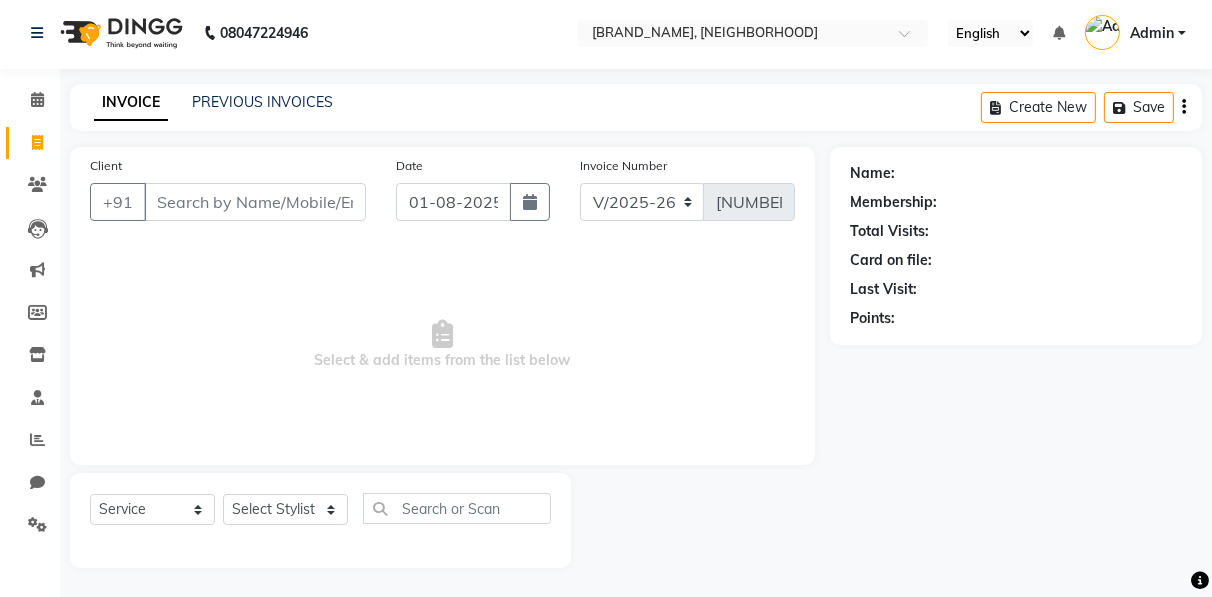 click on "Client" at bounding box center (255, 202) 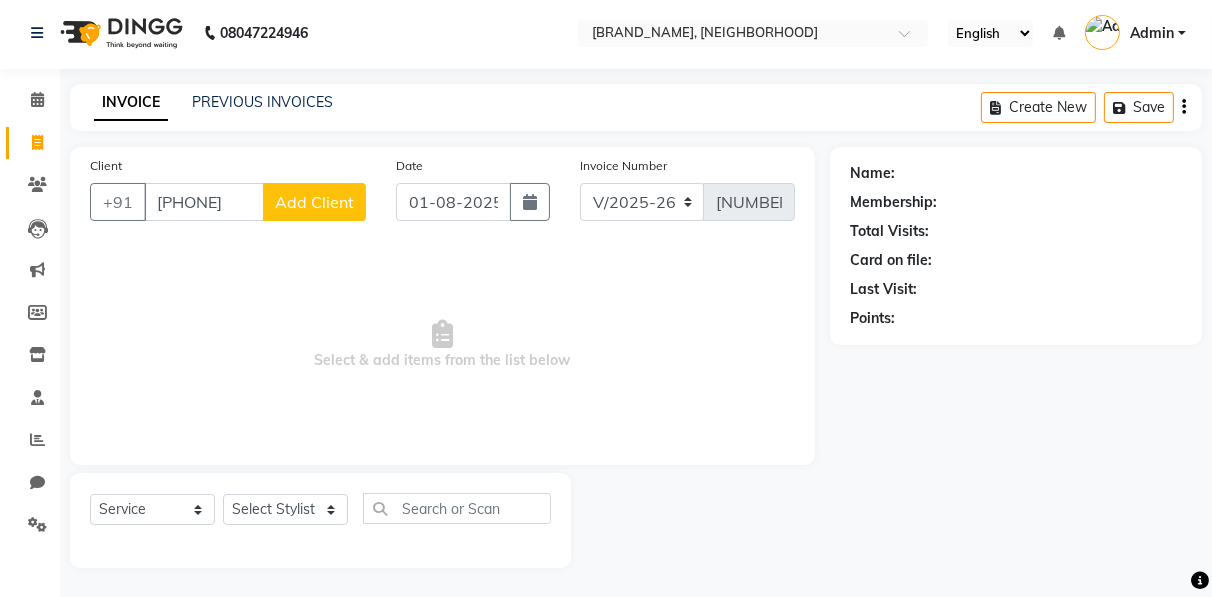 type on "[PHONE]" 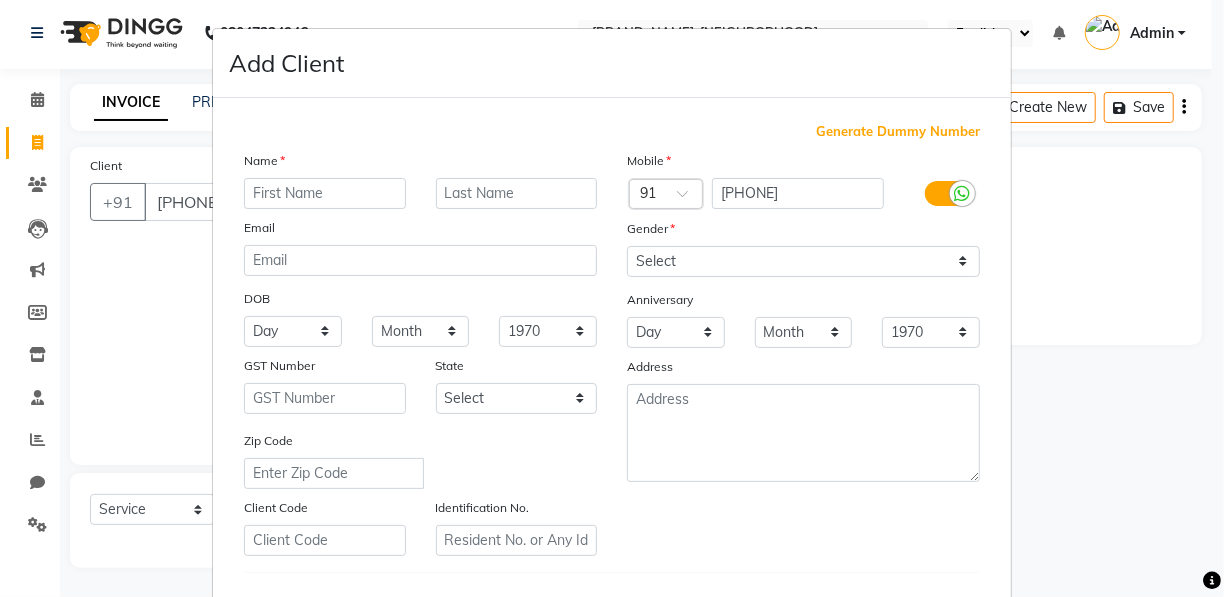 click at bounding box center [325, 193] 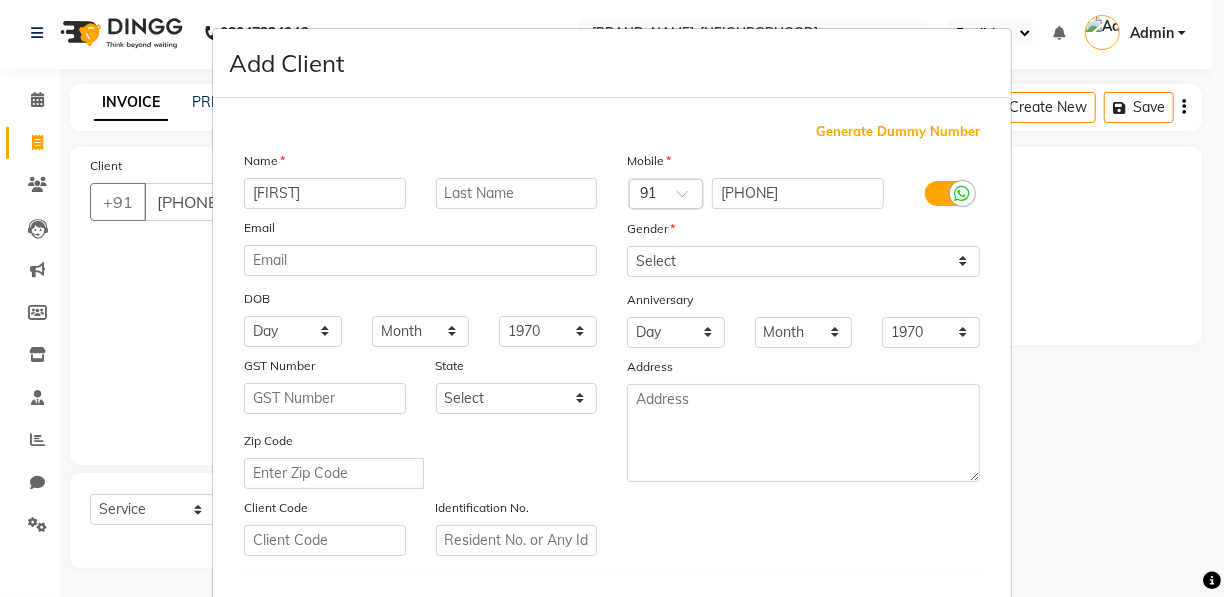 type on "[FIRST]" 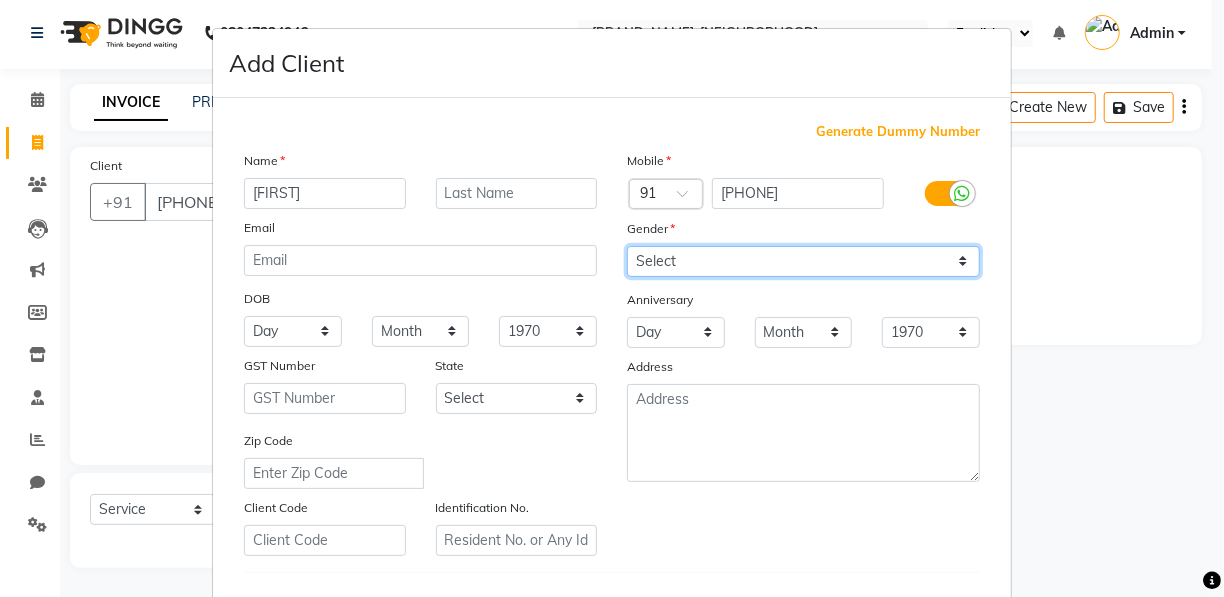 click on "Select Male Female Other Prefer Not To Say" at bounding box center (803, 261) 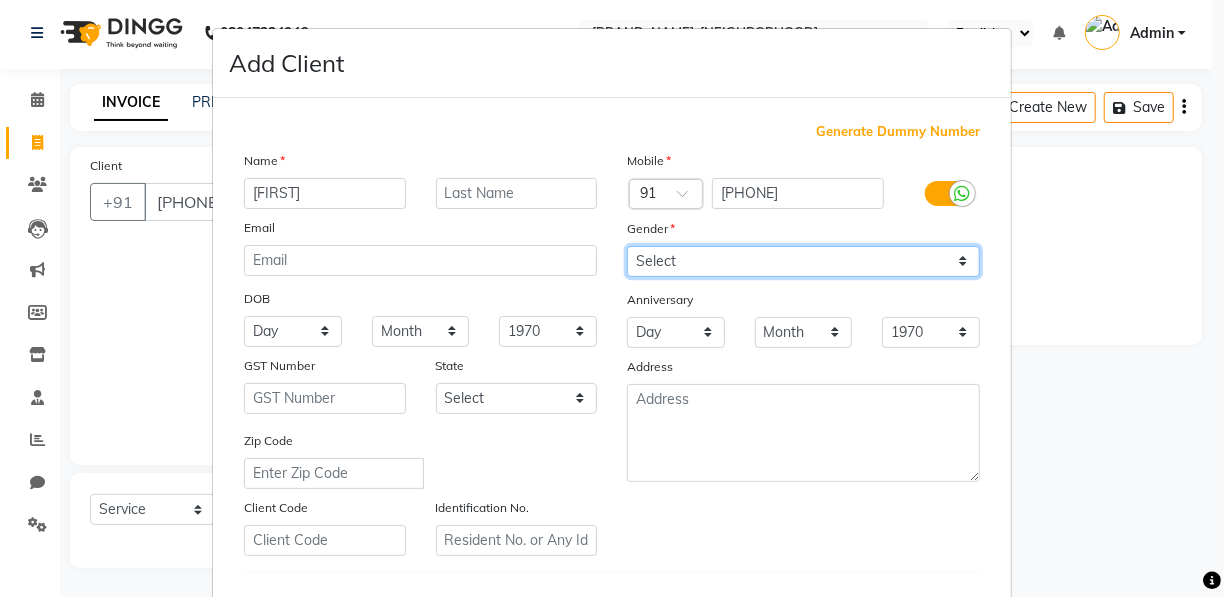 select on "female" 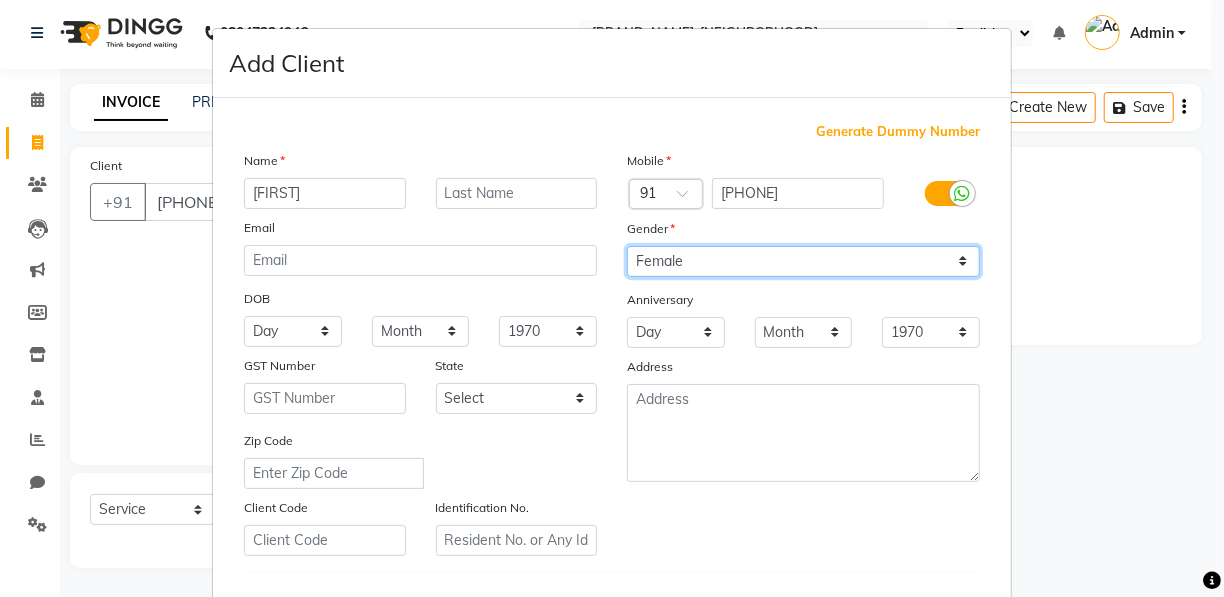 click on "Select Male Female Other Prefer Not To Say" at bounding box center (803, 261) 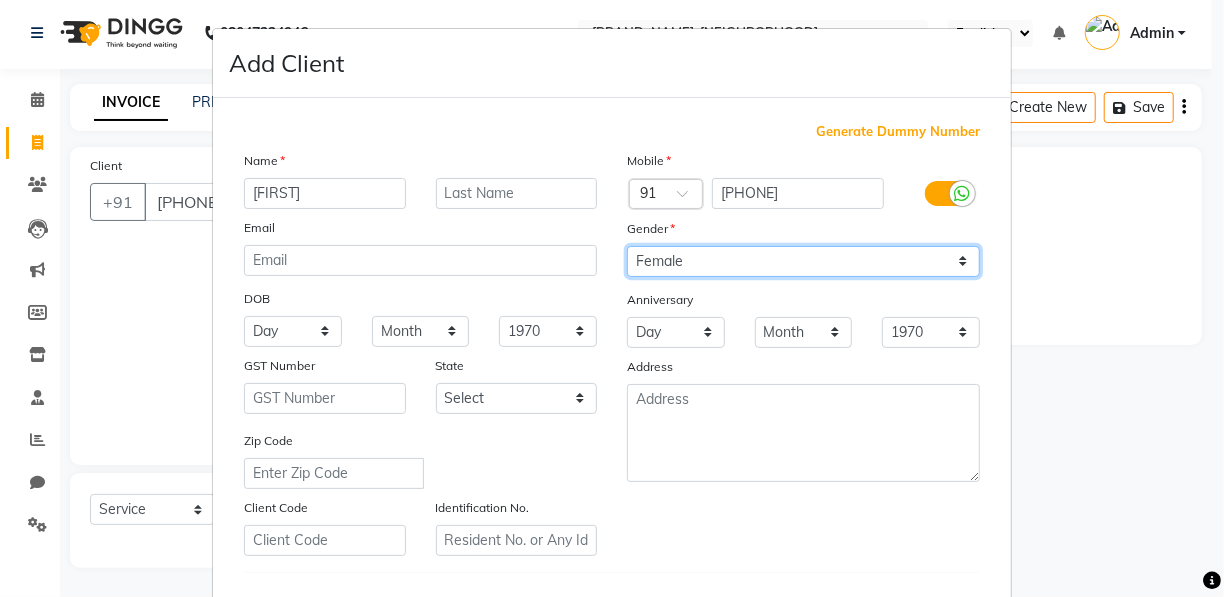 click on "Select Male Female Other Prefer Not To Say" at bounding box center [803, 261] 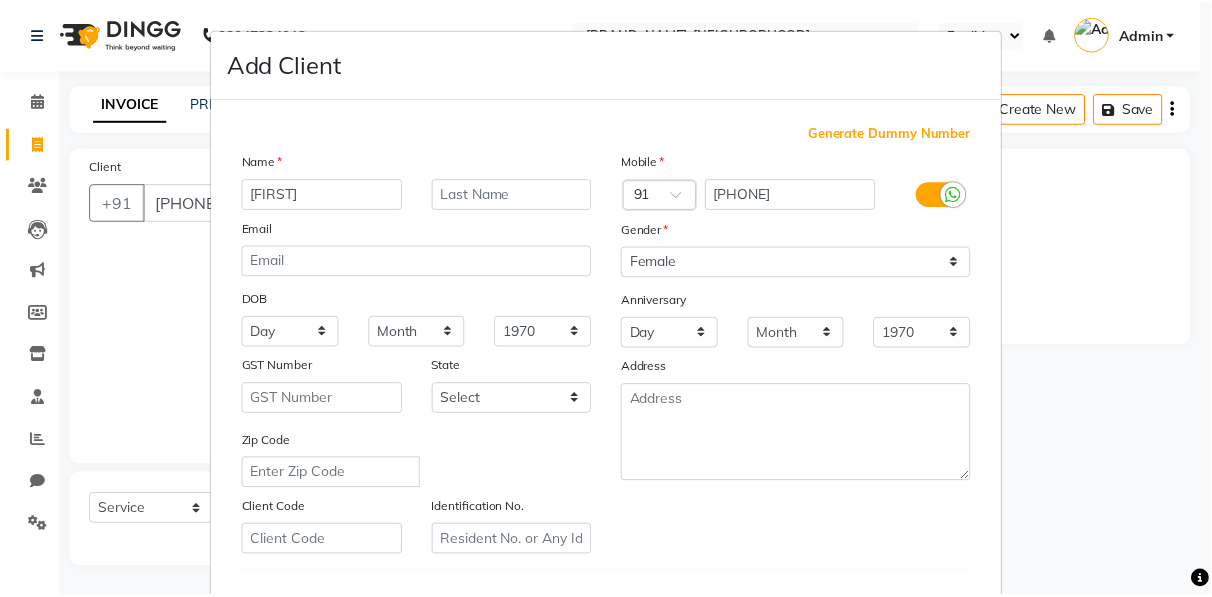 scroll, scrollTop: 321, scrollLeft: 0, axis: vertical 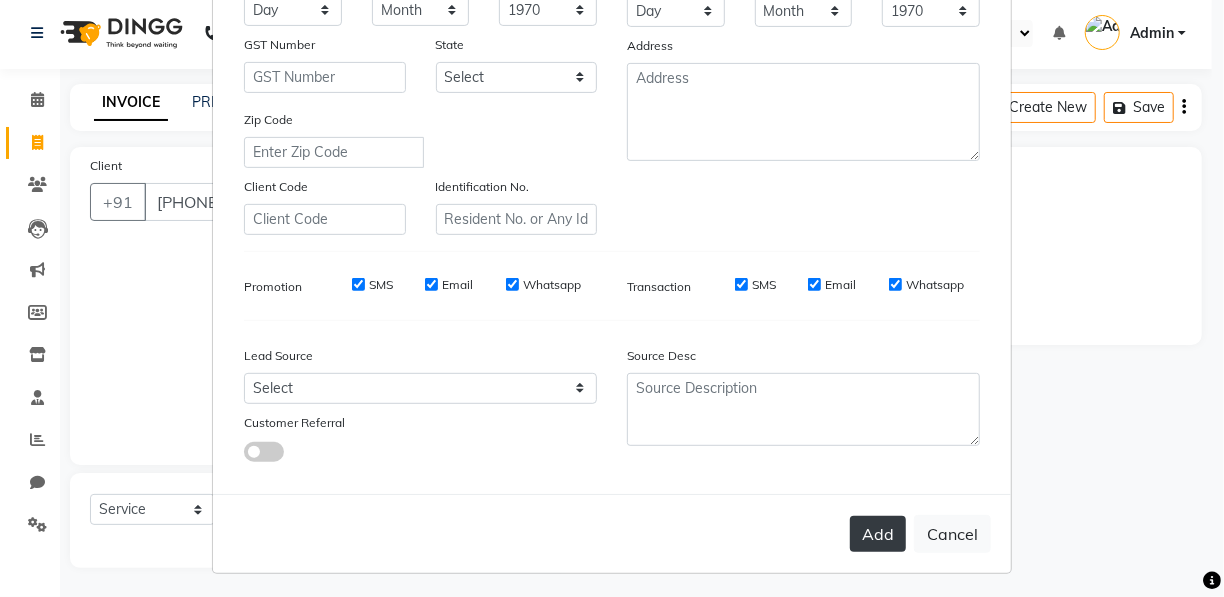 click on "Add" at bounding box center (878, 534) 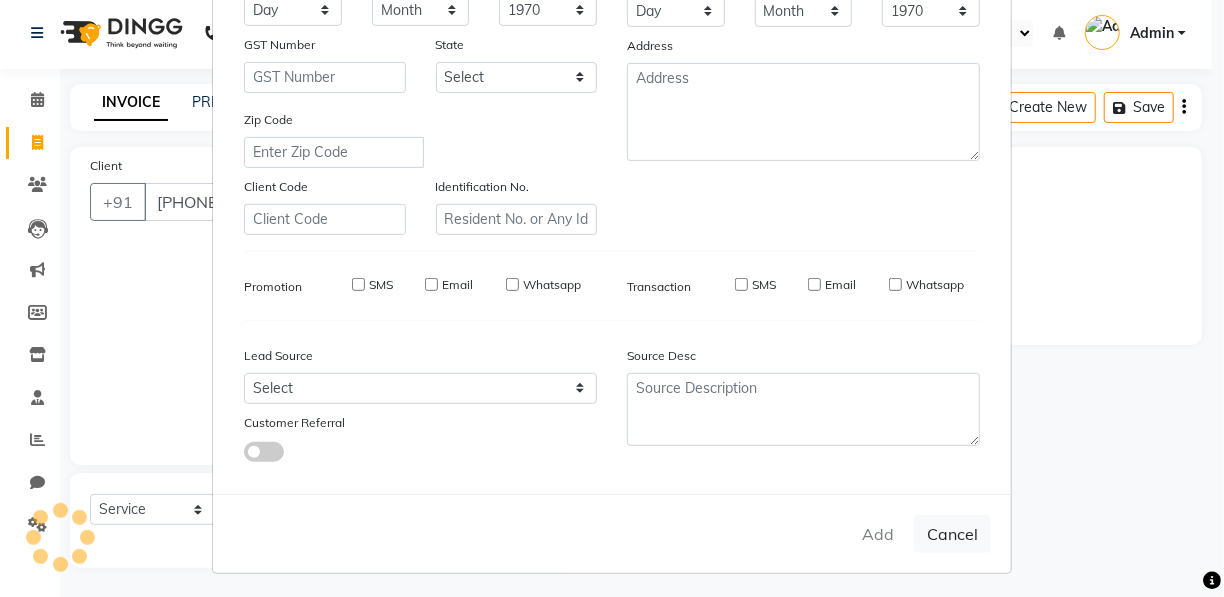 type 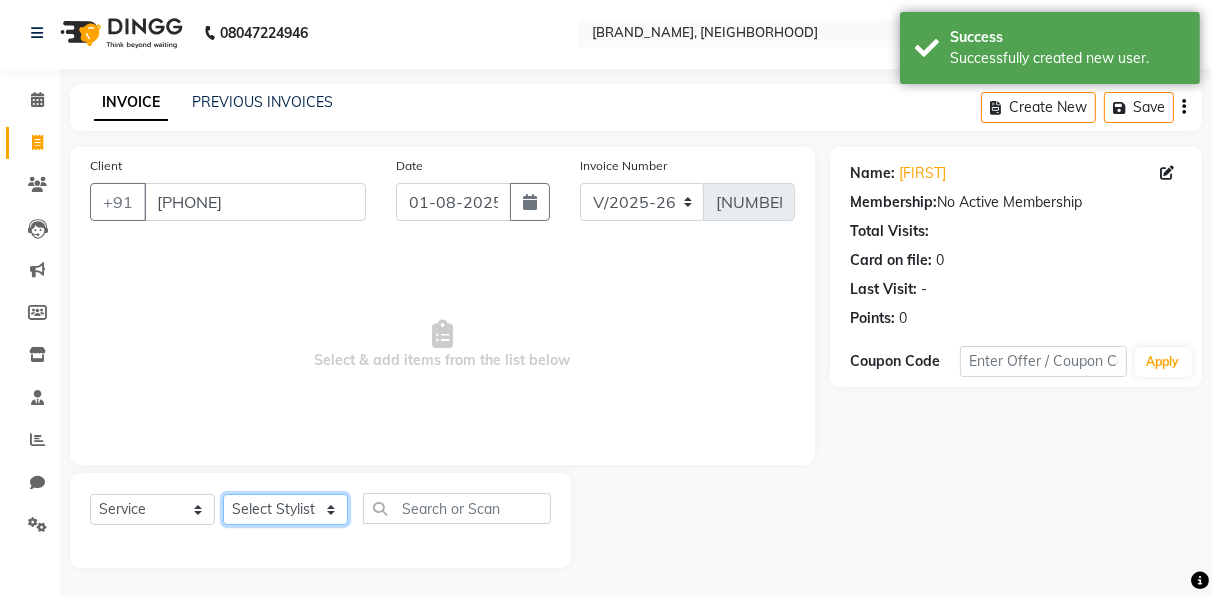 click on "Select Stylist [FIRST] [FIRST] [FIRST] [FIRST] [FIRST] [FIRST] [FIRST] [FIRST] [FIRST] [FIRST]  [FIRST]" 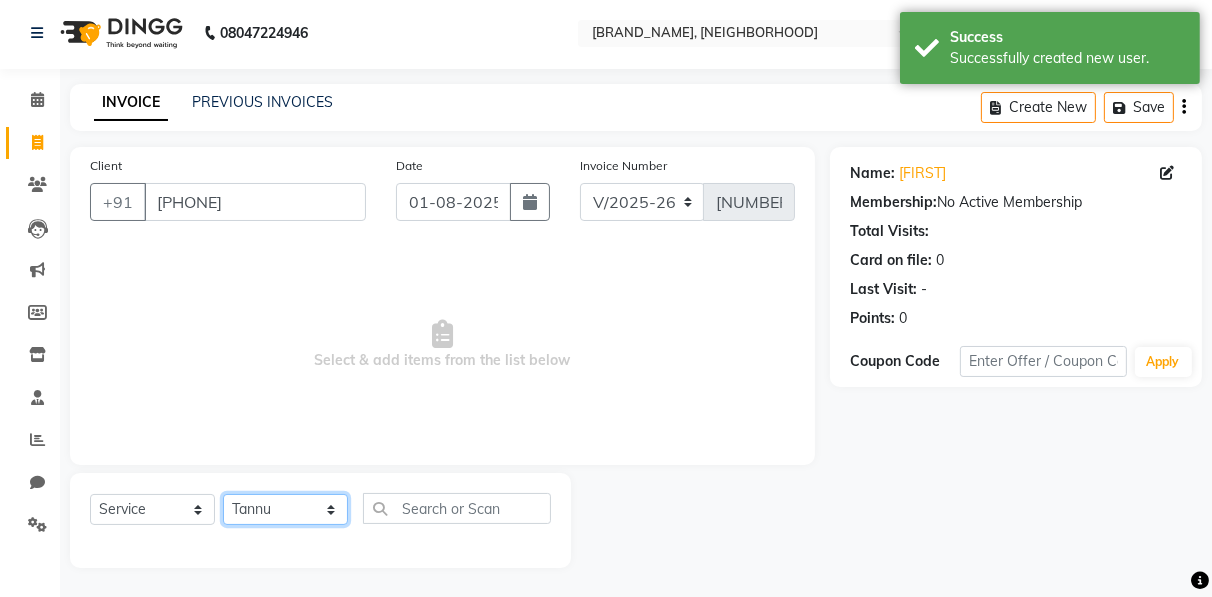 click on "Select Stylist [FIRST] [FIRST] [FIRST] [FIRST] [FIRST] [FIRST] [FIRST] [FIRST] [FIRST] [FIRST]  [FIRST]" 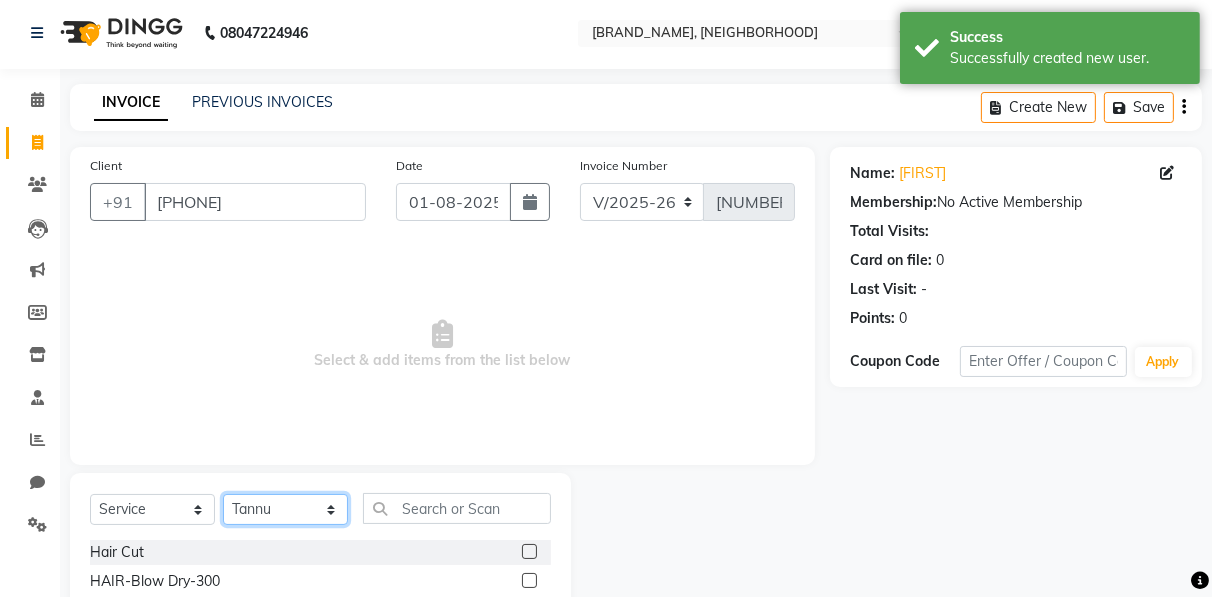 select on "[NUMBER]" 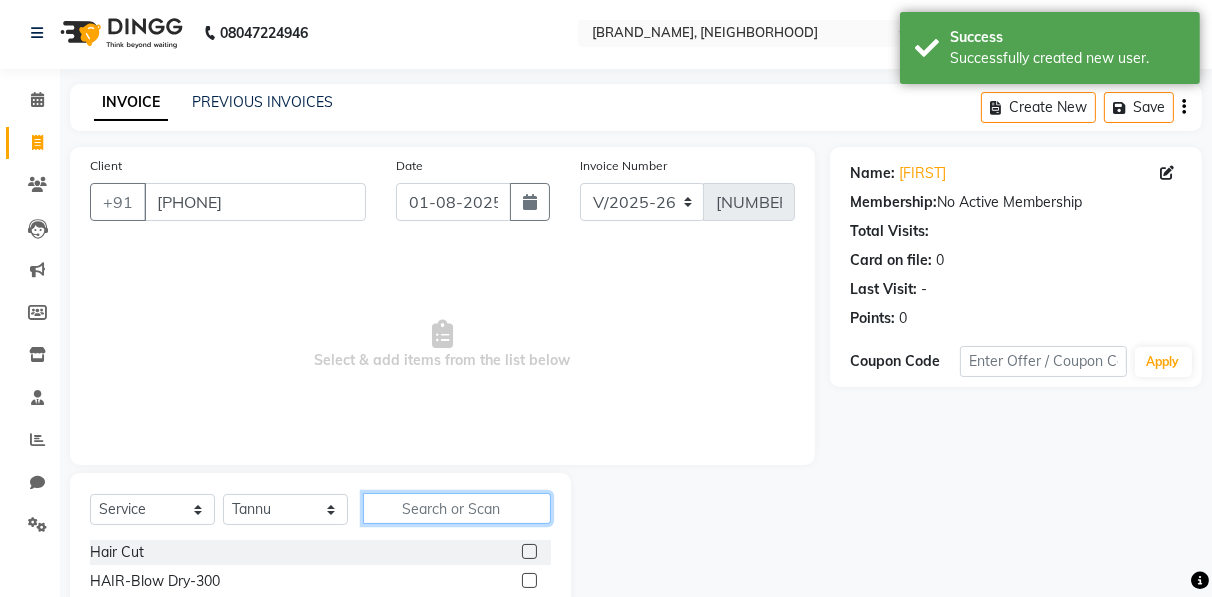 click 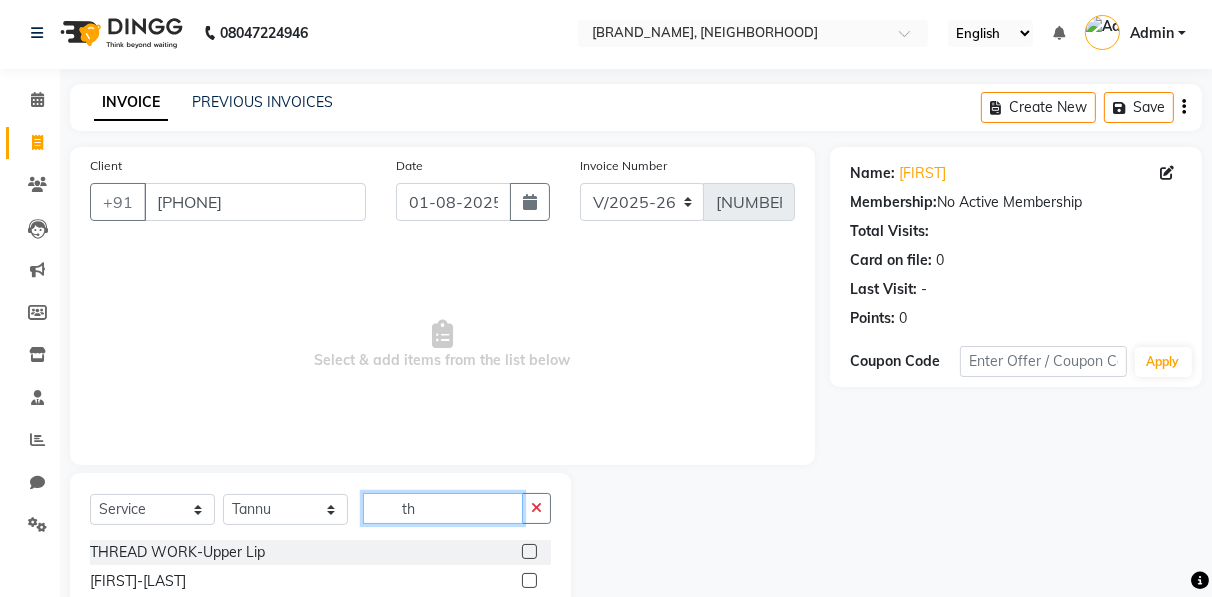 scroll, scrollTop: 202, scrollLeft: 0, axis: vertical 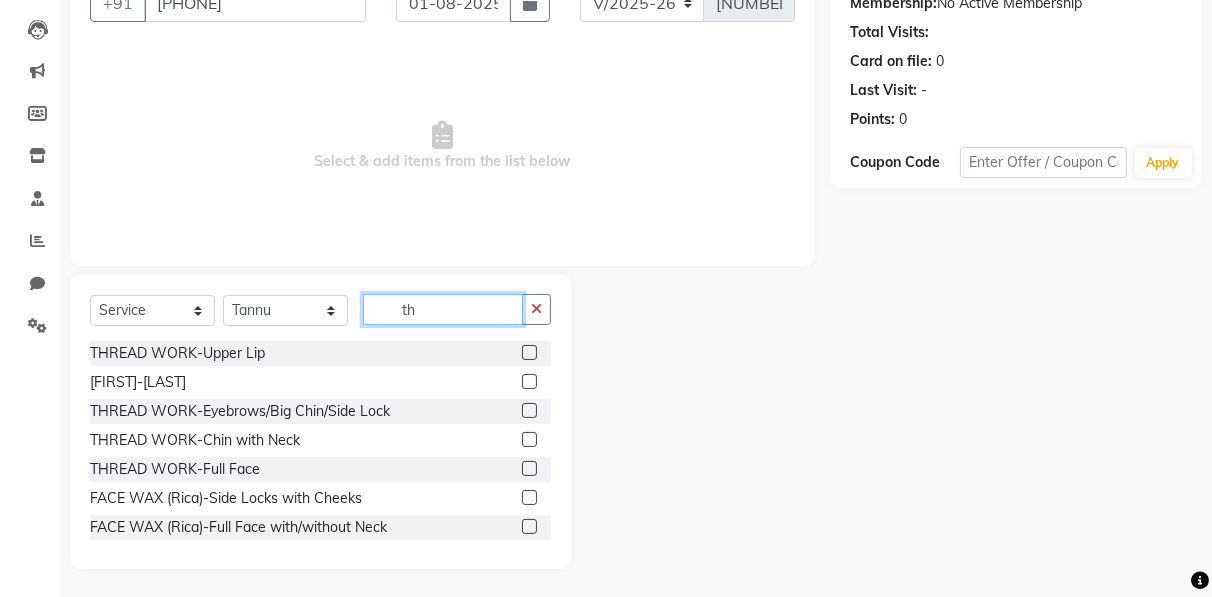 type on "th" 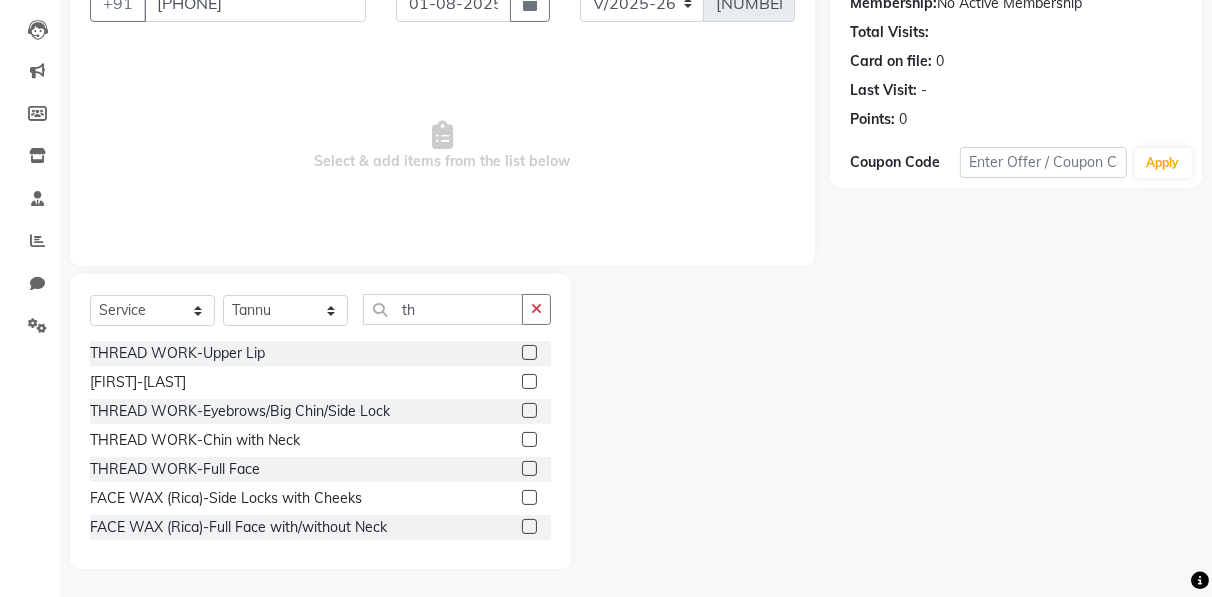 click 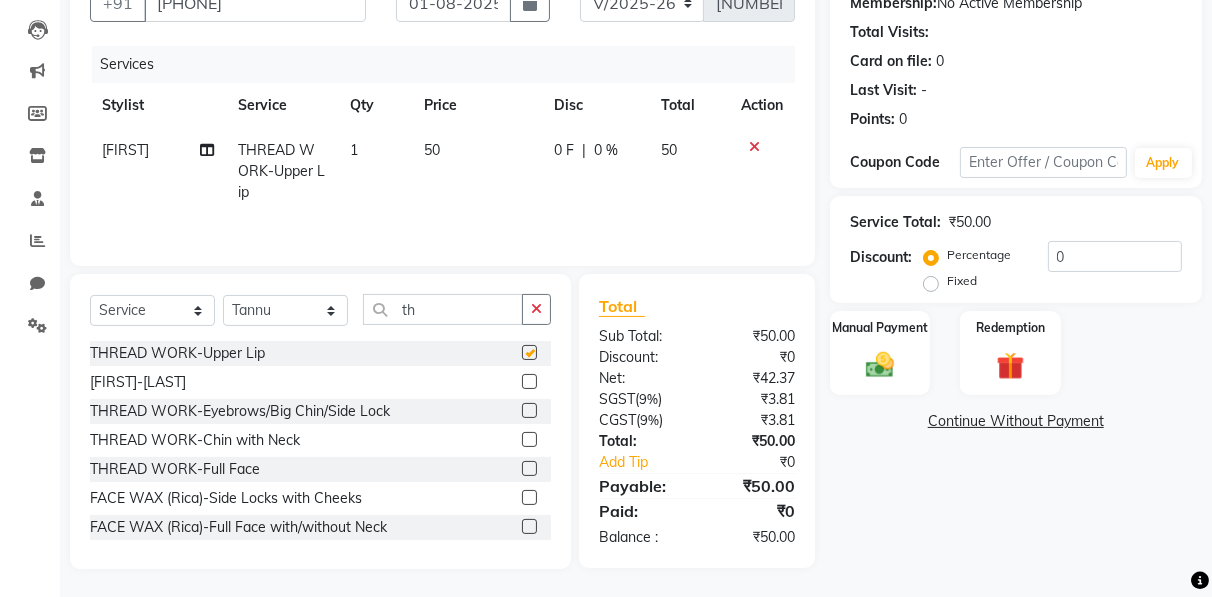 checkbox on "false" 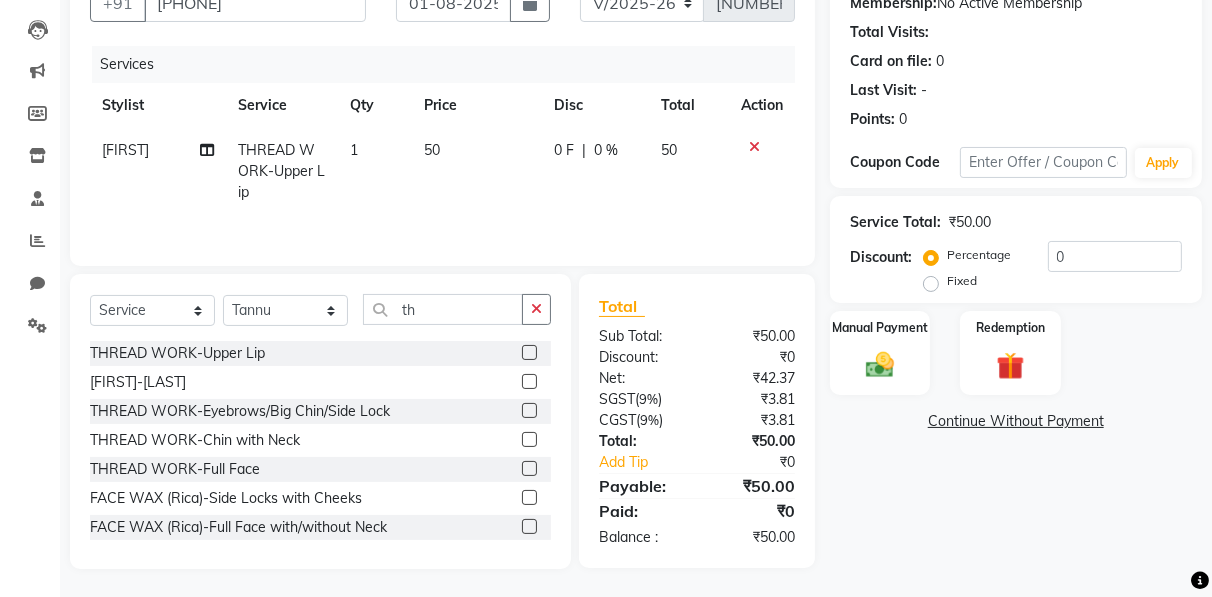 click 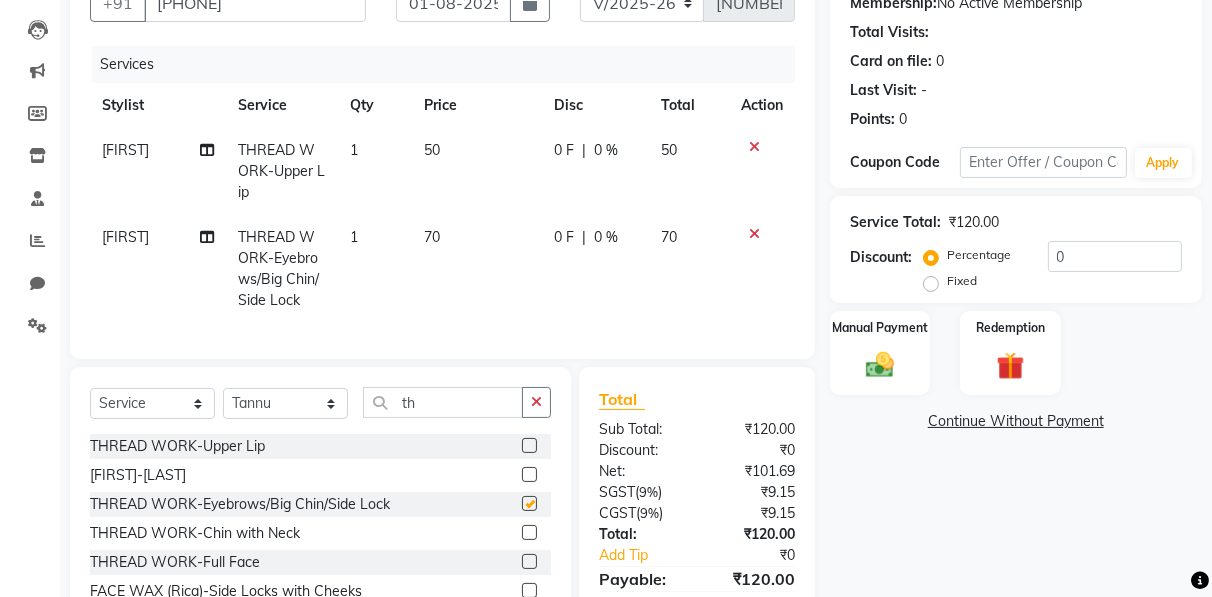 checkbox on "false" 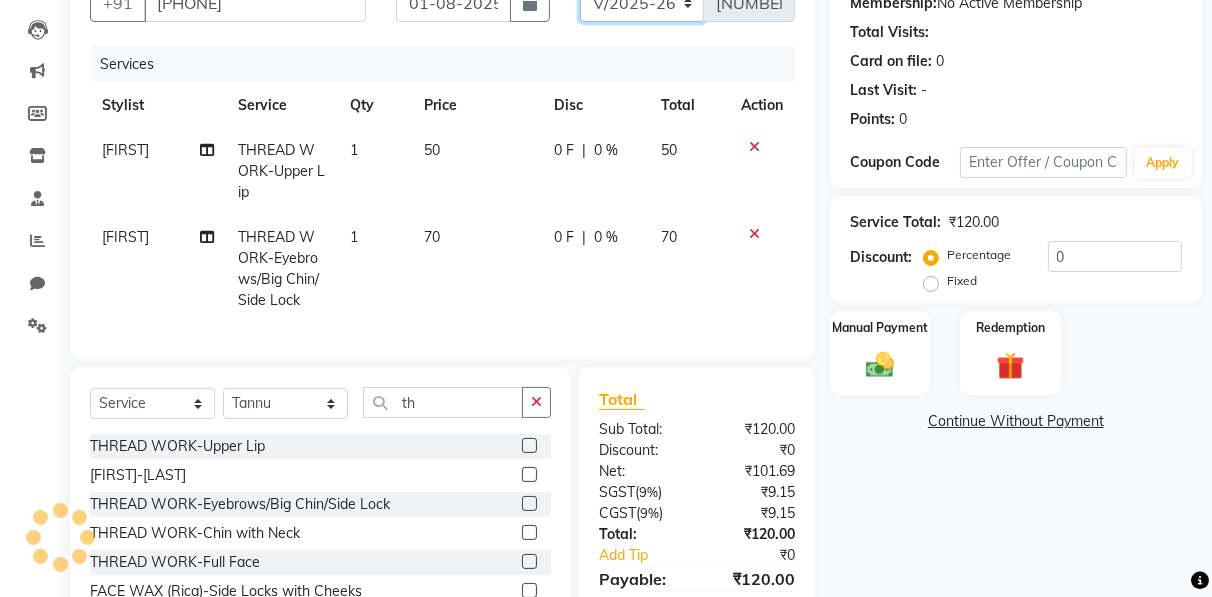 click on "[DOCUMENT_ID]" 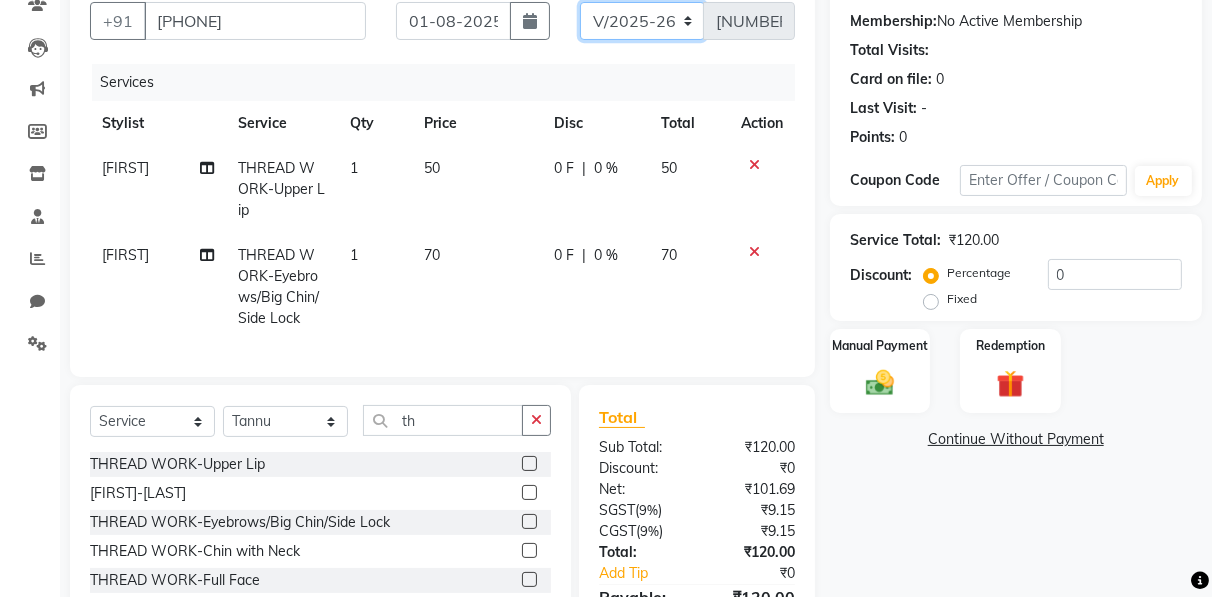 select on "8650" 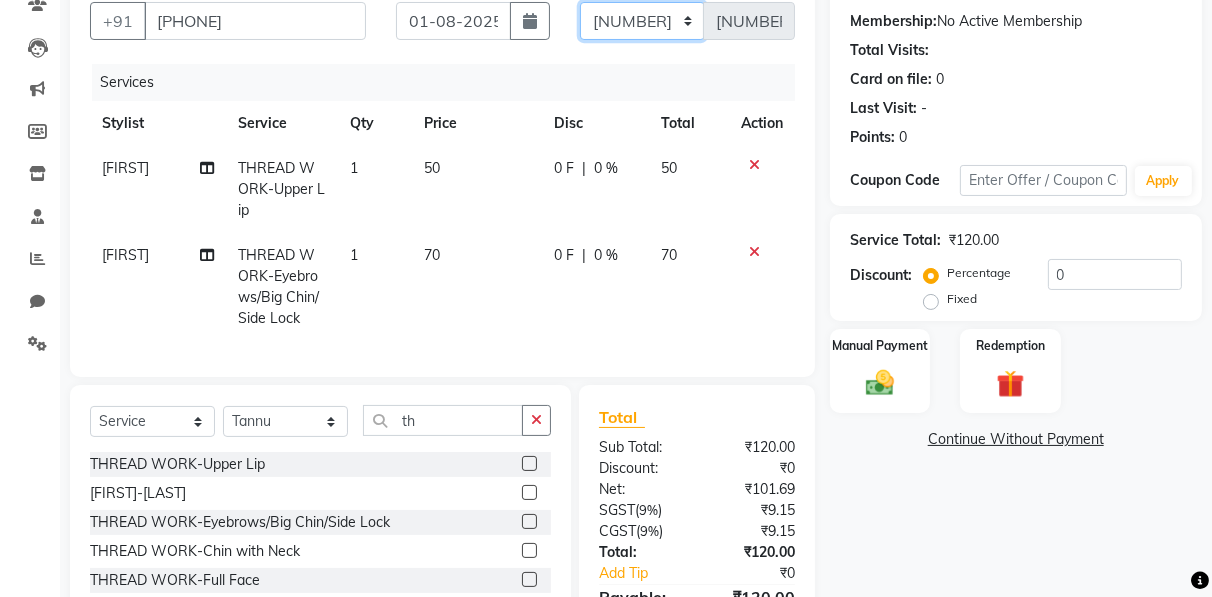 click on "[DOCUMENT_ID]" 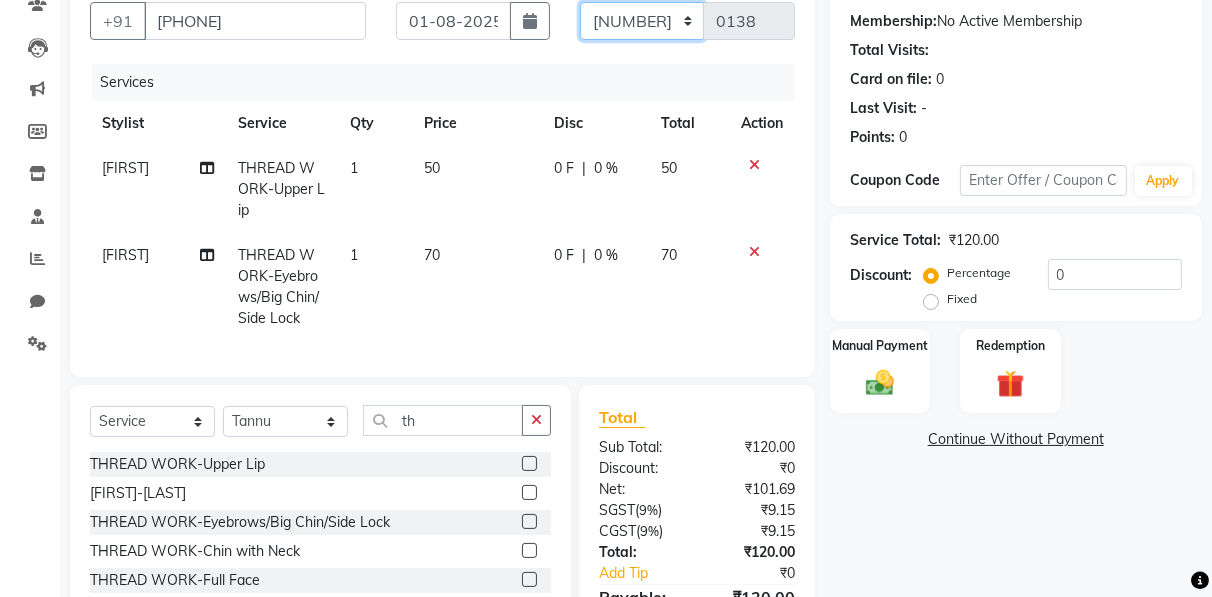 scroll, scrollTop: 0, scrollLeft: 0, axis: both 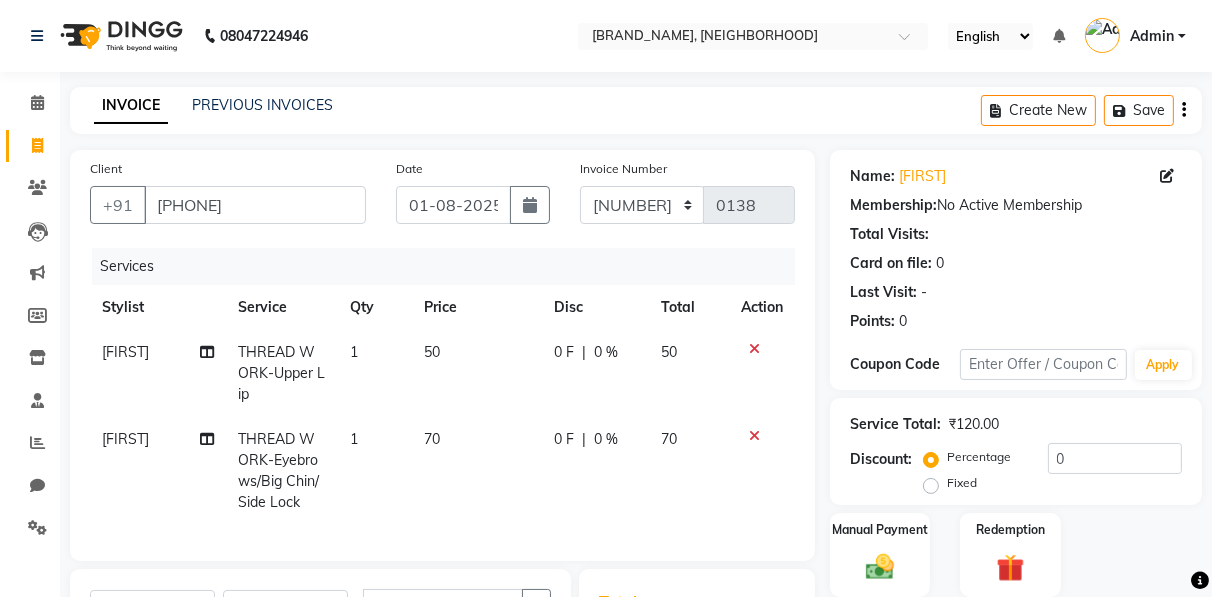 click 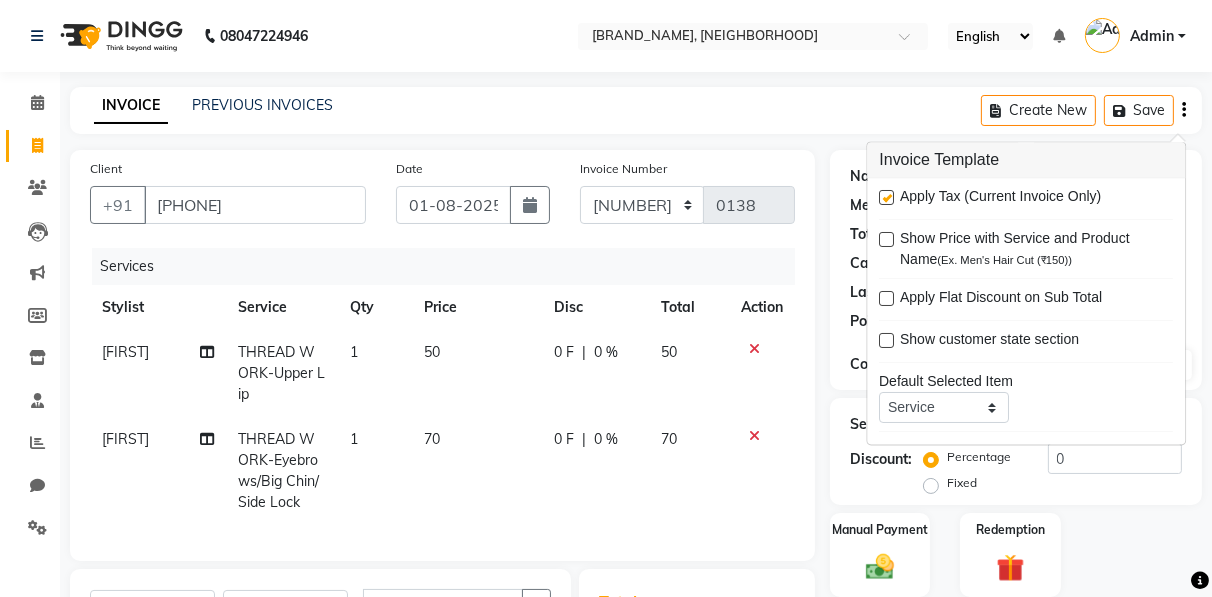 click at bounding box center (886, 198) 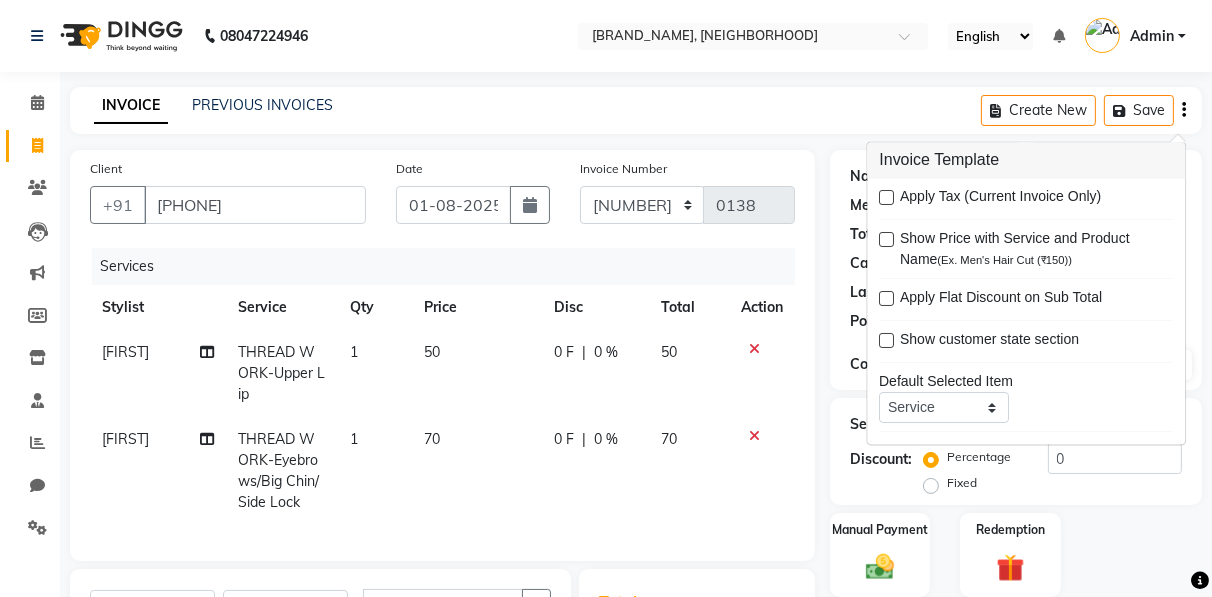 scroll, scrollTop: 287, scrollLeft: 0, axis: vertical 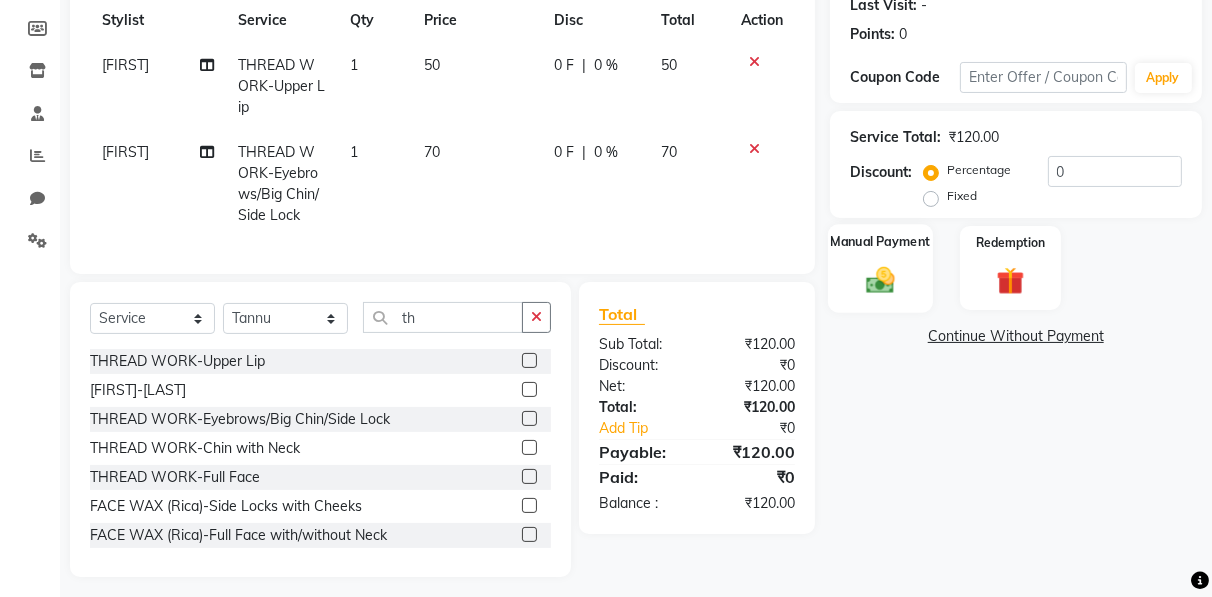 click 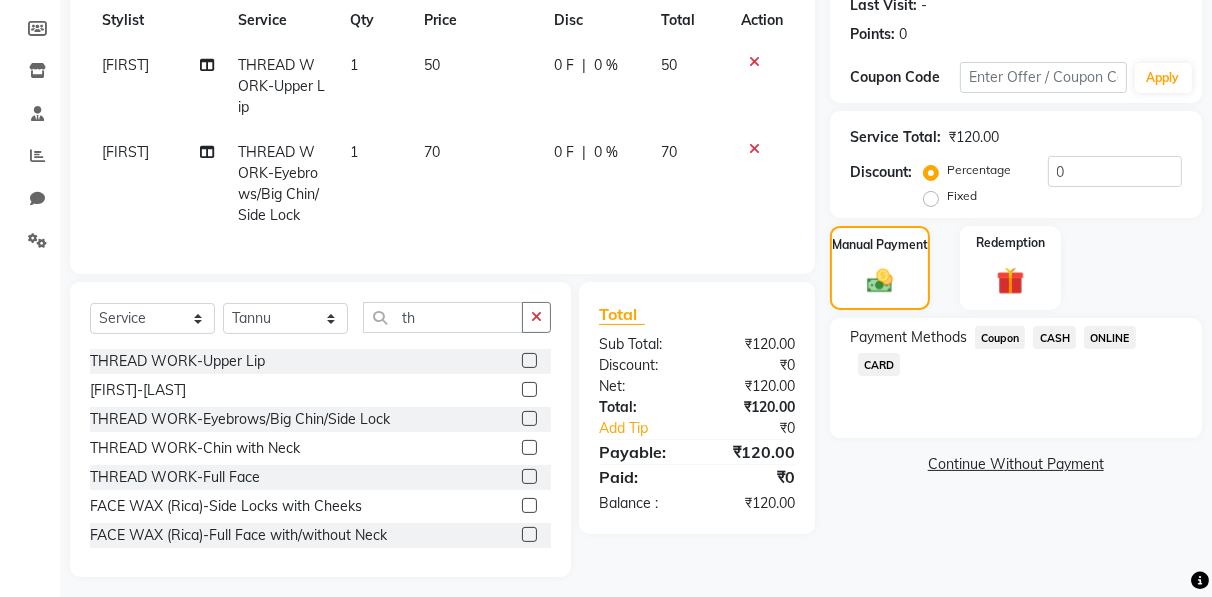 click on "CASH" 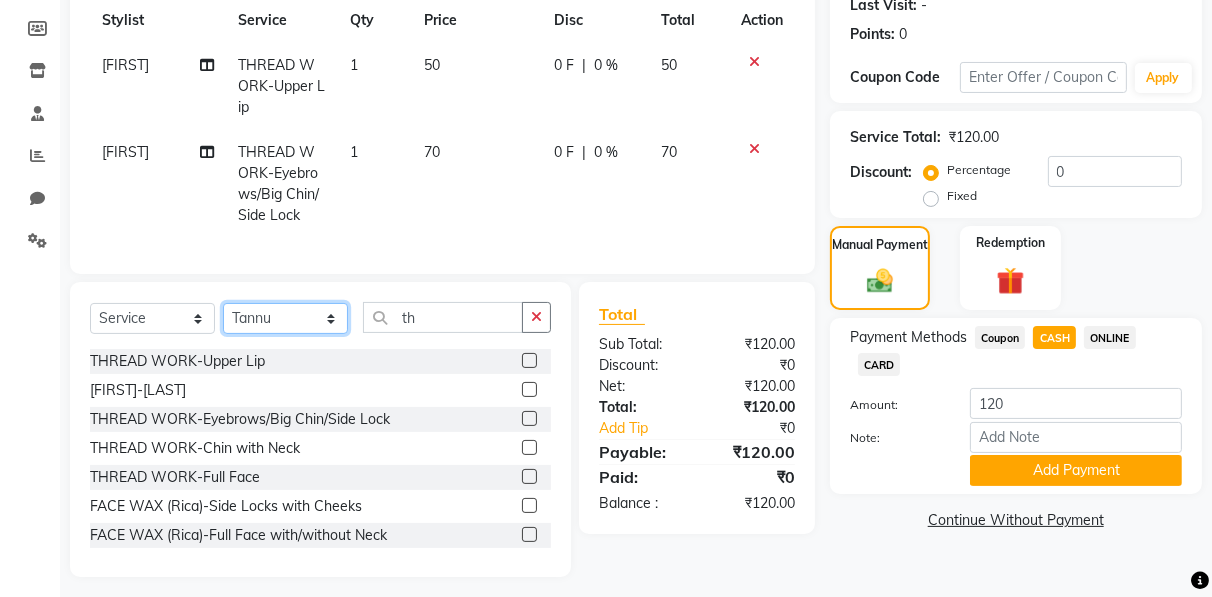 click on "Select Stylist [FIRST] [FIRST] [FIRST] [FIRST] [FIRST] [FIRST] [FIRST] [FIRST] [FIRST] [FIRST]  [FIRST]" 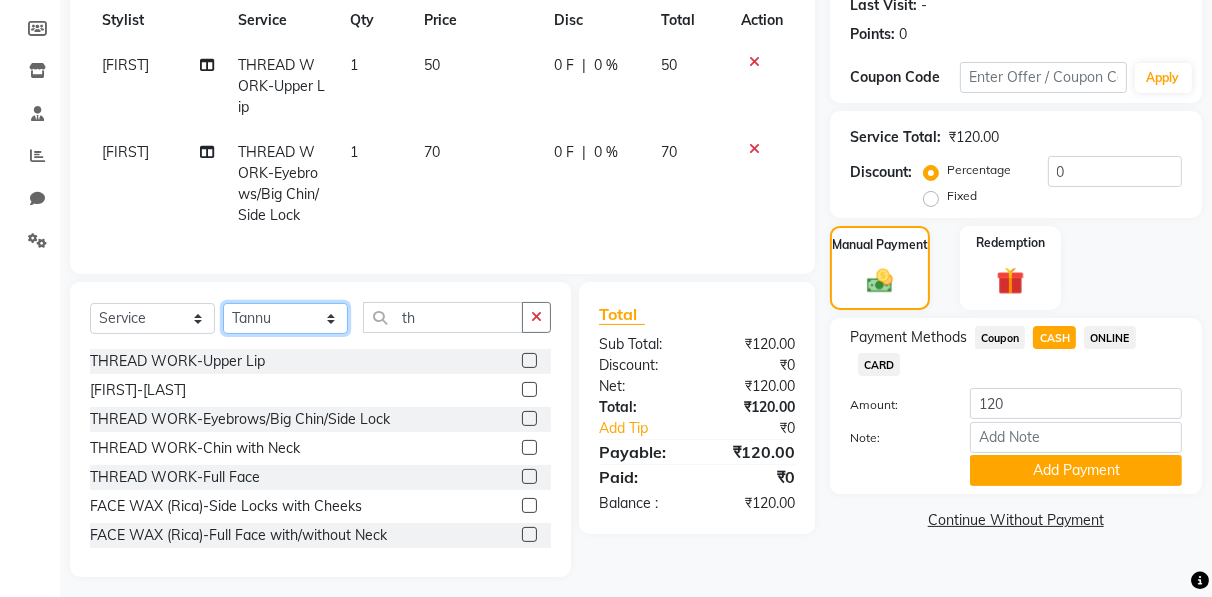 select on "85669" 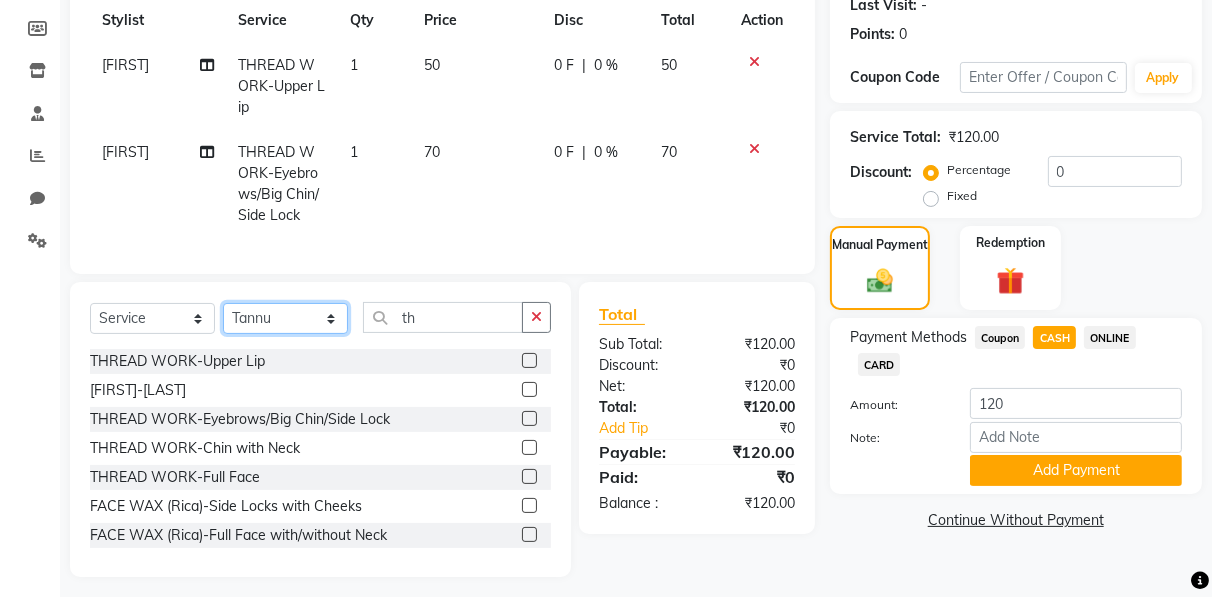 click on "Select Stylist [FIRST] [FIRST] [FIRST] [FIRST] [FIRST] [FIRST] [FIRST] [FIRST] [FIRST] [FIRST]  [FIRST]" 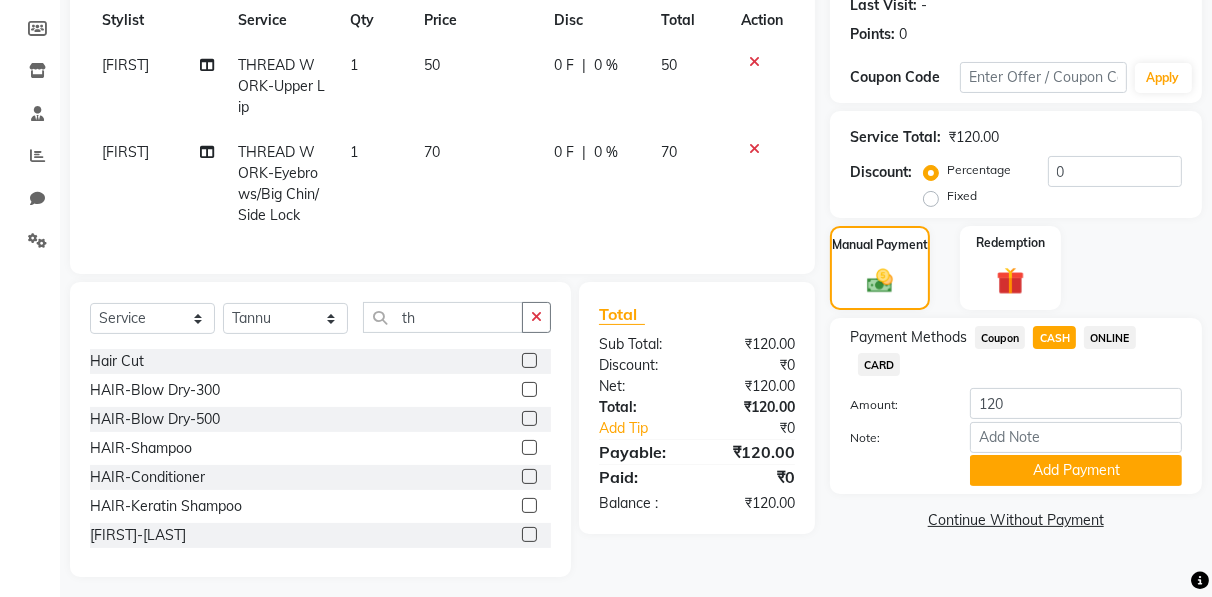 click on "THREAD WORK-Eyebrows/Big Chin/Side Lock" 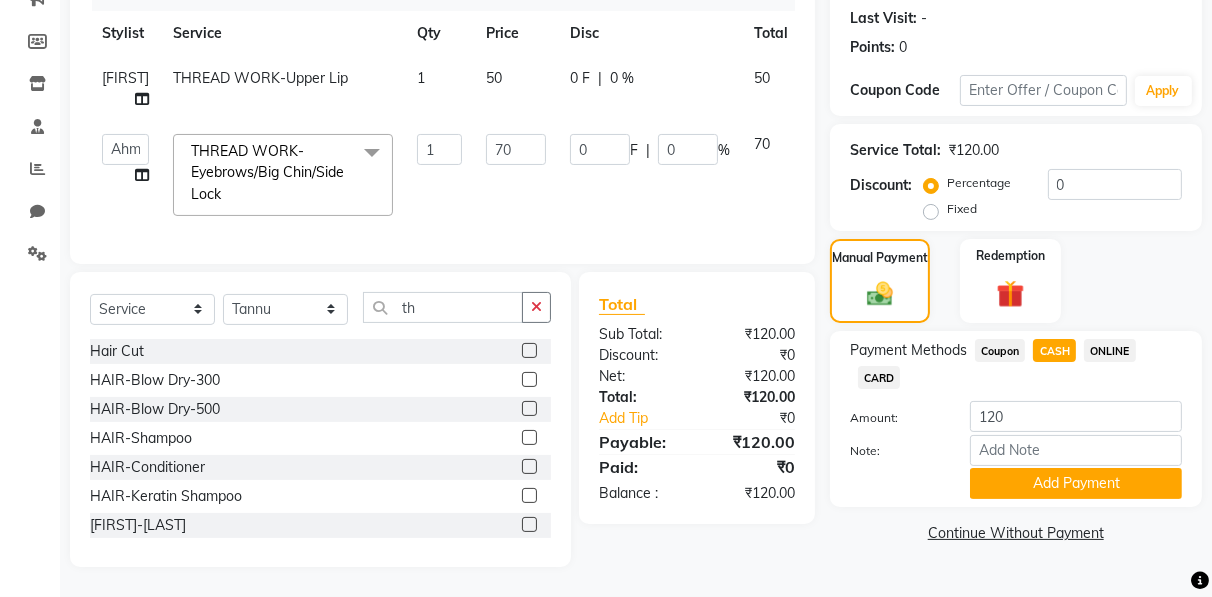 scroll, scrollTop: 284, scrollLeft: 0, axis: vertical 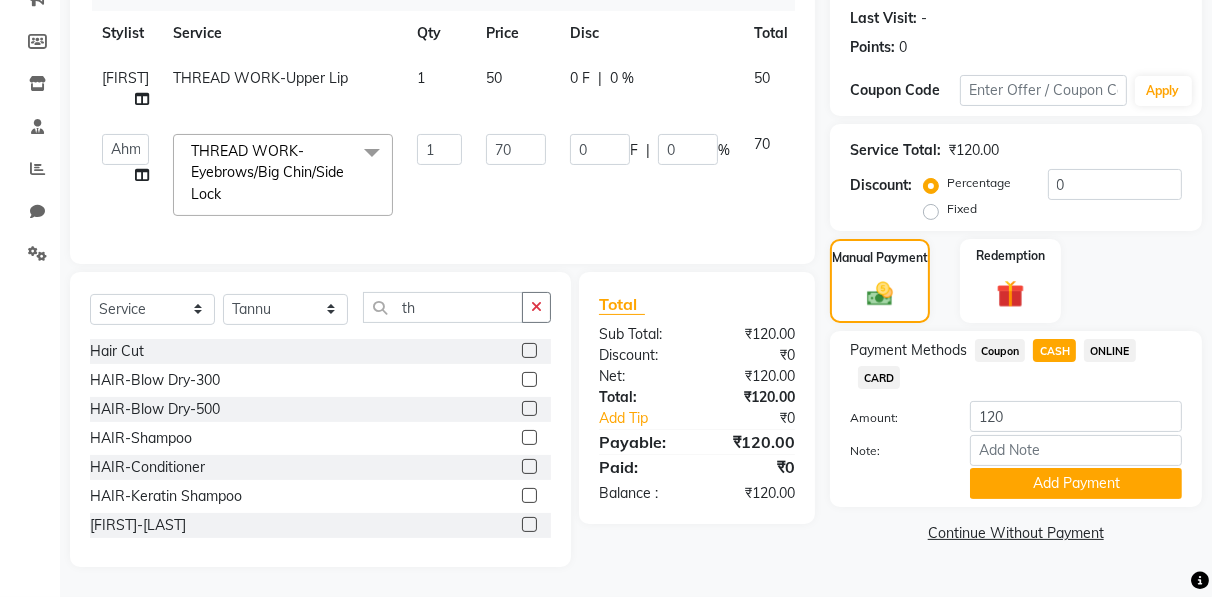 click on "[FIRST]" 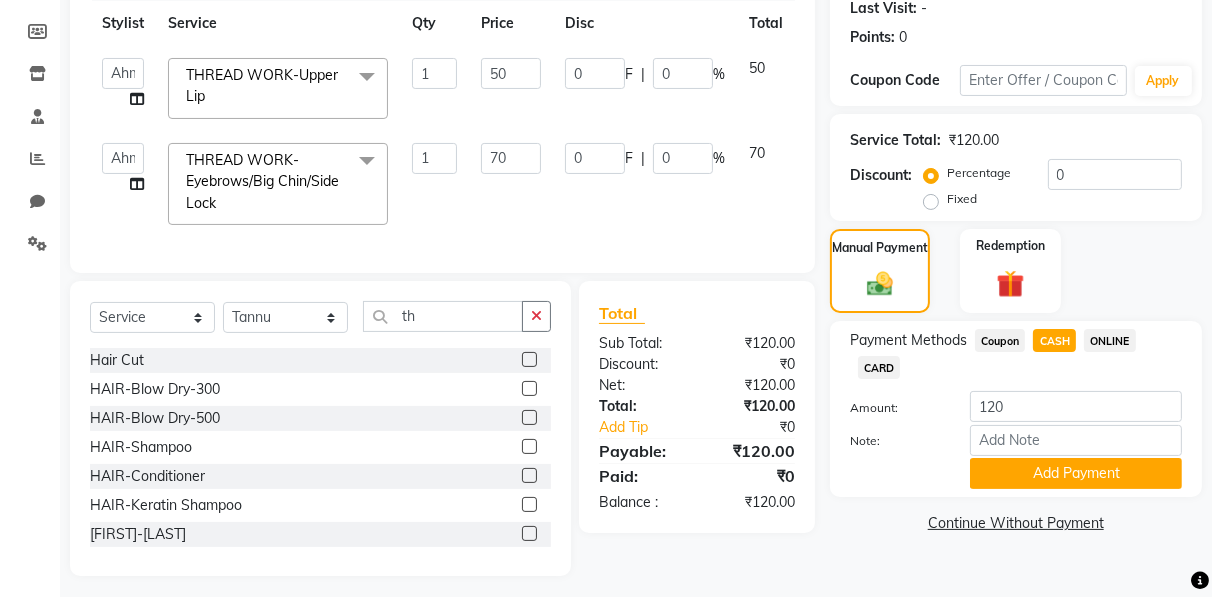 scroll, scrollTop: 287, scrollLeft: 0, axis: vertical 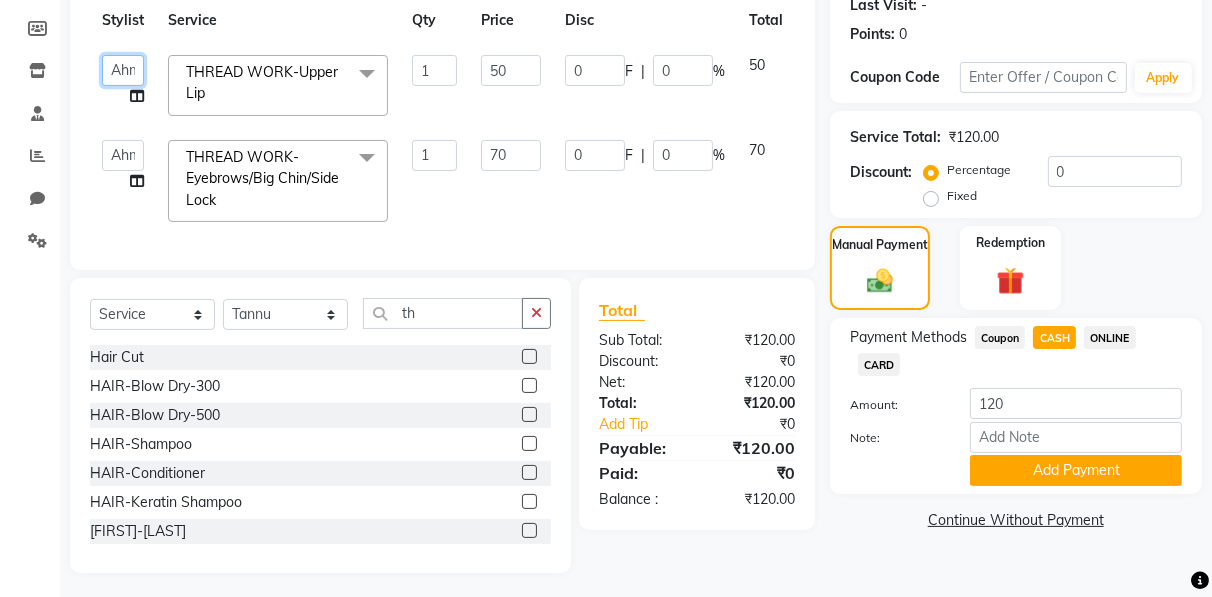 drag, startPoint x: 132, startPoint y: 76, endPoint x: 133, endPoint y: 196, distance: 120.004166 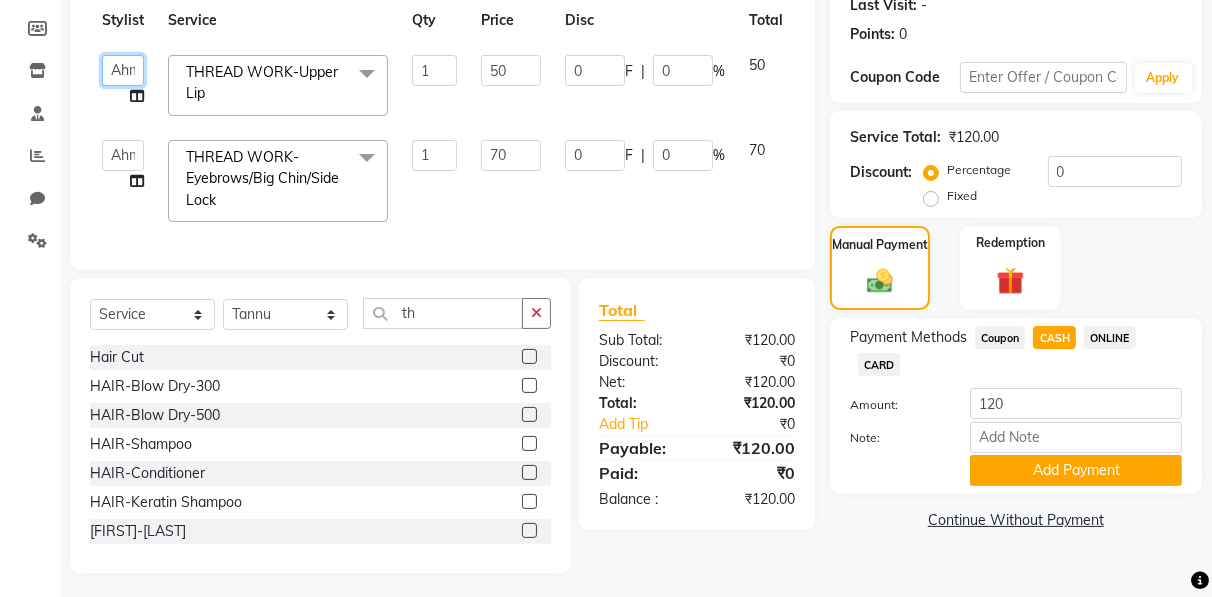 click on "[FIRST] [FIRST] [FIRST] [FIRST] [FIRST] [FIRST] [FIRST] [FIRST] [FIRST] [FIRST]  [FIRST] Hair Cut HAIR-Blow Dry-300 HAIR-Blow Dry-500 HAIR-Shampoo HAIR-Conditioner HAIR-Keratin Shampoo HAIR-Keratin Conditioner HAIR-Pressing HAIR-Curls HAIR-Front Setting HAIR-Heena/Colour Application HAIR-Ozone Heena HAIR-Coconut Oil Massage HAIR-Olive Oil Massage HAIR-Ayurvedic/Aroma Massage HAIR-Touch Up Majirel HAIR-Global Base HAIR-Streaks HAIR-Global Fashion Colour HAIR-Straightening/Keratin/Perming HAIR-Aminexil HAIR-Hair Spa HAIR-Macadamia Hair Spa HAIR-Hair Treatment Spa HAIR-Absolute Molecular- HAIR-Hair Do HAIR-Botox Hair Treatment HAIR-Nanoplastia Hair-Touch up Inoa THREAD WORK-Upper Lip THREAD WORK-Chin/Forehead THREAD WORK-Eyebrows/Big Chin/Side Lock THREAD WORK-Chin with Neck THREAD WORK-Full Face FACE WAX (Rica)-Chin/Upper Lip- FACE WAX (Rica)-Neck/Forehead/Big Chin/Side Lock FACE WAX (Rica)-Side Locks with Cheeks FACE WAX (Rica)-Full Face with/without Neck Liner" 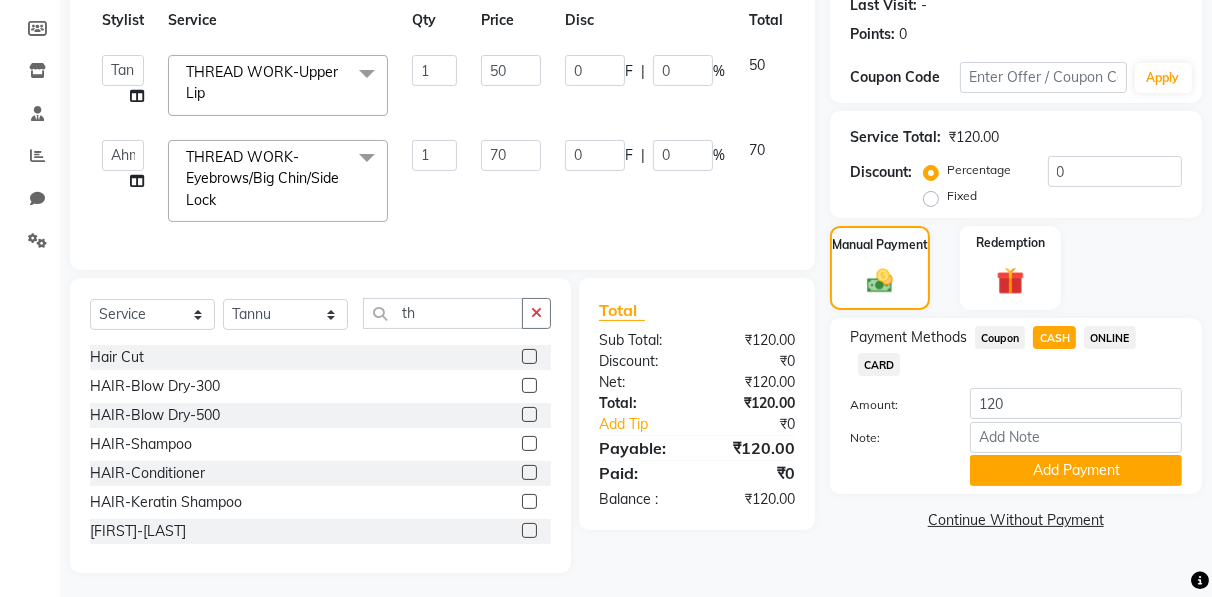 select on "85669" 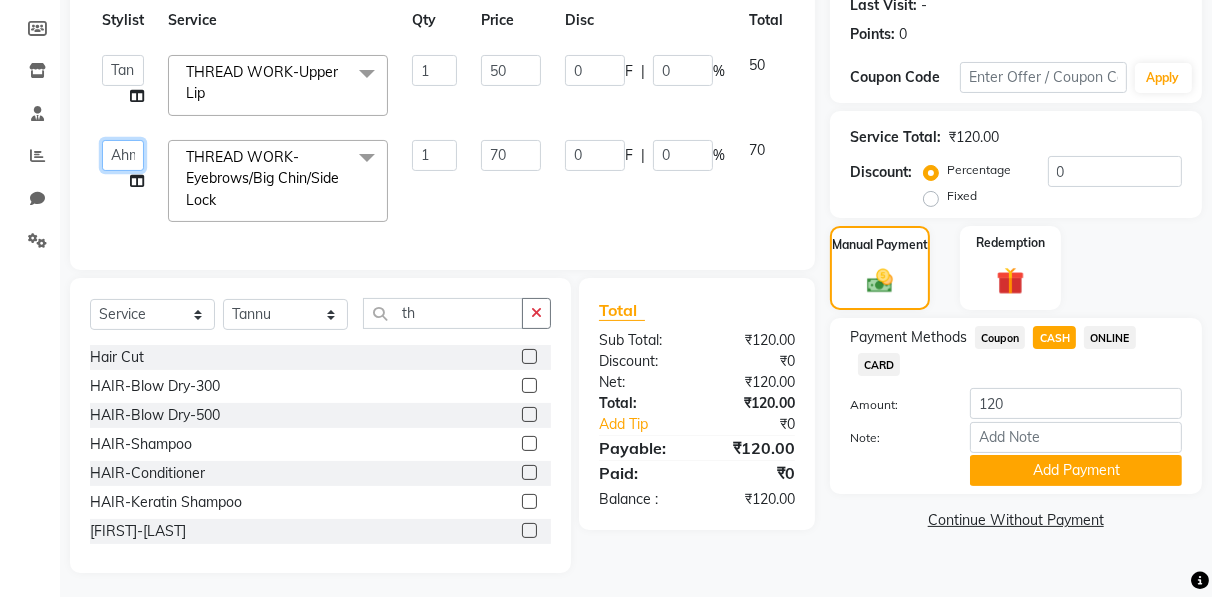 click on "[FIRST] [FIRST] [FIRST] [FIRST] [FIRST] [FIRST] [FIRST] [FIRST] [FIRST] [FIRST] [FIRST] [FIRST]" 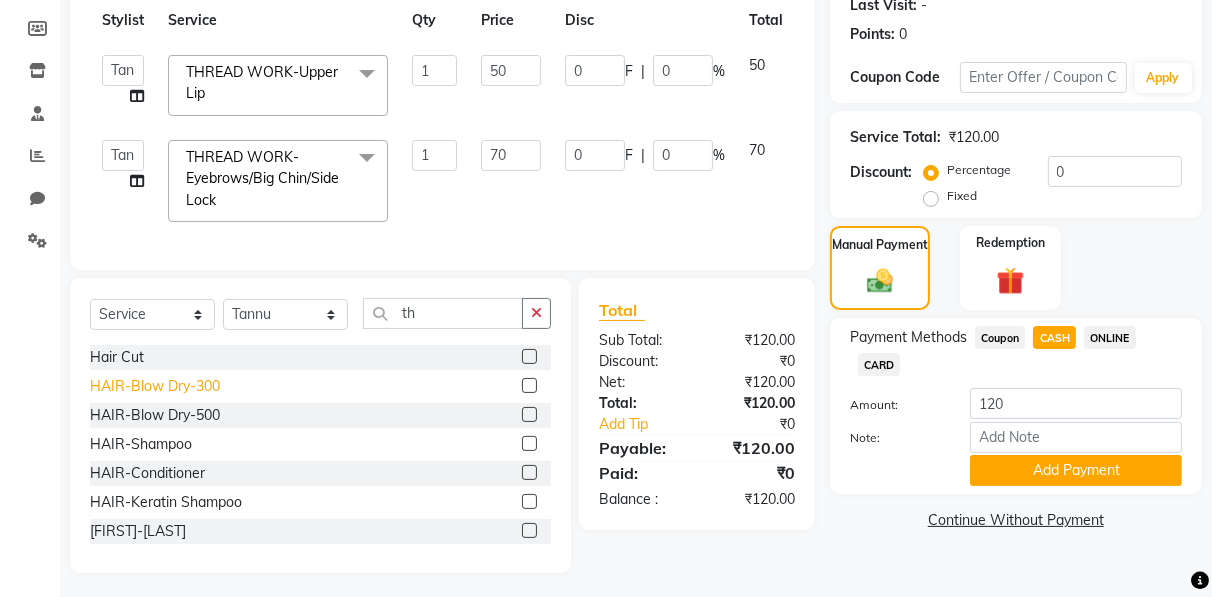 select on "85669" 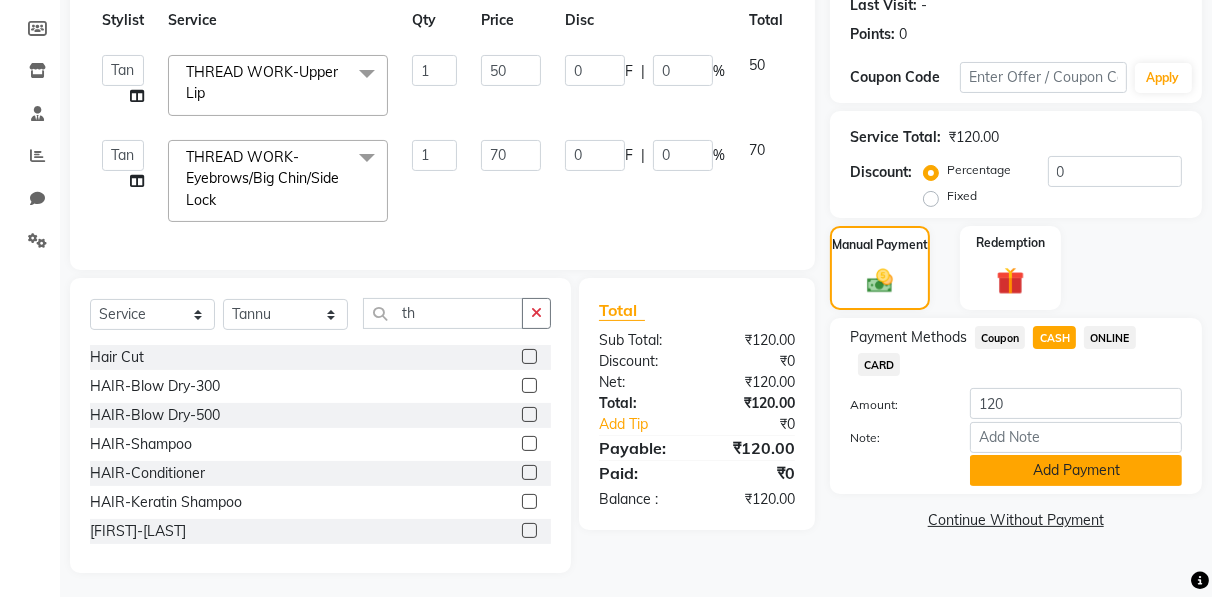 click on "Add Payment" 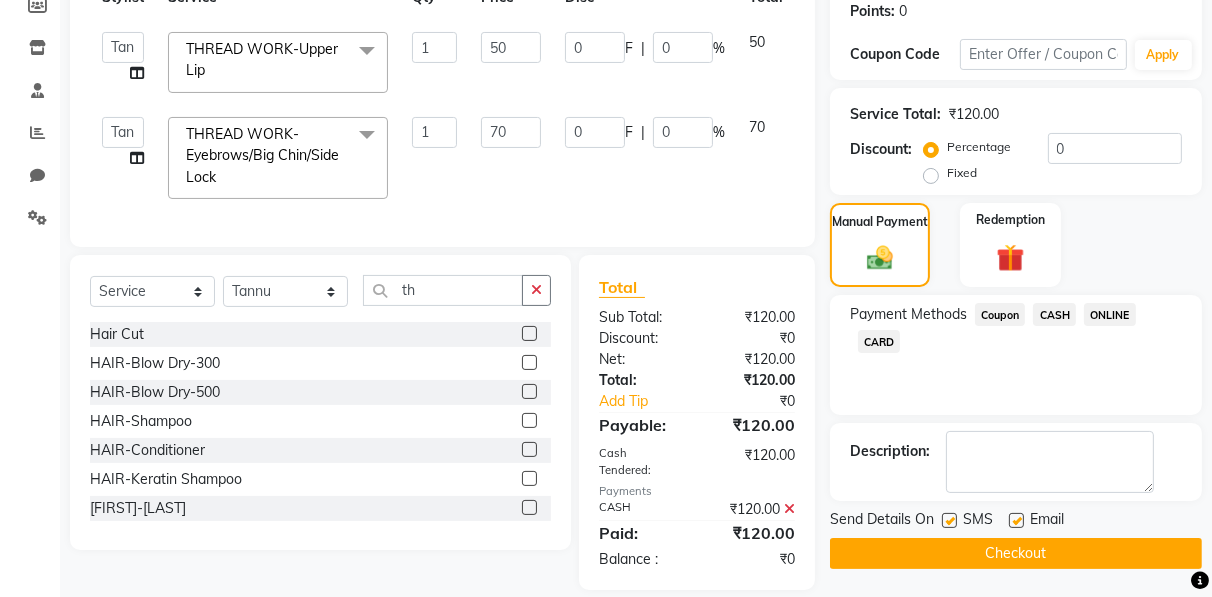scroll, scrollTop: 329, scrollLeft: 0, axis: vertical 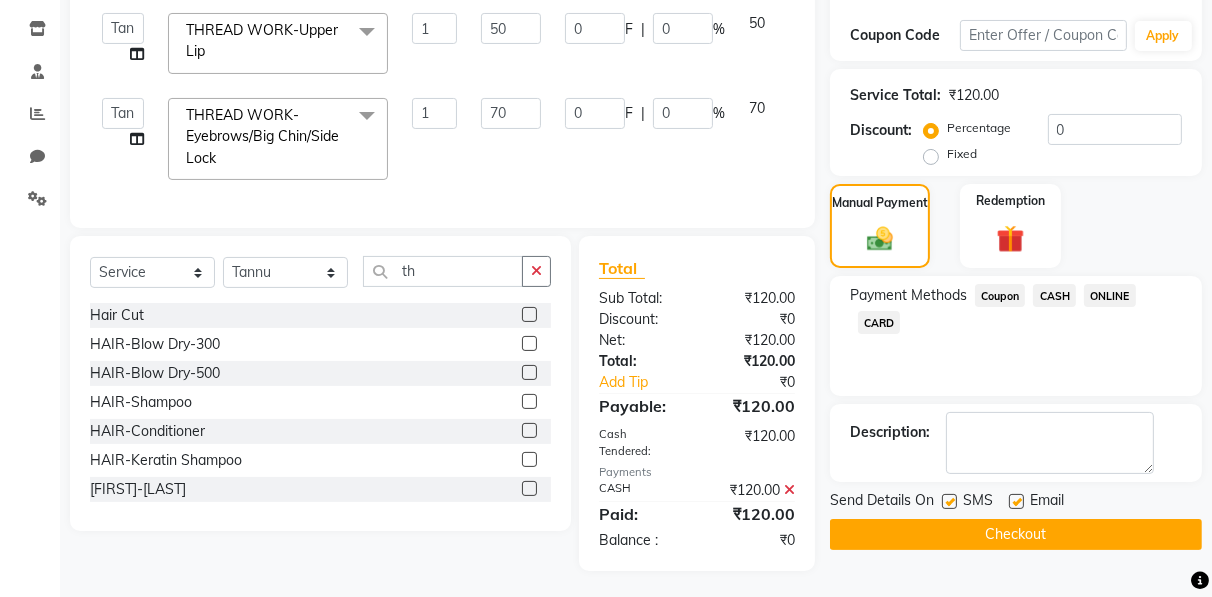 click on "Checkout" 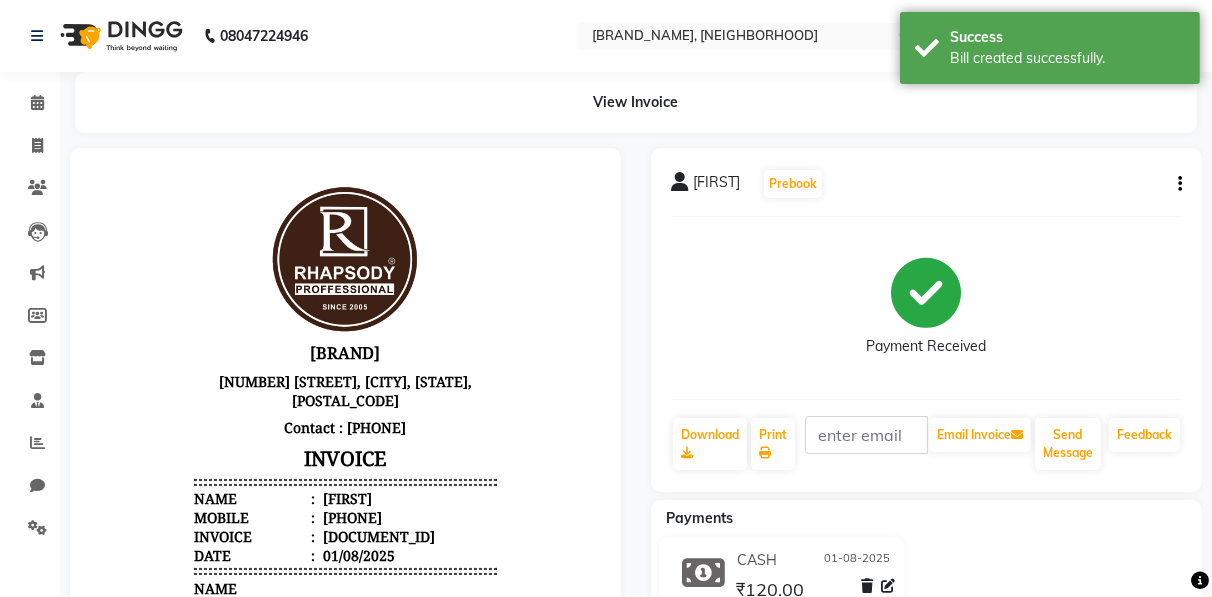 scroll, scrollTop: 0, scrollLeft: 0, axis: both 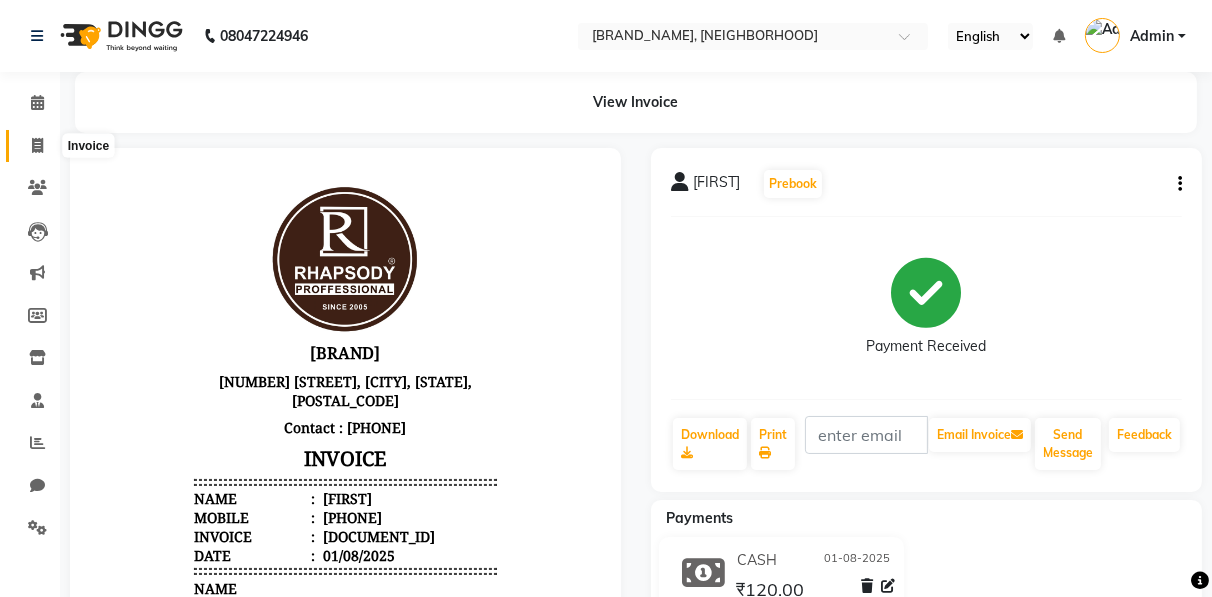 click 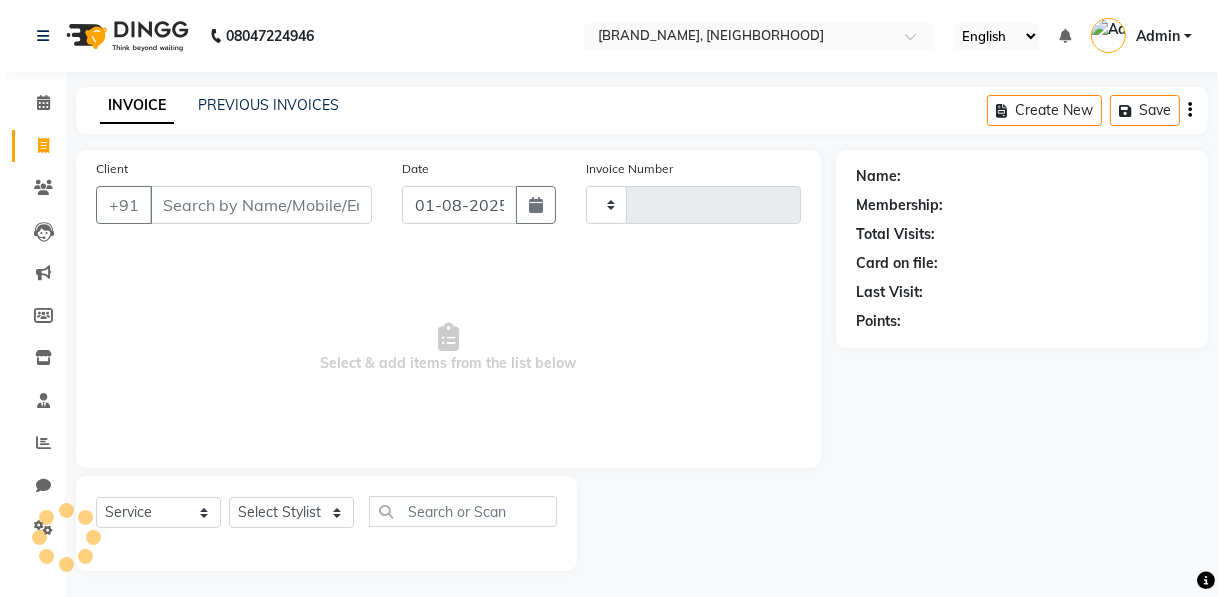scroll, scrollTop: 3, scrollLeft: 0, axis: vertical 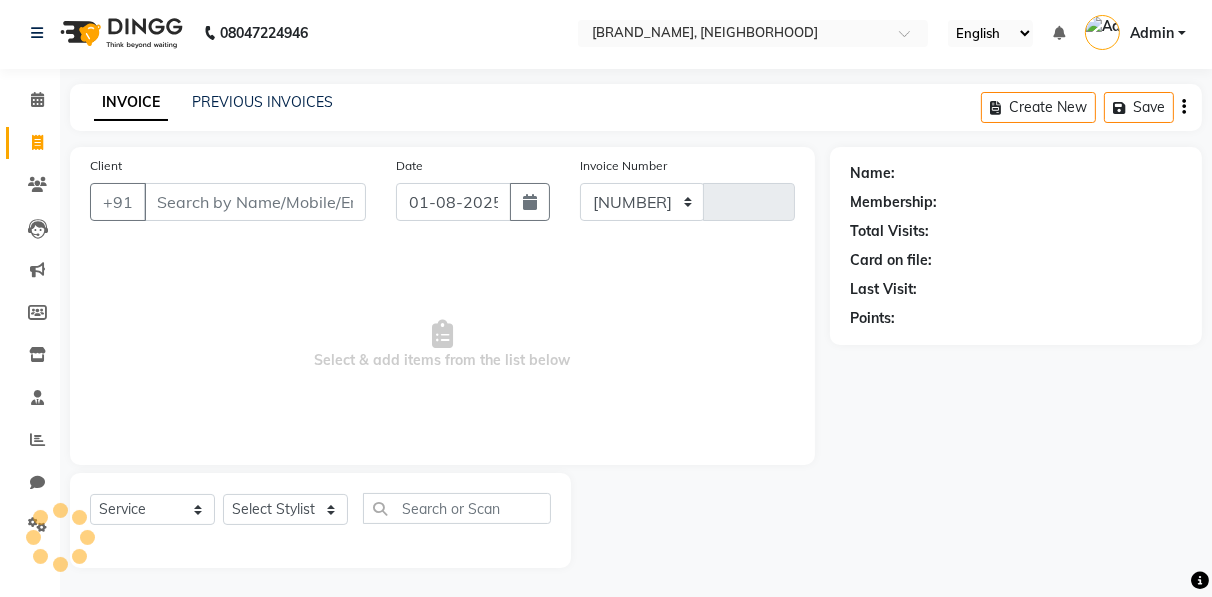 select on "8581" 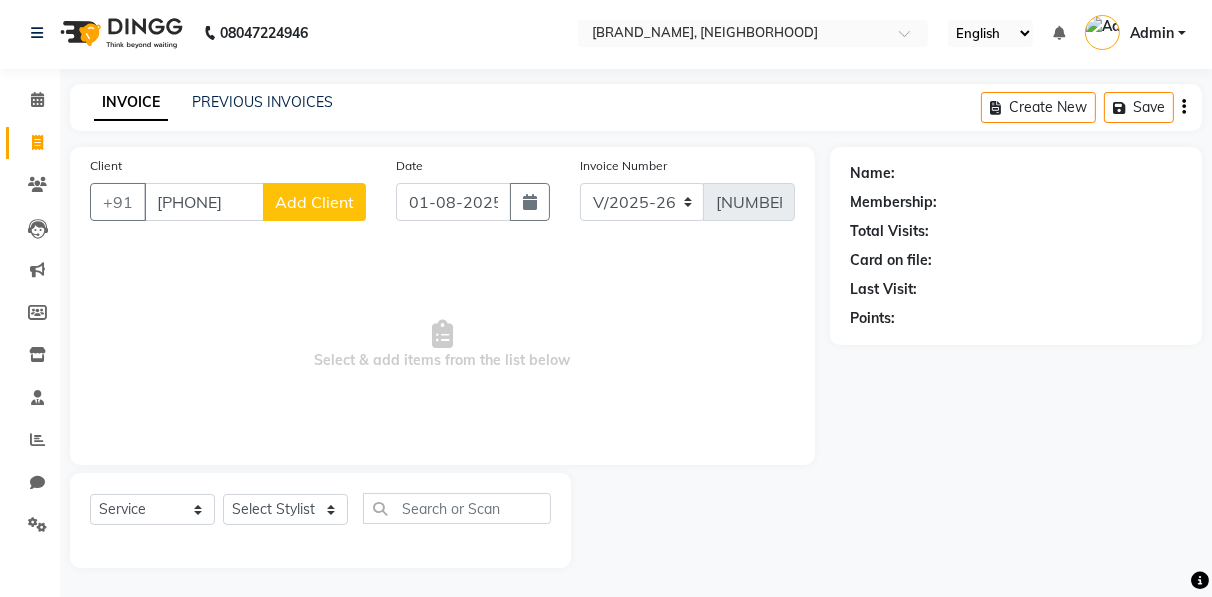 type on "[PHONE]" 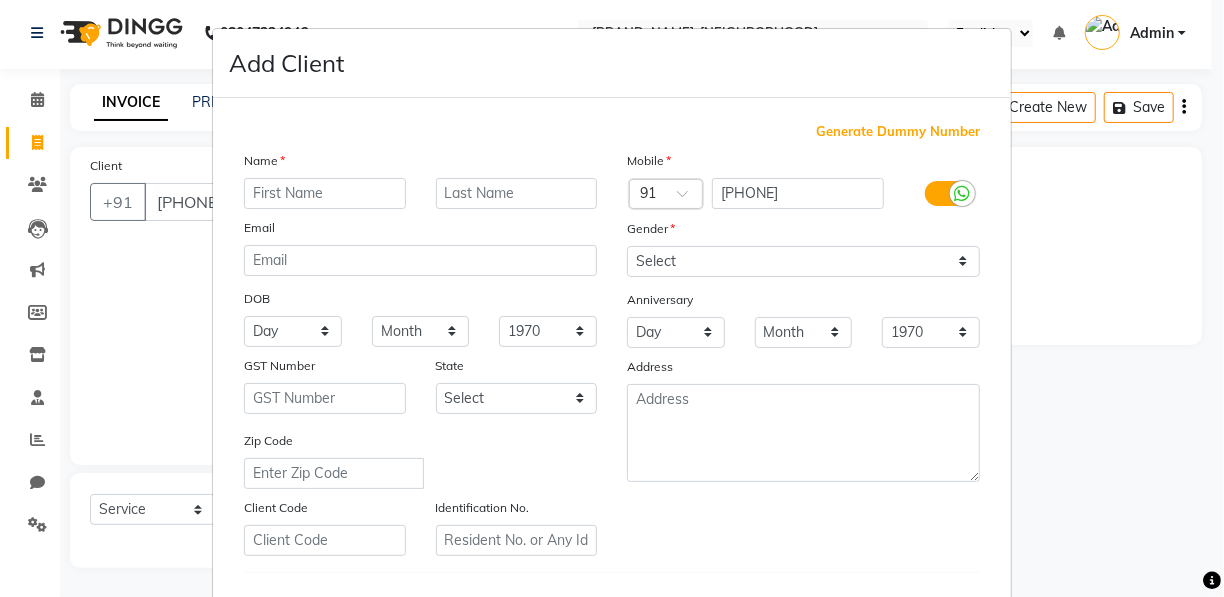 click at bounding box center [325, 193] 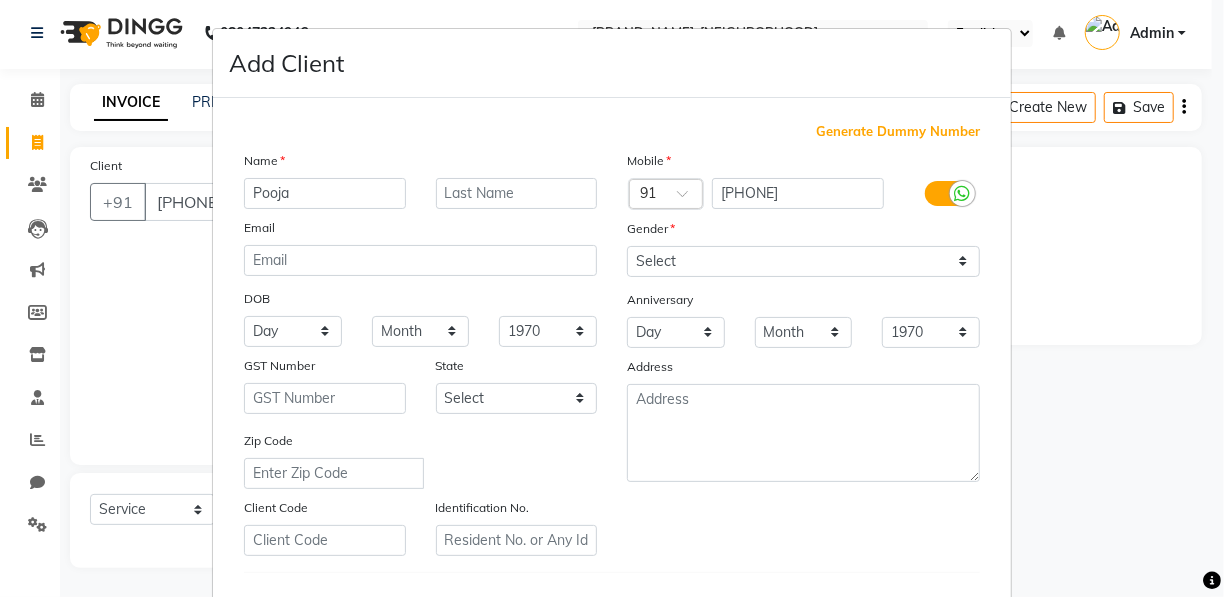 type on "Pooja" 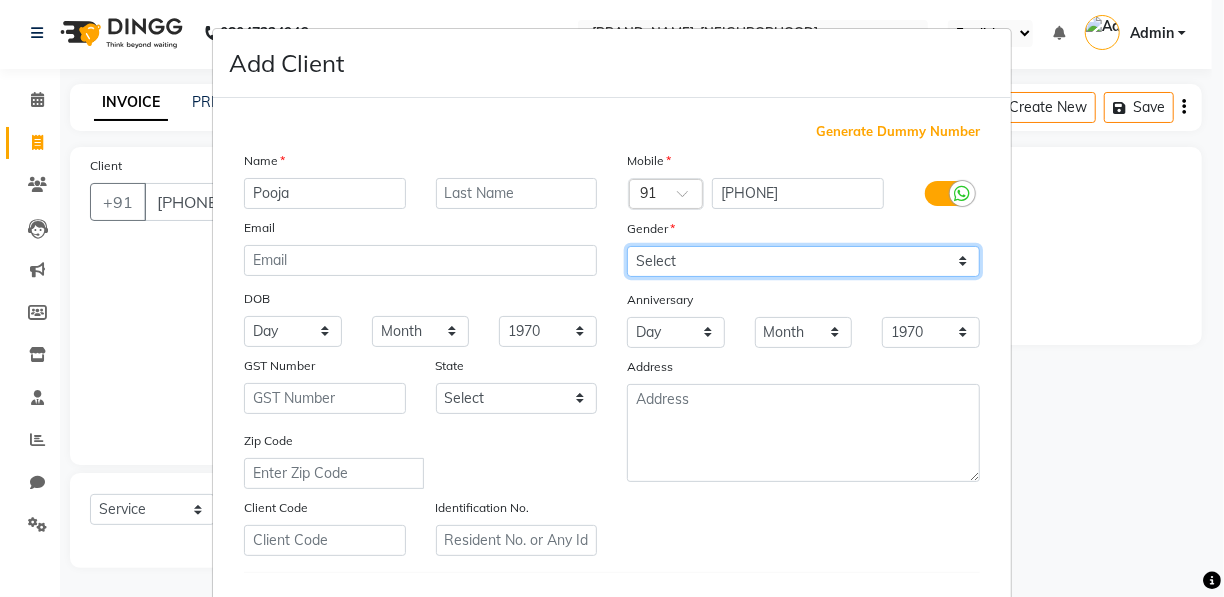 click on "Select Male Female Other Prefer Not To Say" at bounding box center (803, 261) 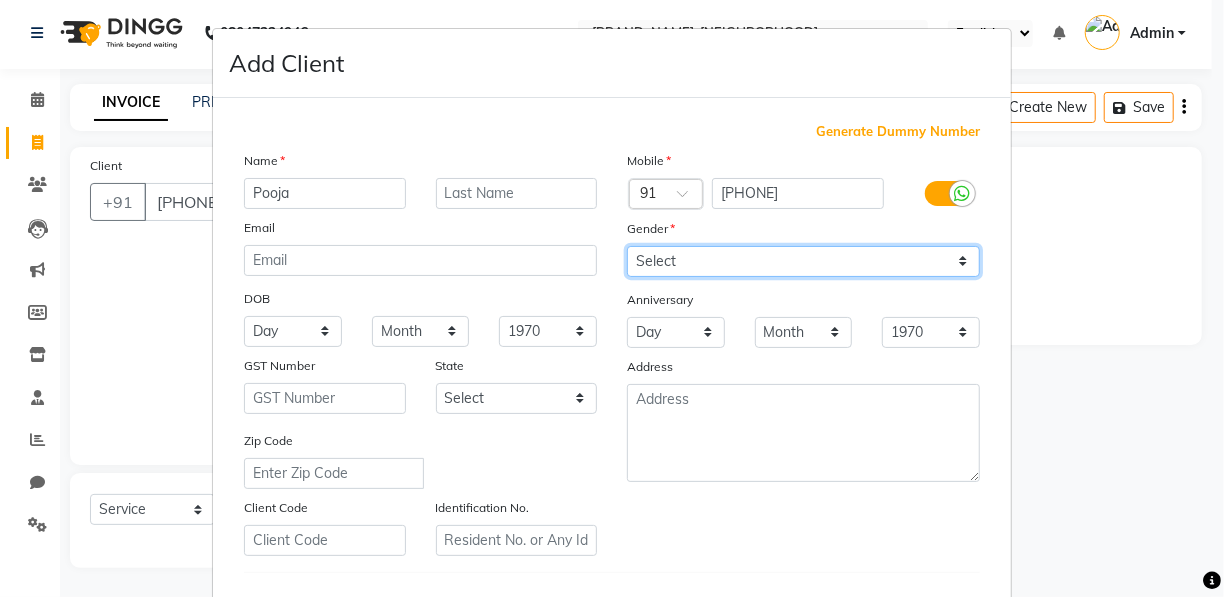 select on "female" 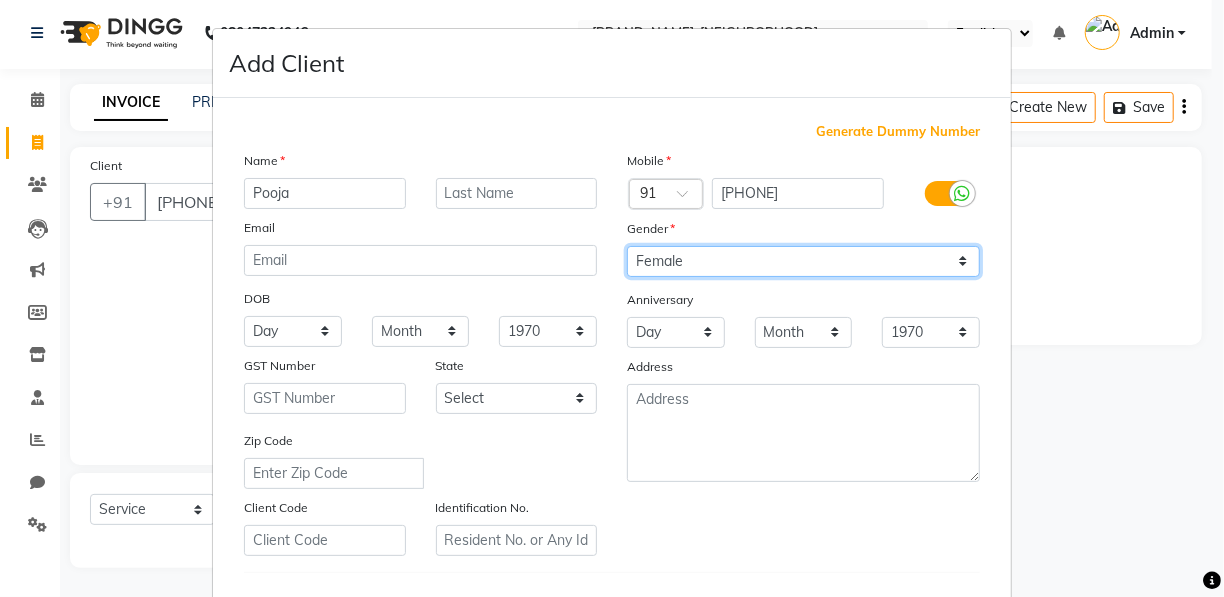click on "Select Male Female Other Prefer Not To Say" at bounding box center (803, 261) 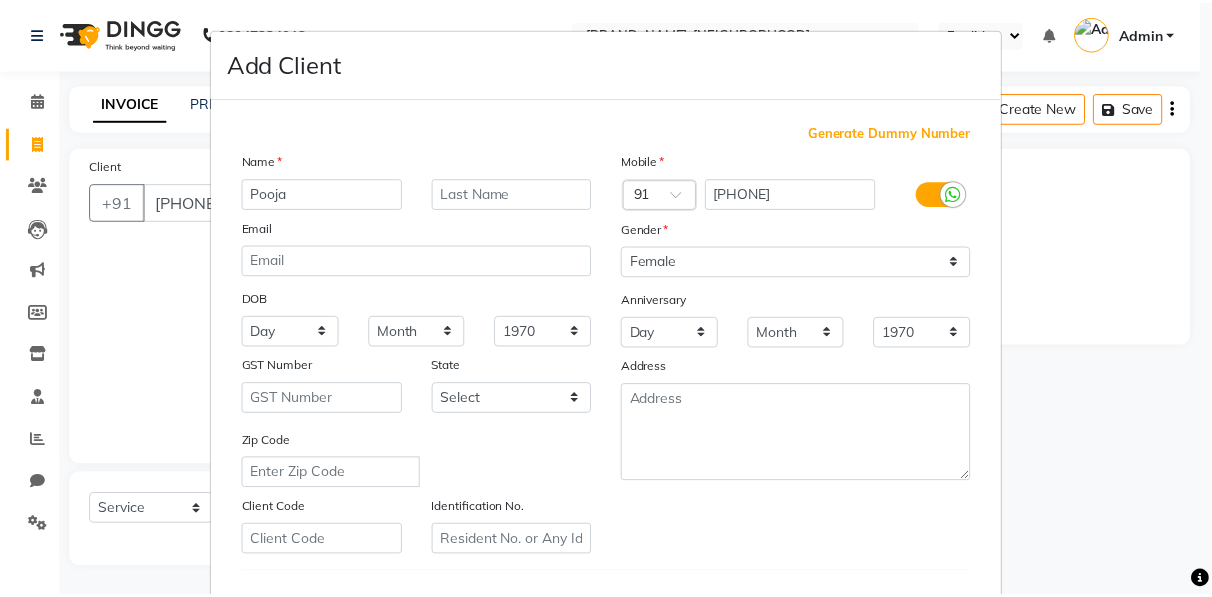 scroll, scrollTop: 321, scrollLeft: 0, axis: vertical 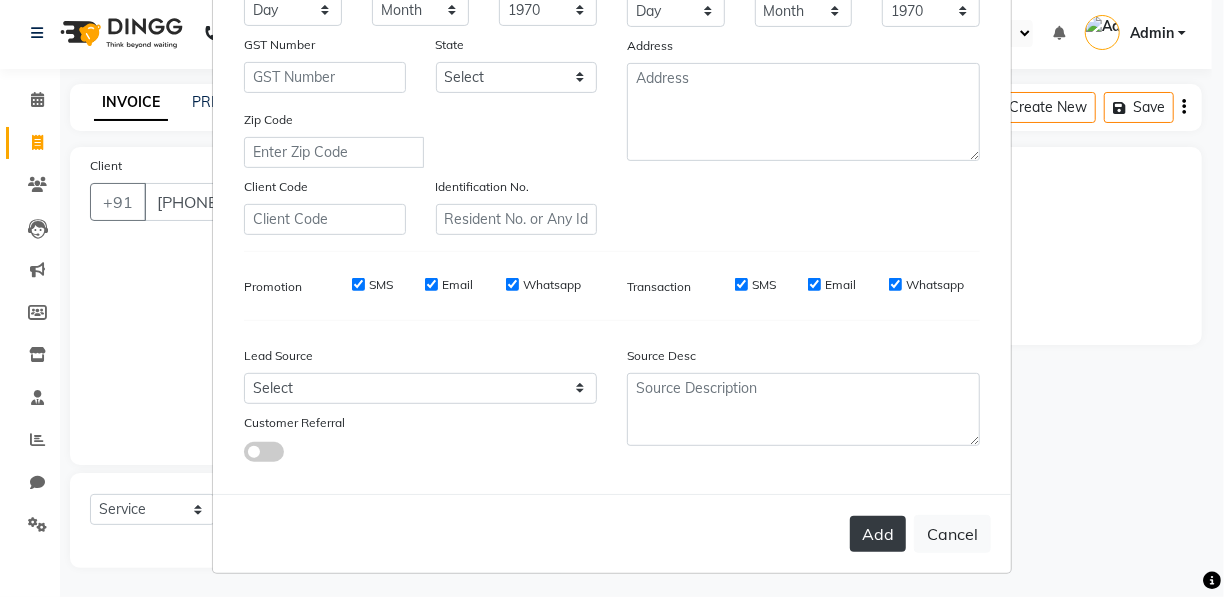 click on "Add" at bounding box center (878, 534) 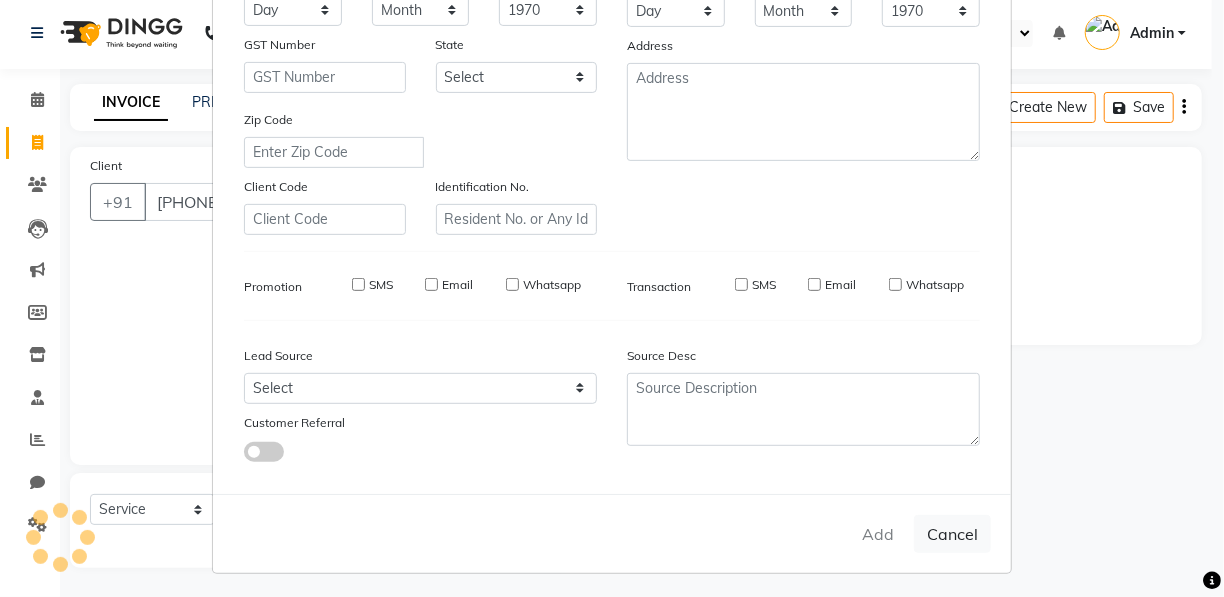 type 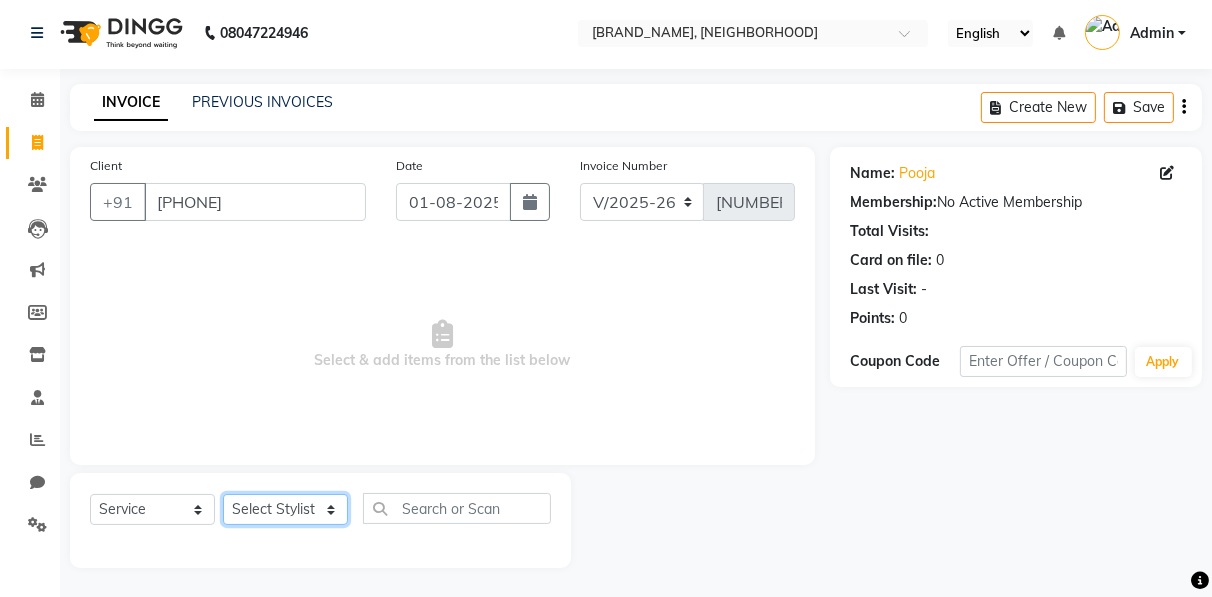 click on "Select Stylist [FIRST] [FIRST] [FIRST] [FIRST] [FIRST] [FIRST] [FIRST] [FIRST] [FIRST] [FIRST]  [FIRST]" 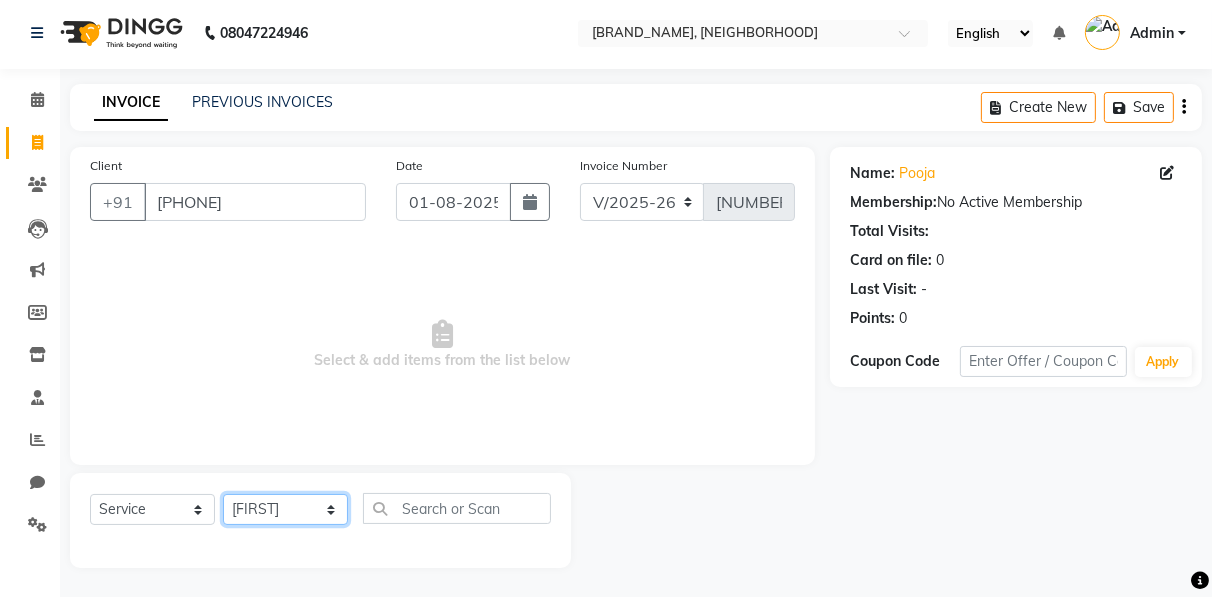 click on "Select Stylist [FIRST] [FIRST] [FIRST] [FIRST] [FIRST] [FIRST] [FIRST] [FIRST] [FIRST] [FIRST]  [FIRST]" 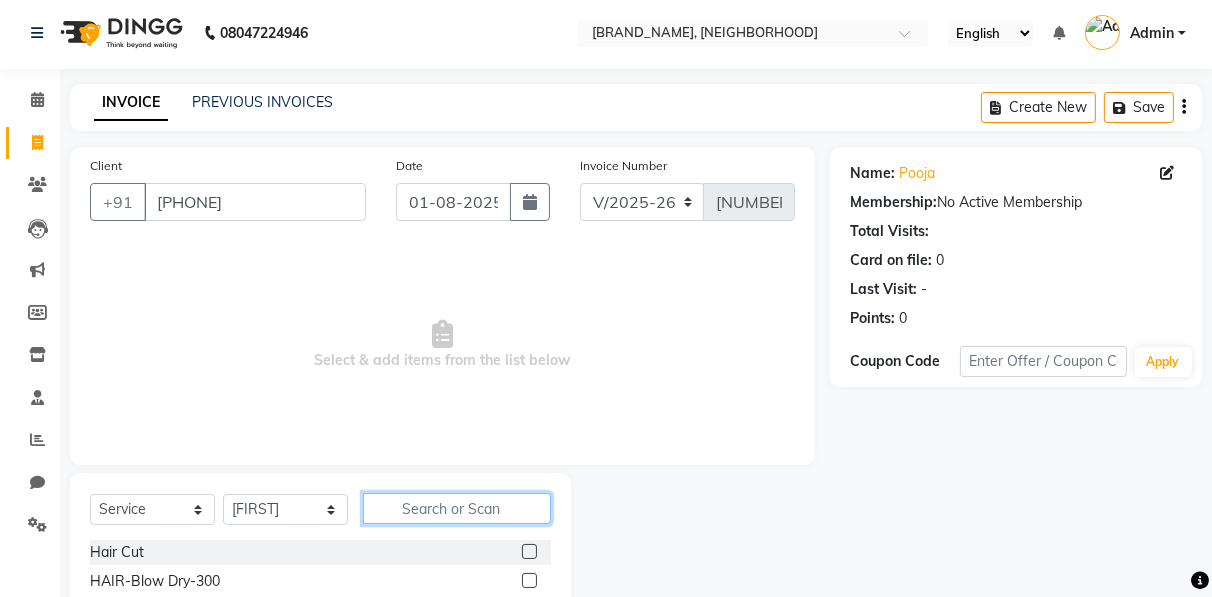 click 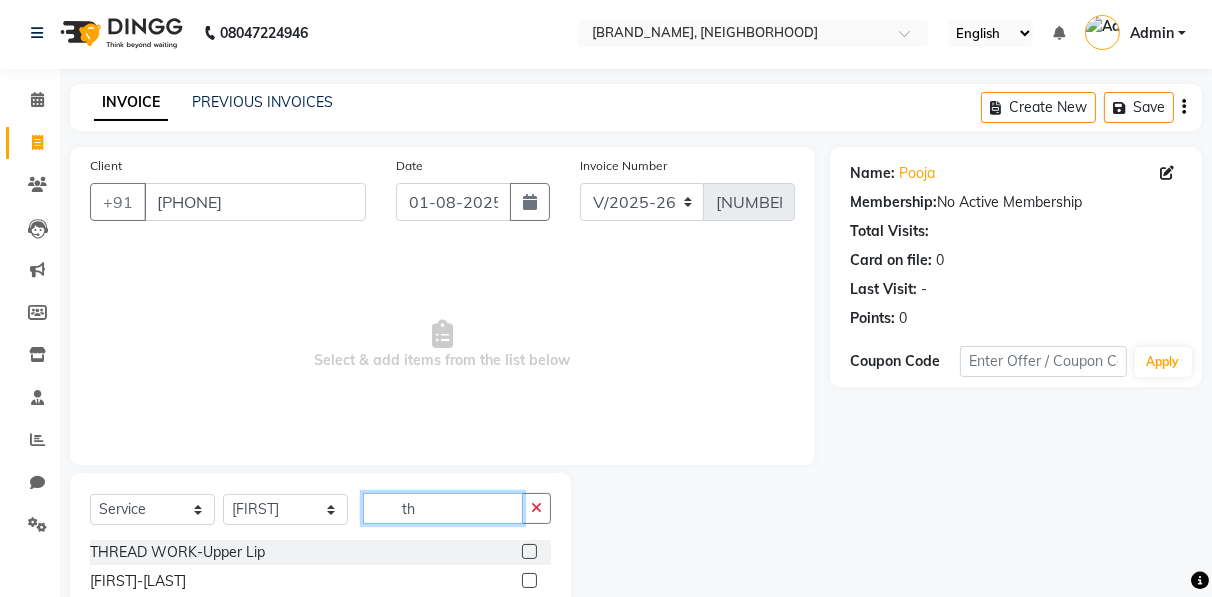 type on "th" 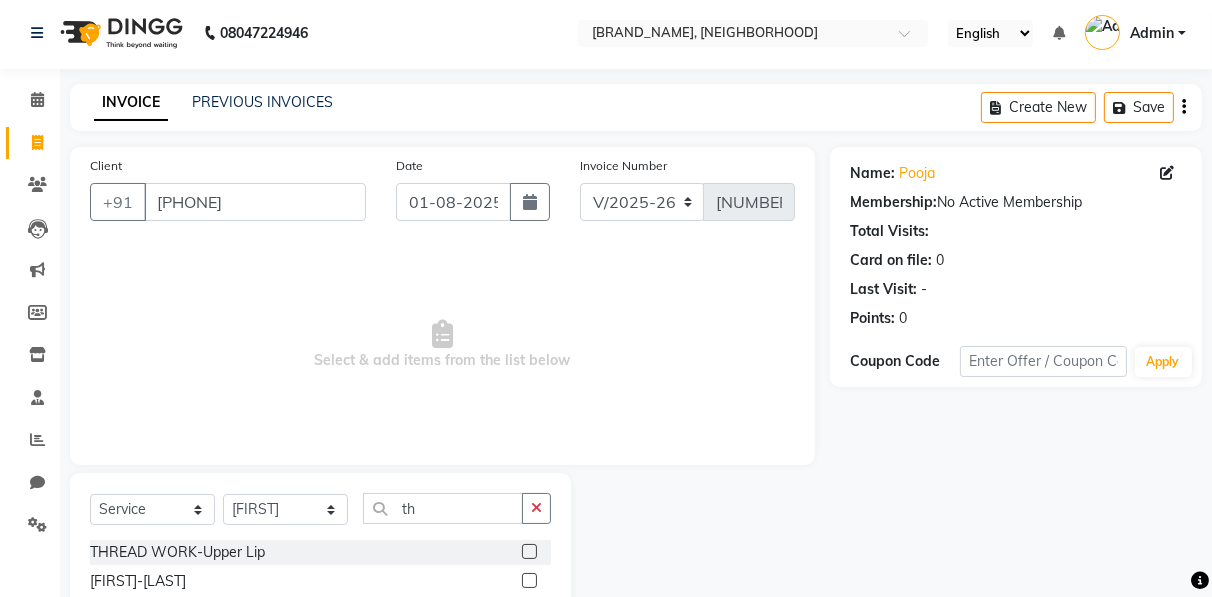 click 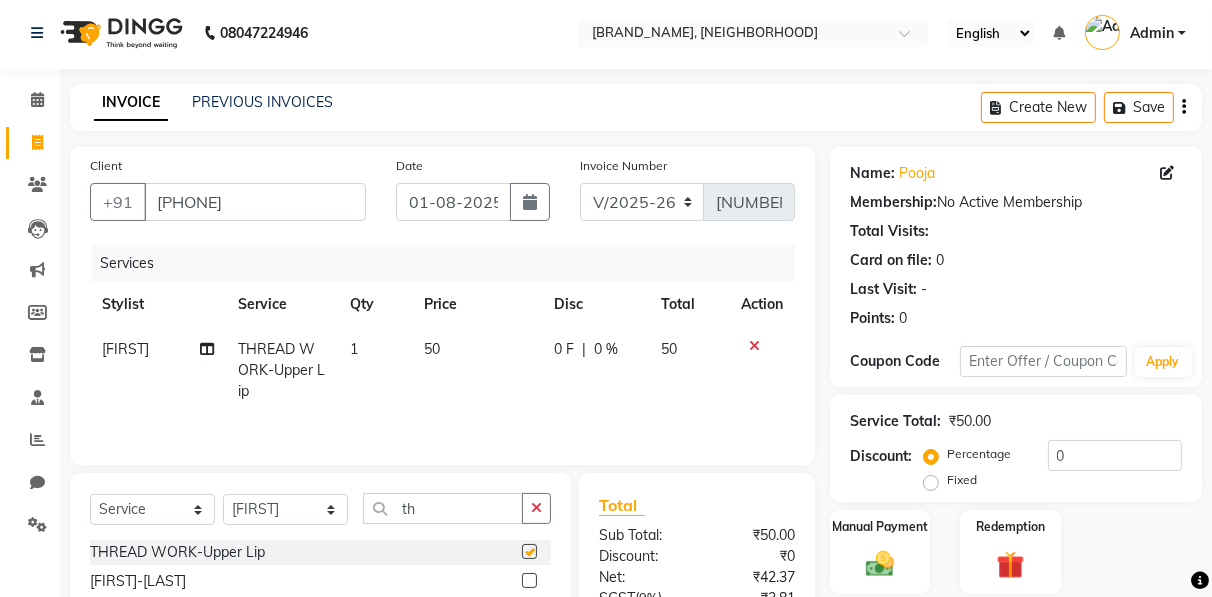 checkbox on "false" 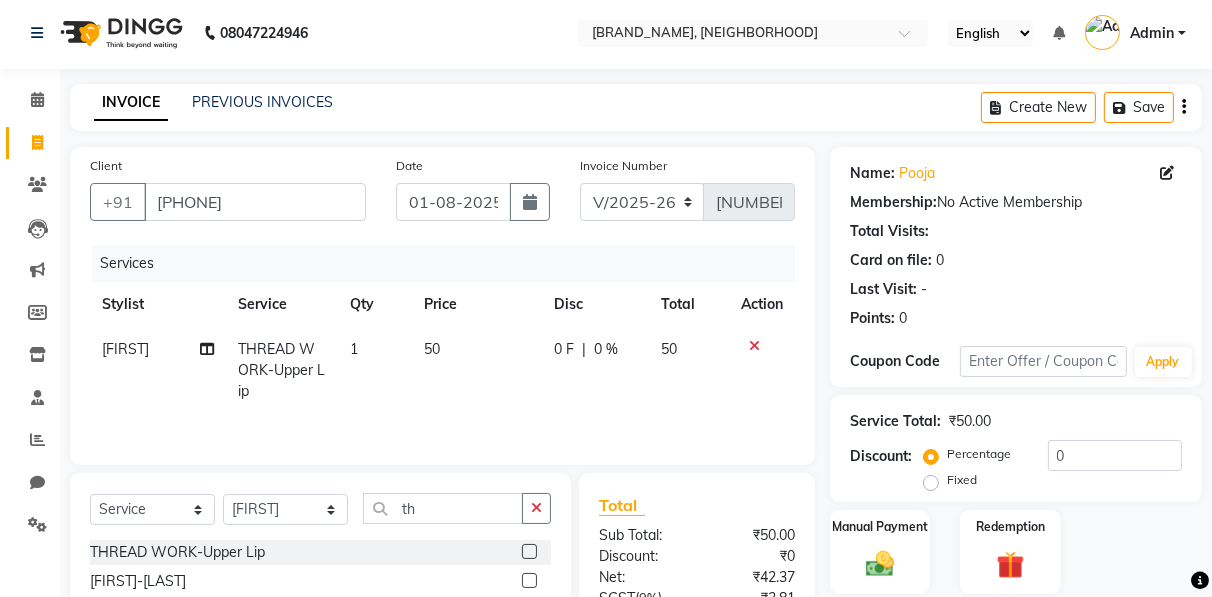 scroll, scrollTop: 202, scrollLeft: 0, axis: vertical 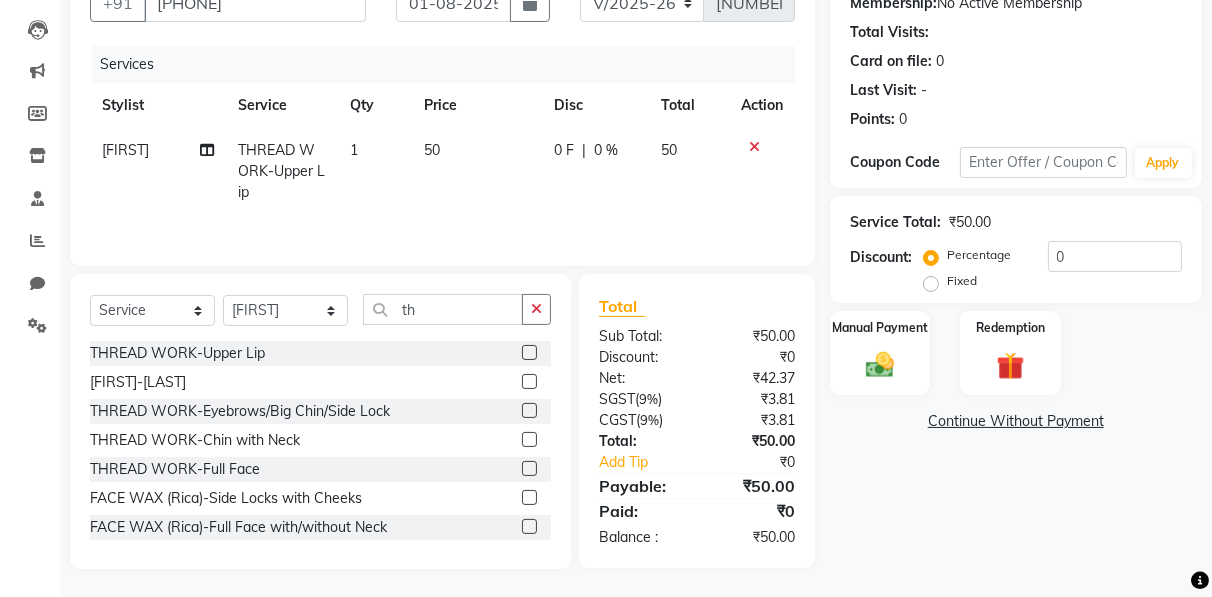 click 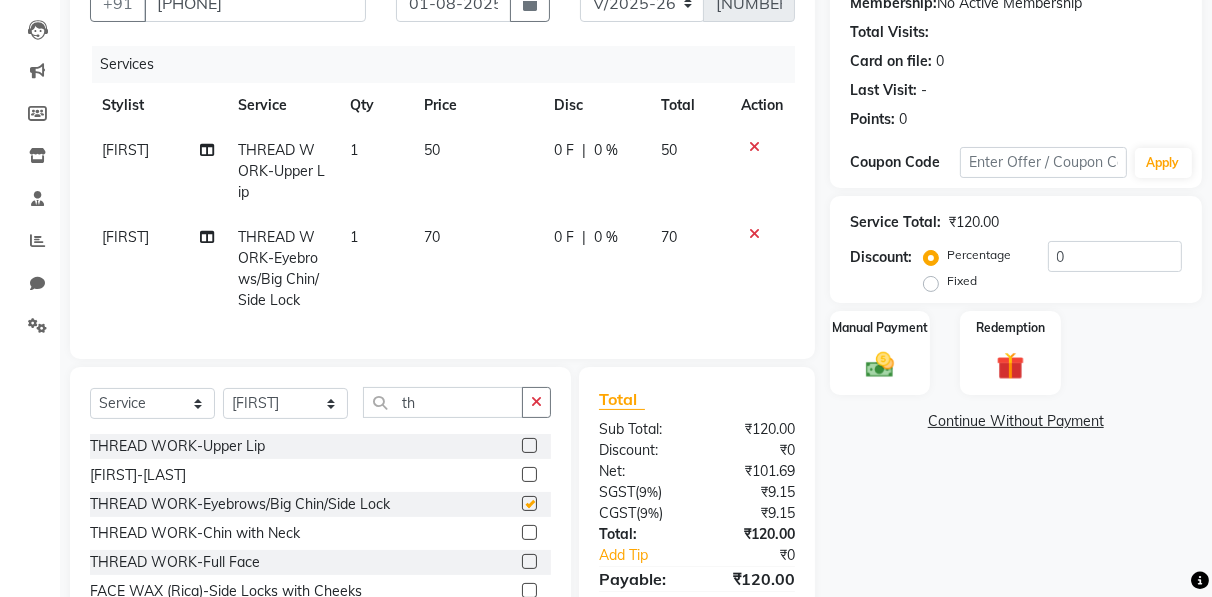 checkbox on "false" 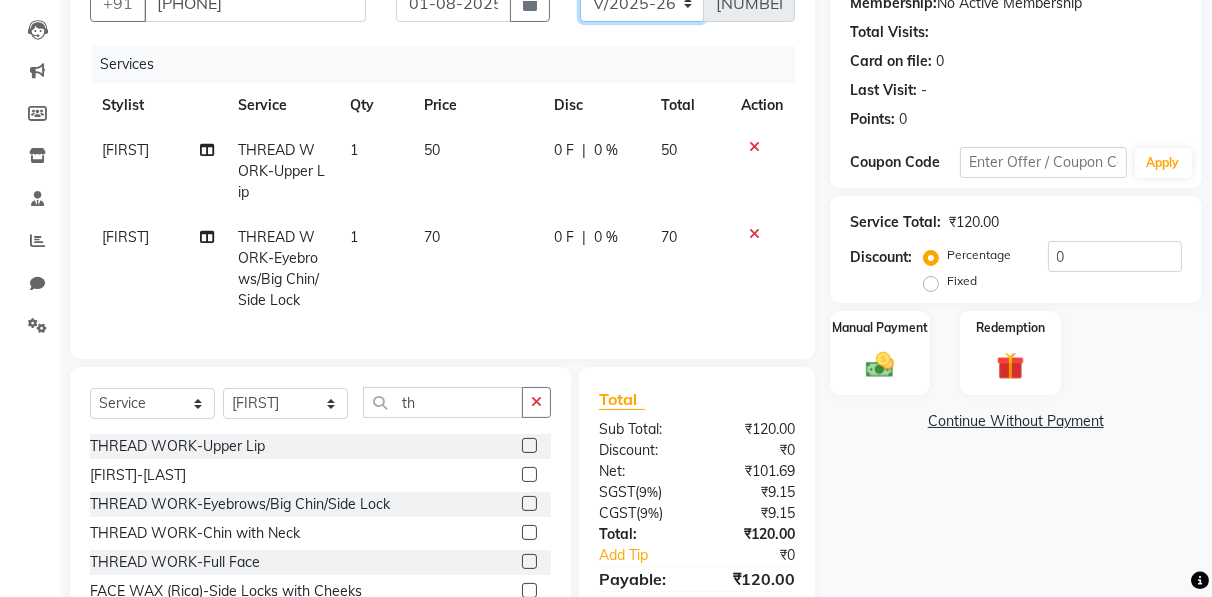 scroll, scrollTop: 184, scrollLeft: 0, axis: vertical 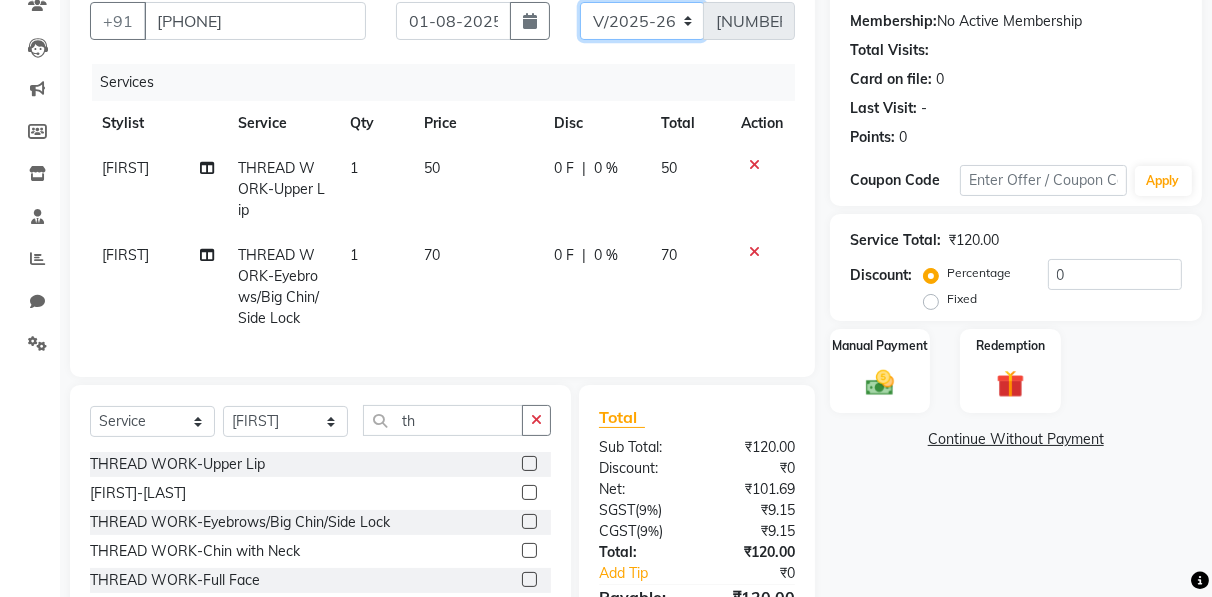 click on "[DOCUMENT_ID]" 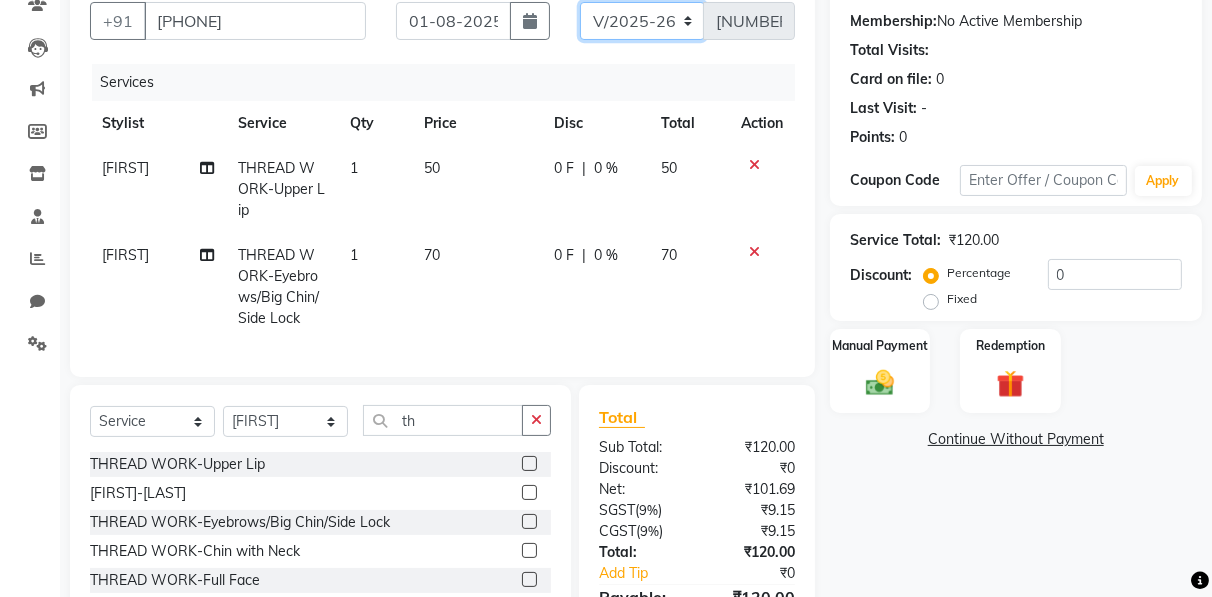 select on "8650" 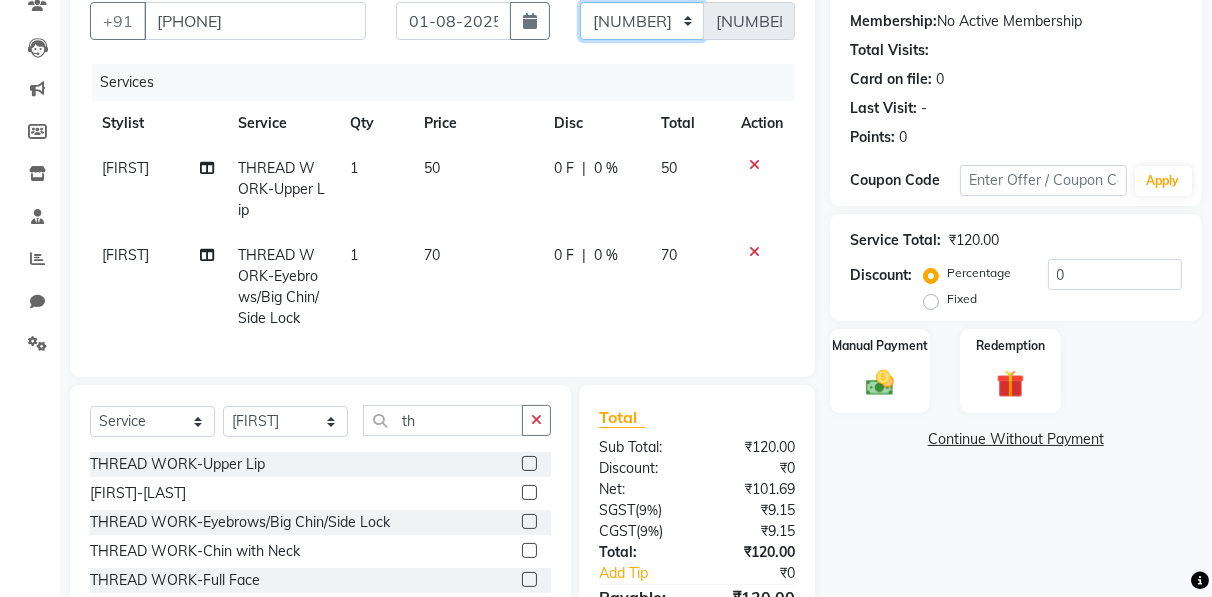 click on "[DOCUMENT_ID]" 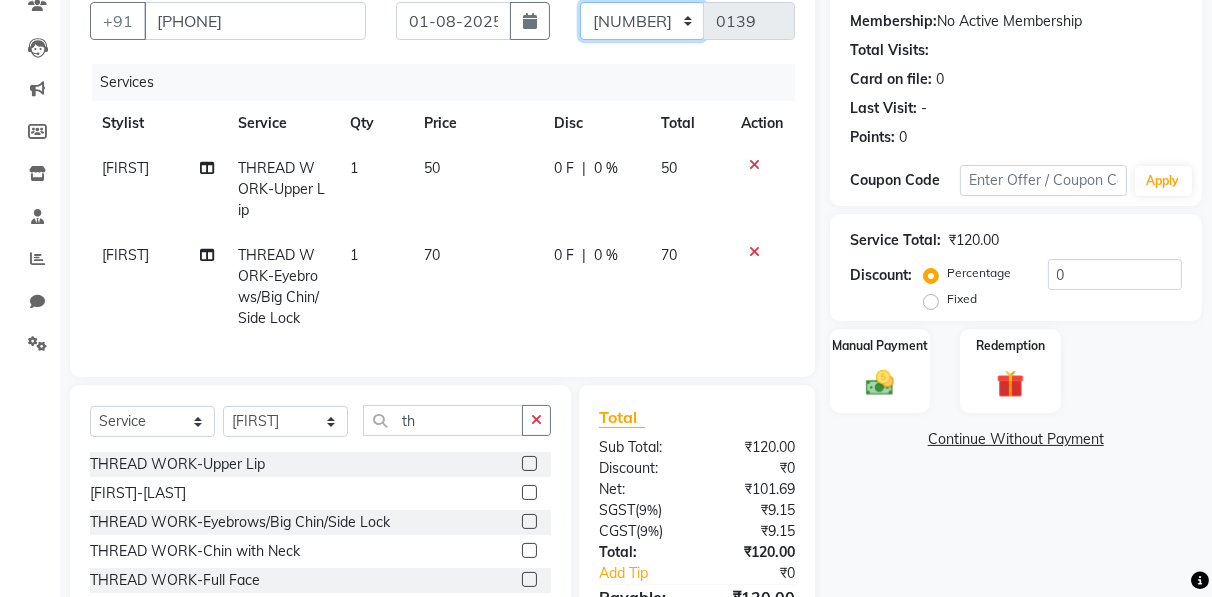 scroll, scrollTop: 43, scrollLeft: 0, axis: vertical 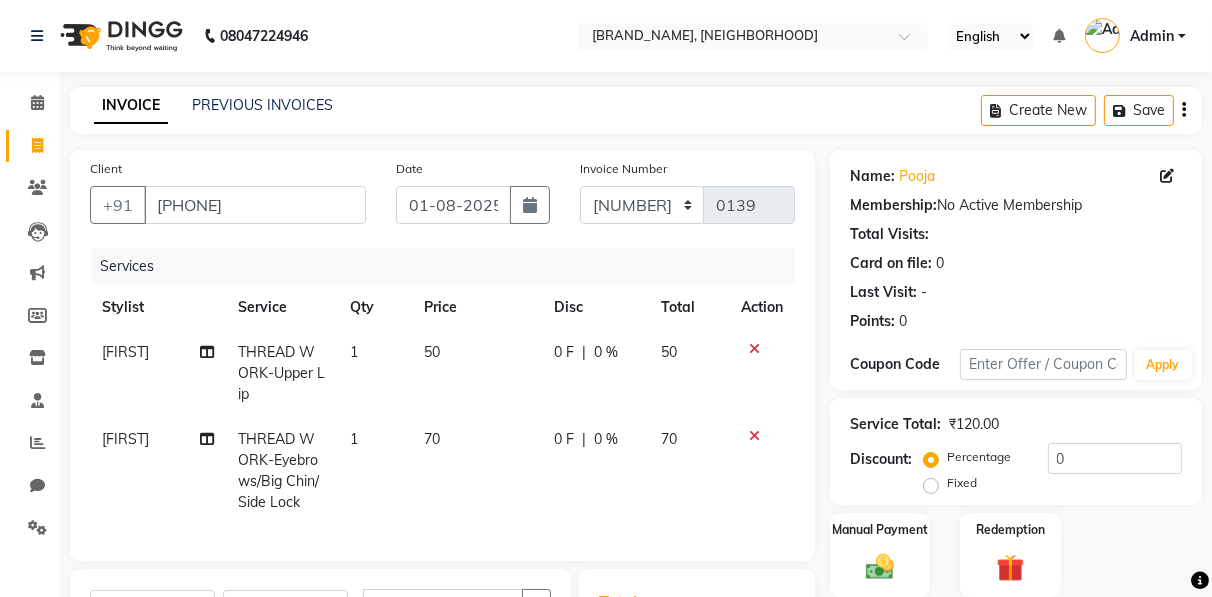 click 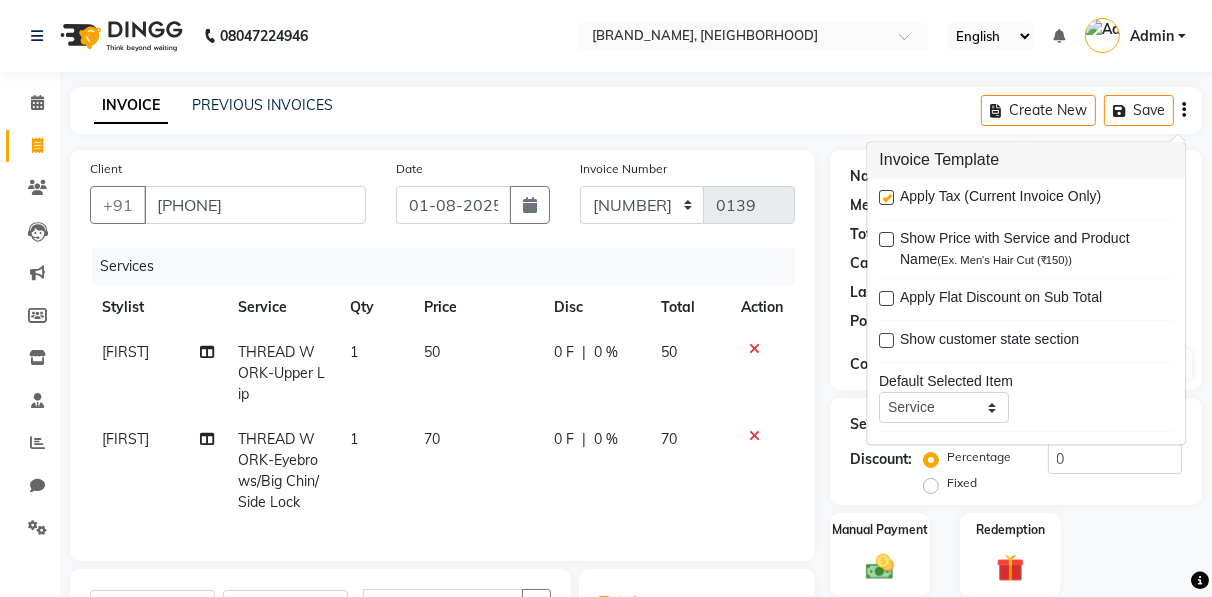 click at bounding box center [886, 198] 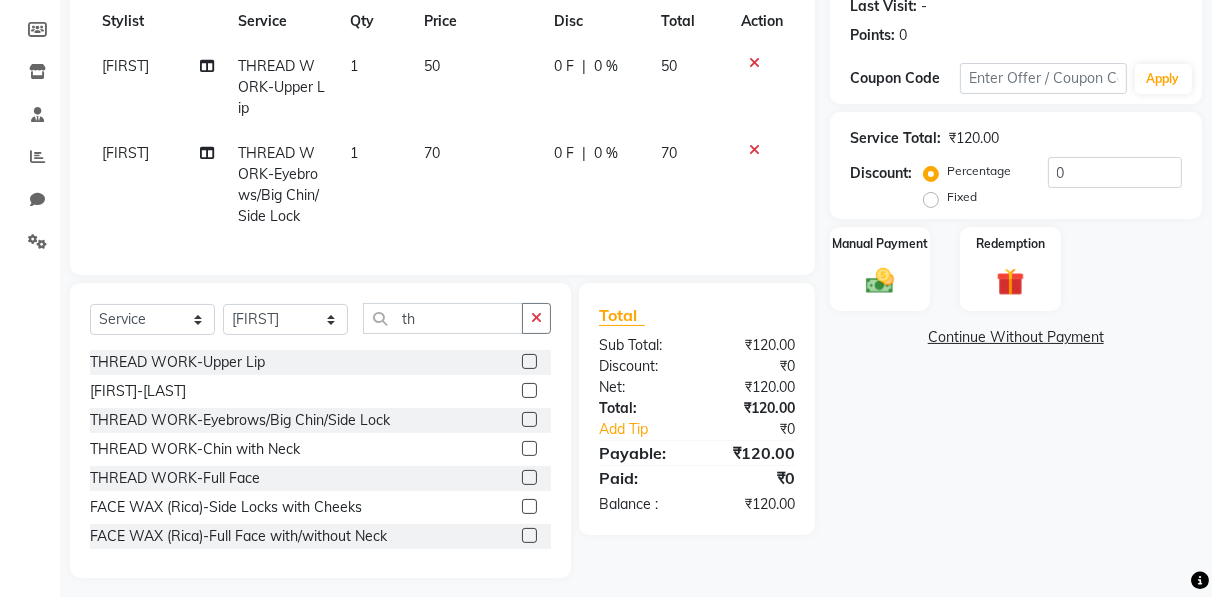 scroll, scrollTop: 287, scrollLeft: 0, axis: vertical 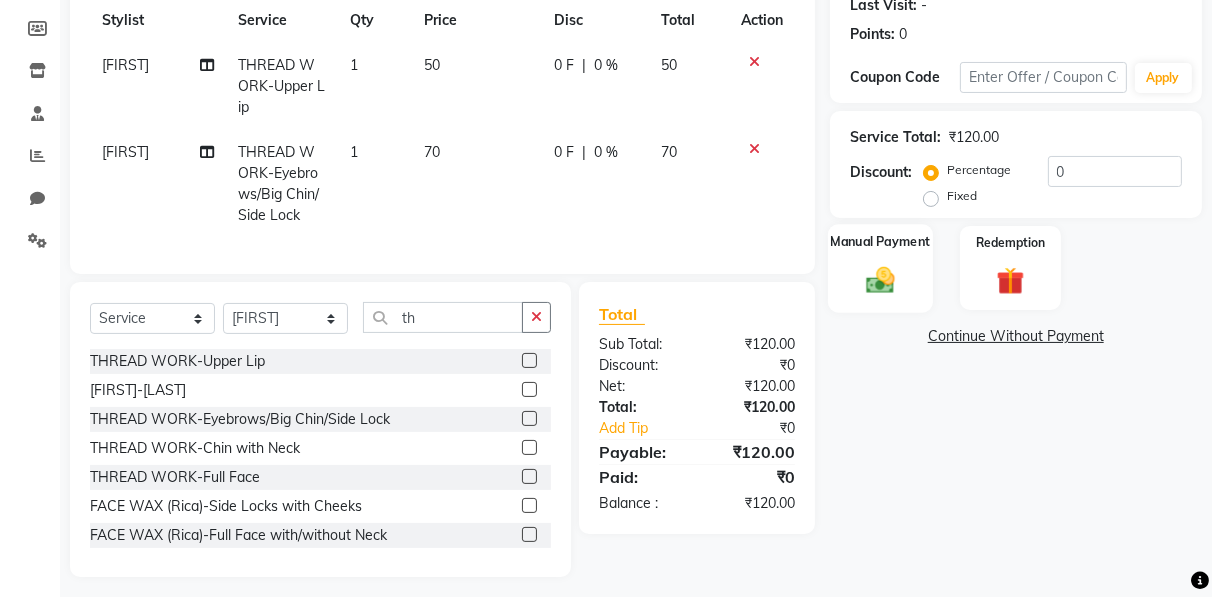 click on "Manual Payment" 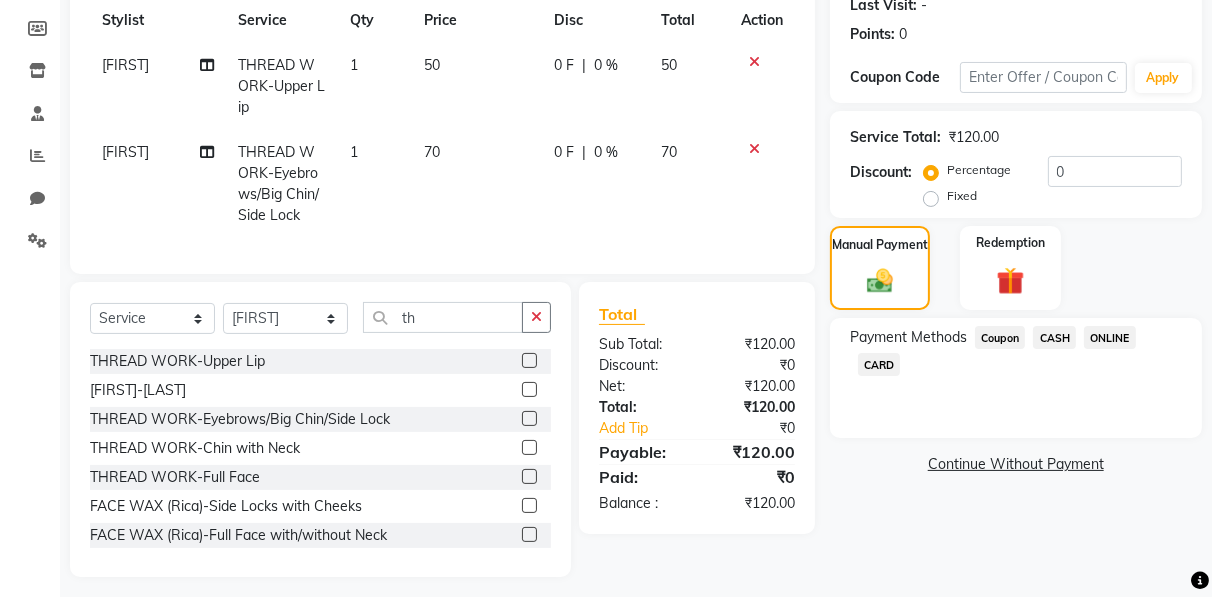 click on "CASH" 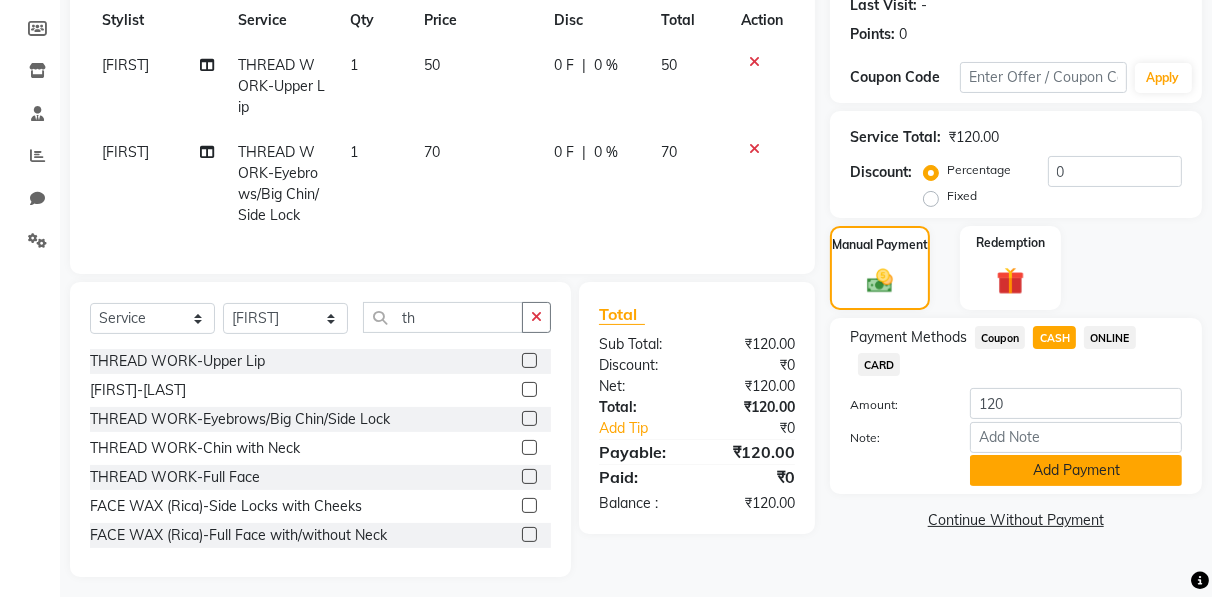 click on "Add Payment" 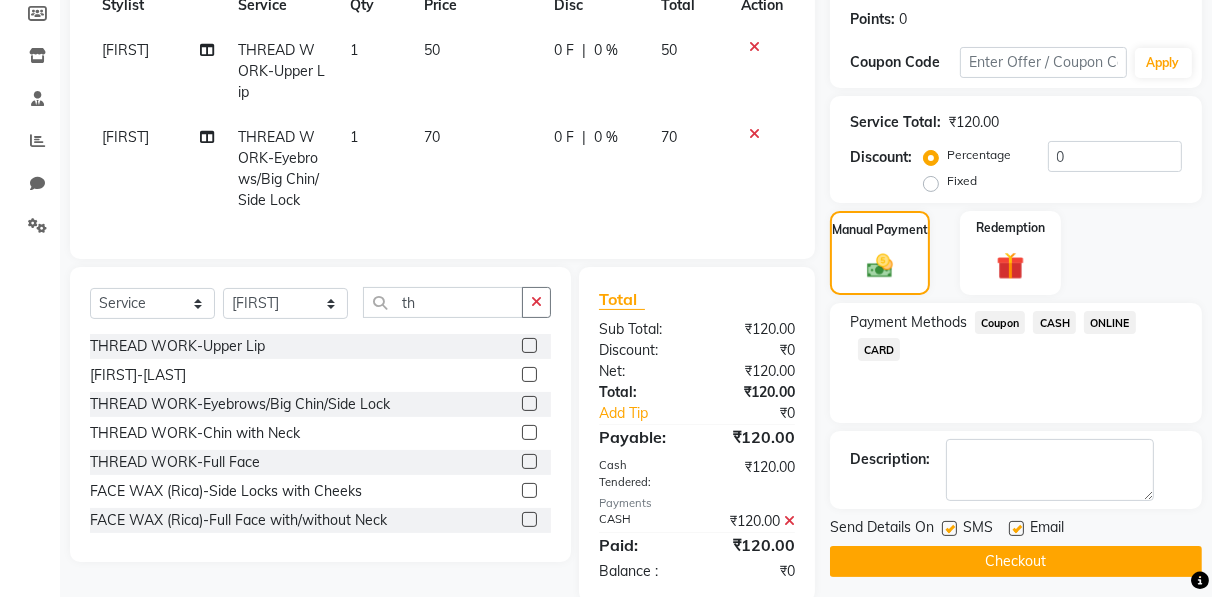 scroll, scrollTop: 314, scrollLeft: 0, axis: vertical 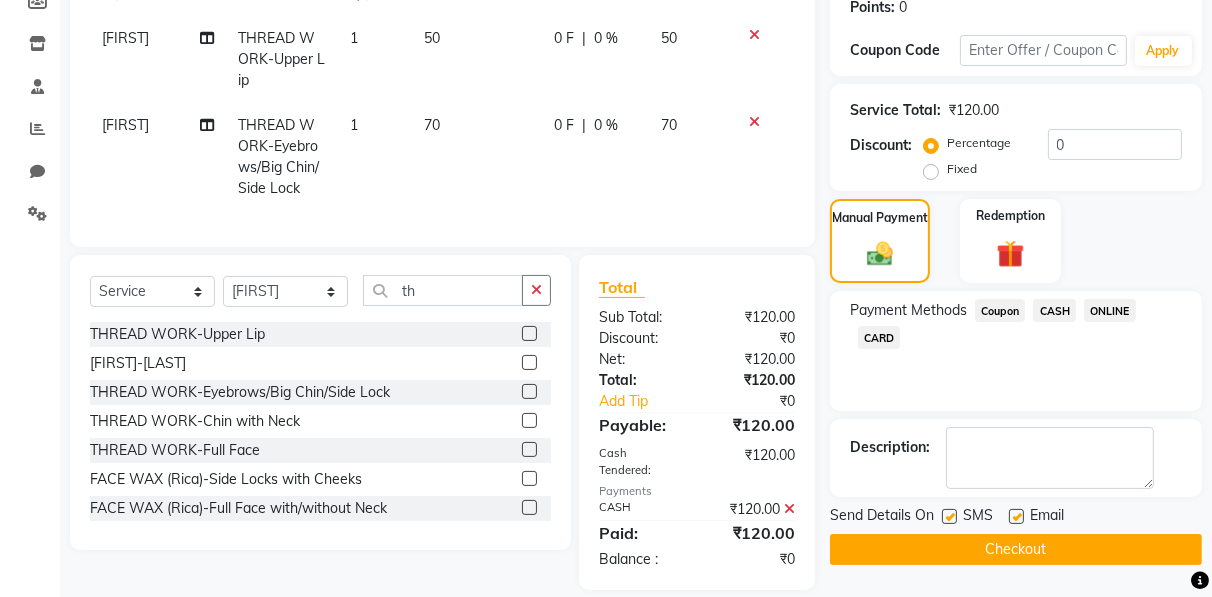 click on "Checkout" 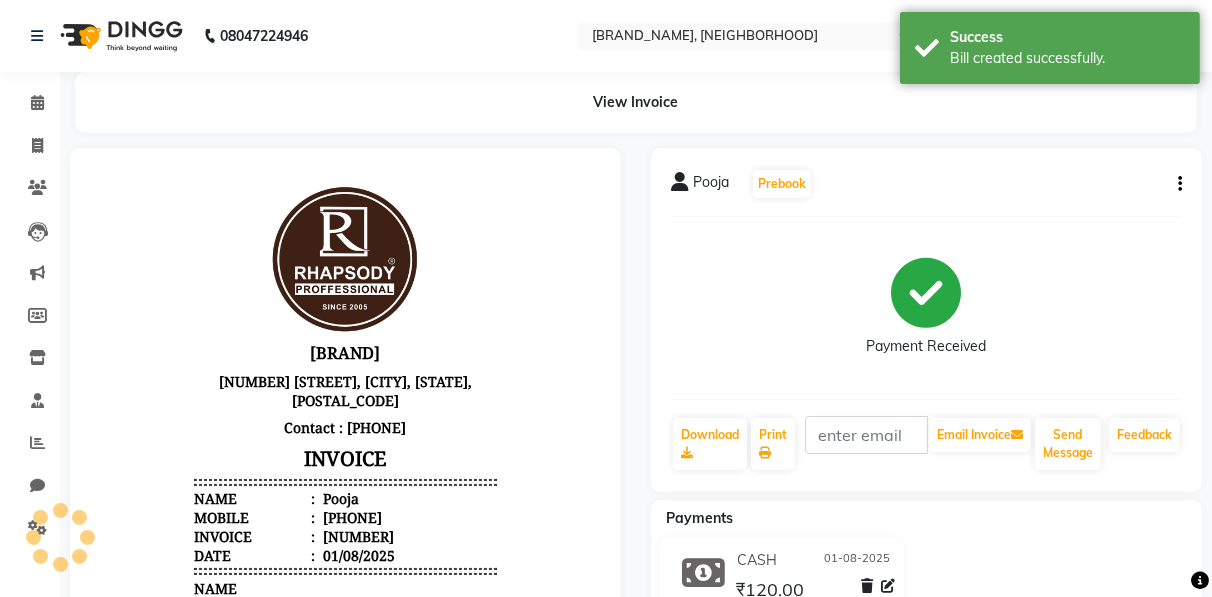 scroll, scrollTop: 0, scrollLeft: 0, axis: both 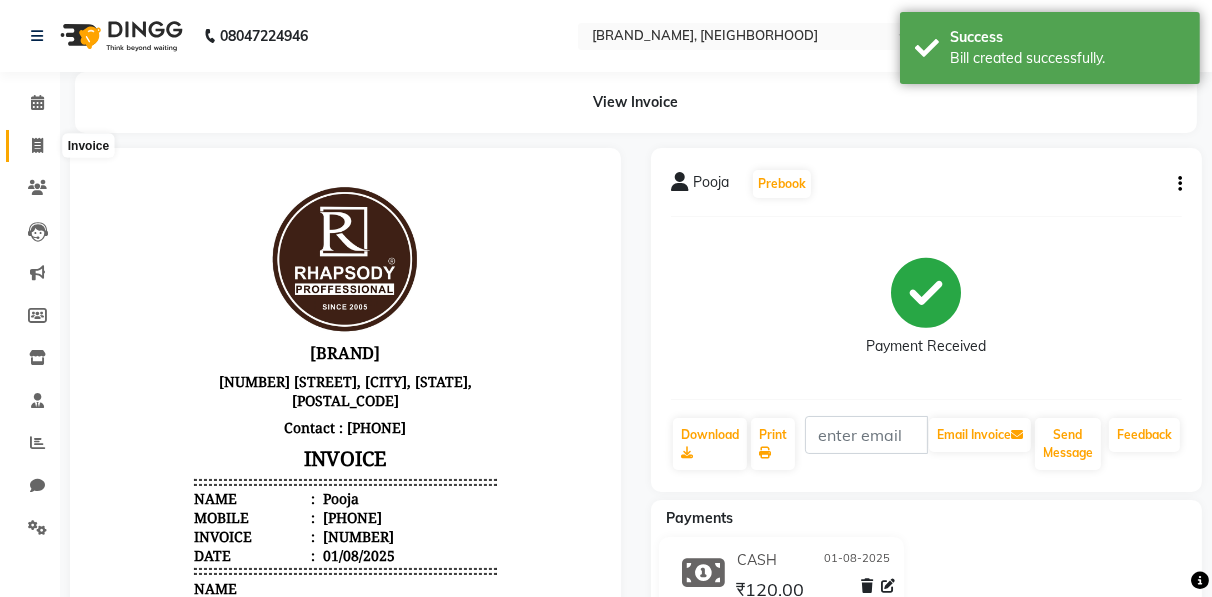 click 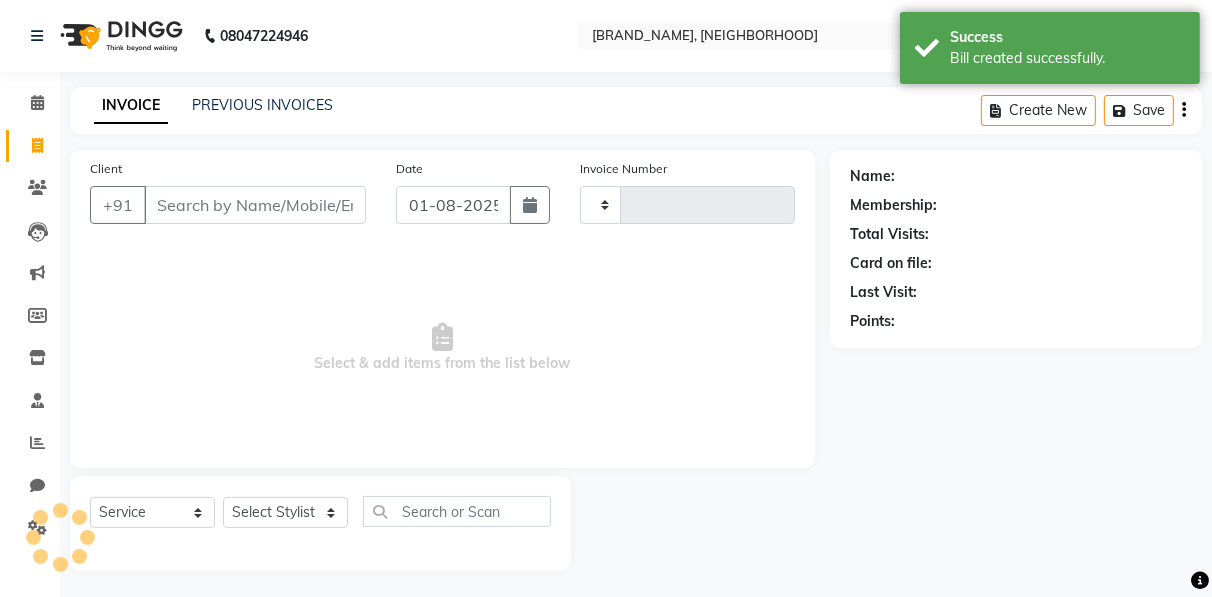scroll, scrollTop: 3, scrollLeft: 0, axis: vertical 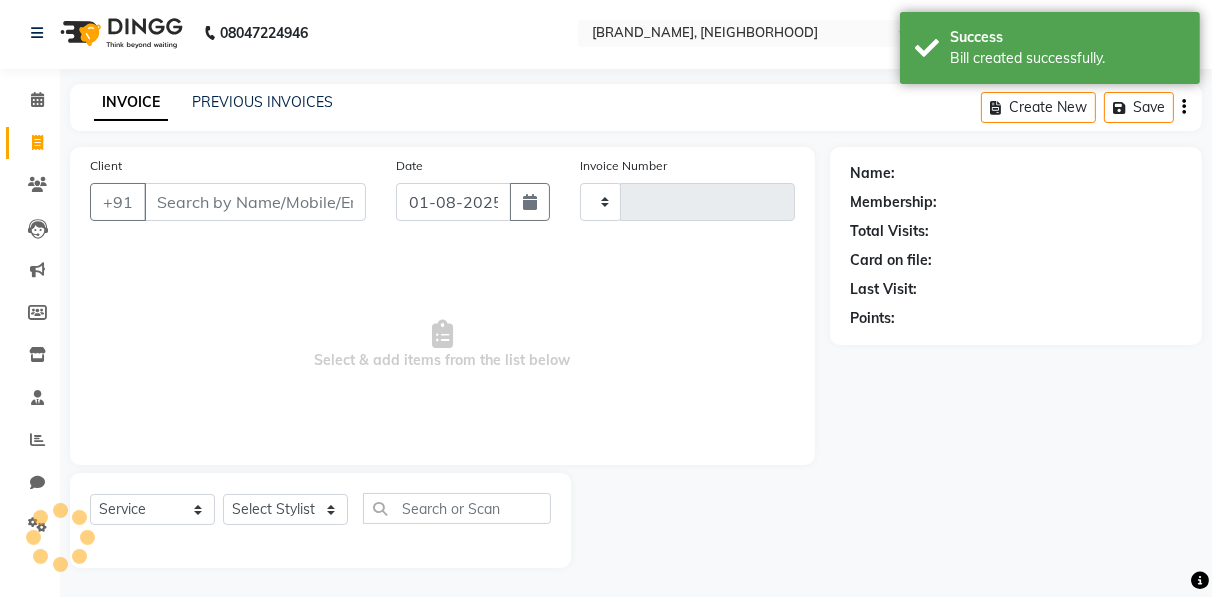 type on "[NUMBER]" 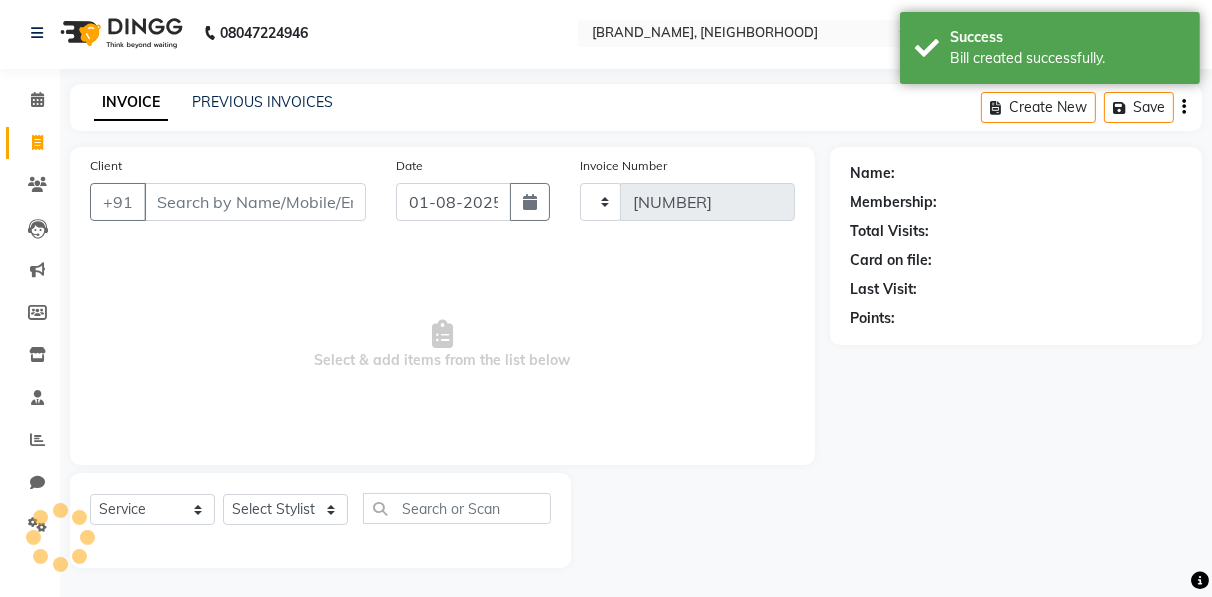 select on "8581" 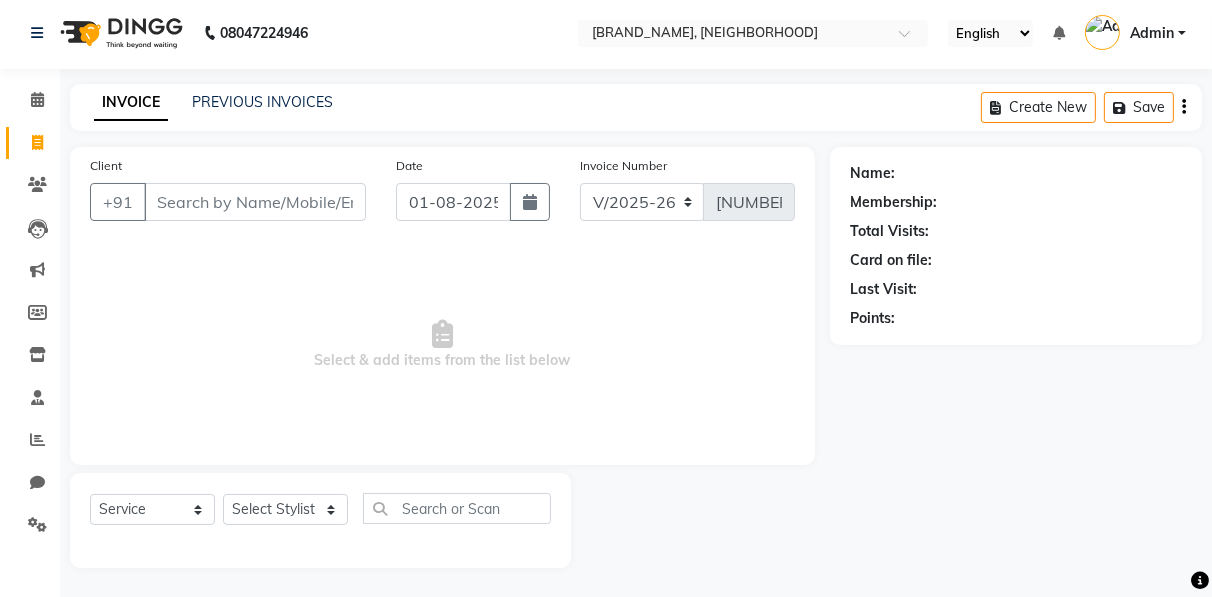 click on "Client" at bounding box center [255, 202] 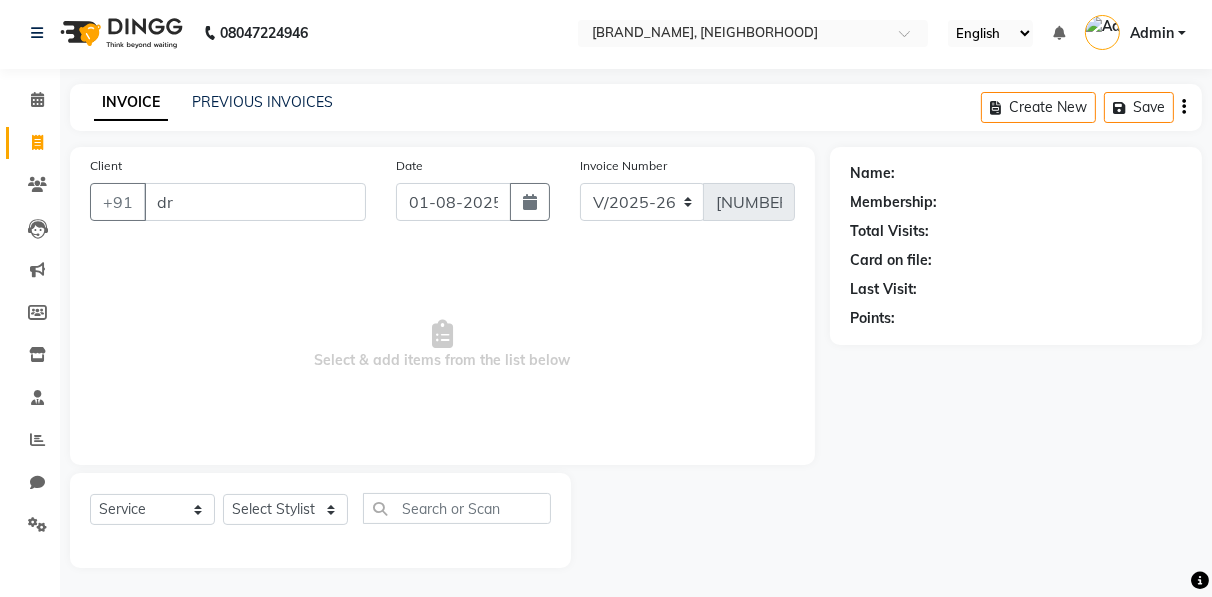 click on "dr" at bounding box center (255, 202) 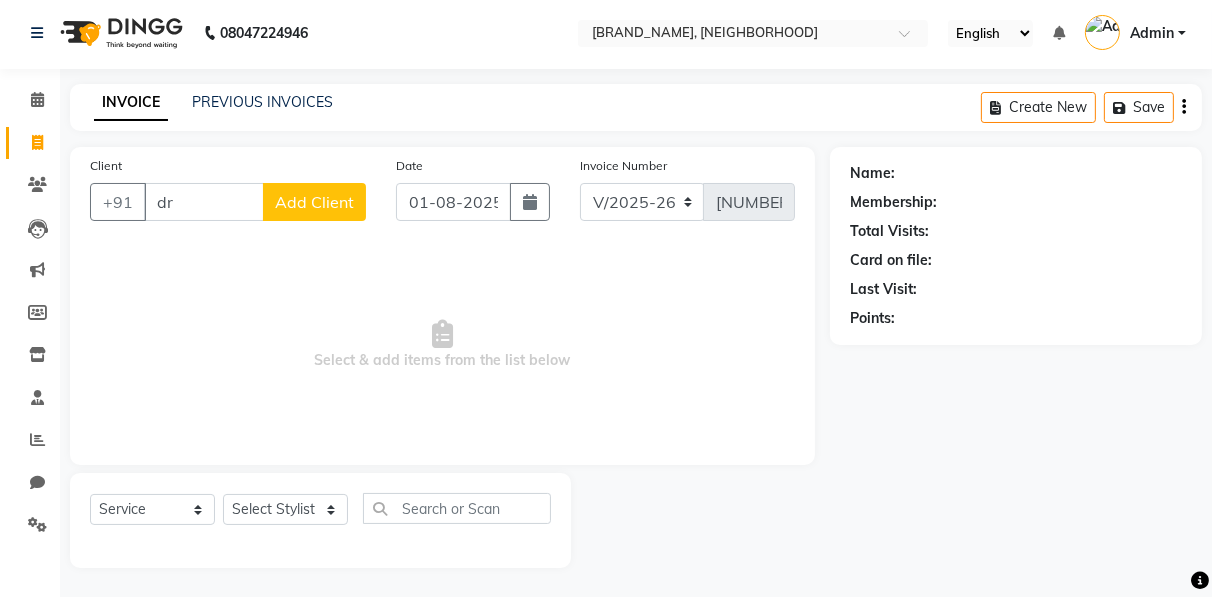click on "dr" at bounding box center [204, 202] 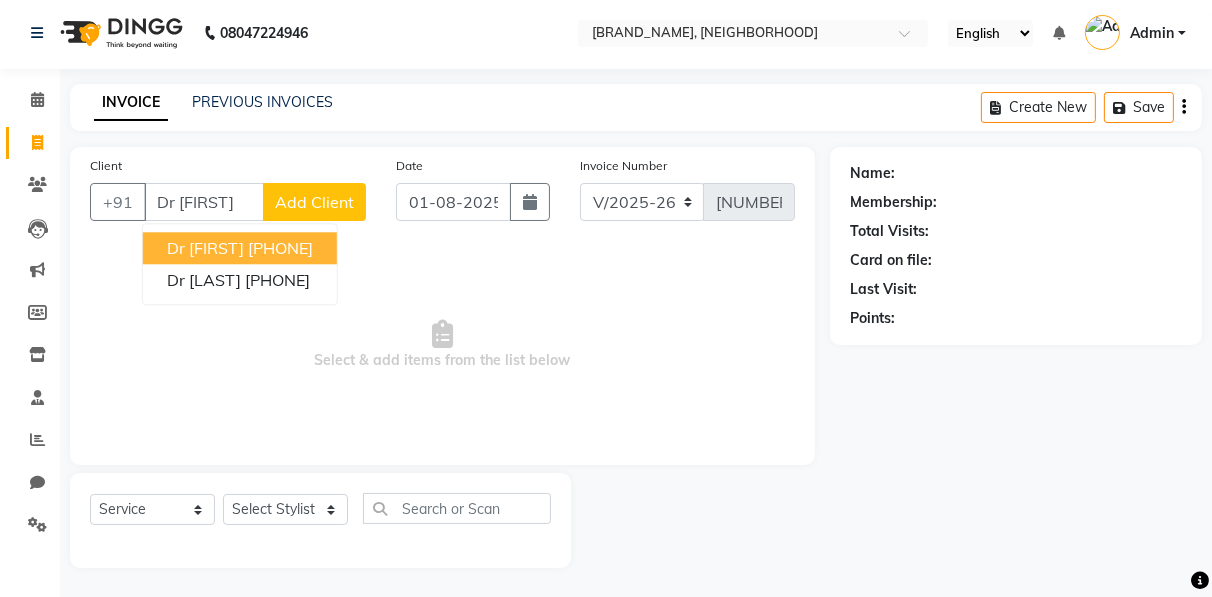 click on "Dr [FIRST]" at bounding box center (205, 248) 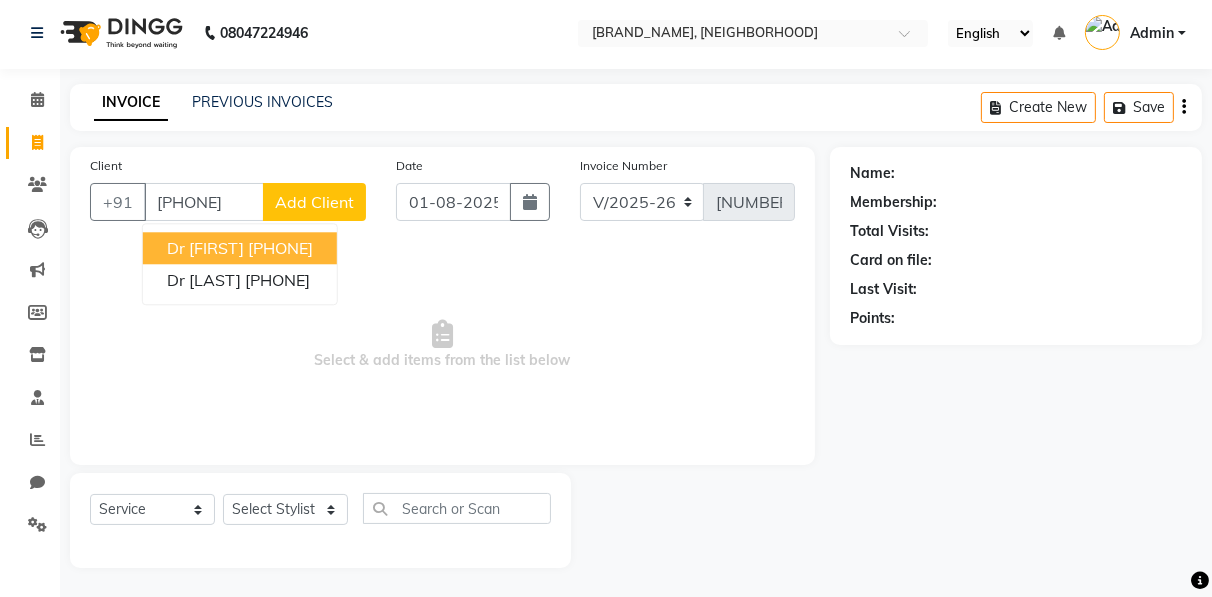 type on "[PHONE]" 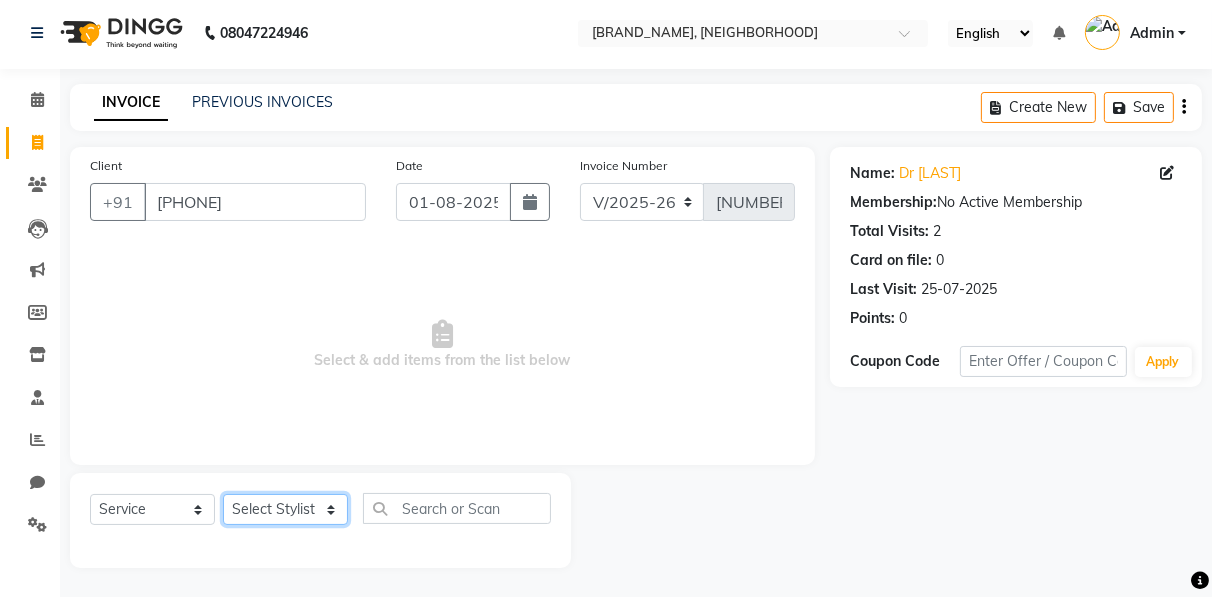 click on "Select Stylist [FIRST] [FIRST] [FIRST] [FIRST] [FIRST] [FIRST] [FIRST] [FIRST] [FIRST] [FIRST]  [FIRST]" 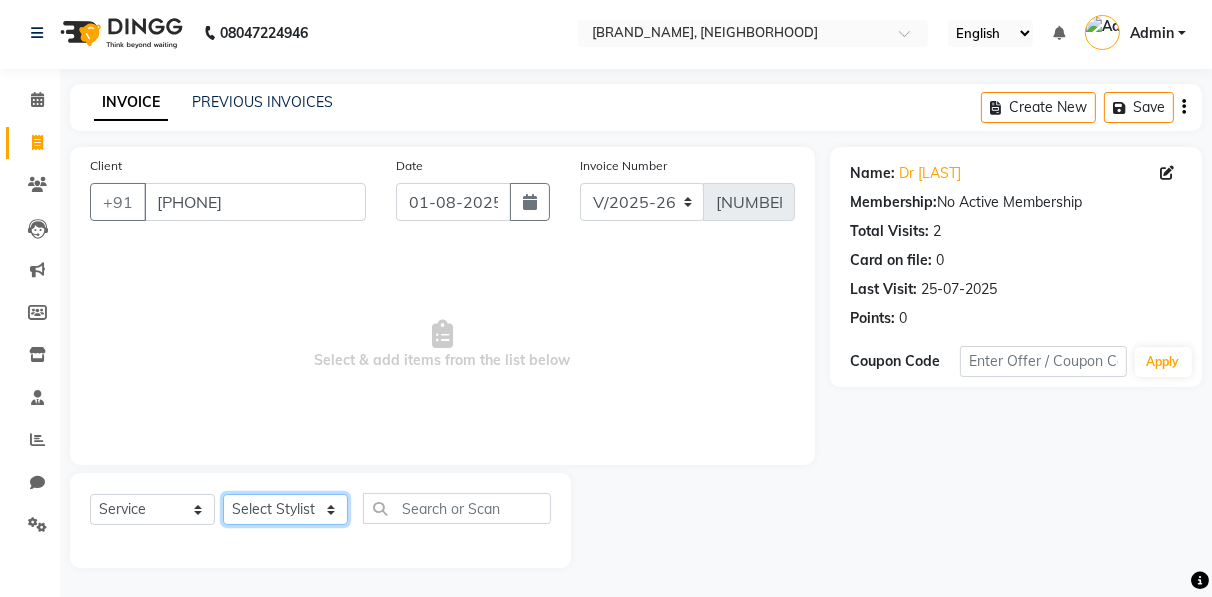 select on "[NUMBER]" 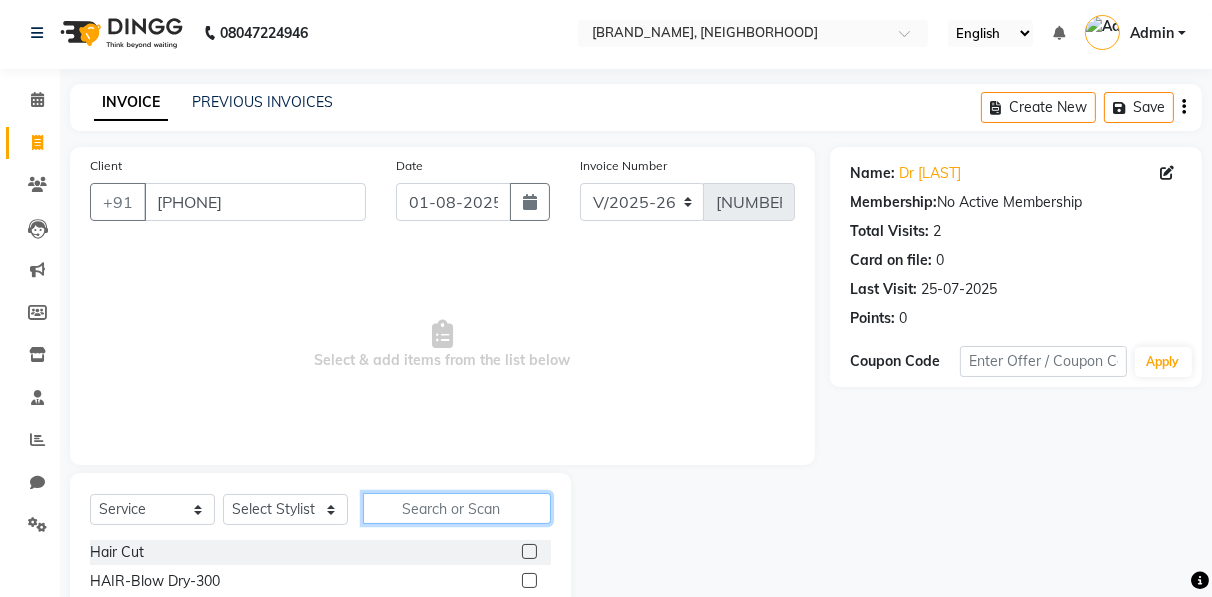 click 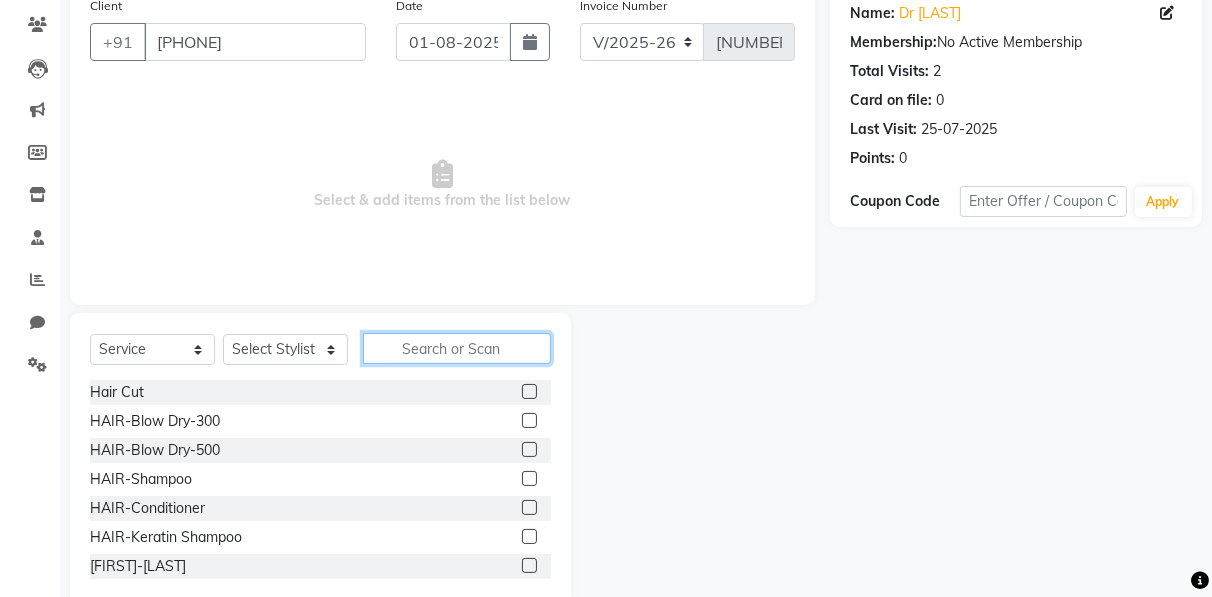 scroll, scrollTop: 202, scrollLeft: 0, axis: vertical 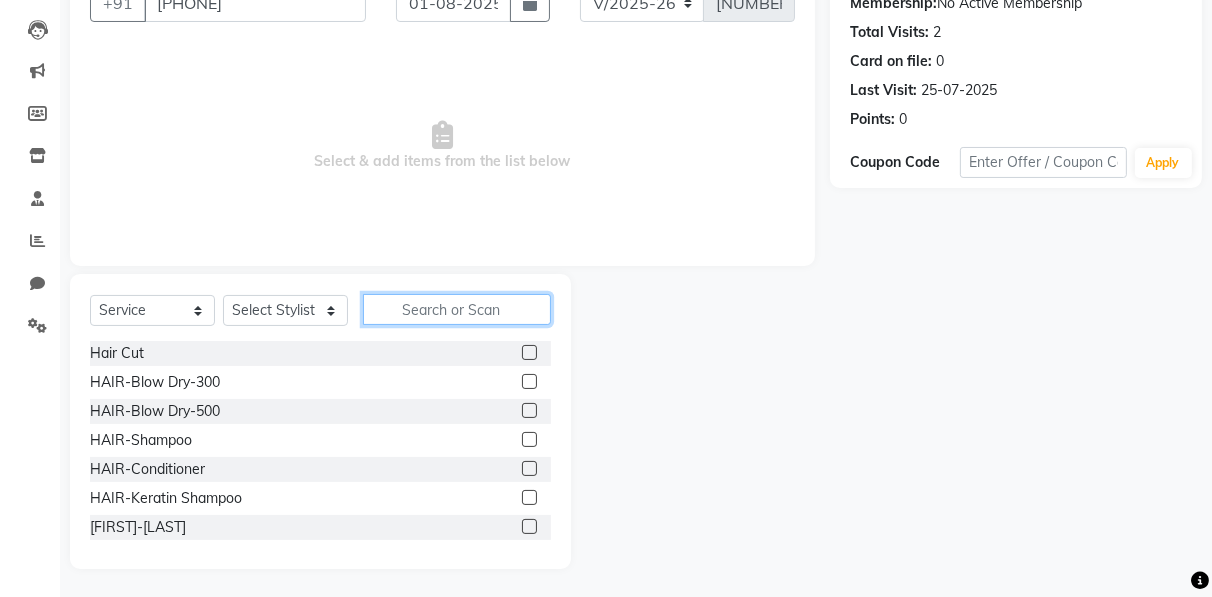 click 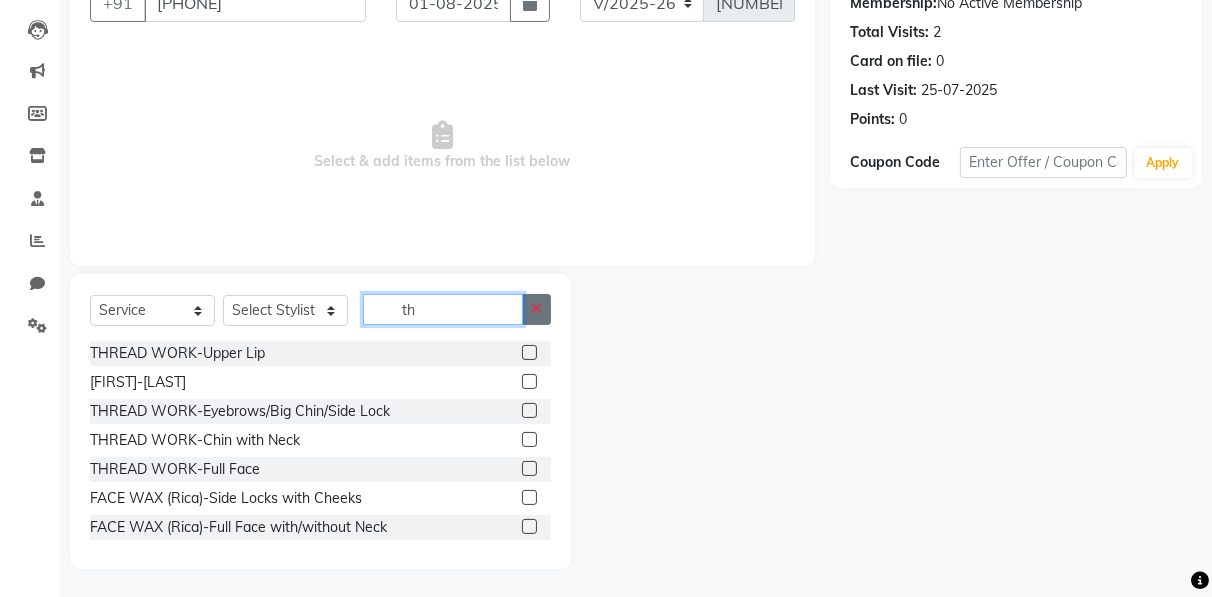type on "th" 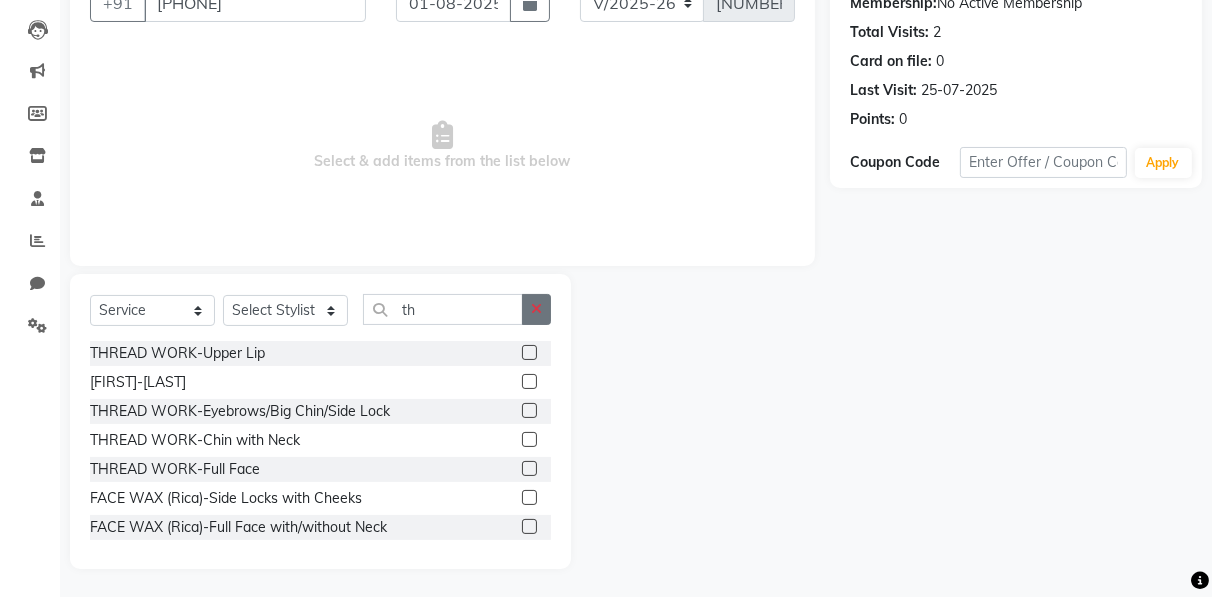 click 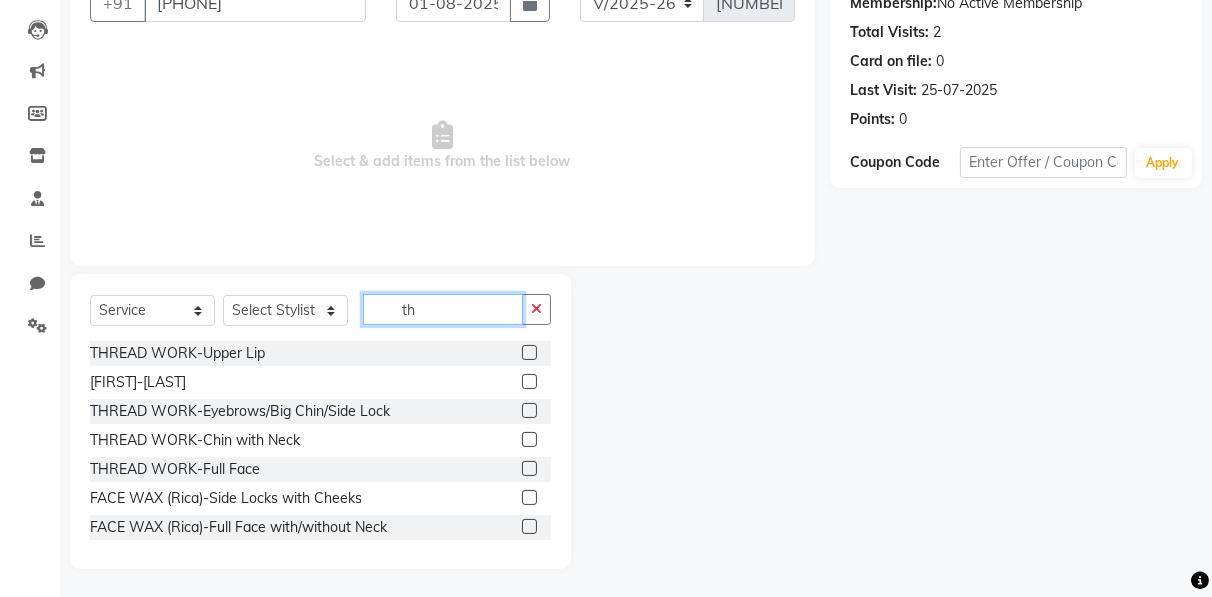 type on "th" 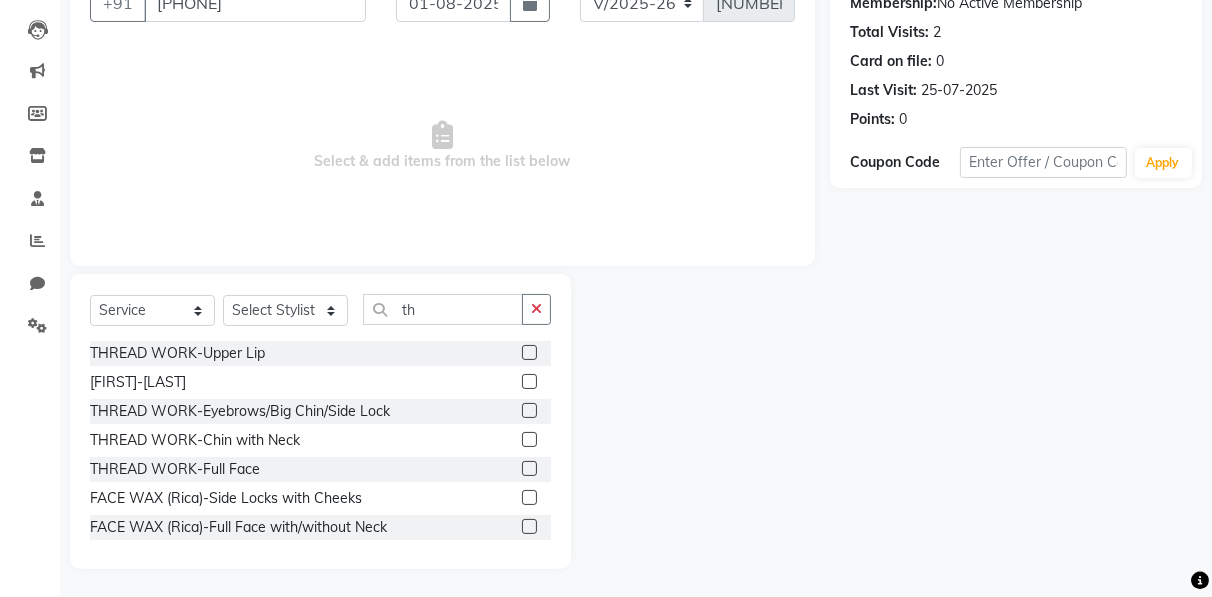 click 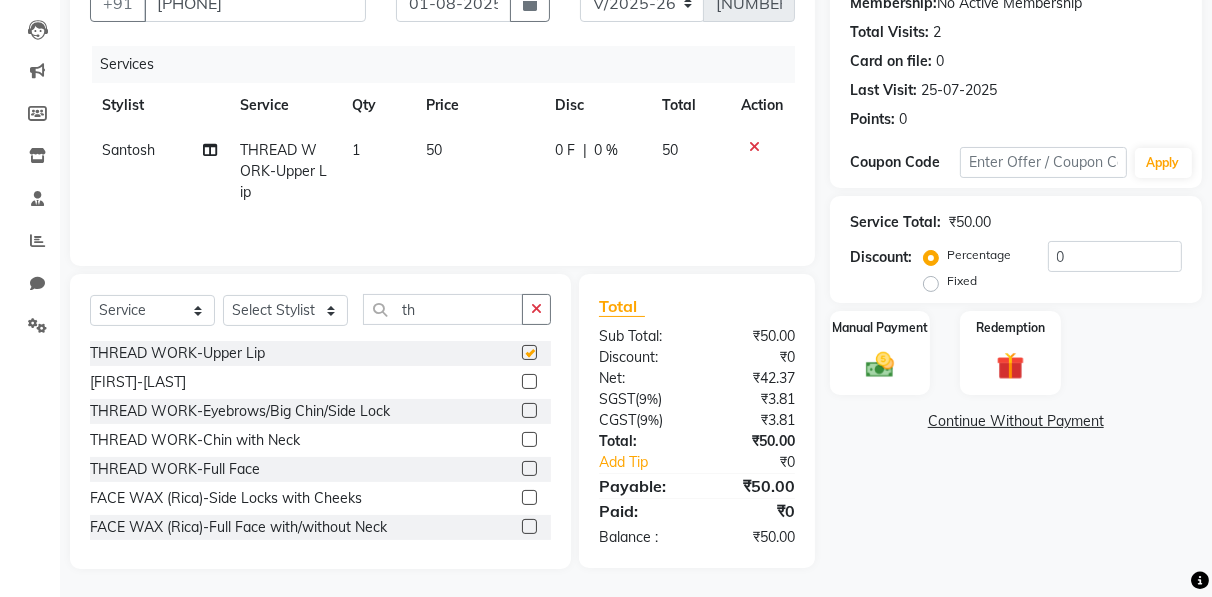 checkbox on "false" 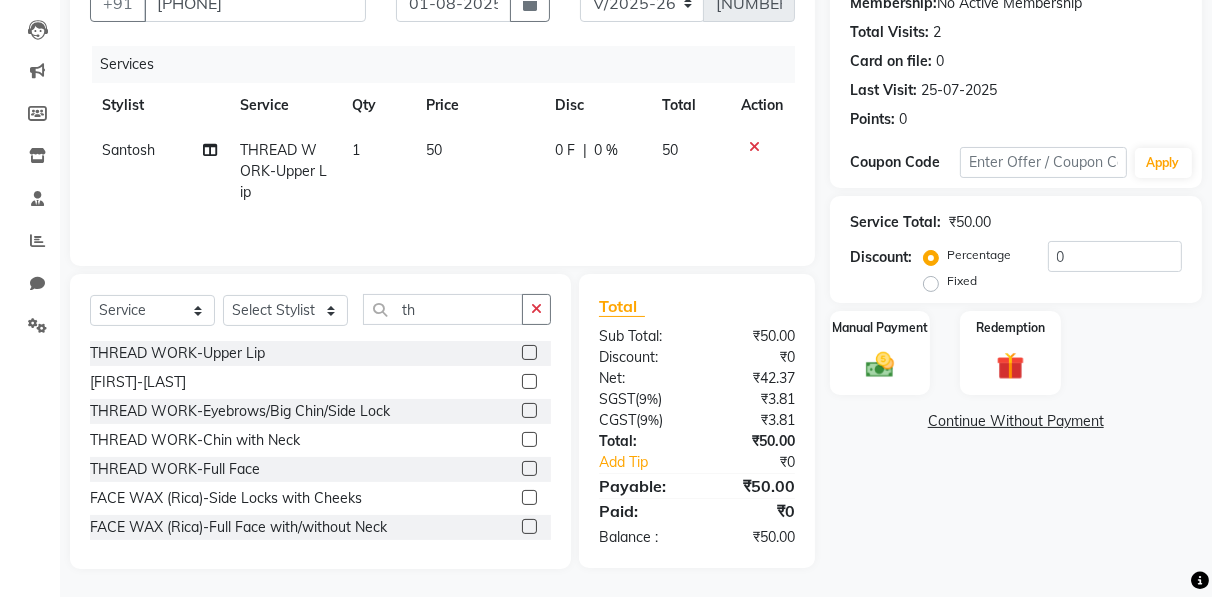 click 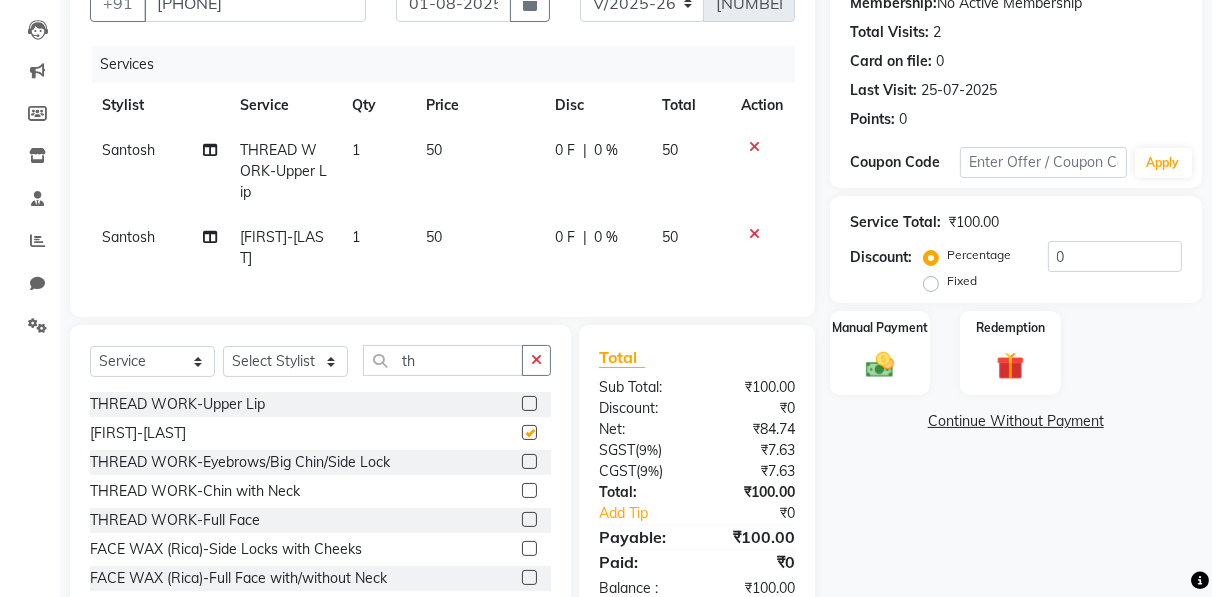 checkbox on "false" 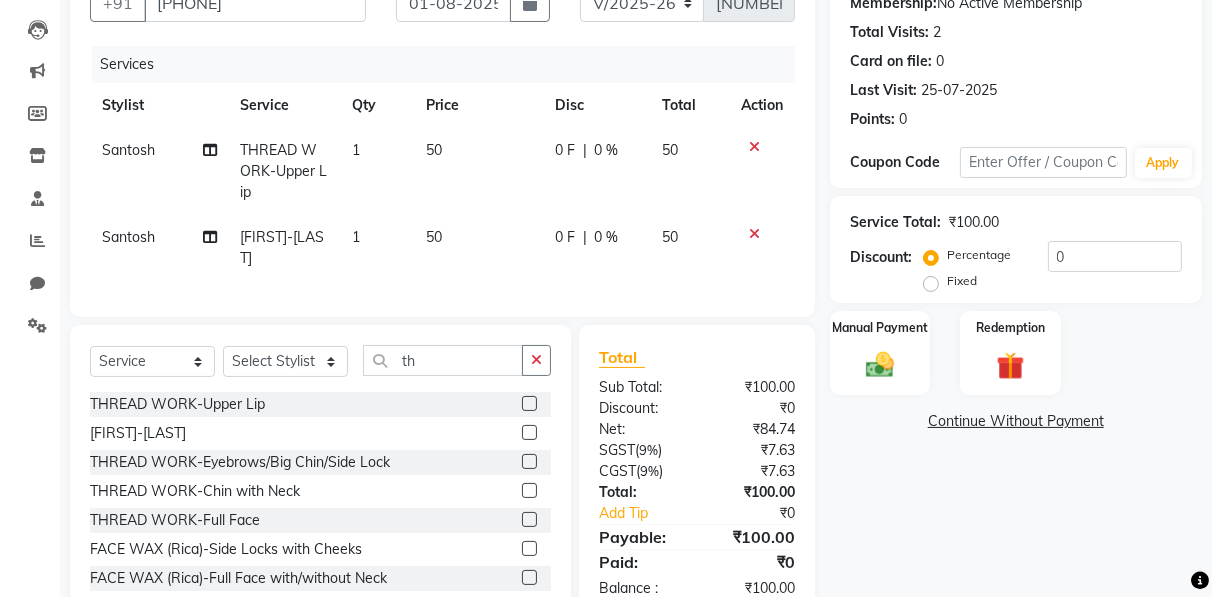 click 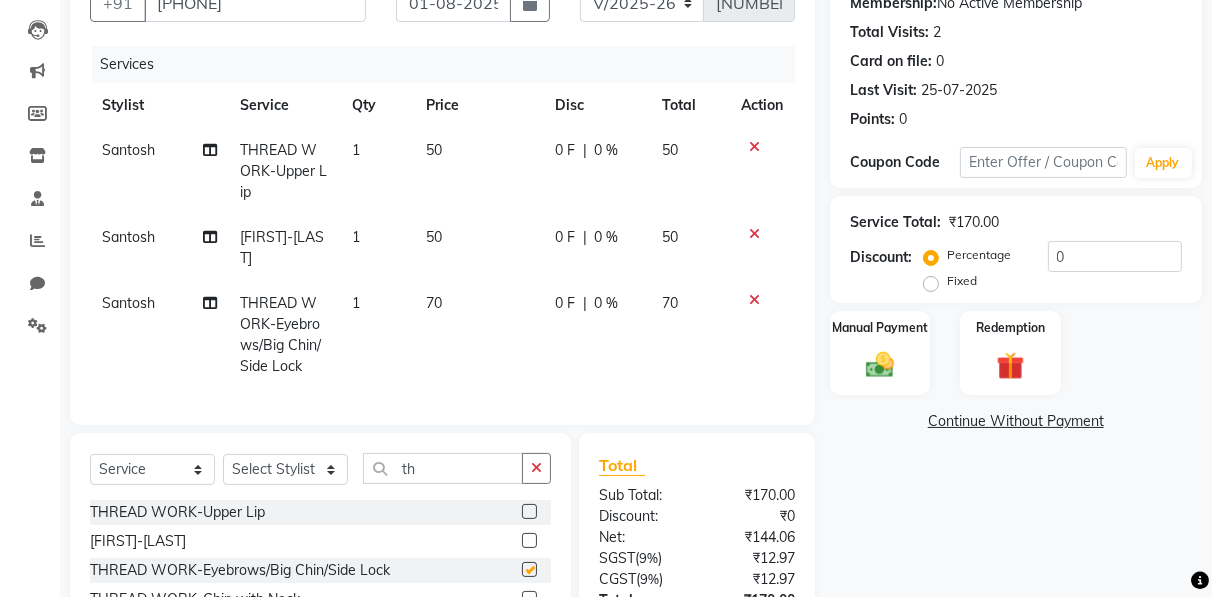 checkbox on "false" 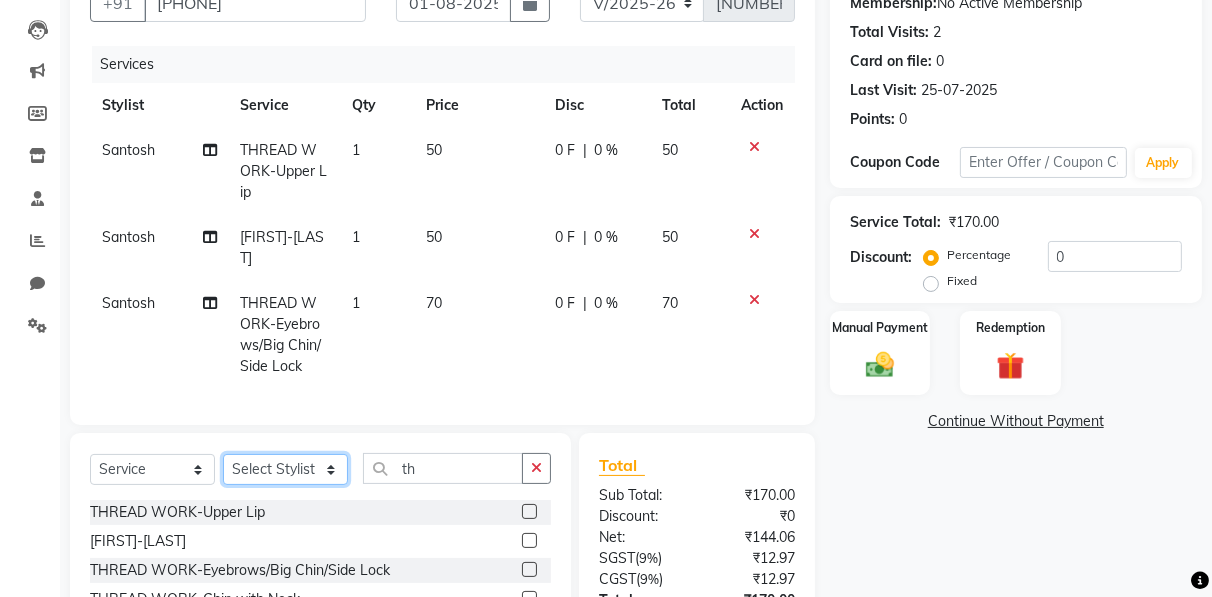 click on "Select Stylist [FIRST] [FIRST] [FIRST] [FIRST] [FIRST] [FIRST] [FIRST] [FIRST] [FIRST] [FIRST]  [FIRST]" 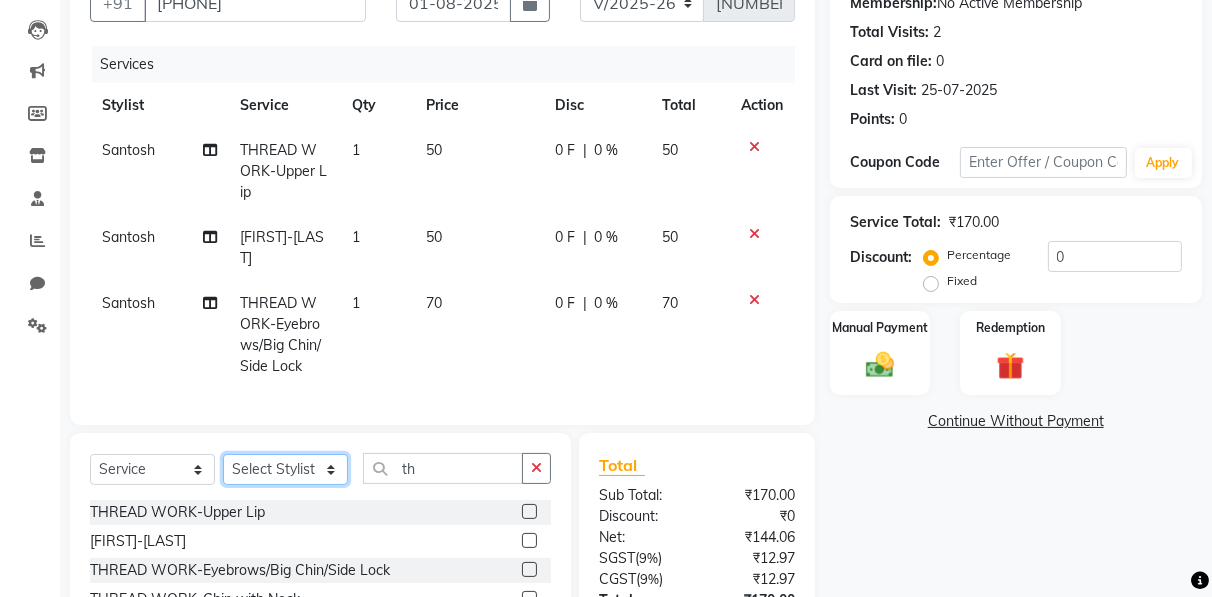 select on "85667" 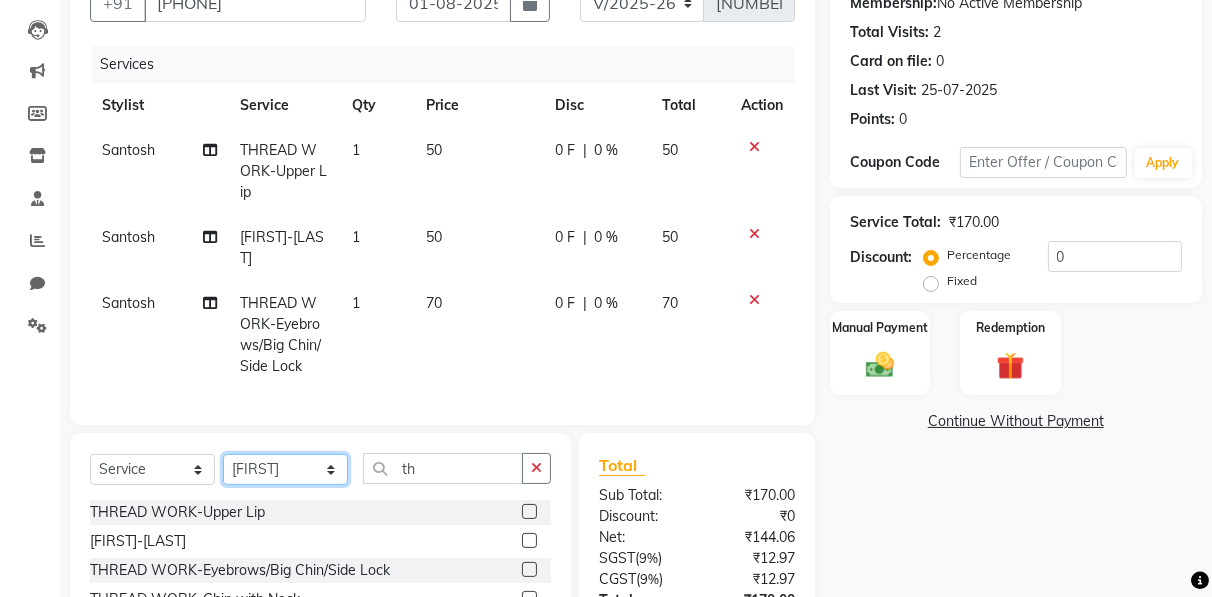 click on "Select Stylist [FIRST] [FIRST] [FIRST] [FIRST] [FIRST] [FIRST] [FIRST] [FIRST] [FIRST] [FIRST]  [FIRST]" 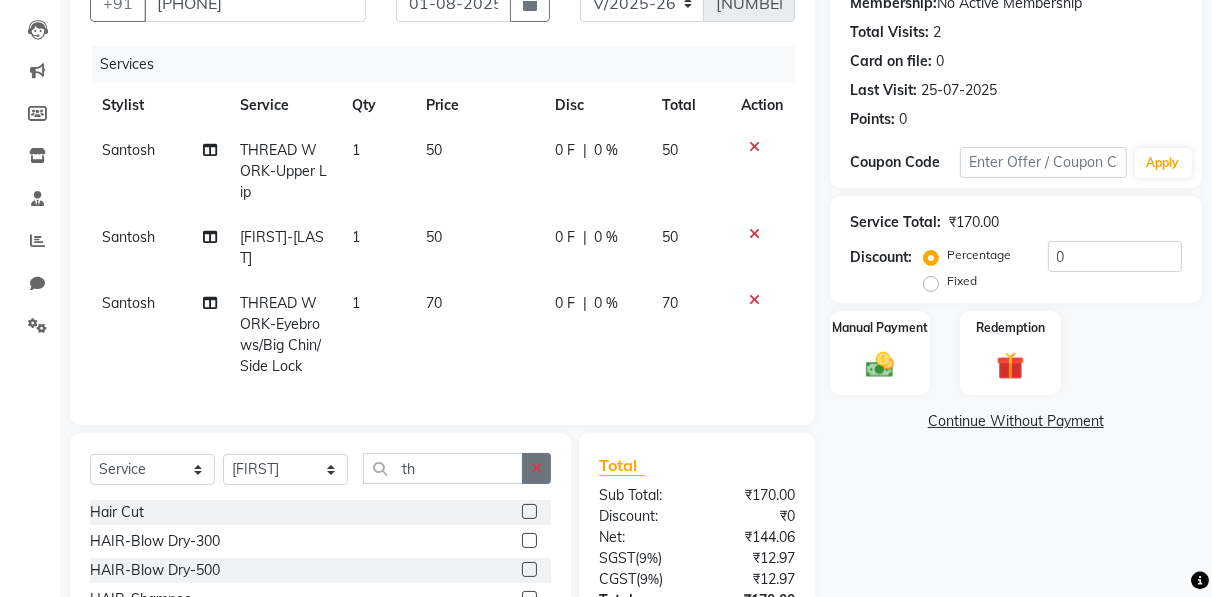 click 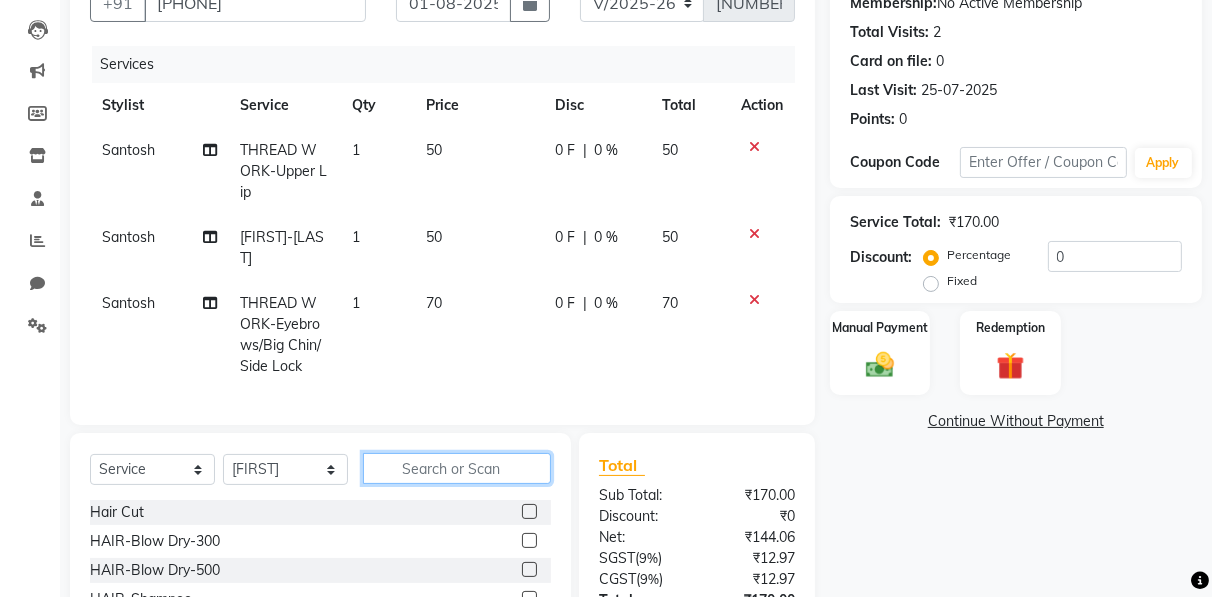 click 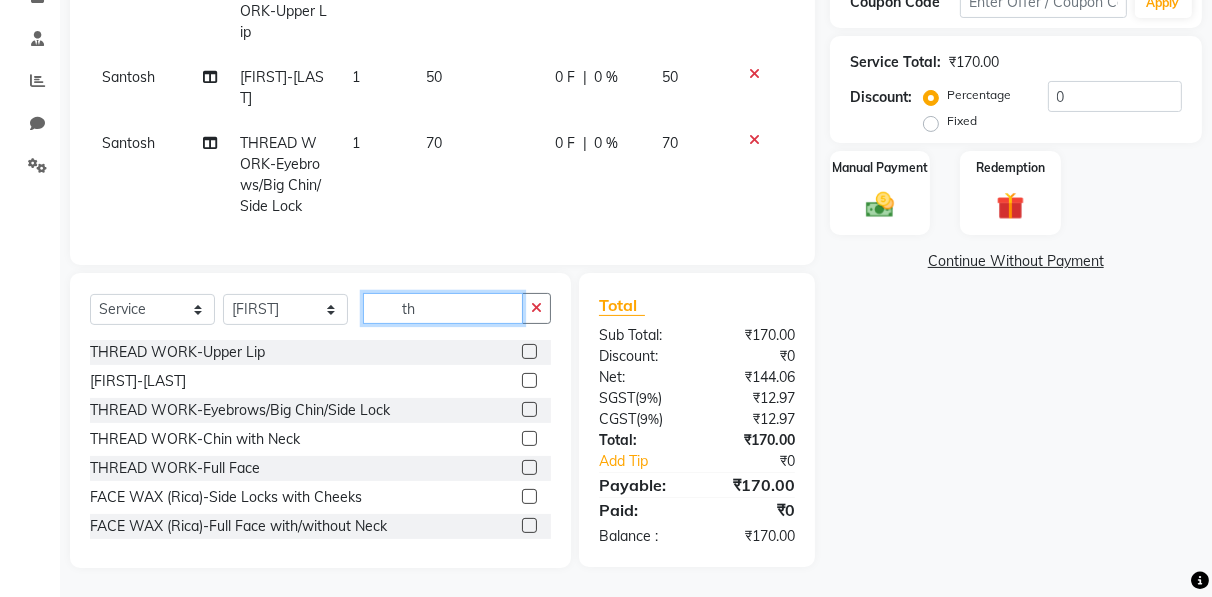 scroll, scrollTop: 395, scrollLeft: 0, axis: vertical 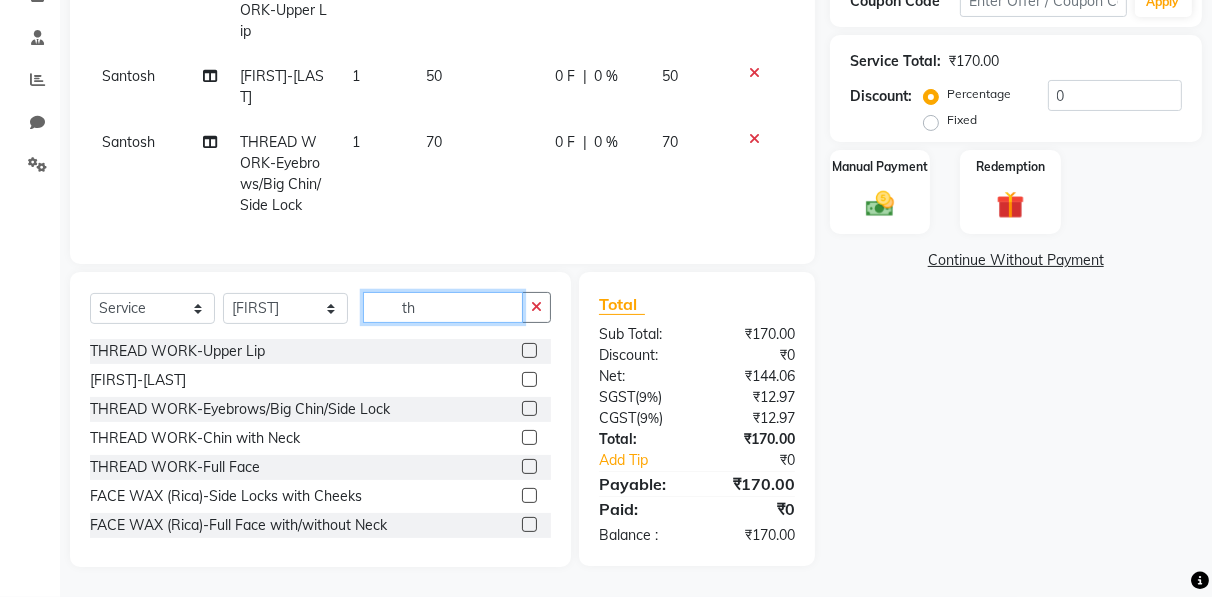 type on "th" 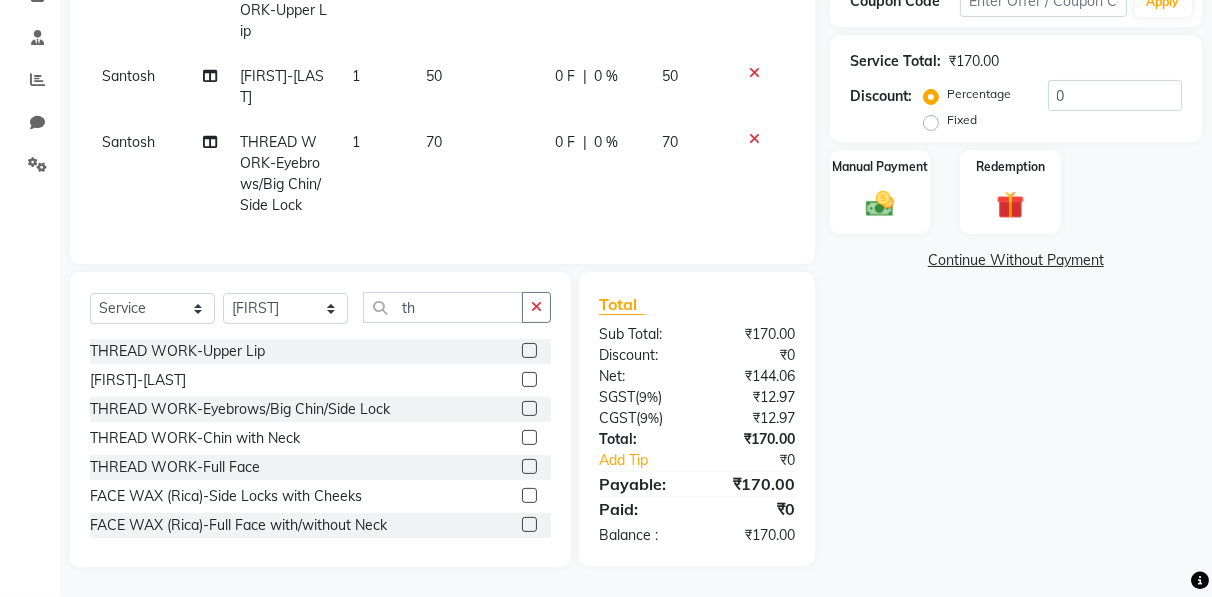 click 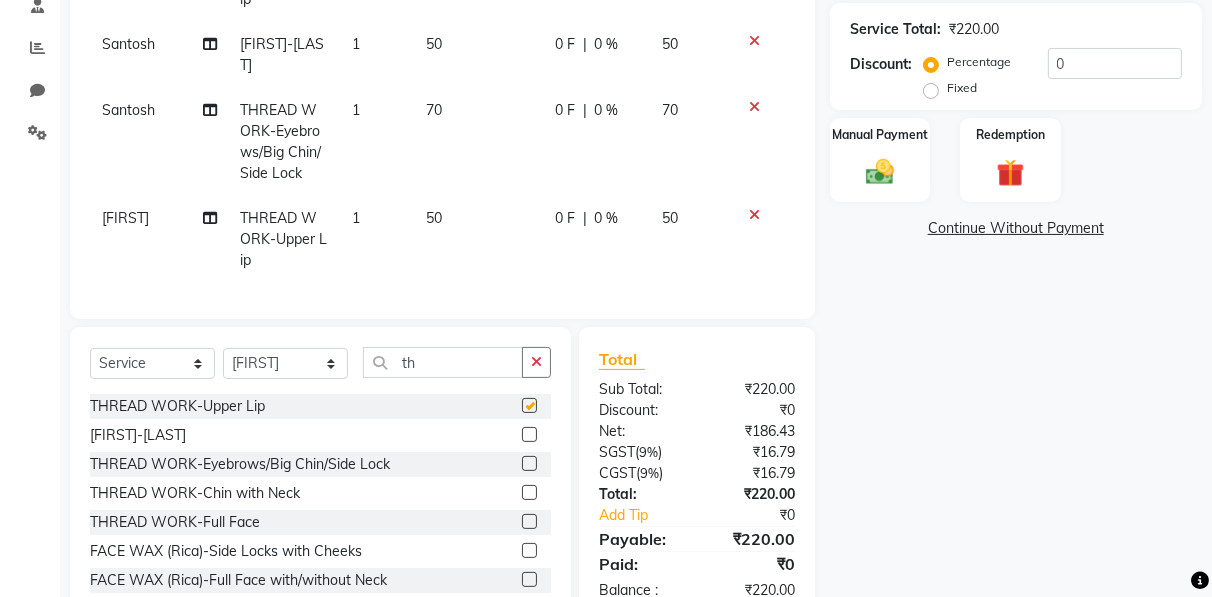 checkbox on "false" 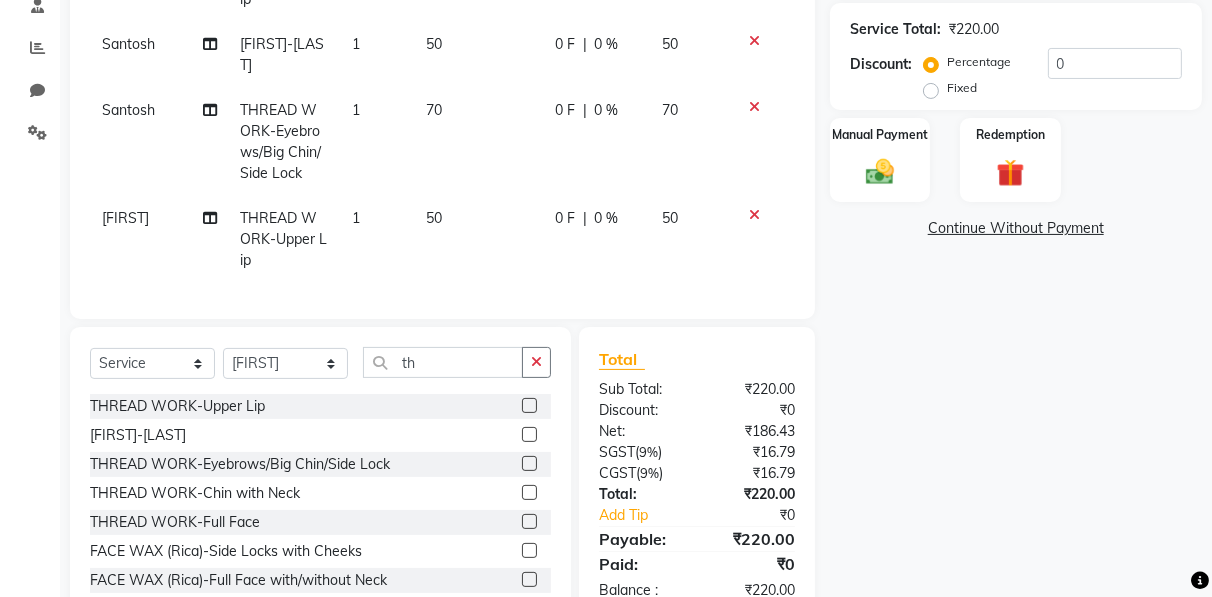 click 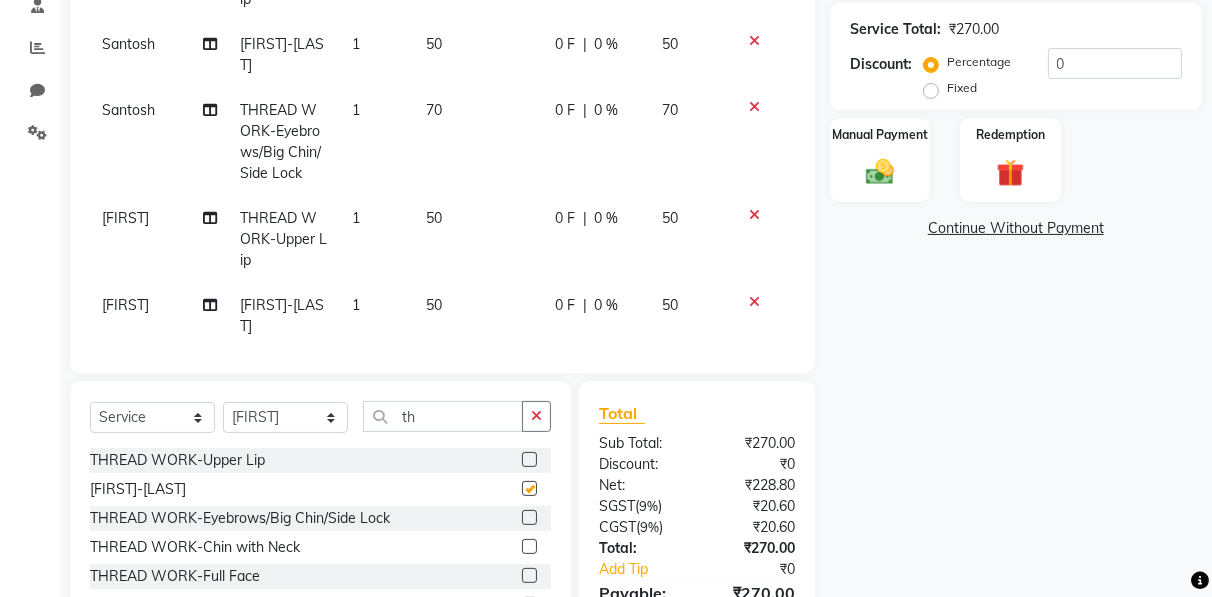 checkbox on "false" 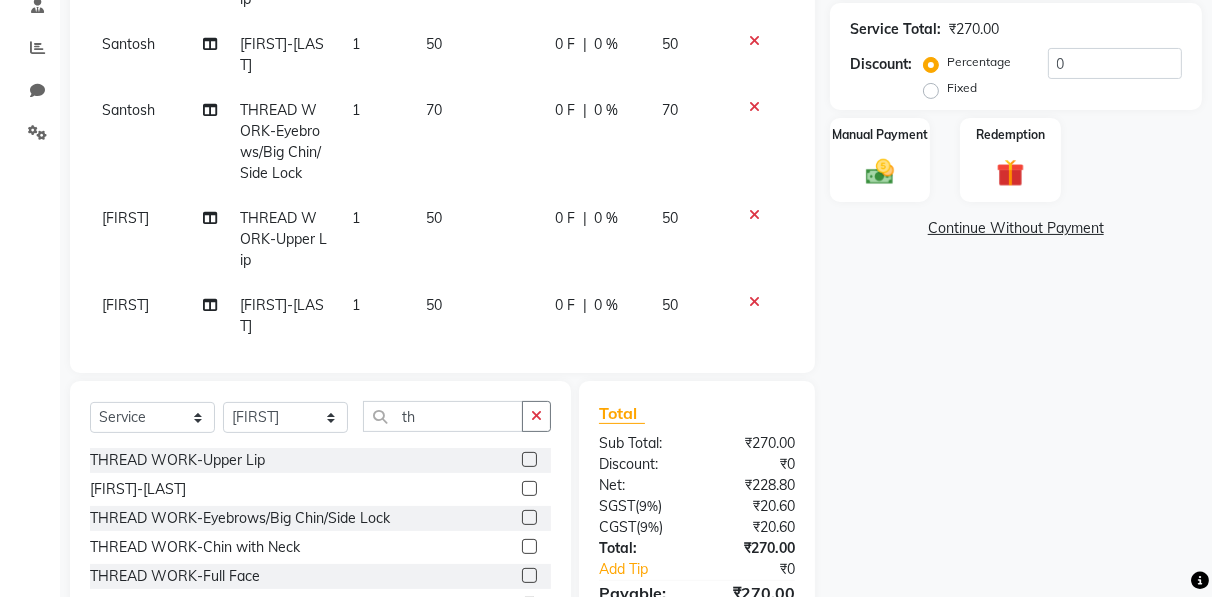 click 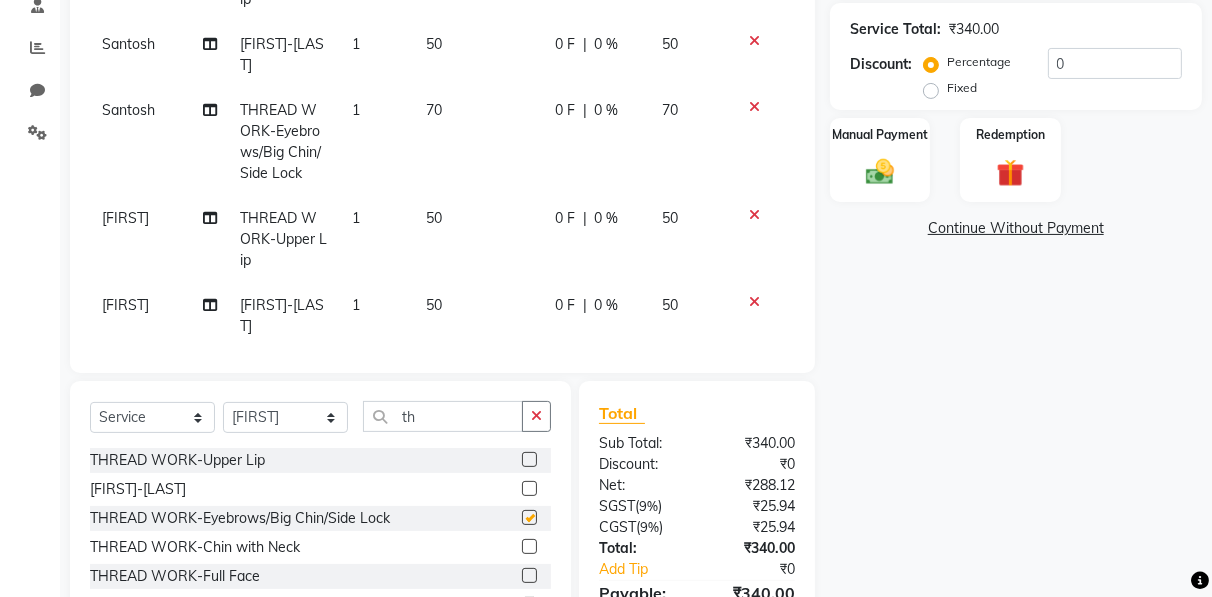 checkbox on "false" 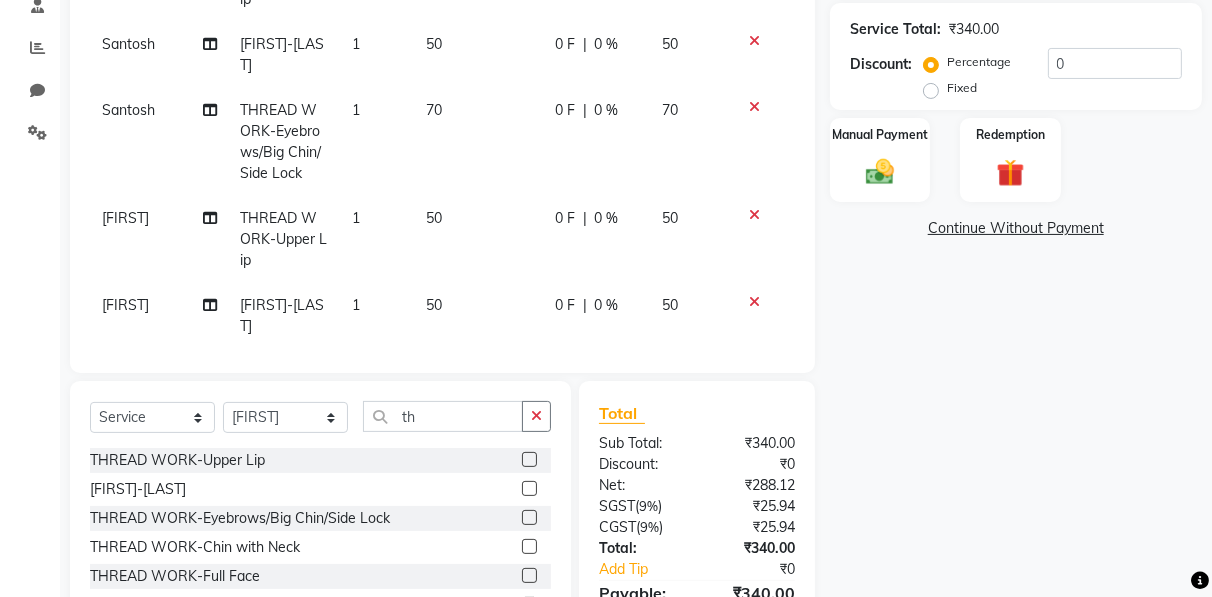 scroll, scrollTop: 0, scrollLeft: 0, axis: both 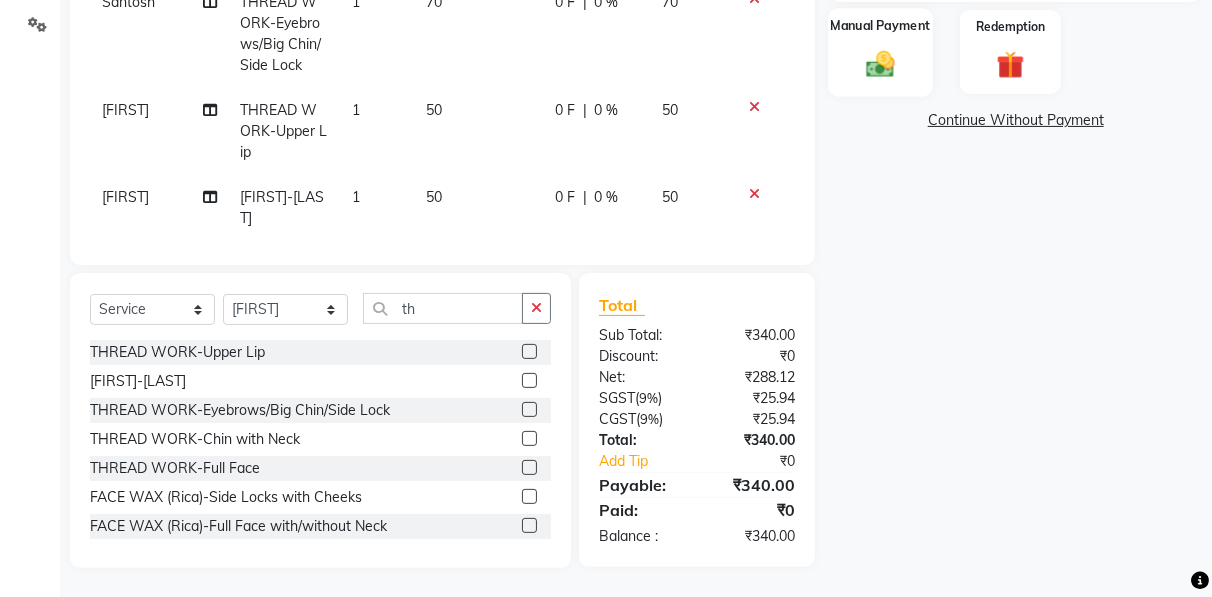 click 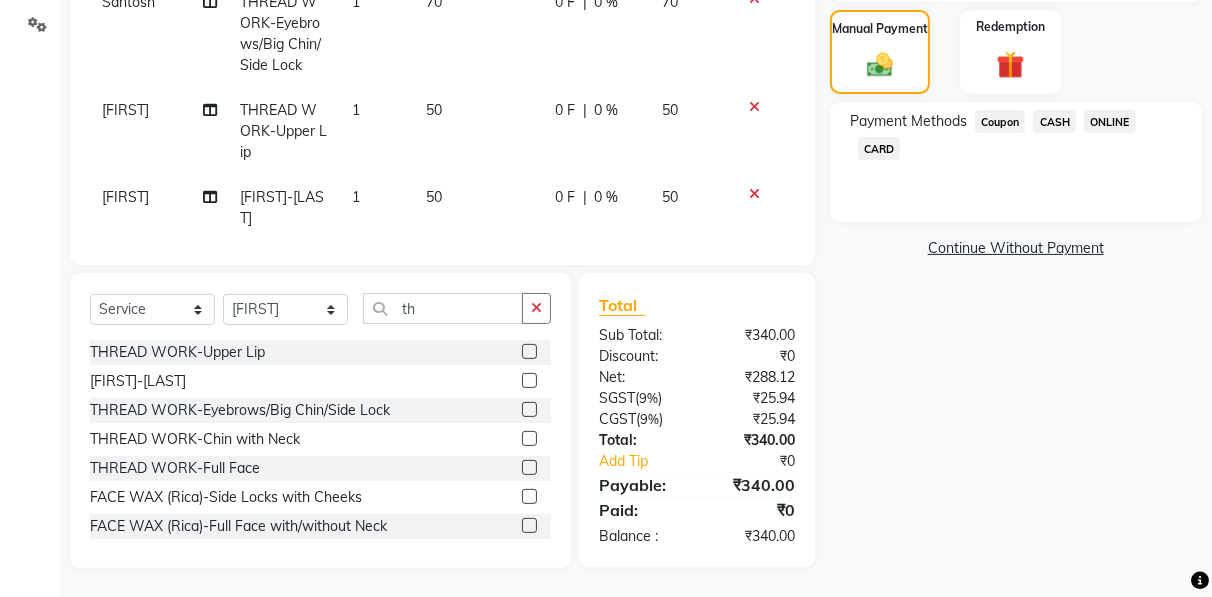 click on "CASH" 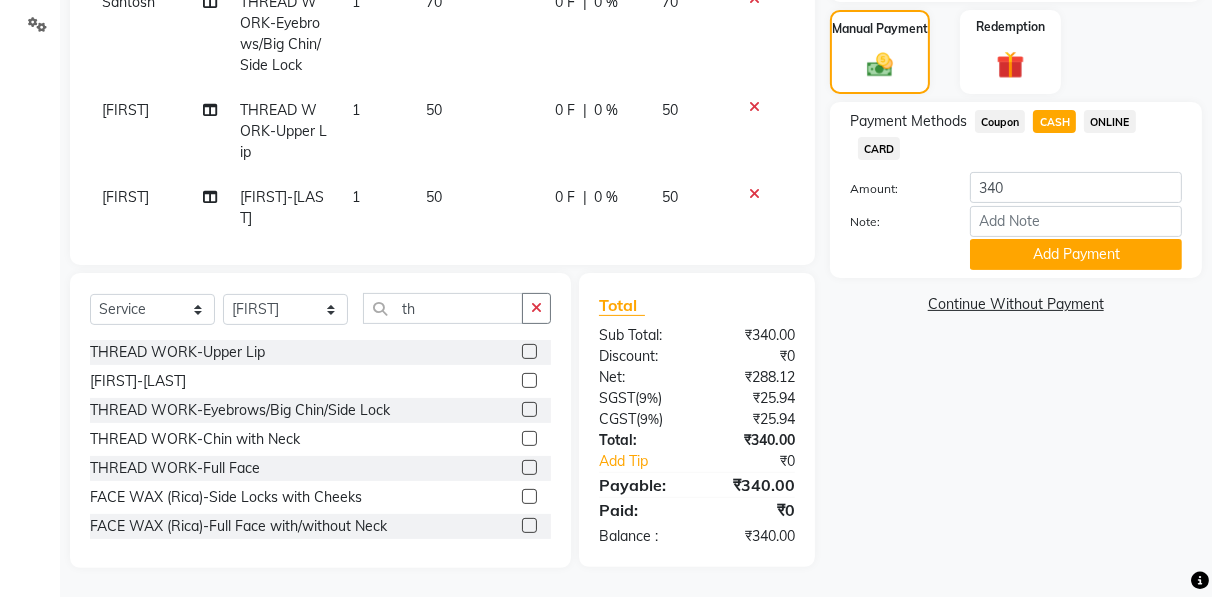 click on "ONLINE" 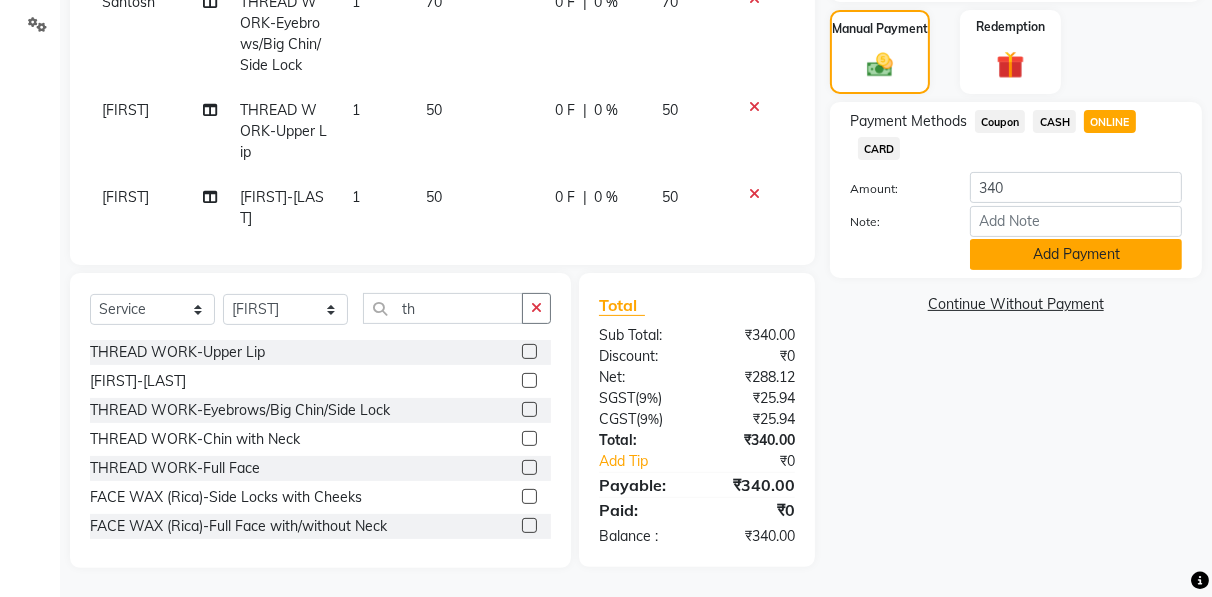 click on "Add Payment" 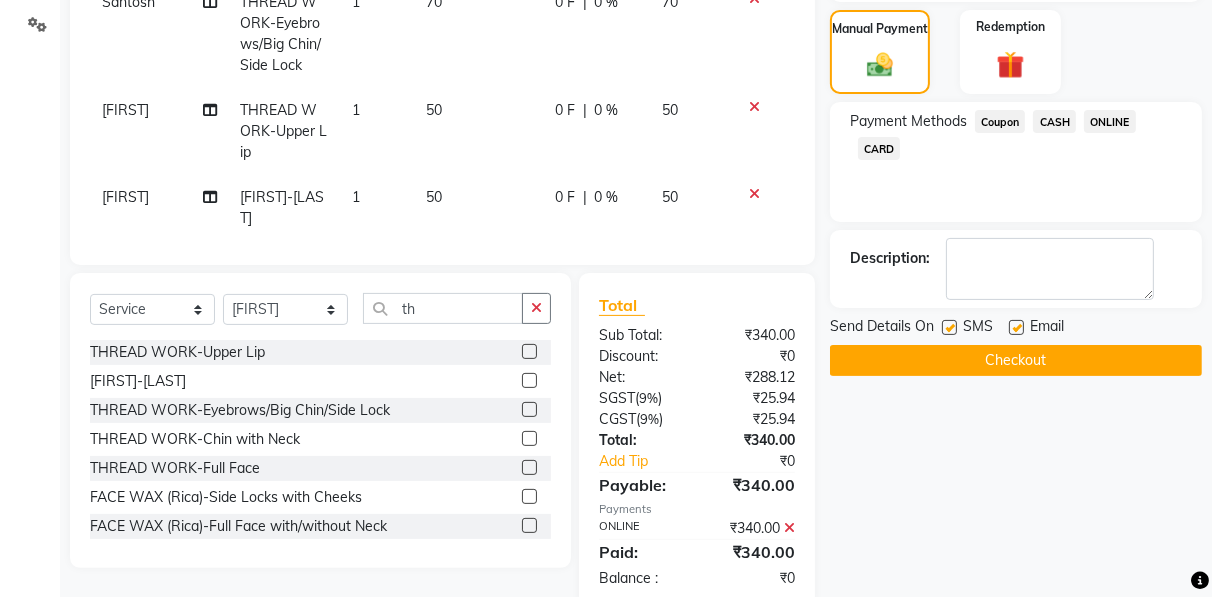 click on "Checkout" 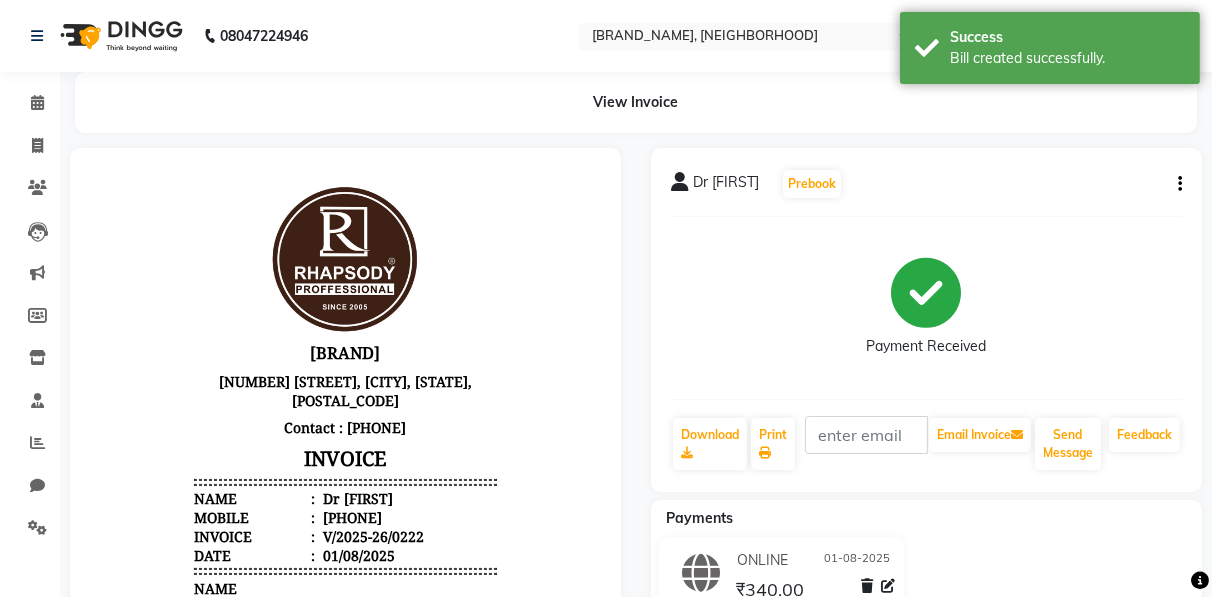 scroll, scrollTop: 0, scrollLeft: 0, axis: both 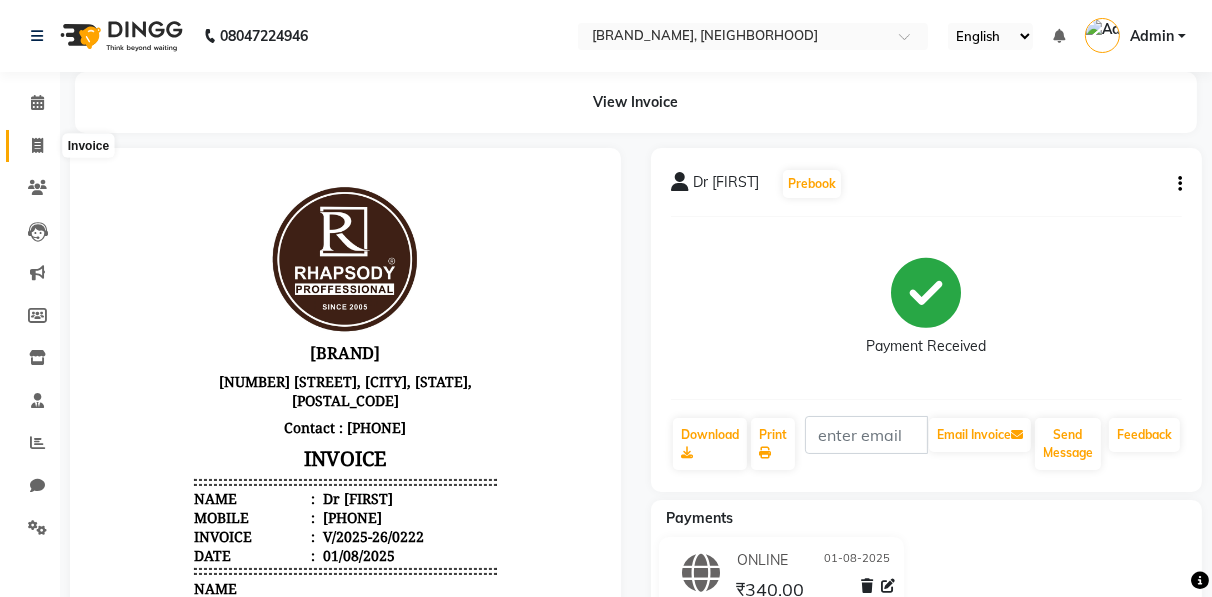 click 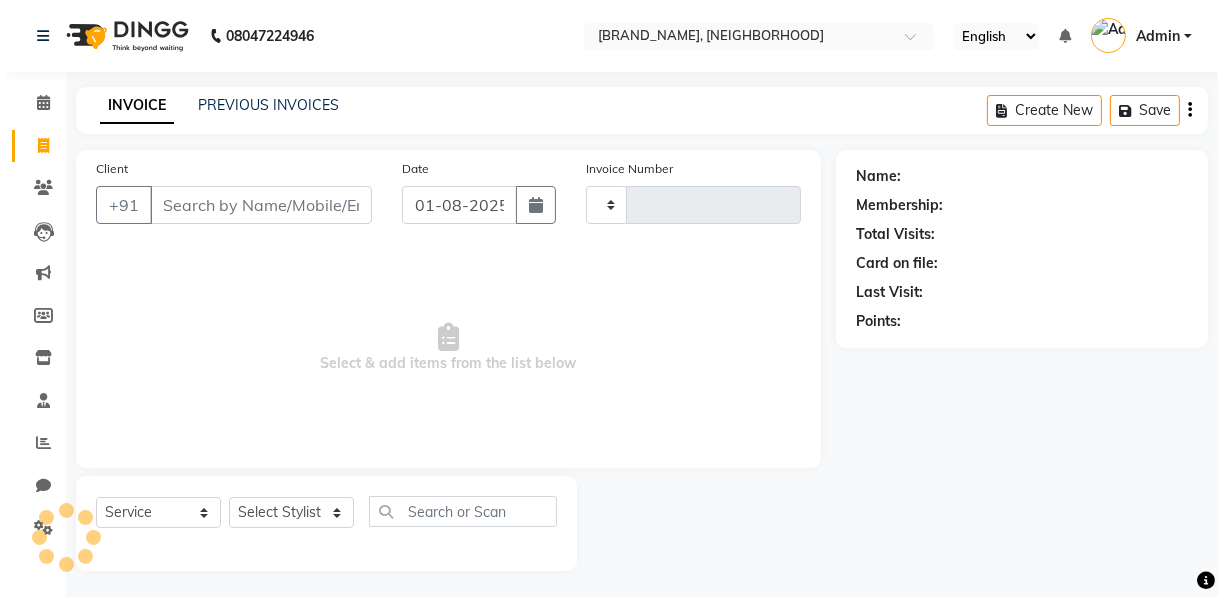 scroll, scrollTop: 3, scrollLeft: 0, axis: vertical 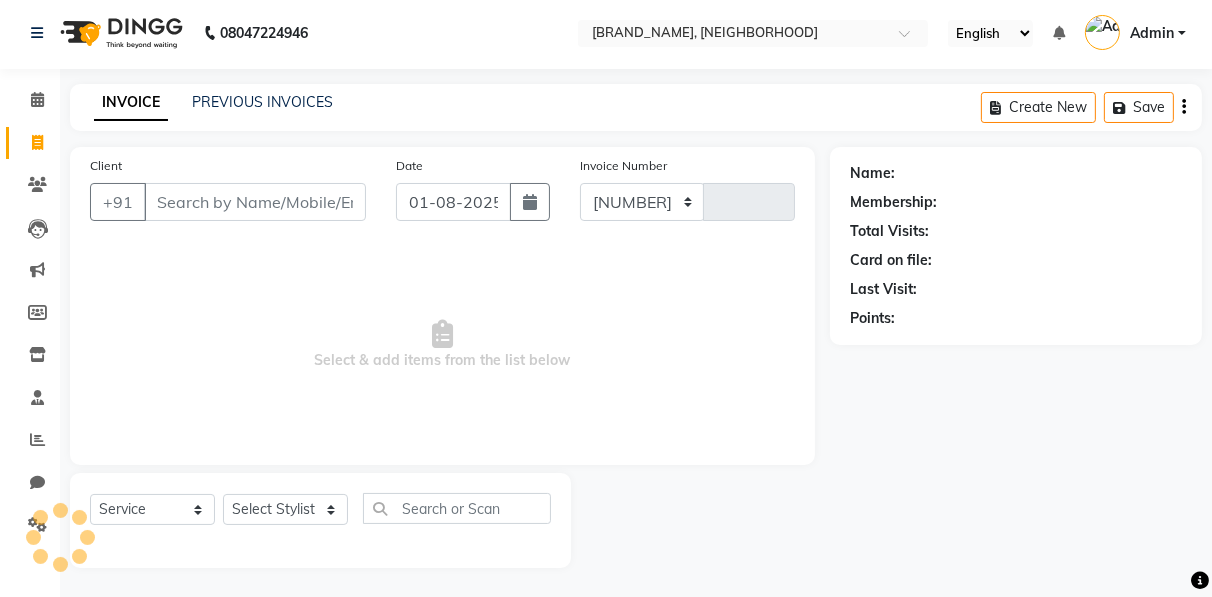 select on "8581" 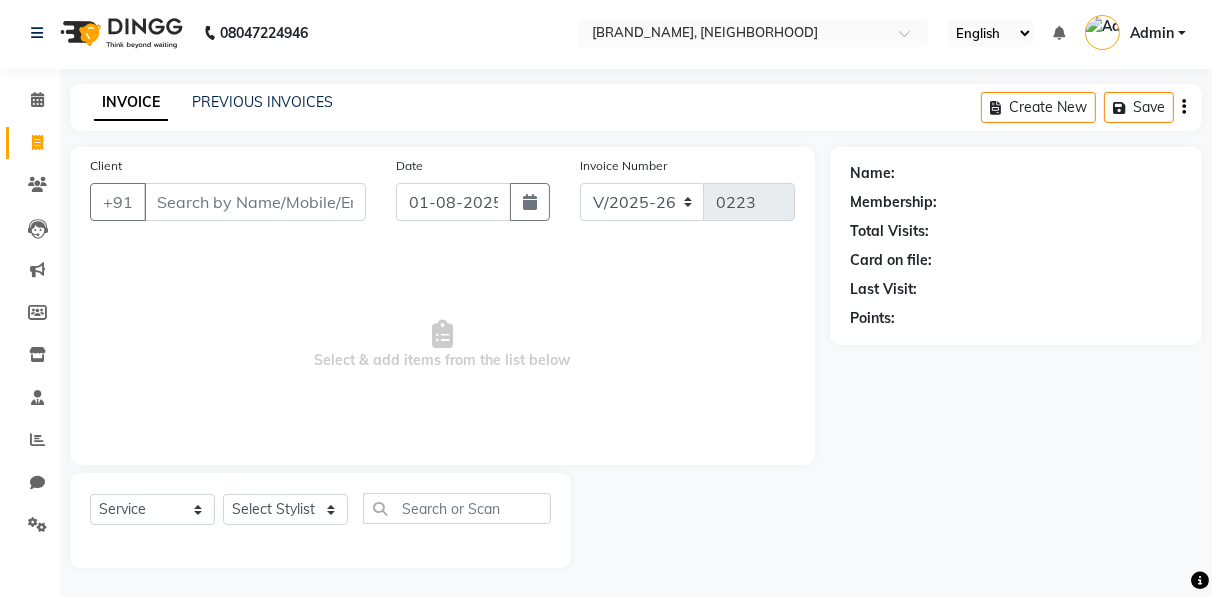 click on "Client" at bounding box center [255, 202] 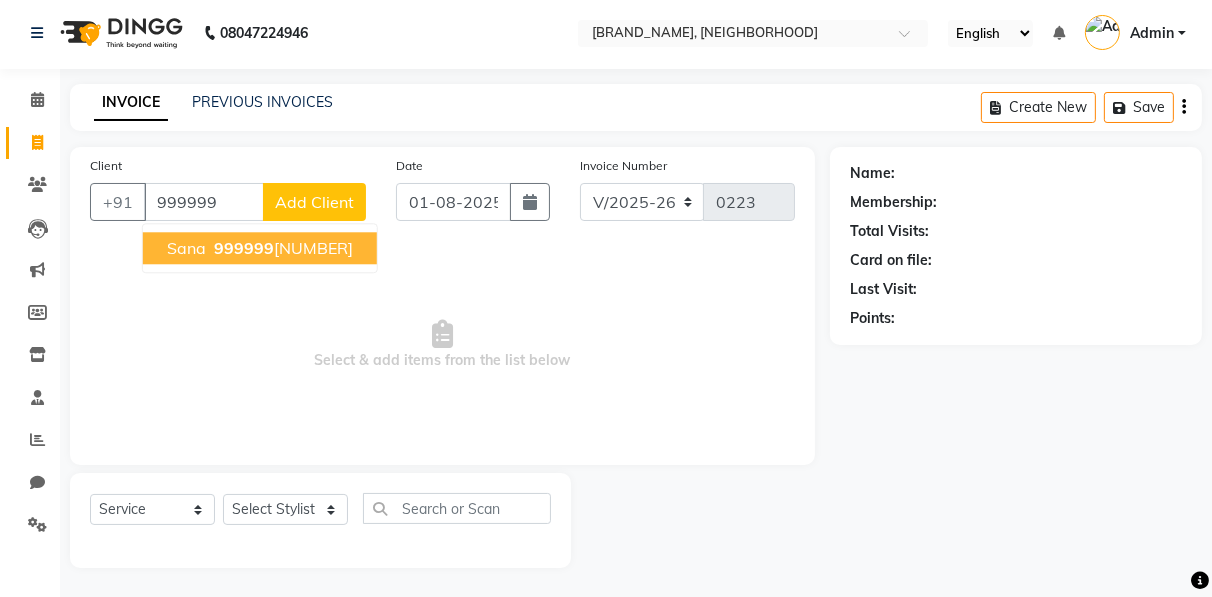 click on "999999" at bounding box center [204, 202] 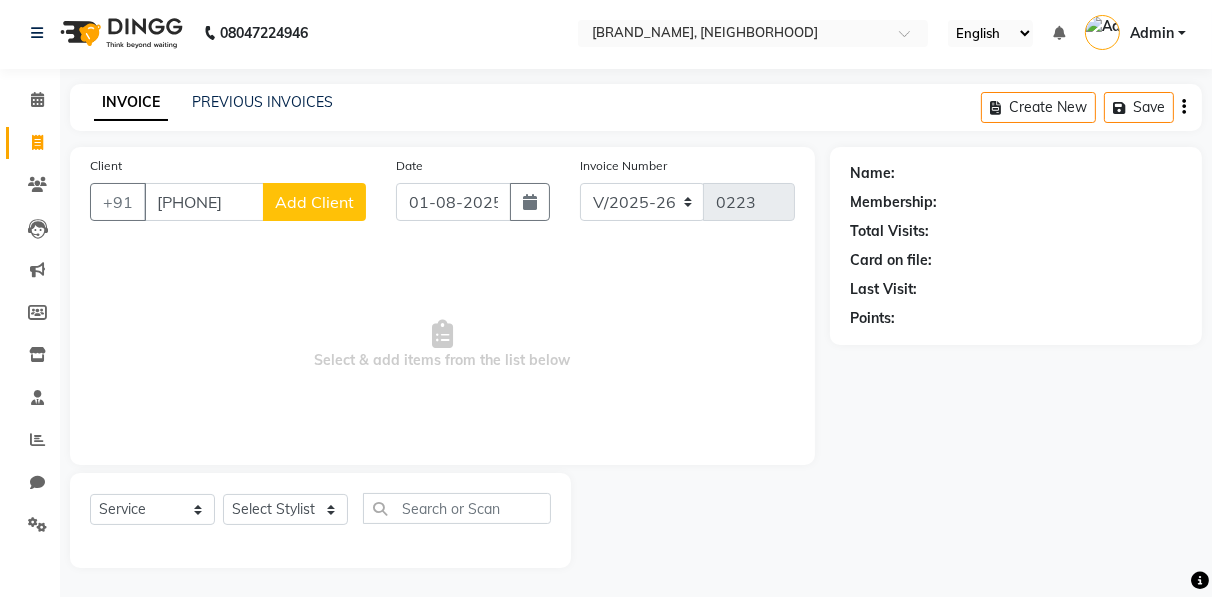 type on "[PHONE]" 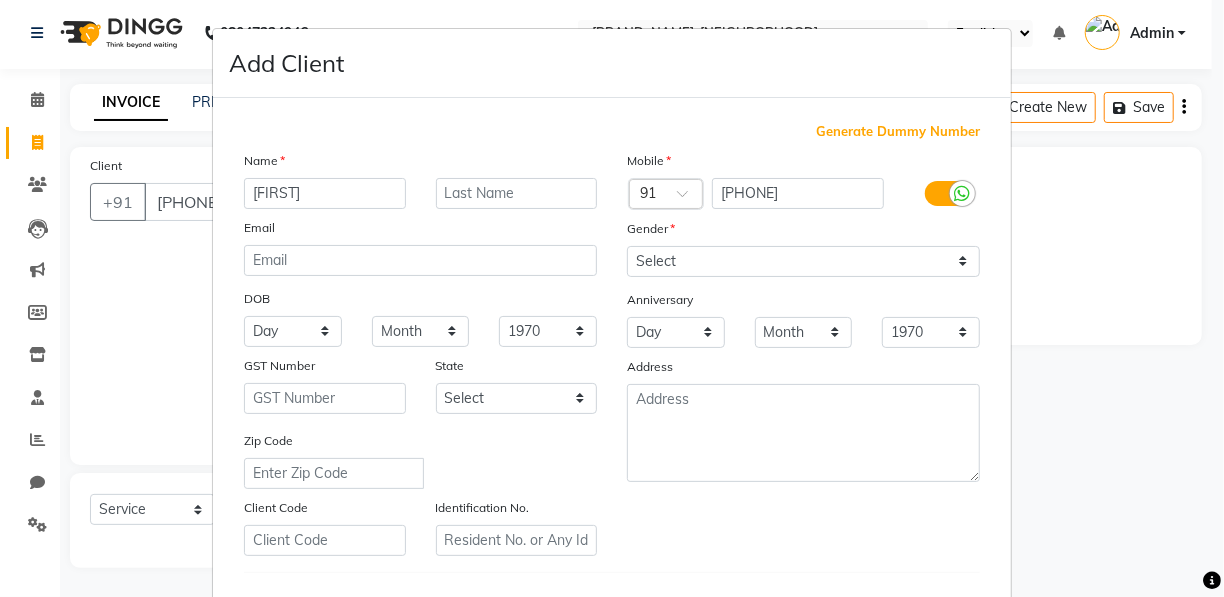 type on "[FIRST]" 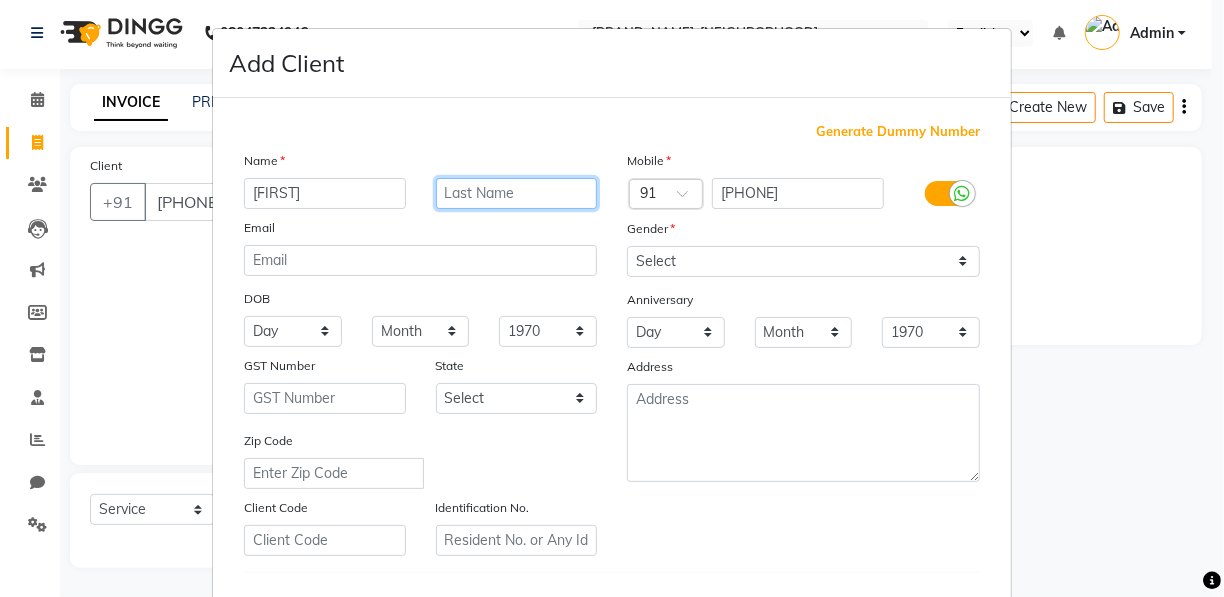 click at bounding box center [517, 193] 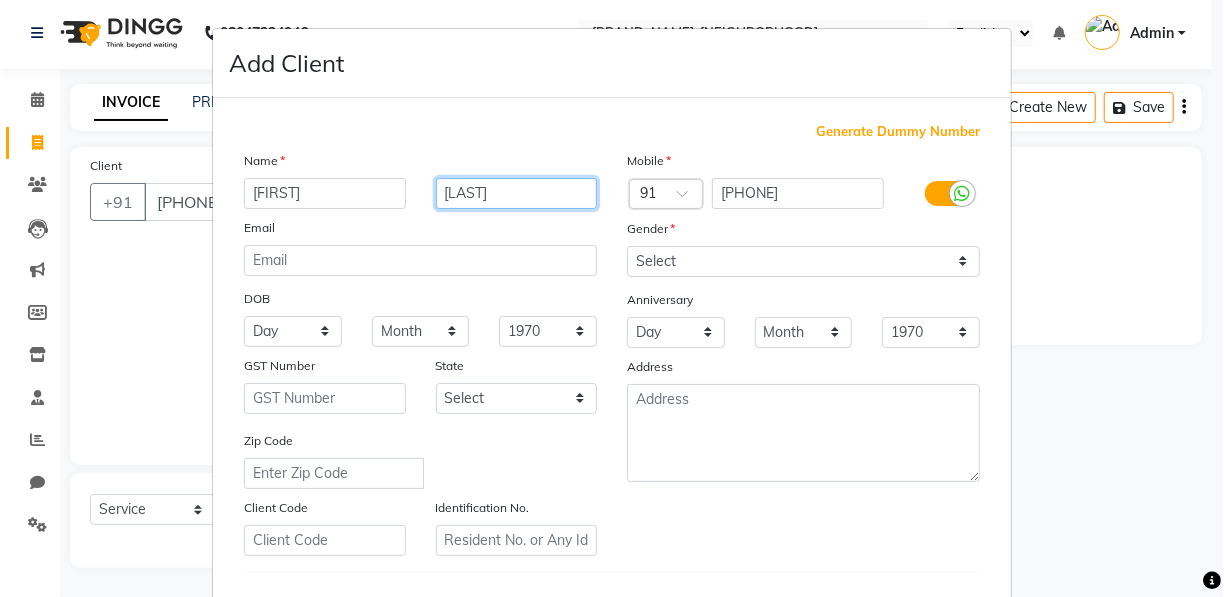 type on "[LAST]" 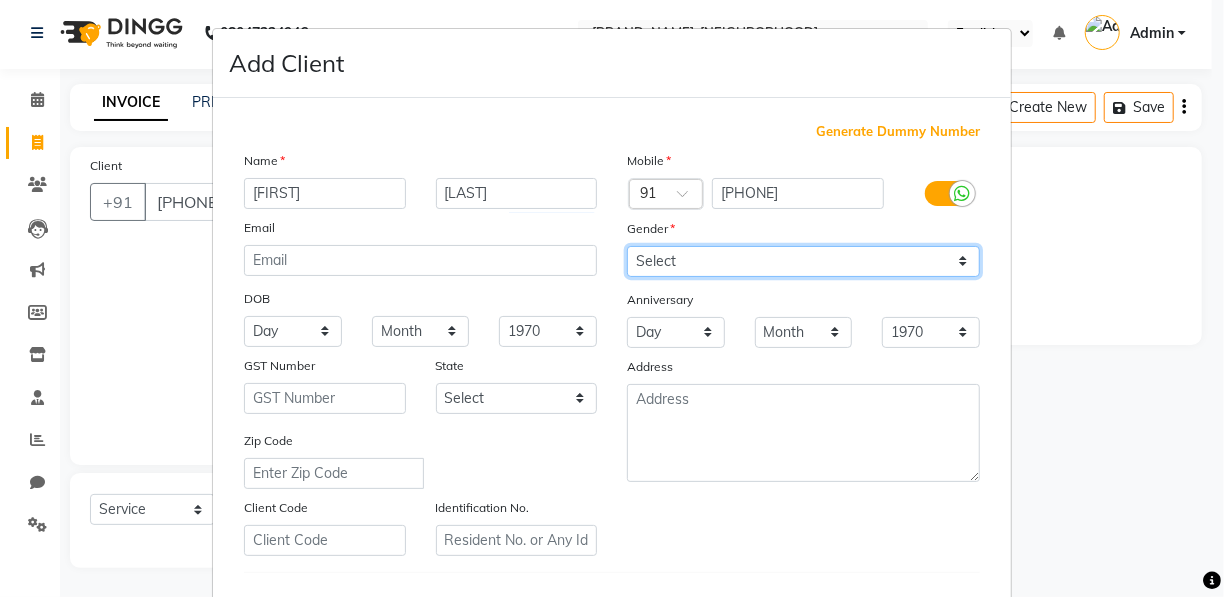 click on "Select Male Female Other Prefer Not To Say" at bounding box center (803, 261) 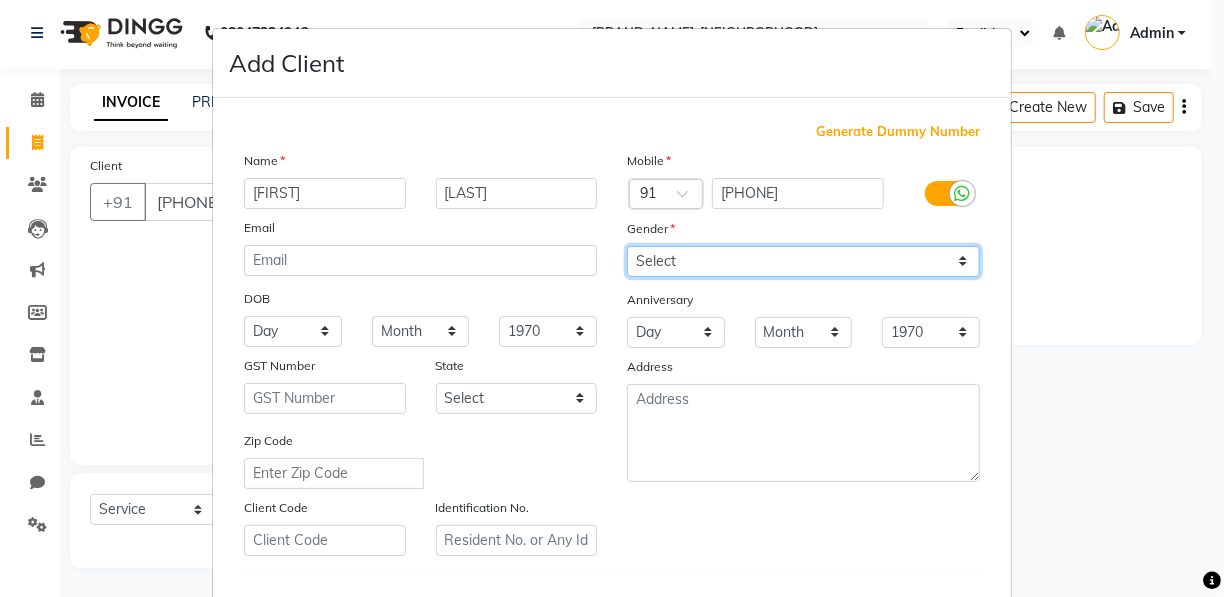 select on "female" 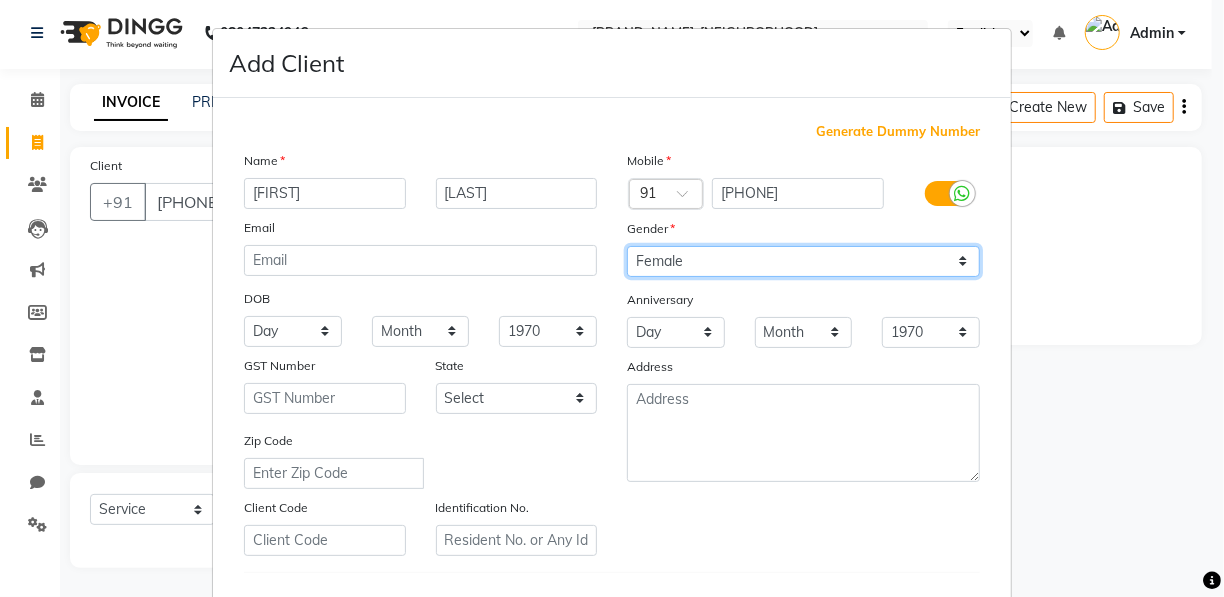 click on "Select Male Female Other Prefer Not To Say" at bounding box center [803, 261] 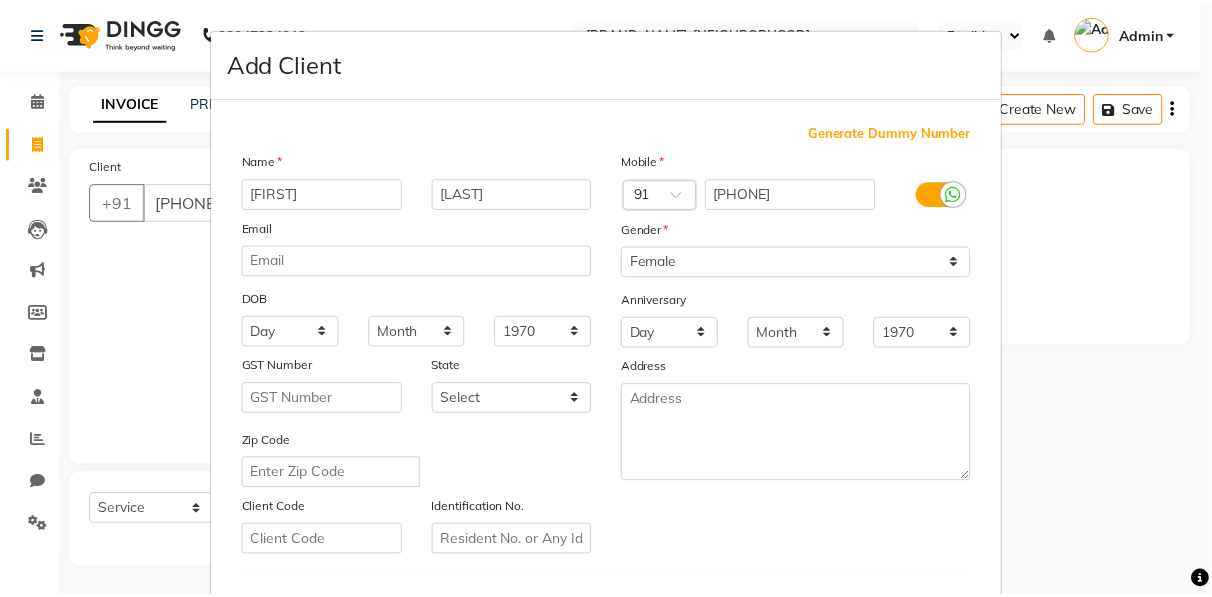 scroll, scrollTop: 321, scrollLeft: 0, axis: vertical 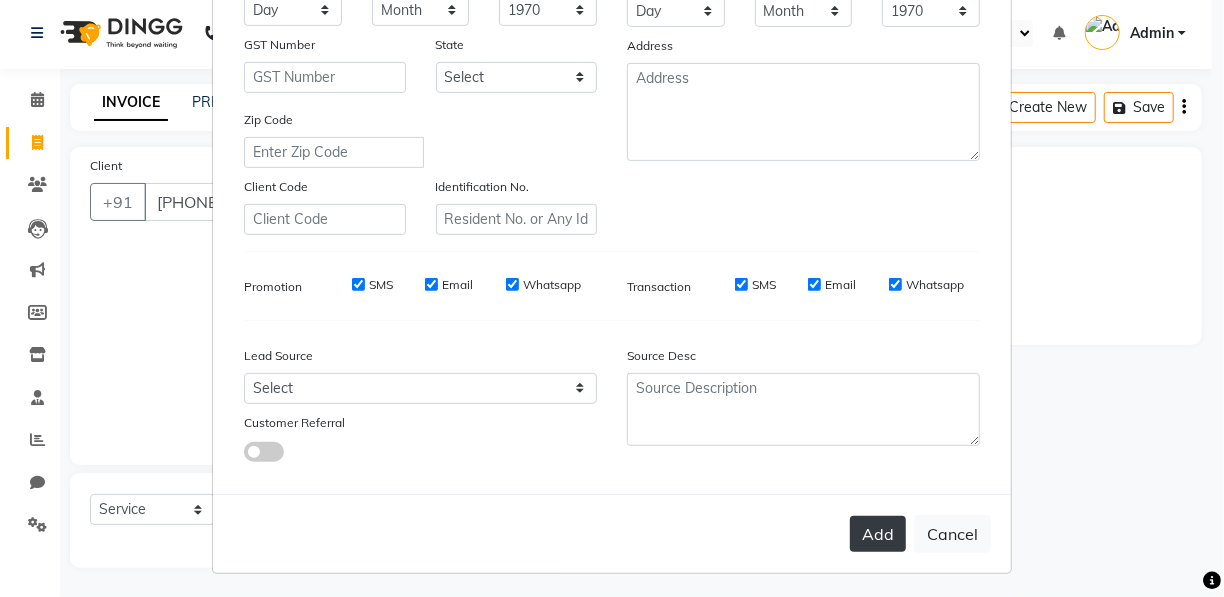 click on "Add" at bounding box center [878, 534] 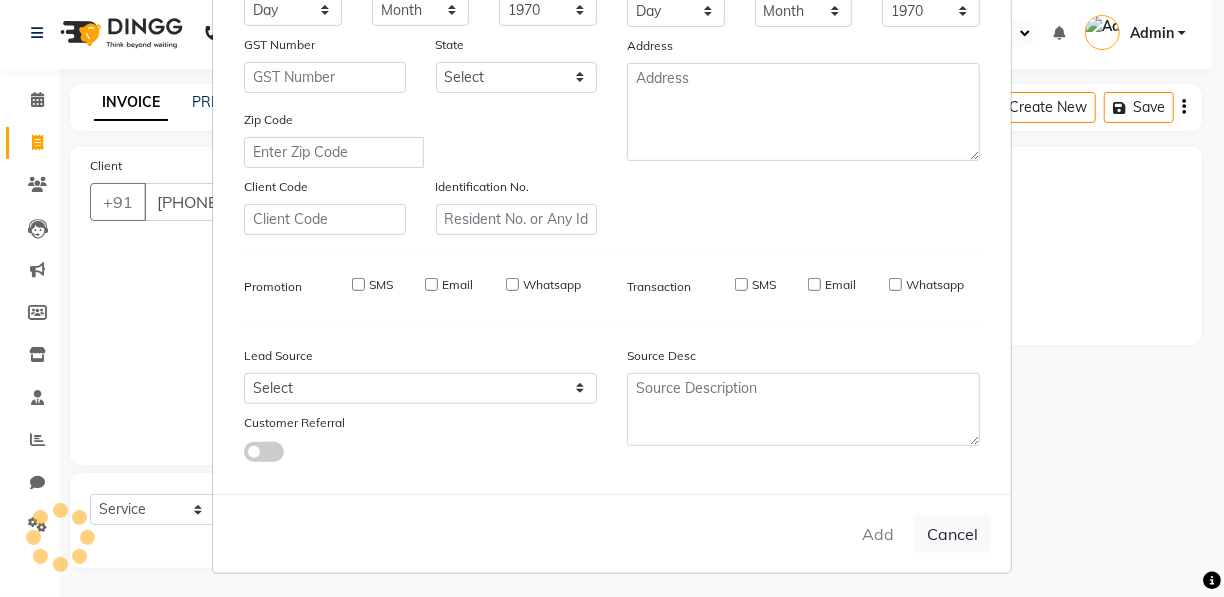 type 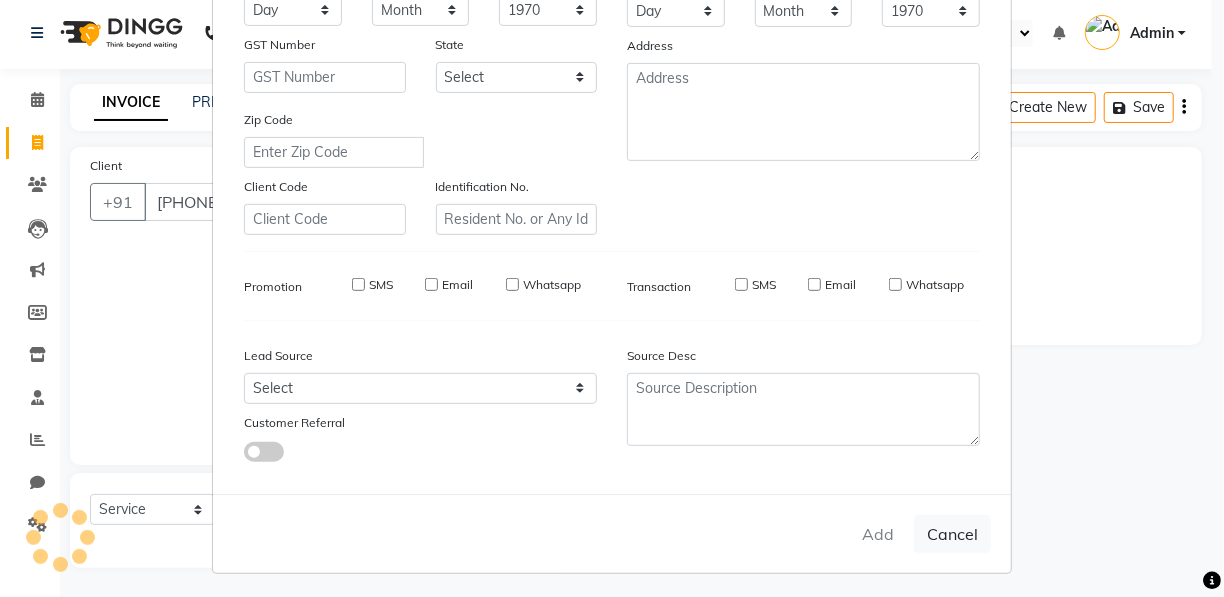 type 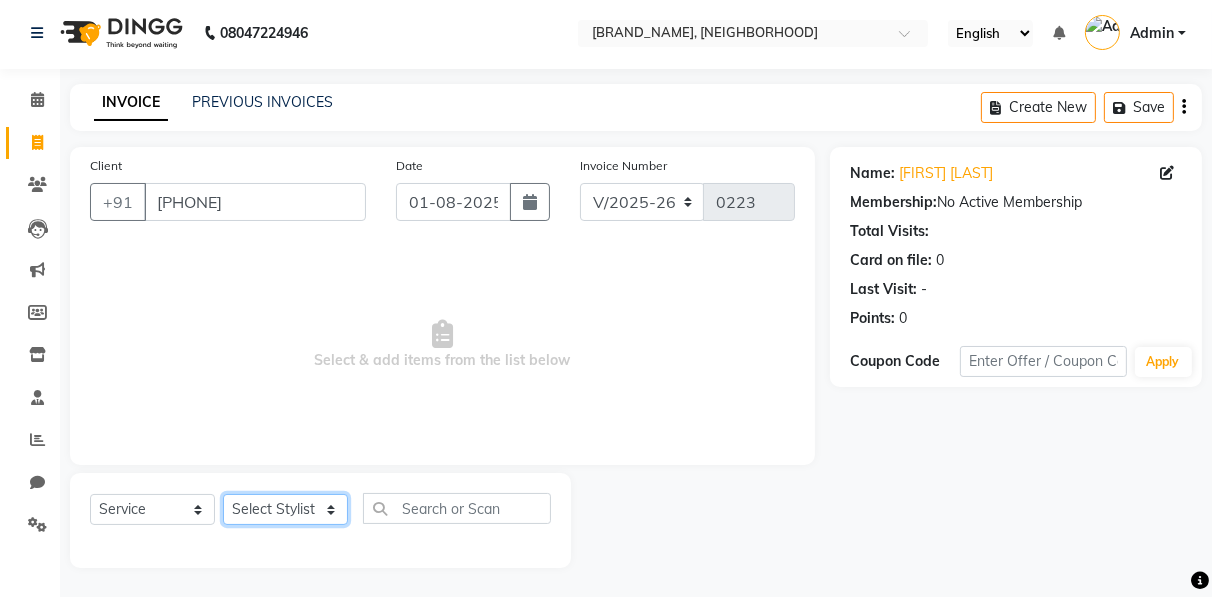 click on "Select Stylist [FIRST] [FIRST] [FIRST] [FIRST] [FIRST] [FIRST] [FIRST] [FIRST] [FIRST] [FIRST]  [FIRST]" 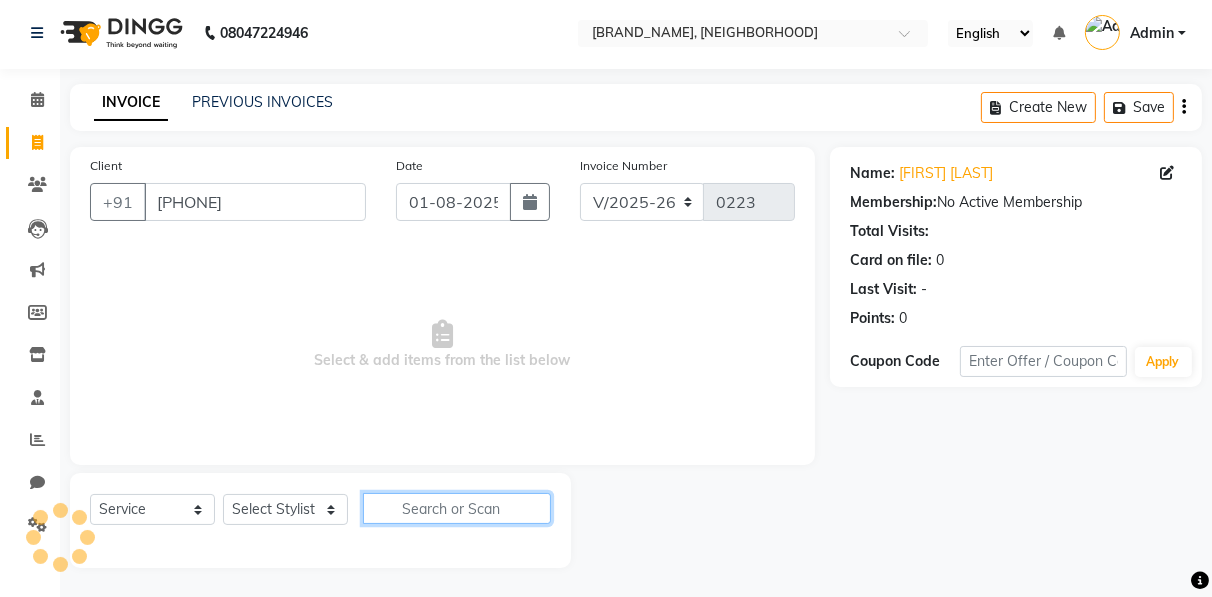 click 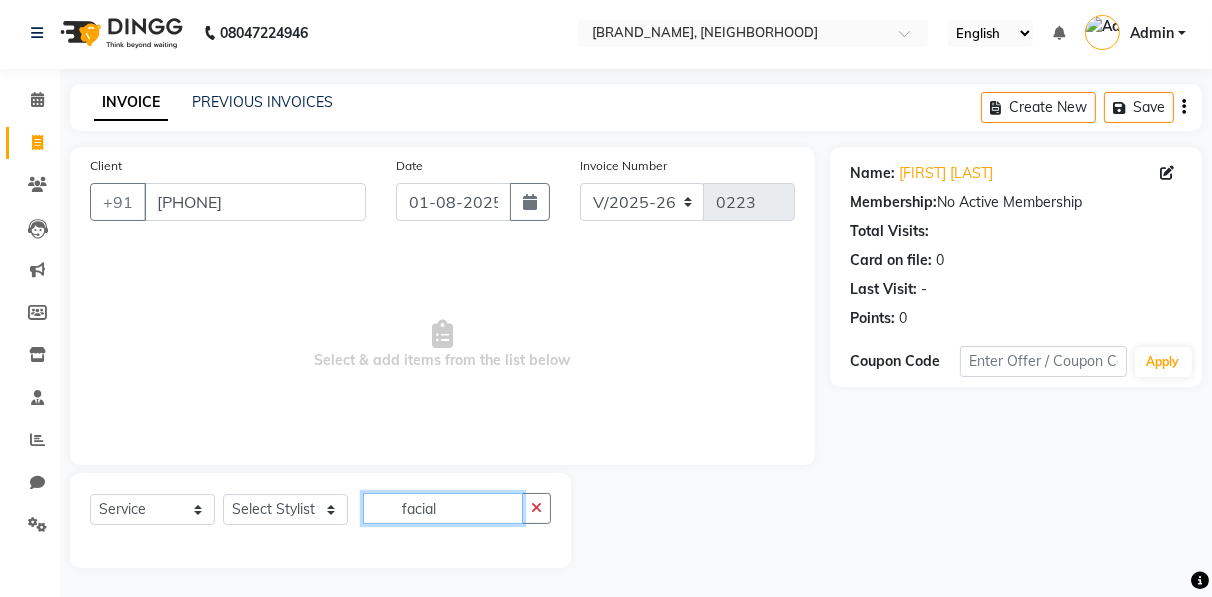 type on "facial" 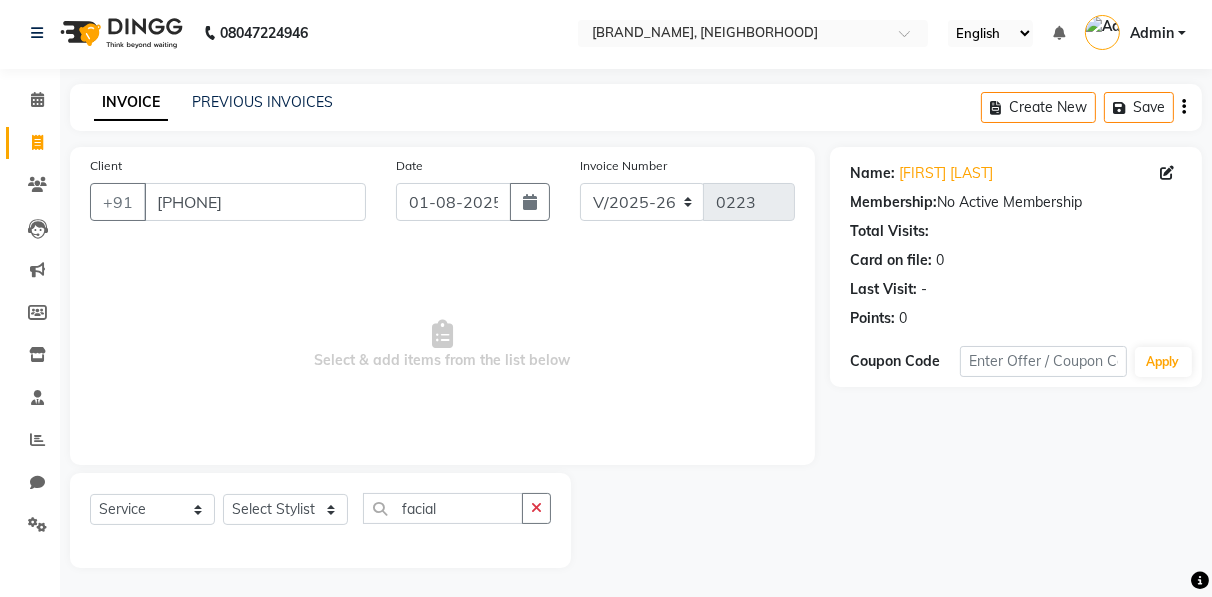 click on "Name: [FIRST] [LAST] Membership:  No Active Membership  Total Visits:   Card on file:  0 Last Visit:   - Points:   0  Coupon Code Apply" 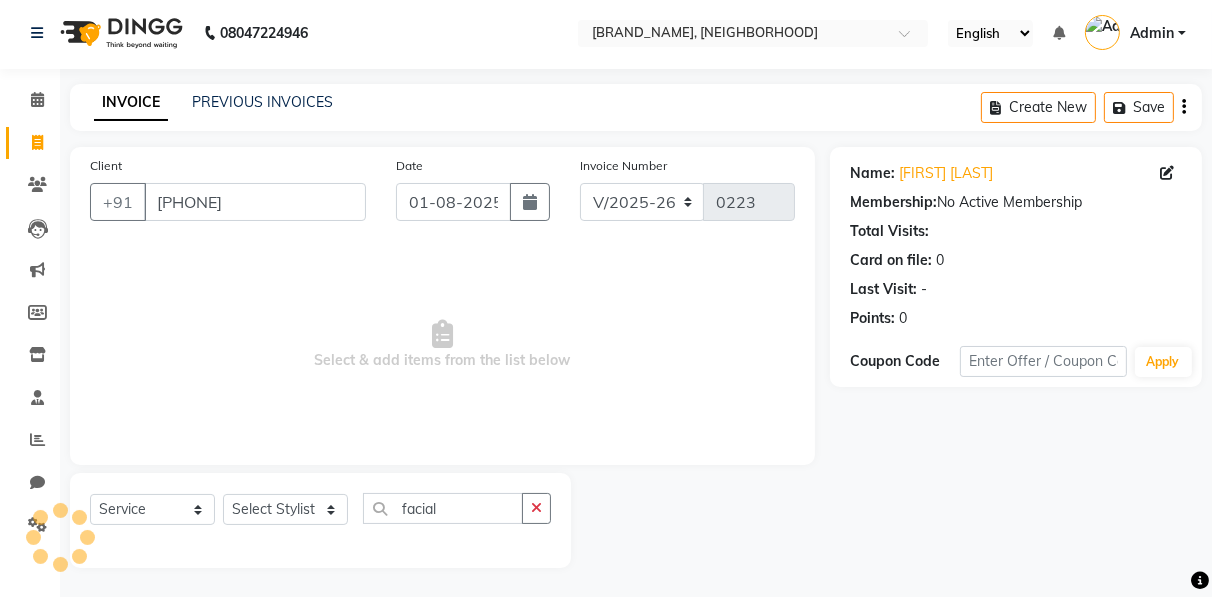 scroll, scrollTop: 0, scrollLeft: 0, axis: both 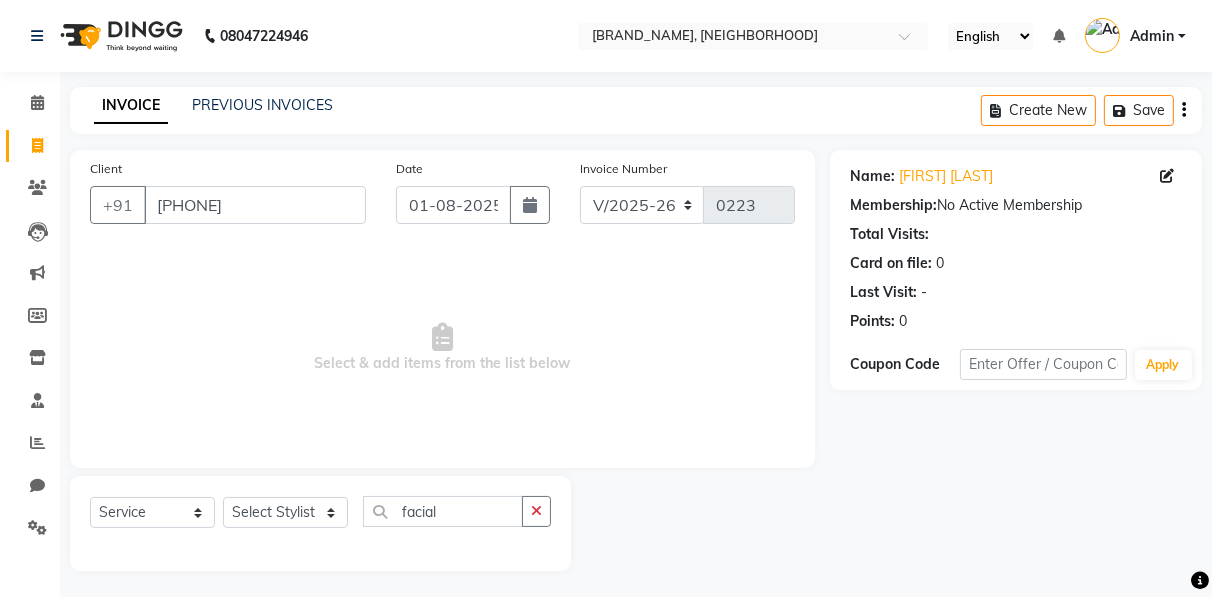 click on "Name: [FIRST] [LAST] Membership:  No Active Membership  Total Visits:   Card on file:  0 Last Visit:   - Points:   0  Coupon Code Apply" 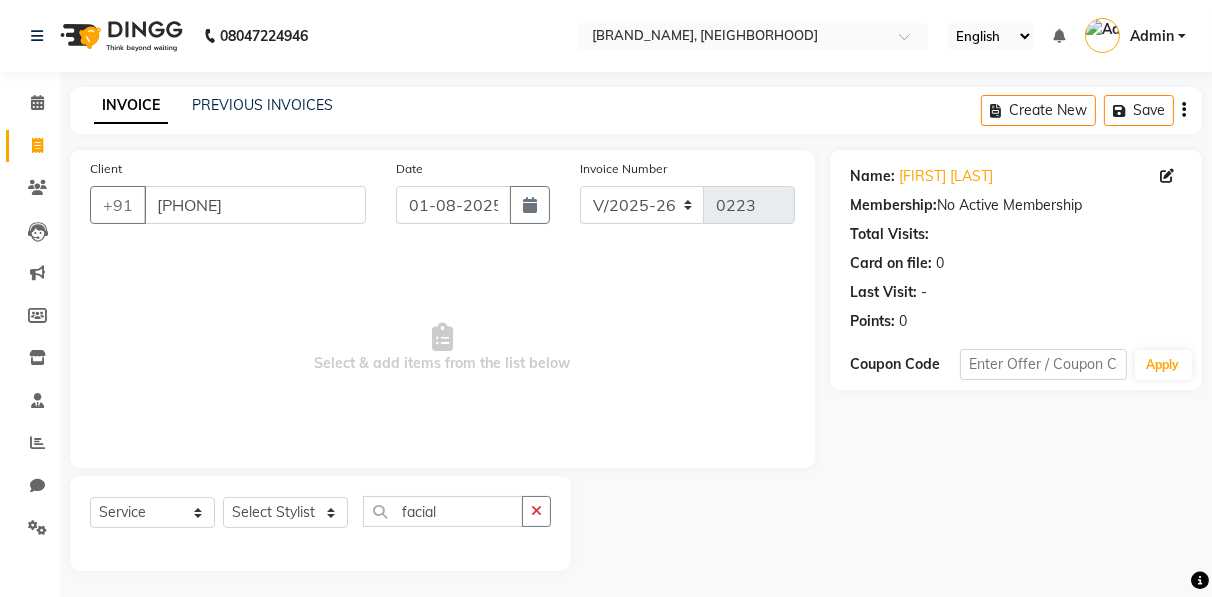 click on "Name: [FIRST] [LAST] Membership:  No Active Membership  Total Visits:   Card on file:  0 Last Visit:   - Points:   0  Coupon Code Apply" 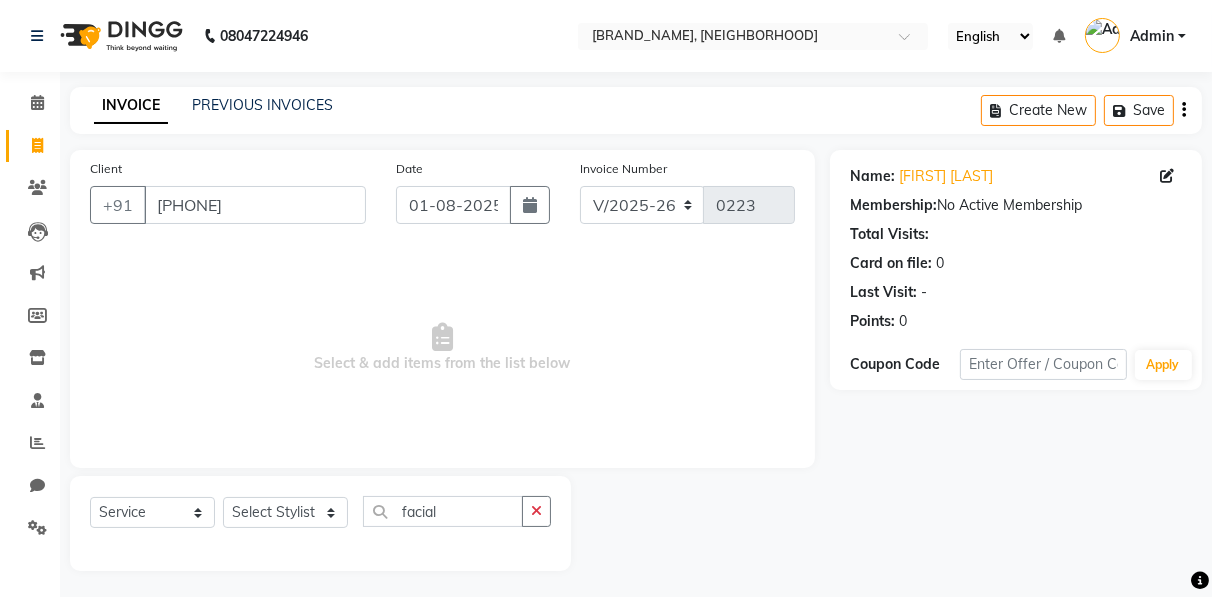 click on "Name: [FIRST] [LAST] Membership:  No Active Membership  Total Visits:   Card on file:  0 Last Visit:   - Points:   0  Coupon Code Apply" 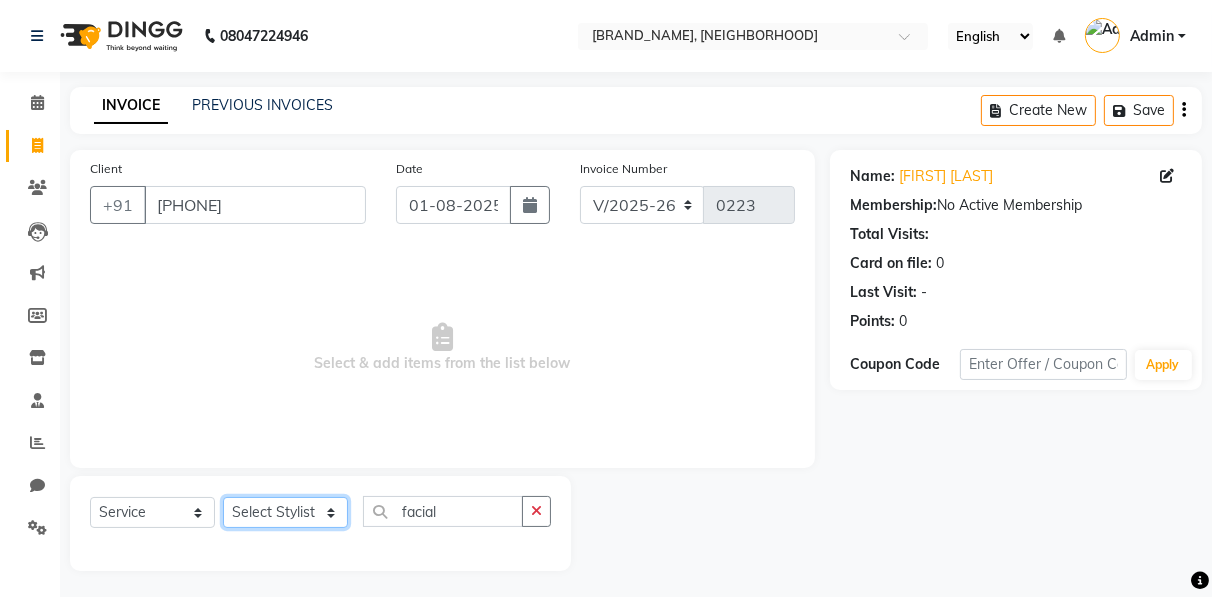 click on "Select Stylist [FIRST] [FIRST] [FIRST] [FIRST] [FIRST] [FIRST] [FIRST] [FIRST] [FIRST] [FIRST]  [FIRST]" 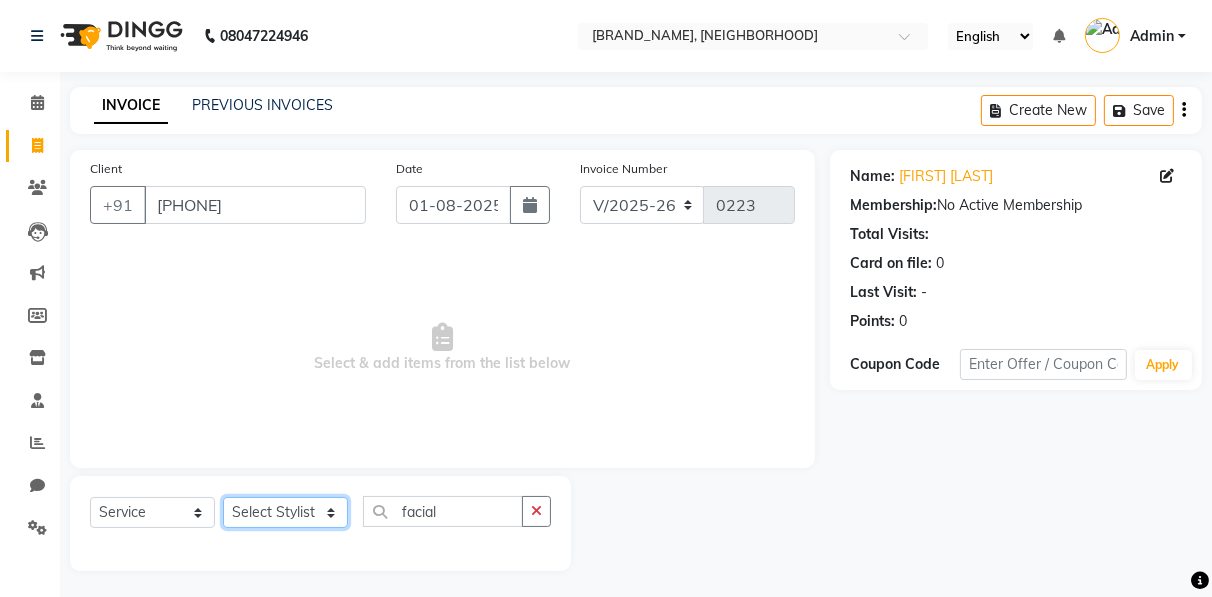 select on "85671" 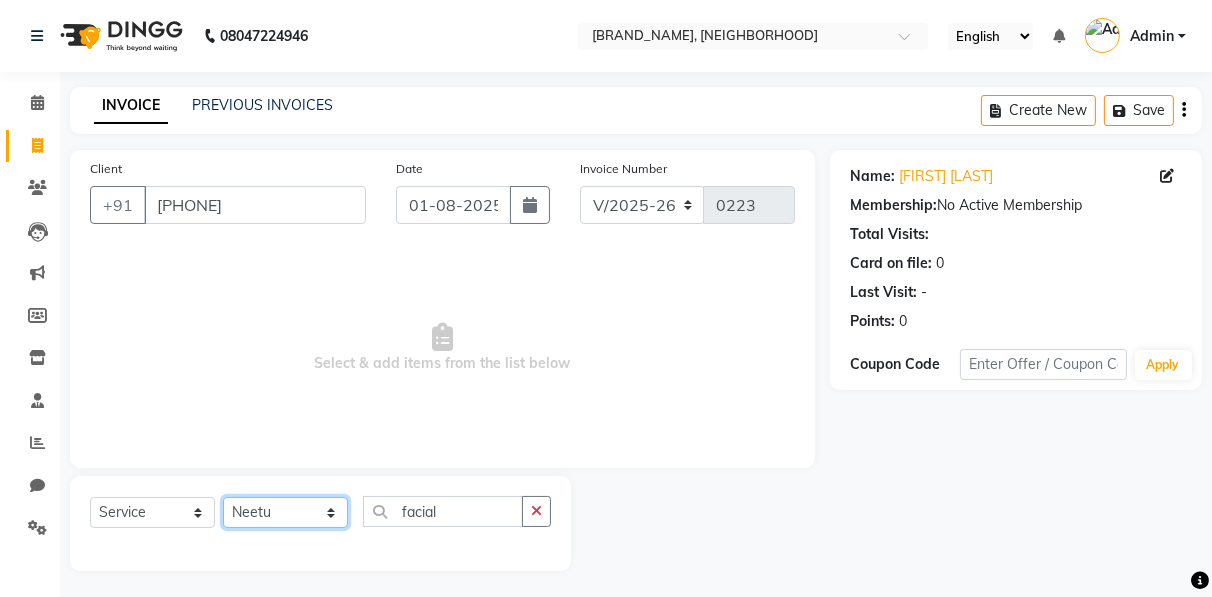 click on "Select Stylist [FIRST] [FIRST] [FIRST] [FIRST] [FIRST] [FIRST] [FIRST] [FIRST] [FIRST] [FIRST]  [FIRST]" 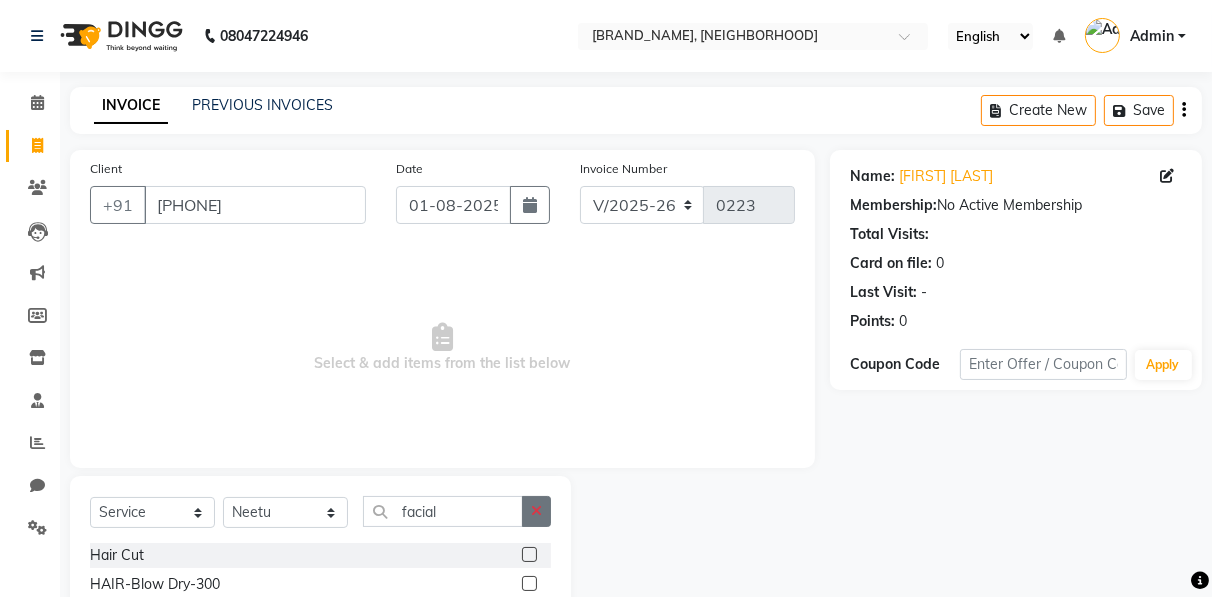 click 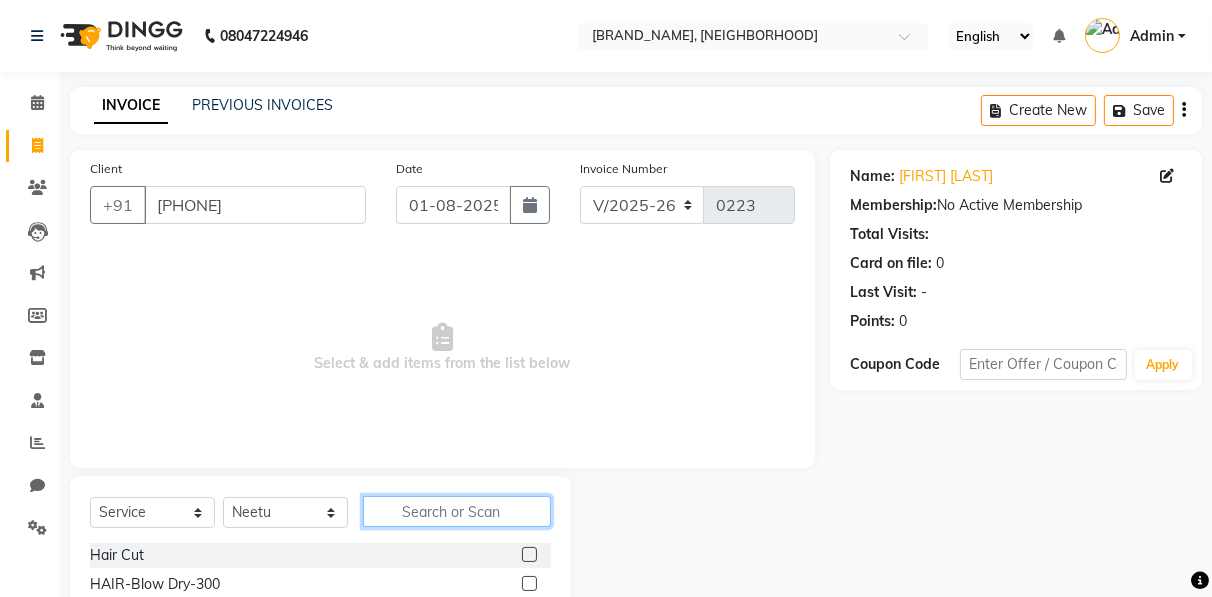 scroll, scrollTop: 202, scrollLeft: 0, axis: vertical 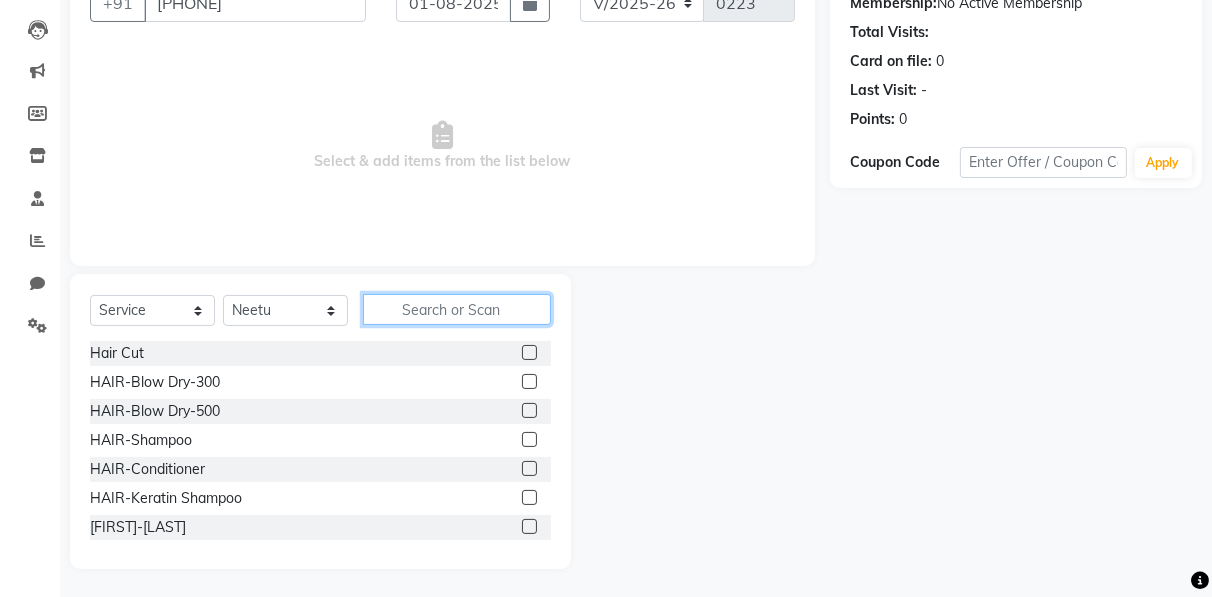 click 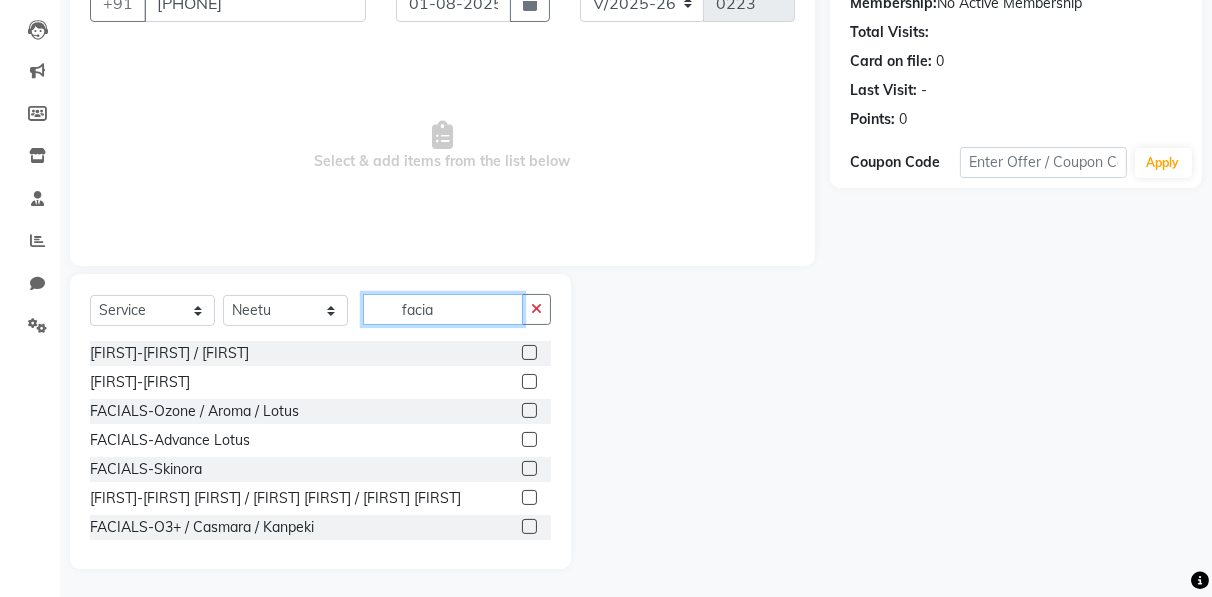 type on "facia" 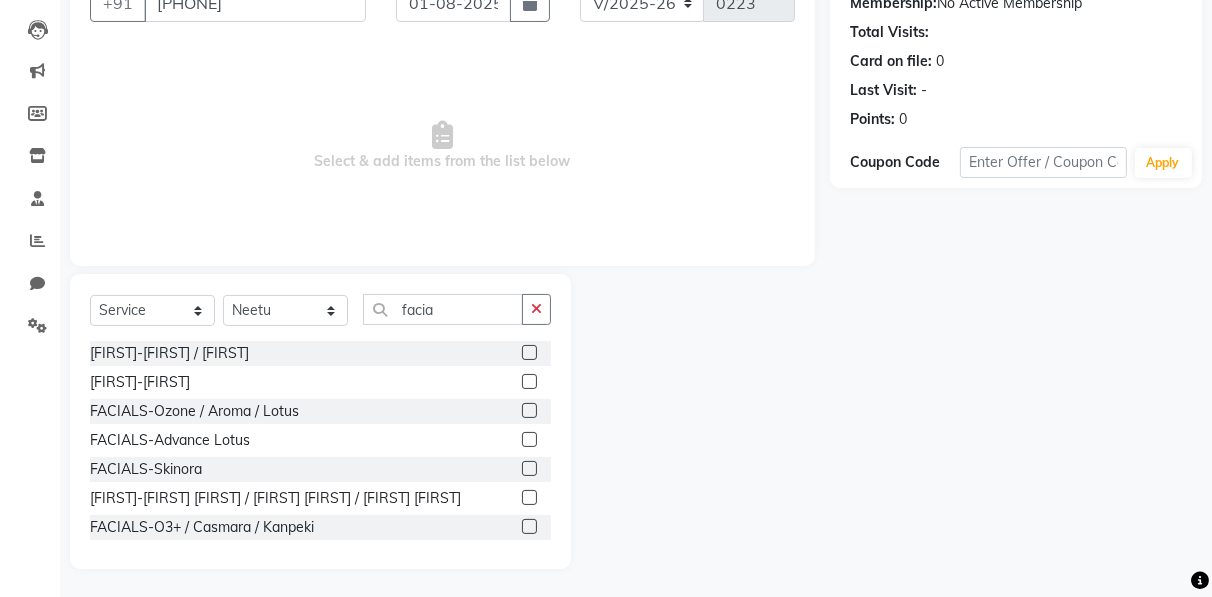 click 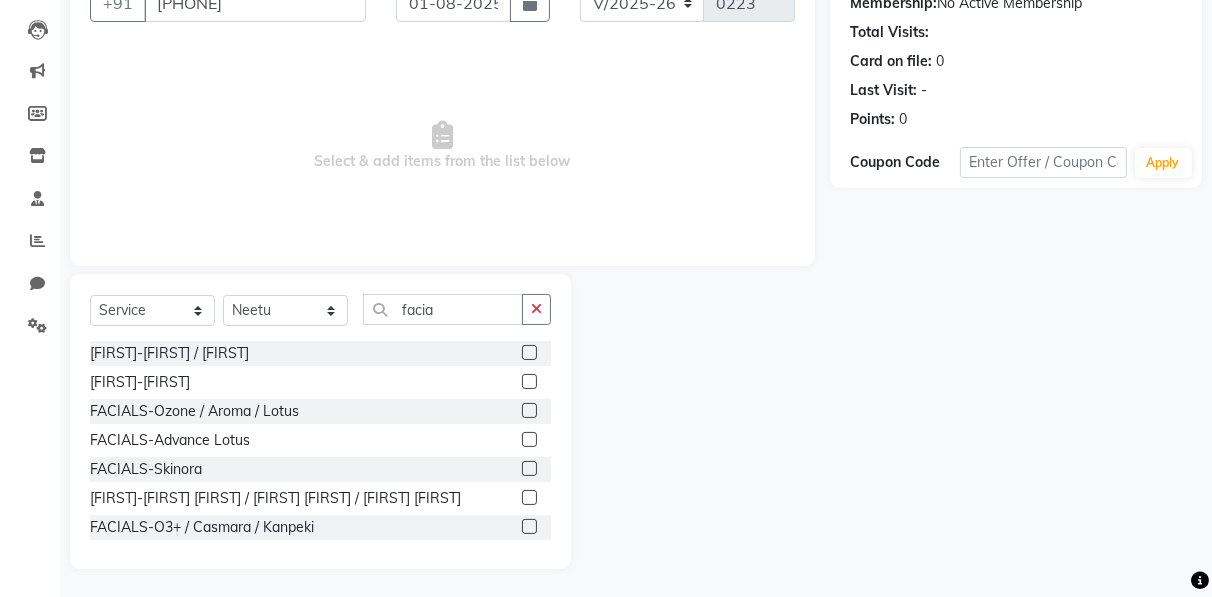 click at bounding box center (528, 498) 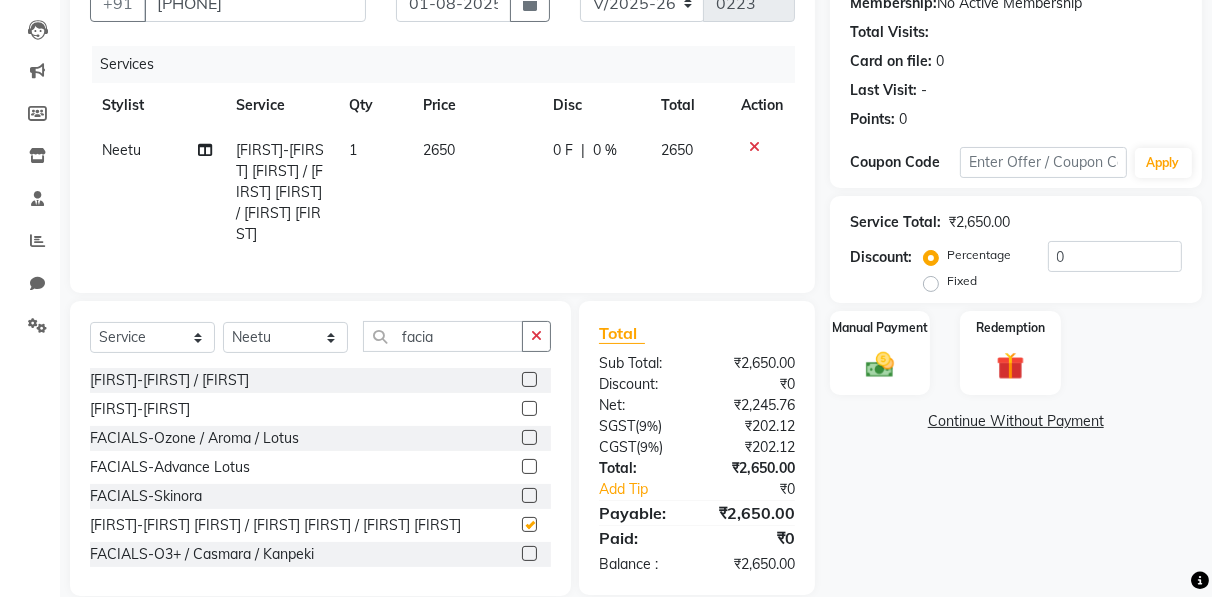checkbox on "false" 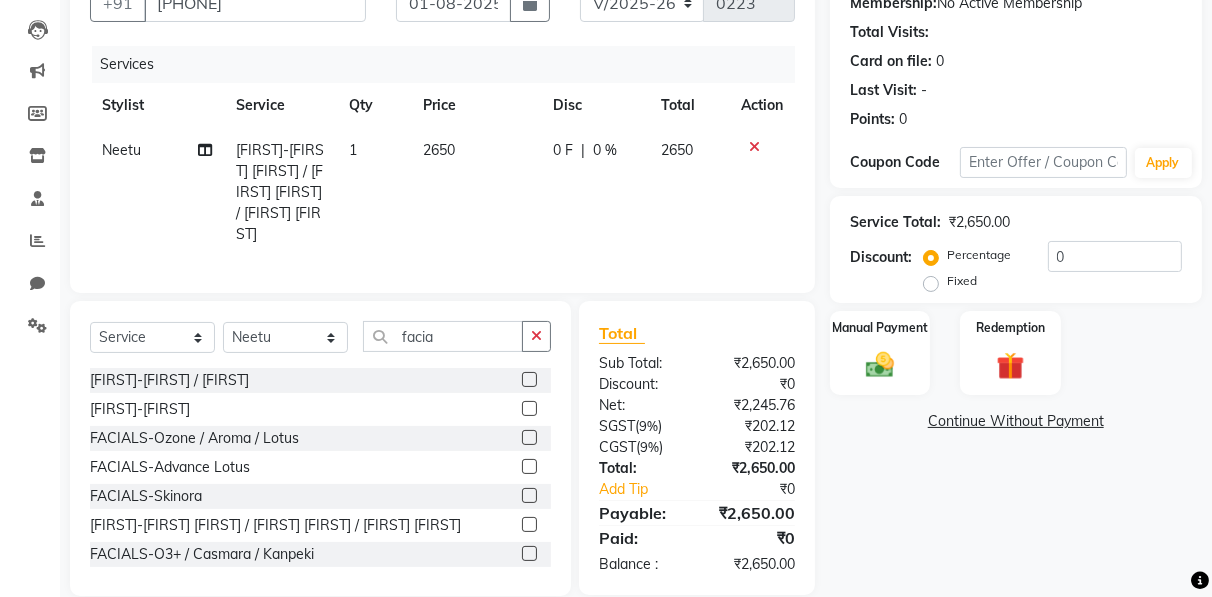 click 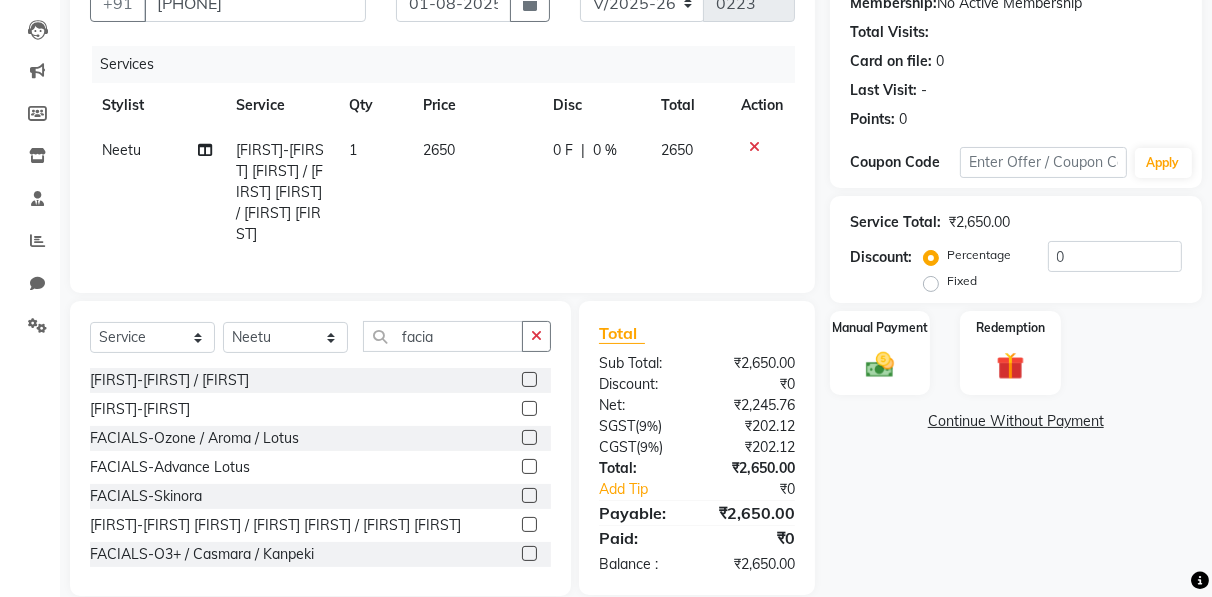 click at bounding box center [528, 496] 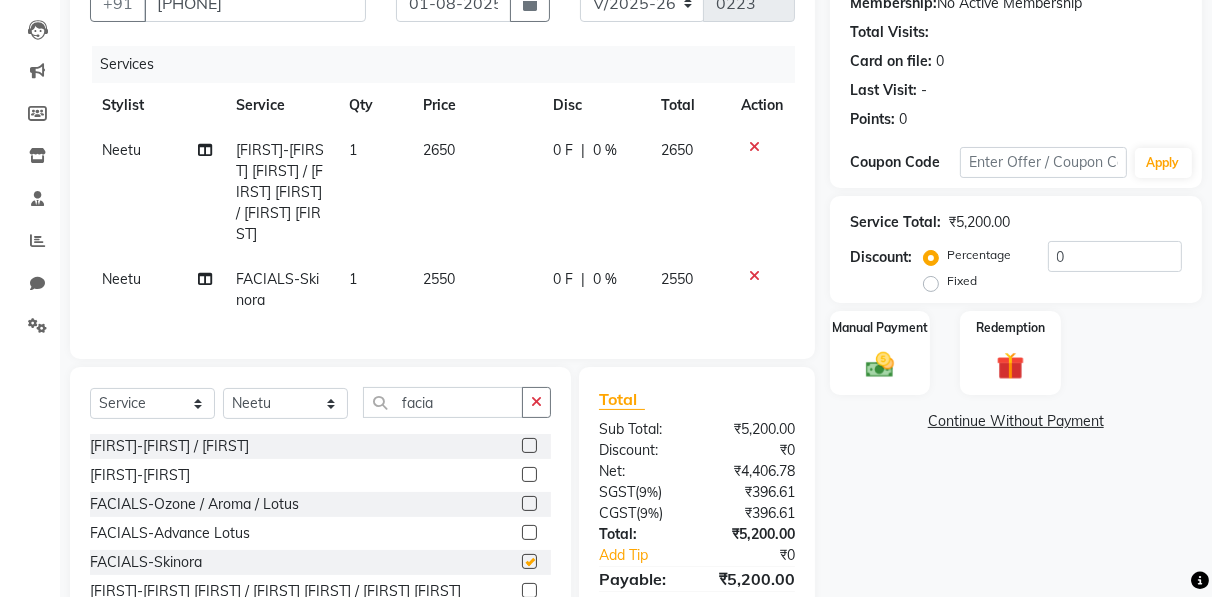 checkbox on "false" 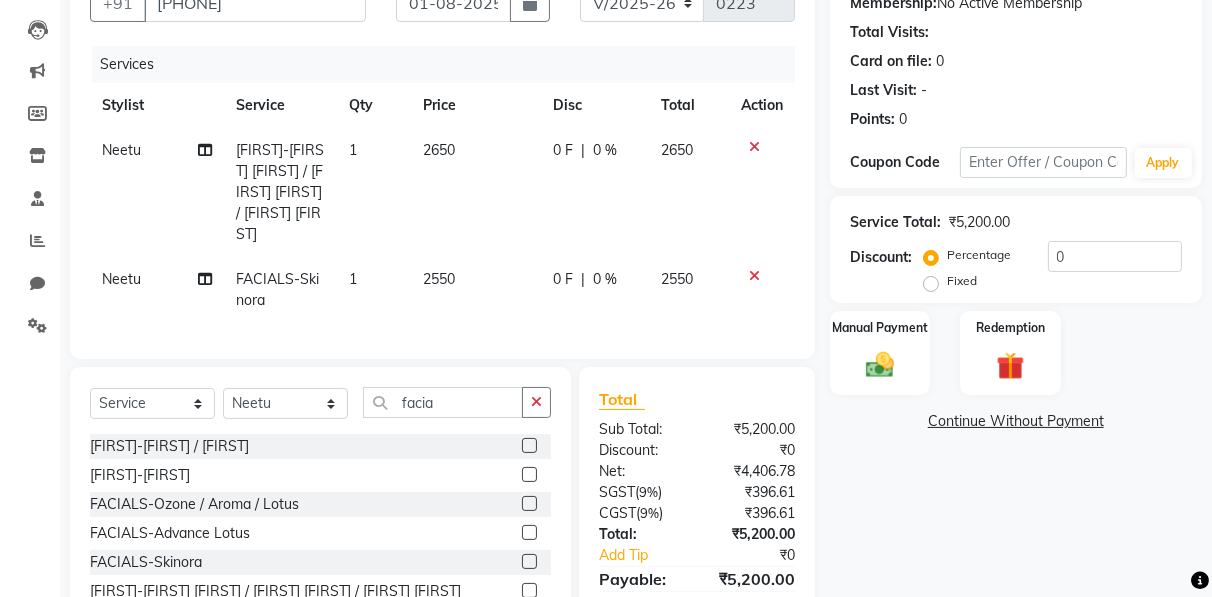 click 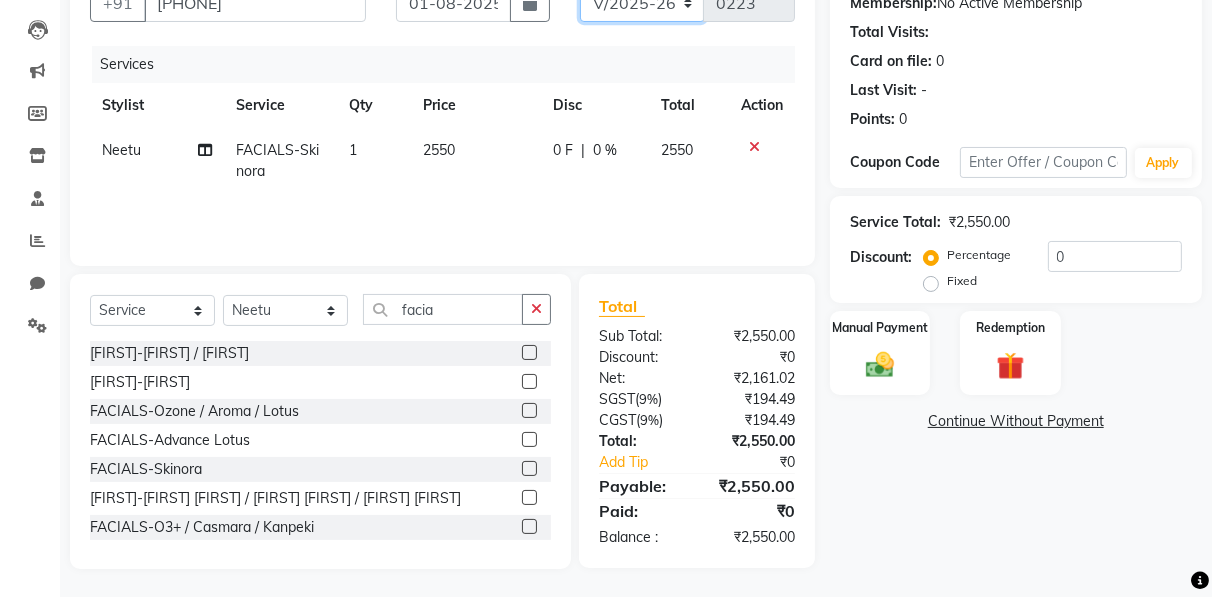 click on "[DOCUMENT_ID]" 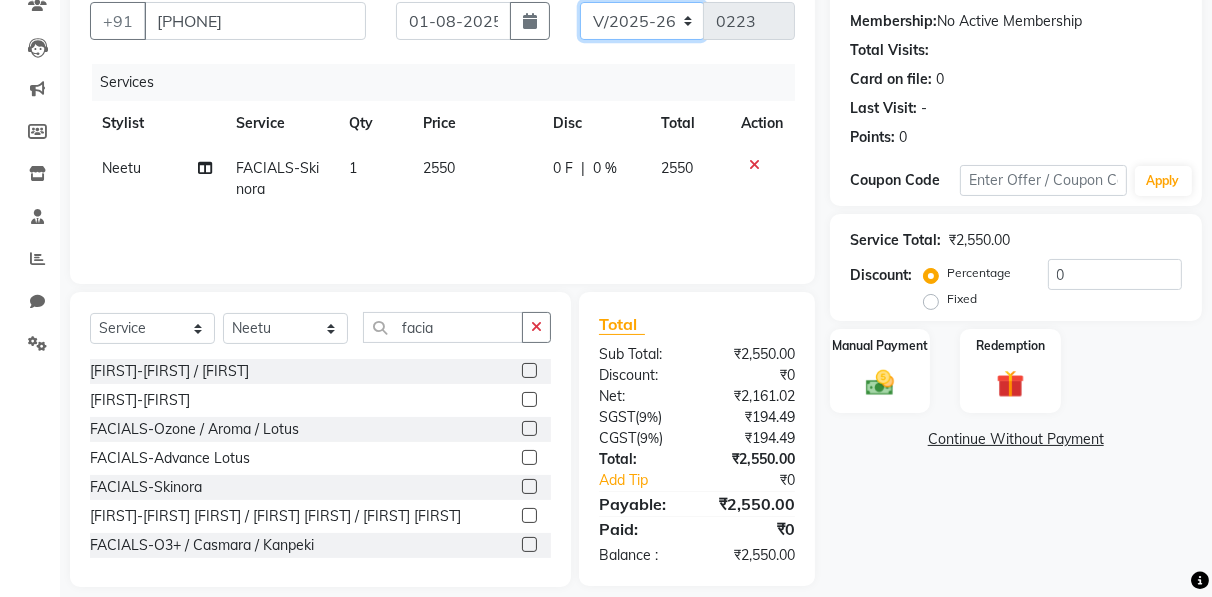 select on "8650" 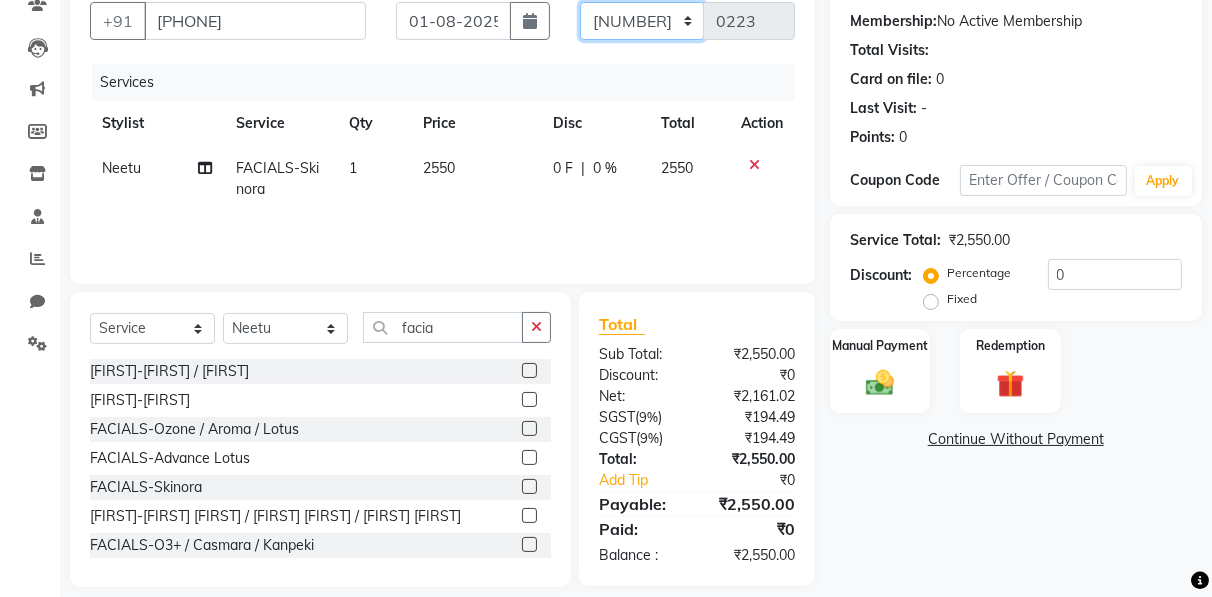 click on "[DOCUMENT_ID]" 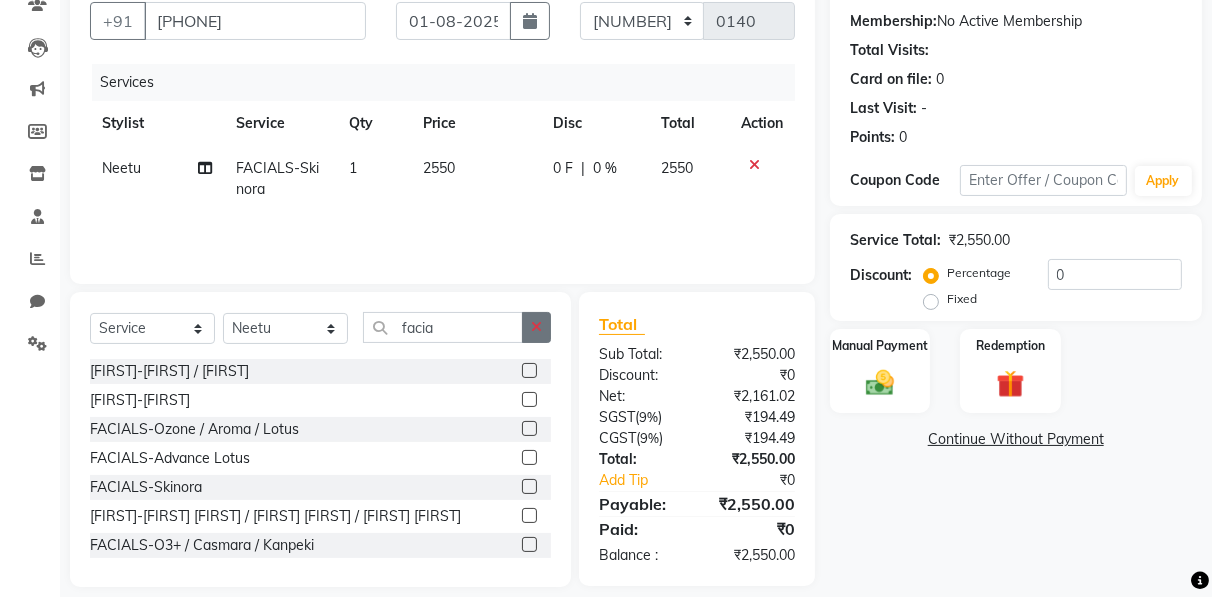 click 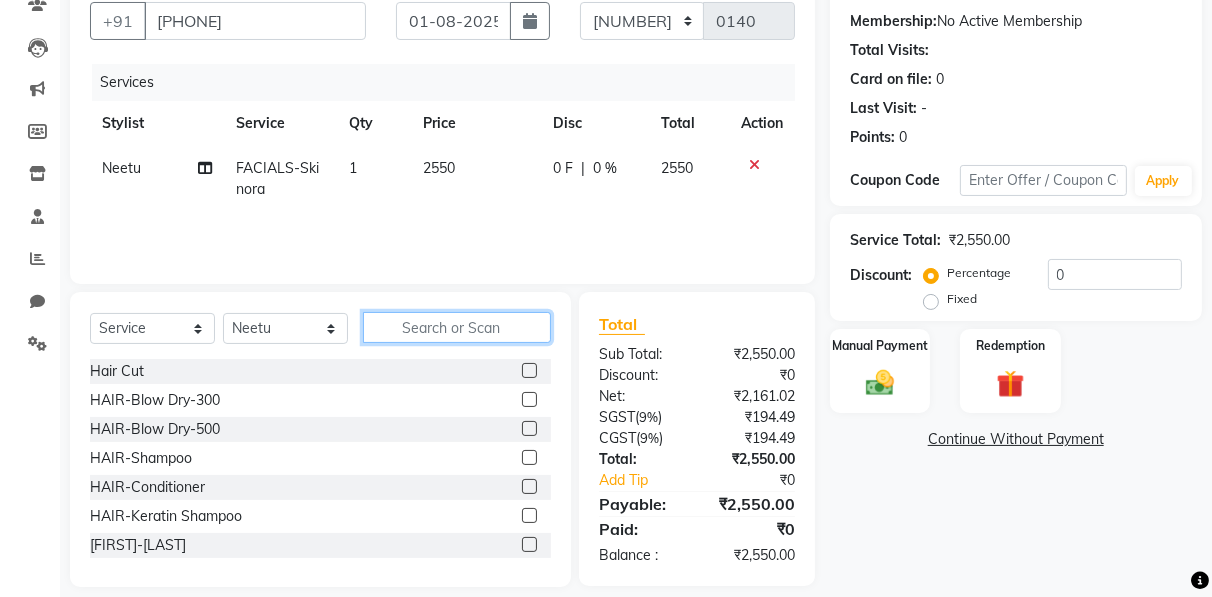 click 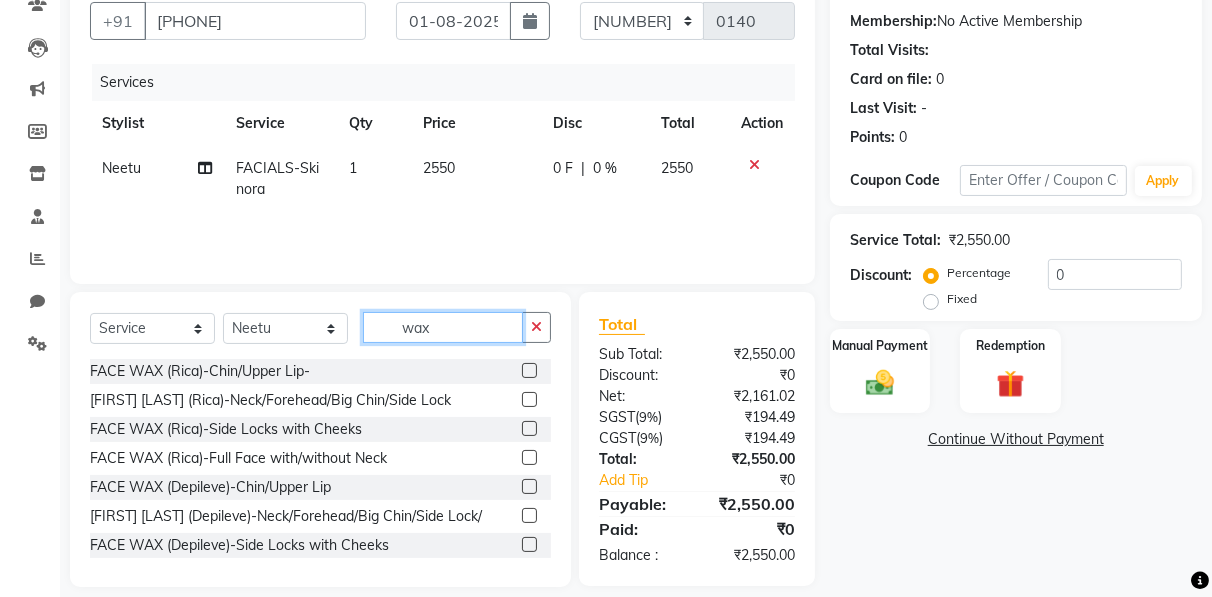 scroll, scrollTop: 174, scrollLeft: 0, axis: vertical 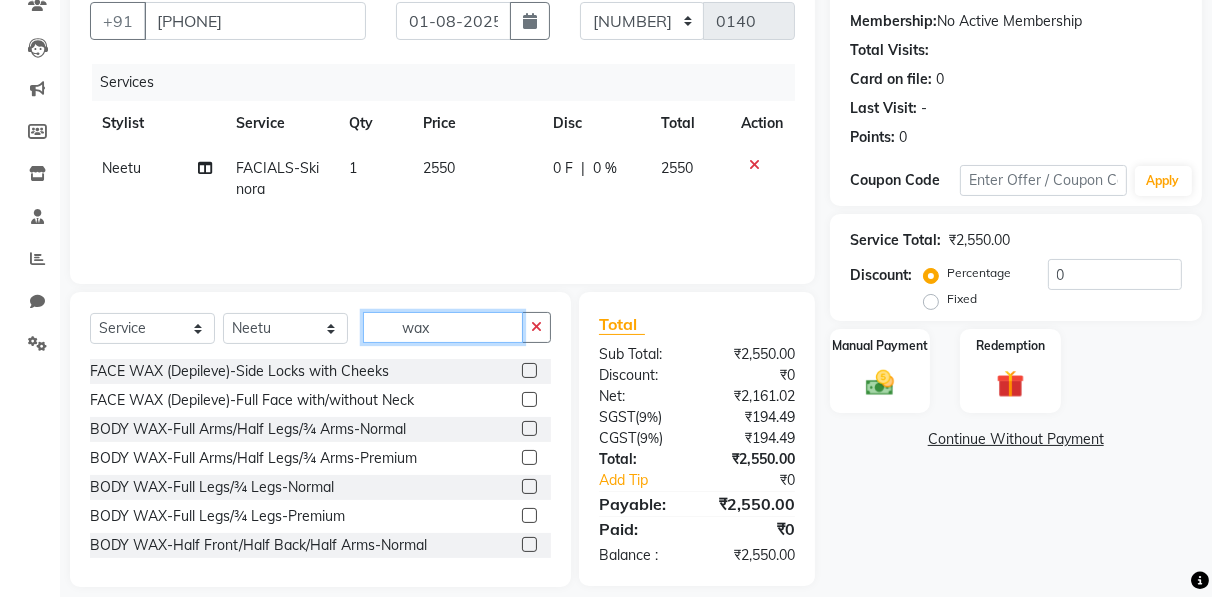 type on "wax" 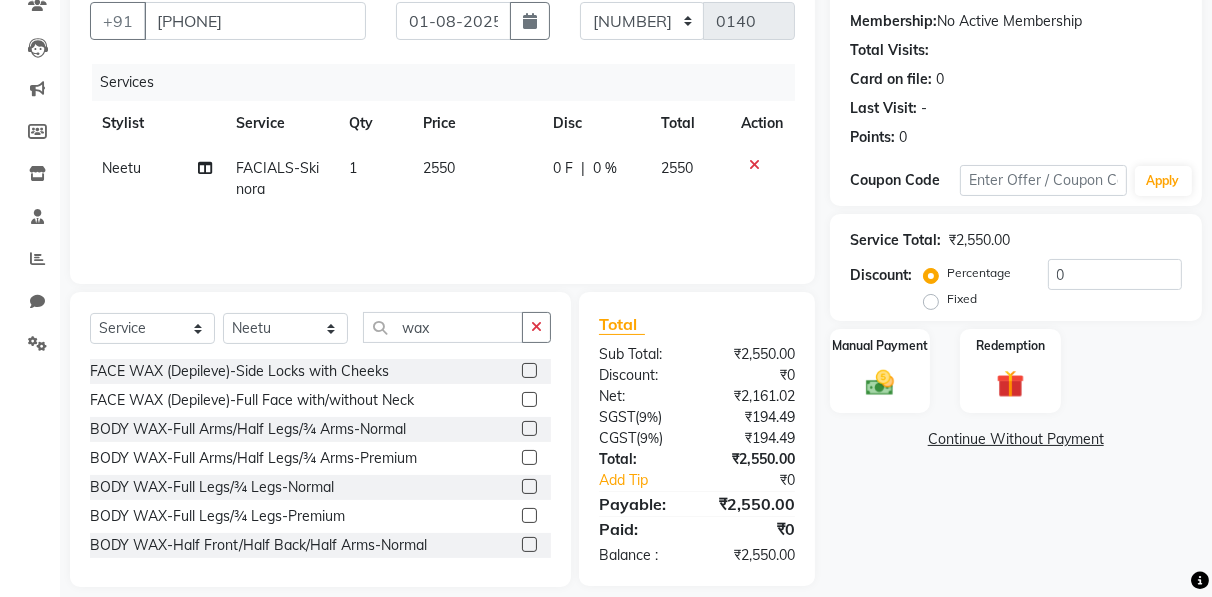 click on "BODY WAX-Full Arms/Half Legs/¾ Arms-Premium" 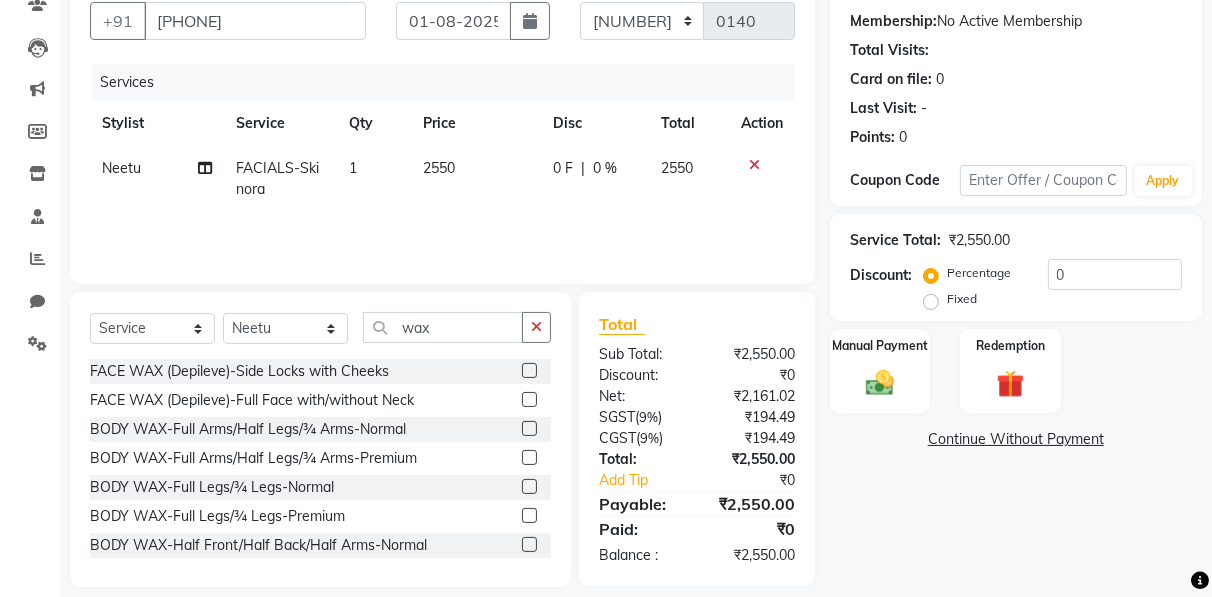 click at bounding box center (528, 458) 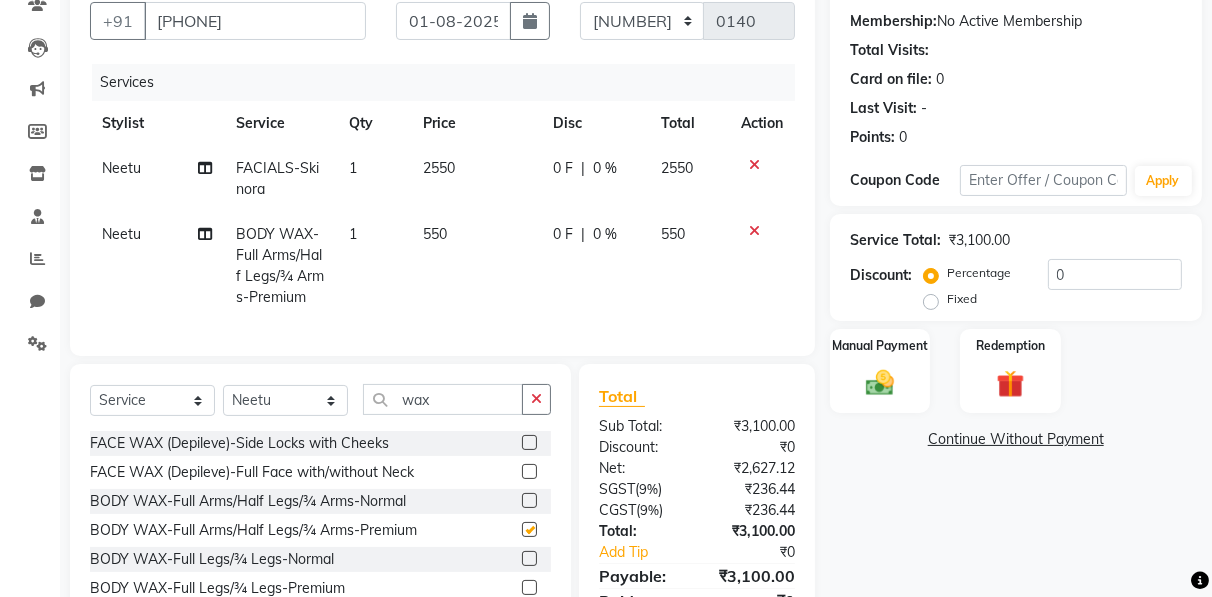 checkbox on "false" 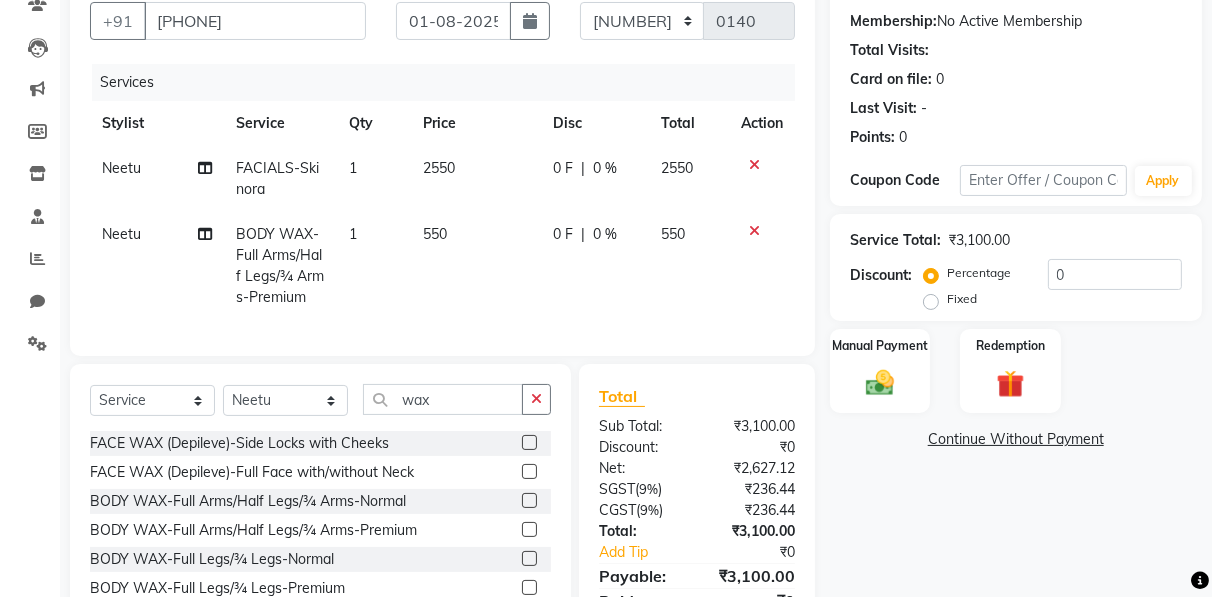 scroll, scrollTop: 41, scrollLeft: 0, axis: vertical 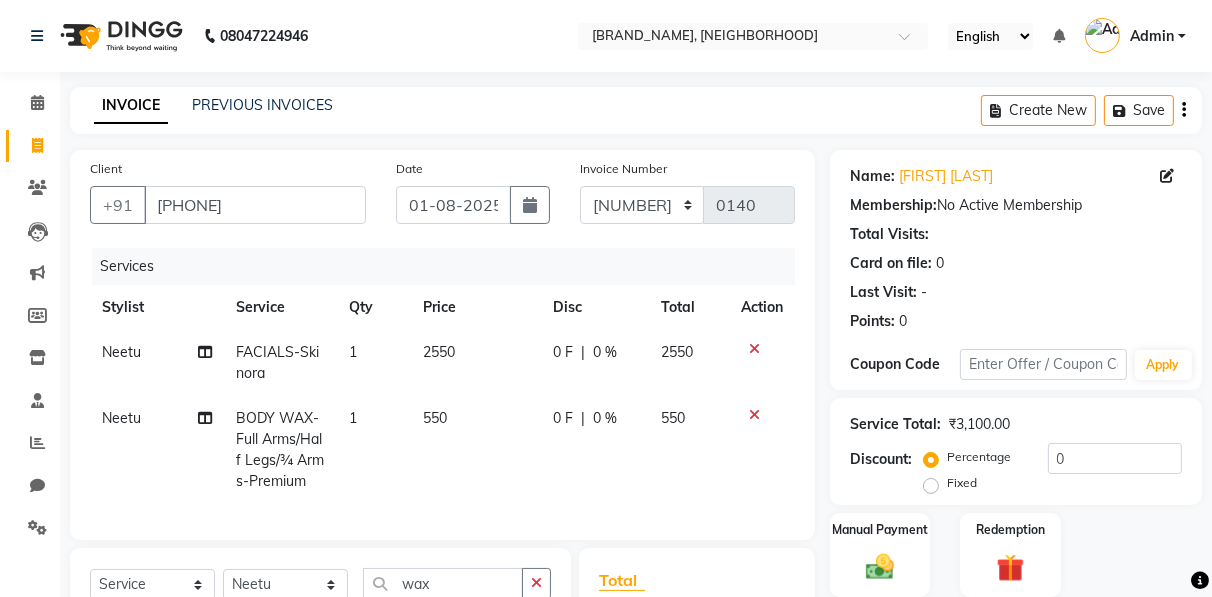 click 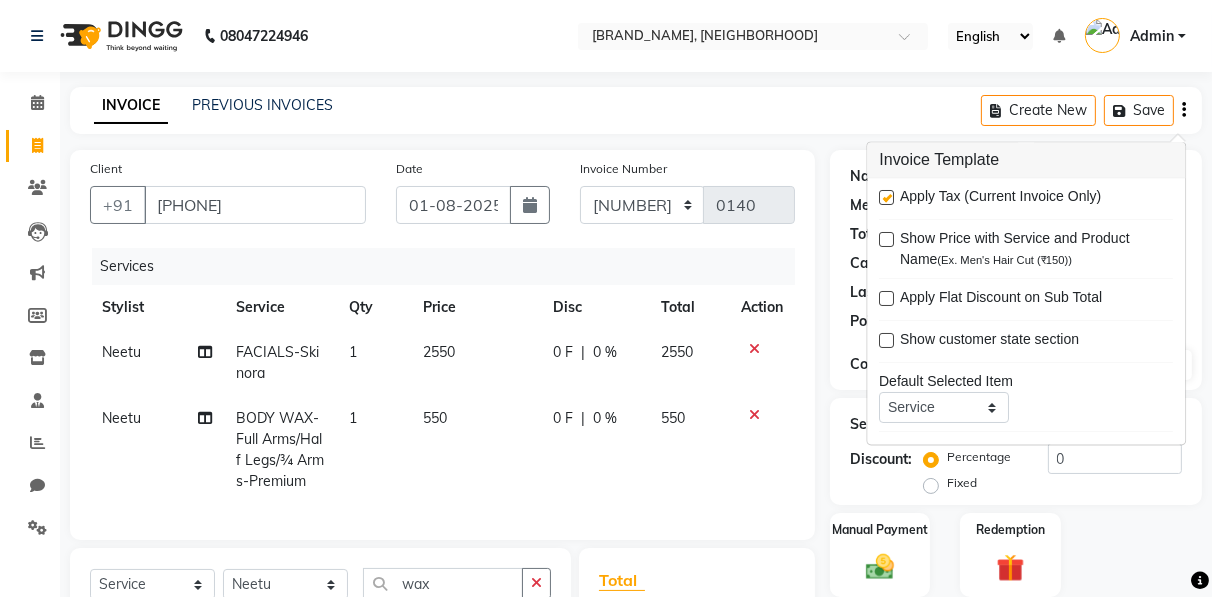 click at bounding box center [886, 198] 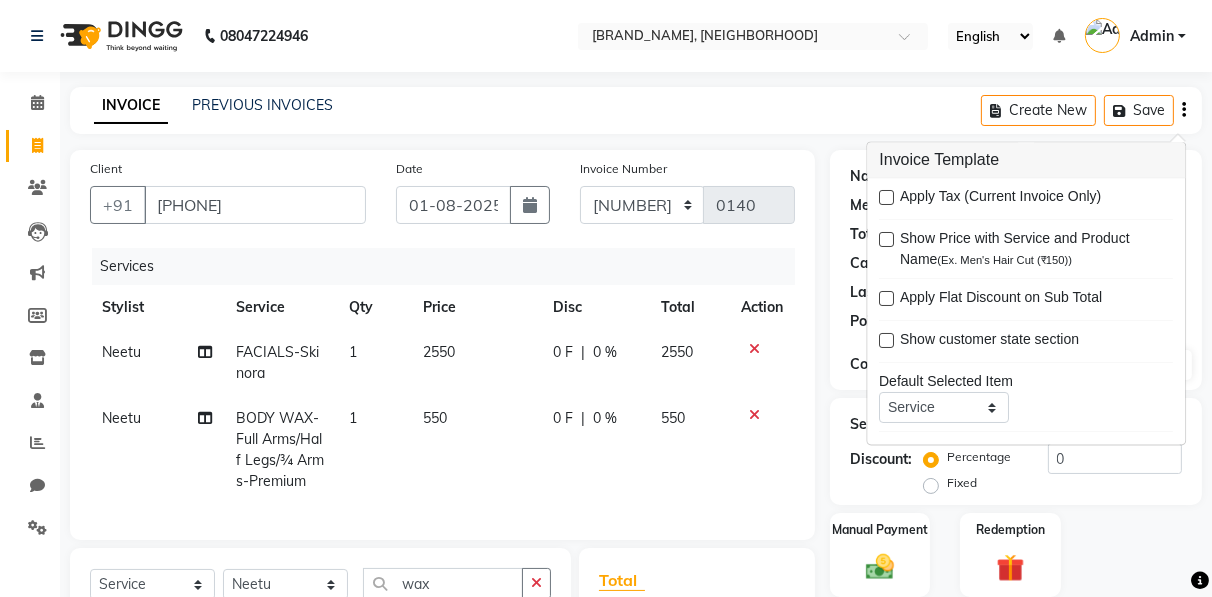 scroll, scrollTop: 287, scrollLeft: 0, axis: vertical 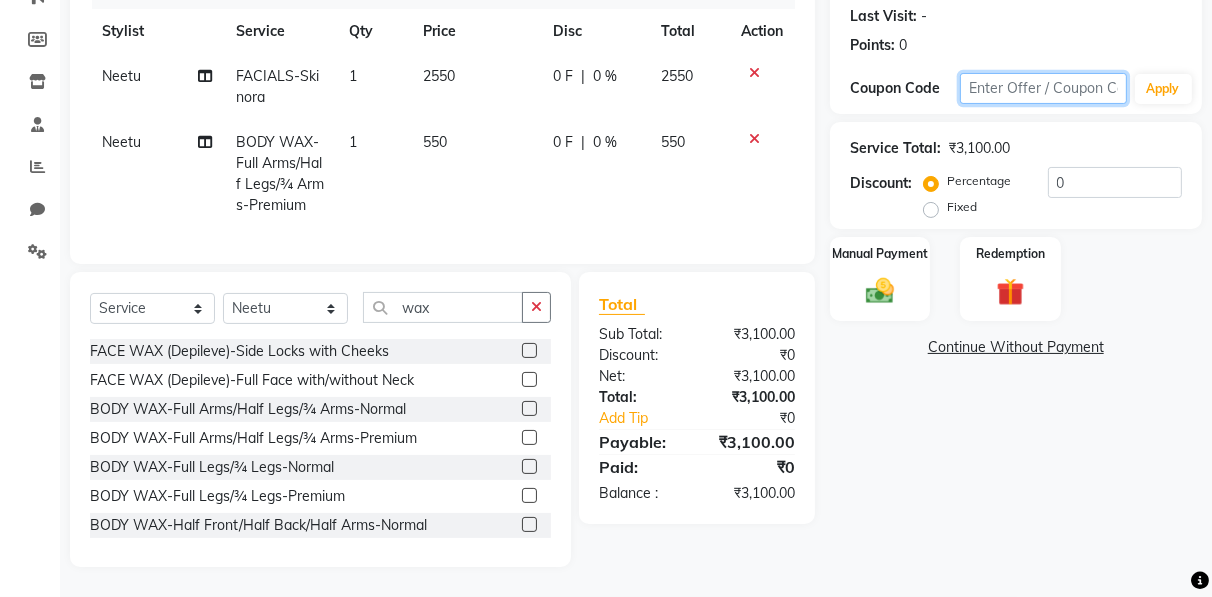 click 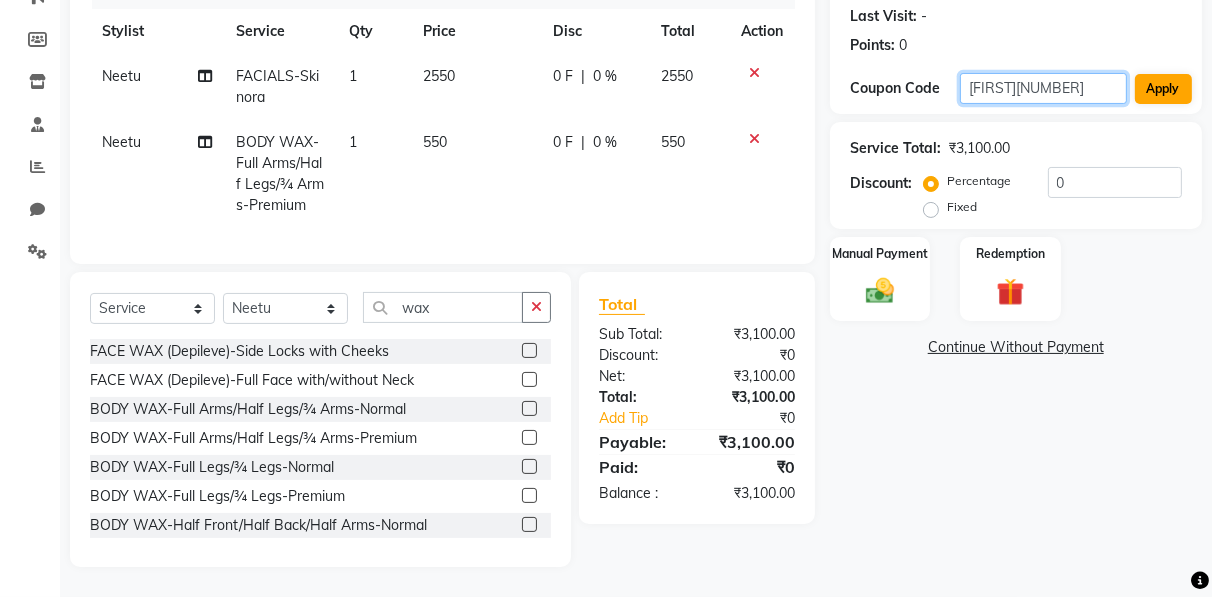 type on "[FIRST][NUMBER]" 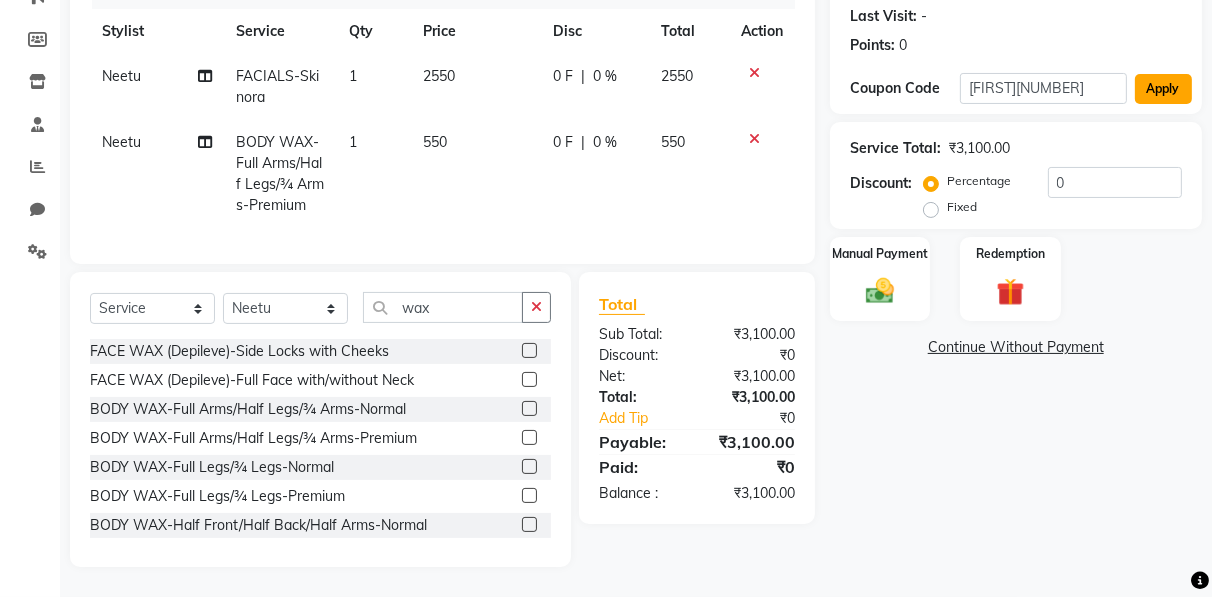click on "Apply" 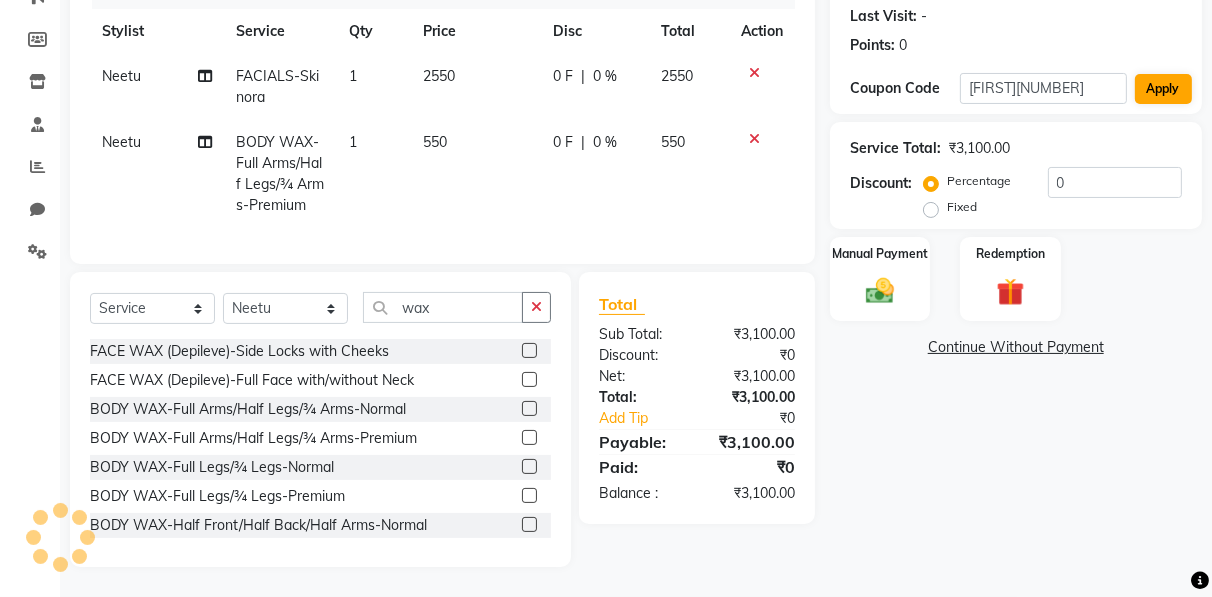 type on "25" 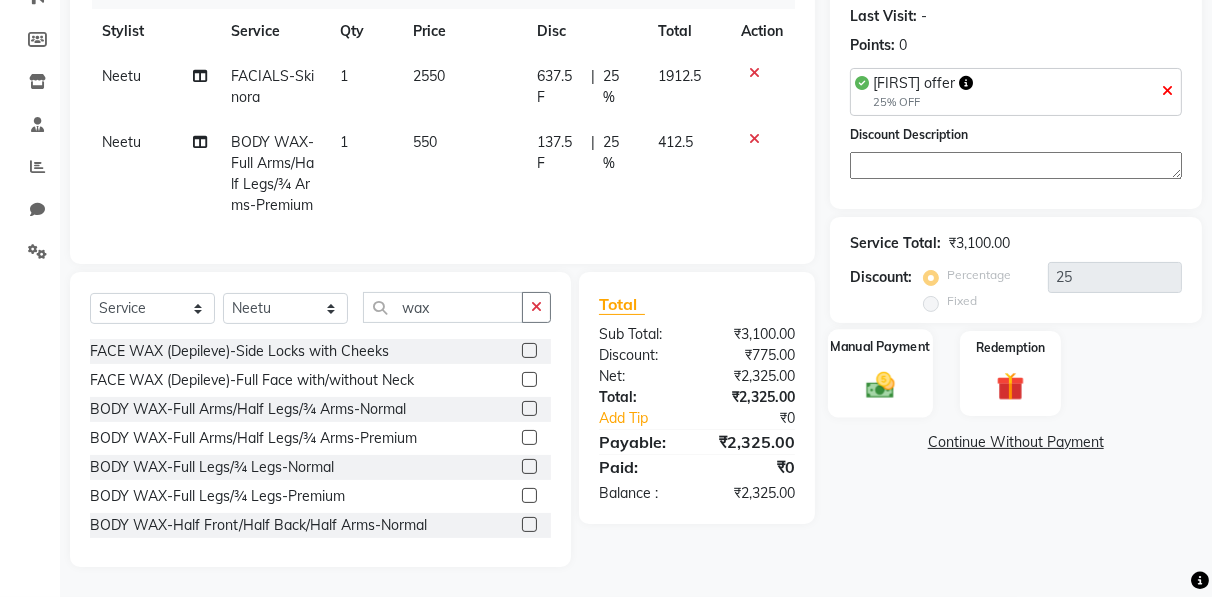click 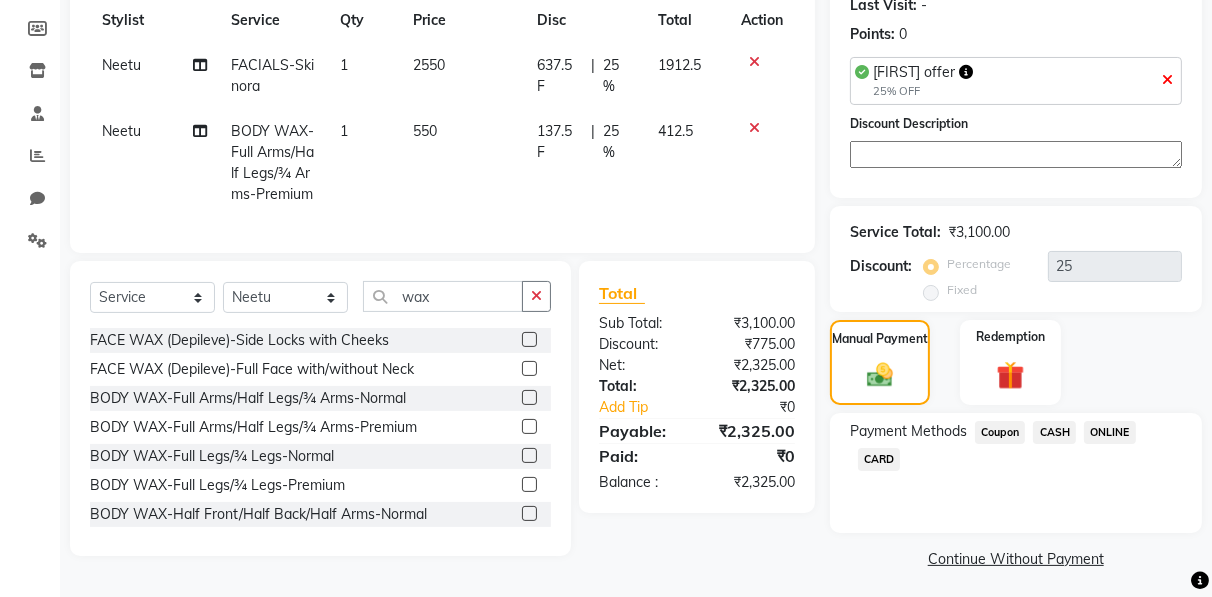click on "ONLINE" 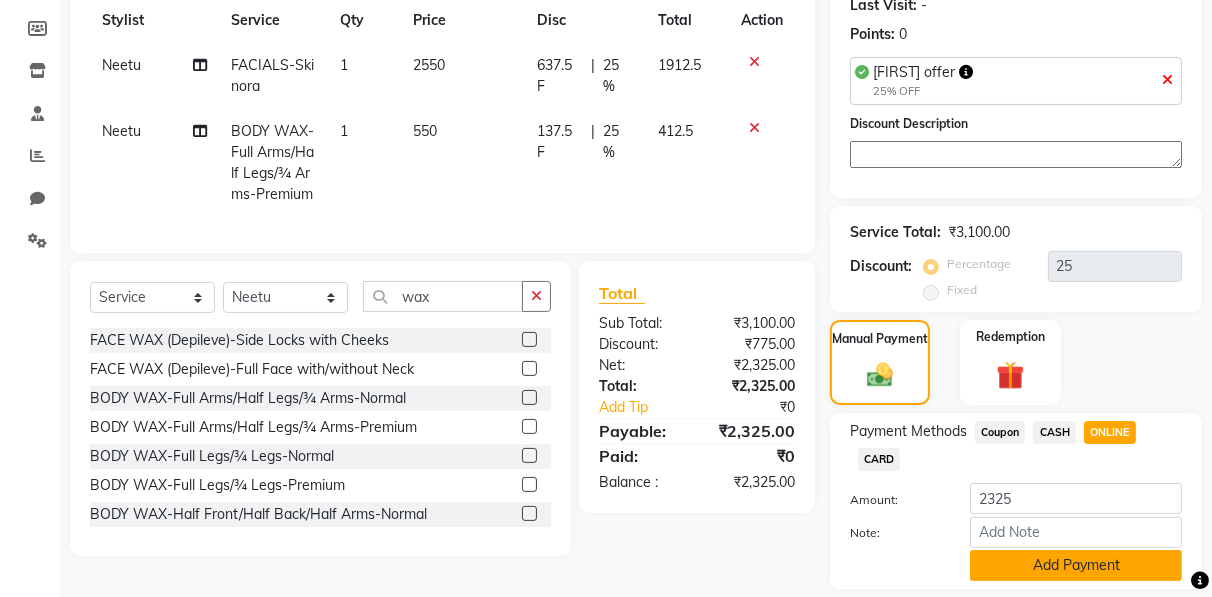 click on "Add Payment" 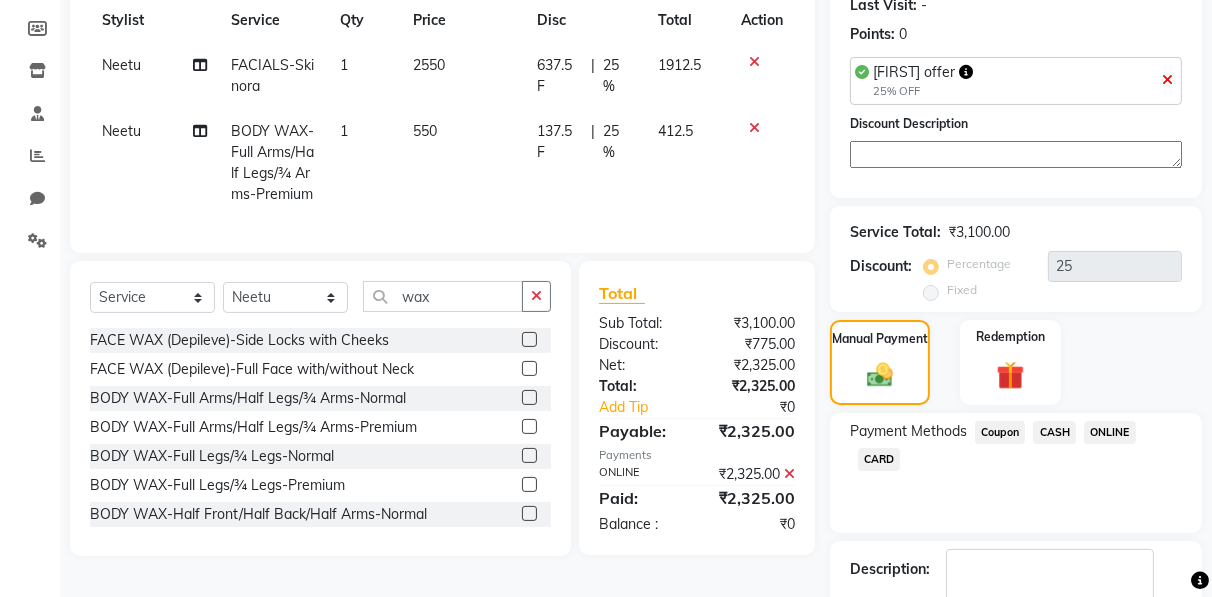 scroll, scrollTop: 403, scrollLeft: 0, axis: vertical 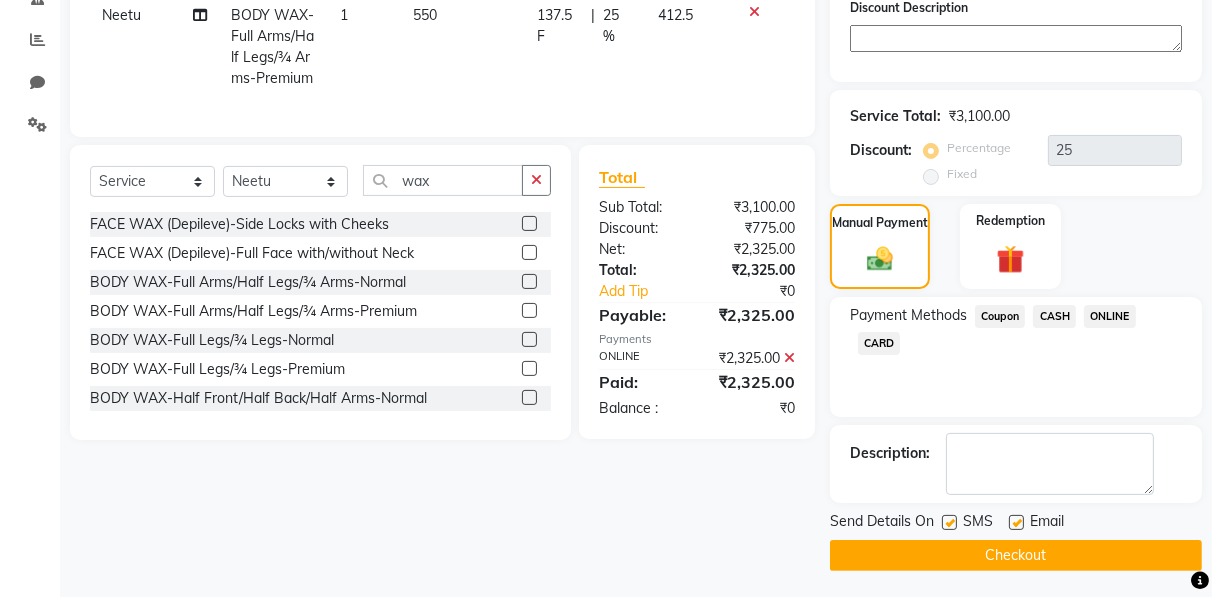click on "Checkout" 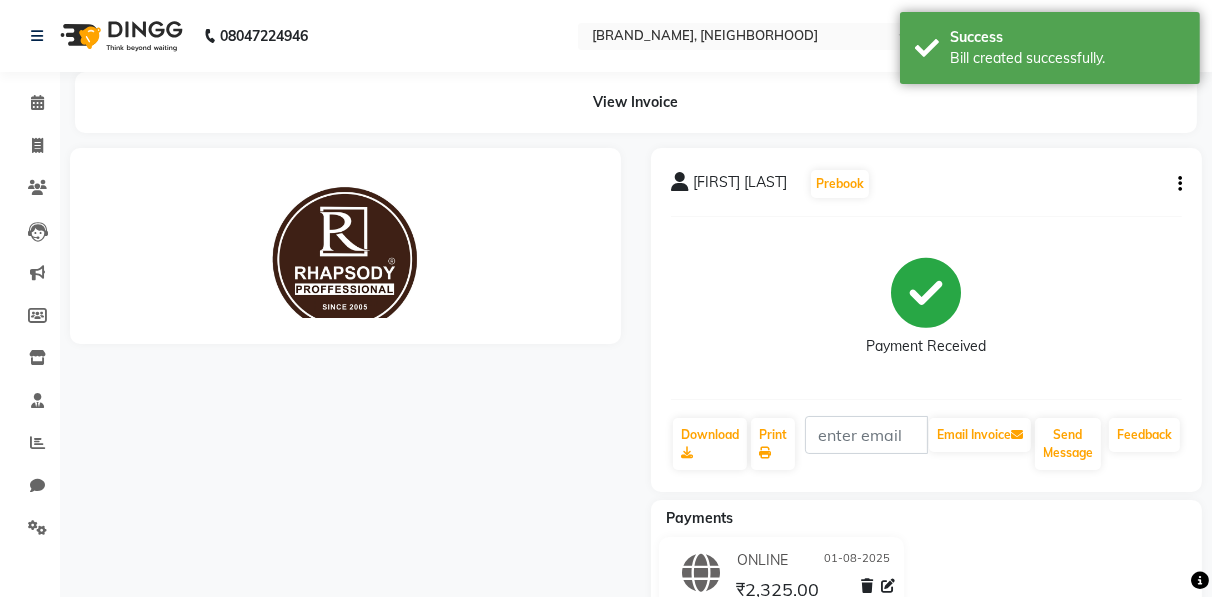 scroll, scrollTop: 0, scrollLeft: 0, axis: both 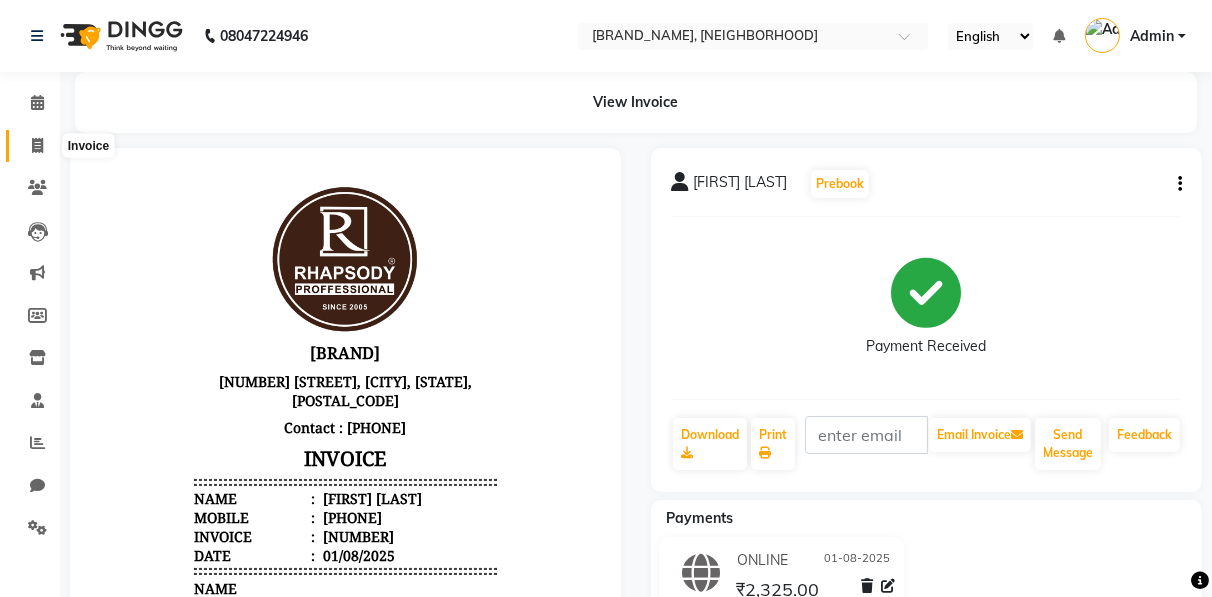 click 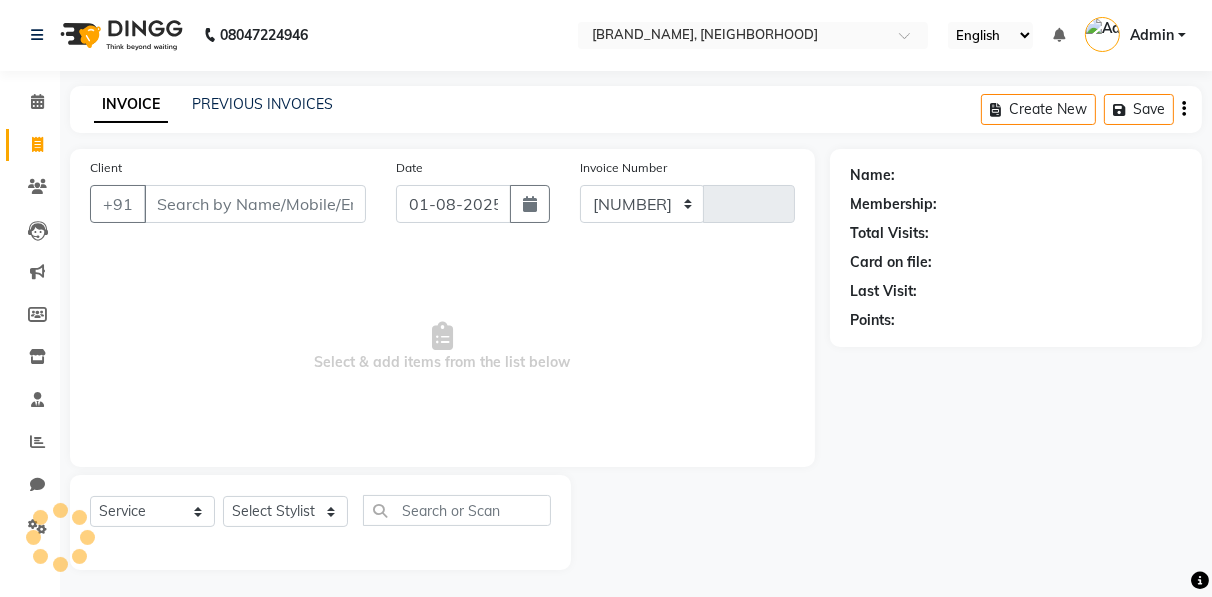 select on "8581" 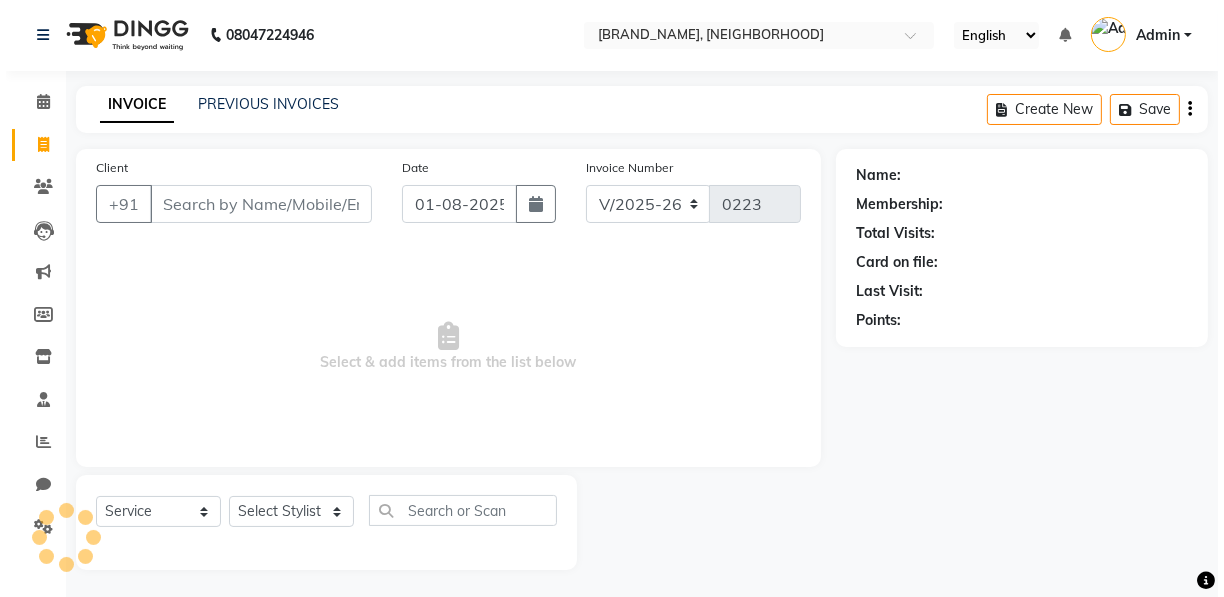 scroll, scrollTop: 3, scrollLeft: 0, axis: vertical 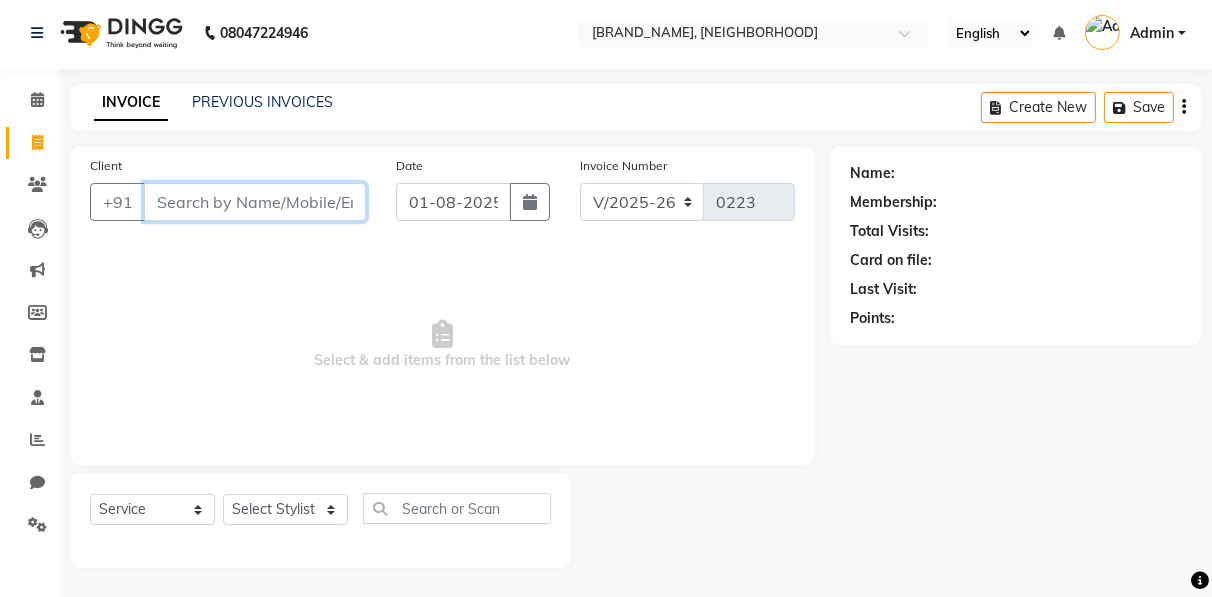 click on "Client" at bounding box center (255, 202) 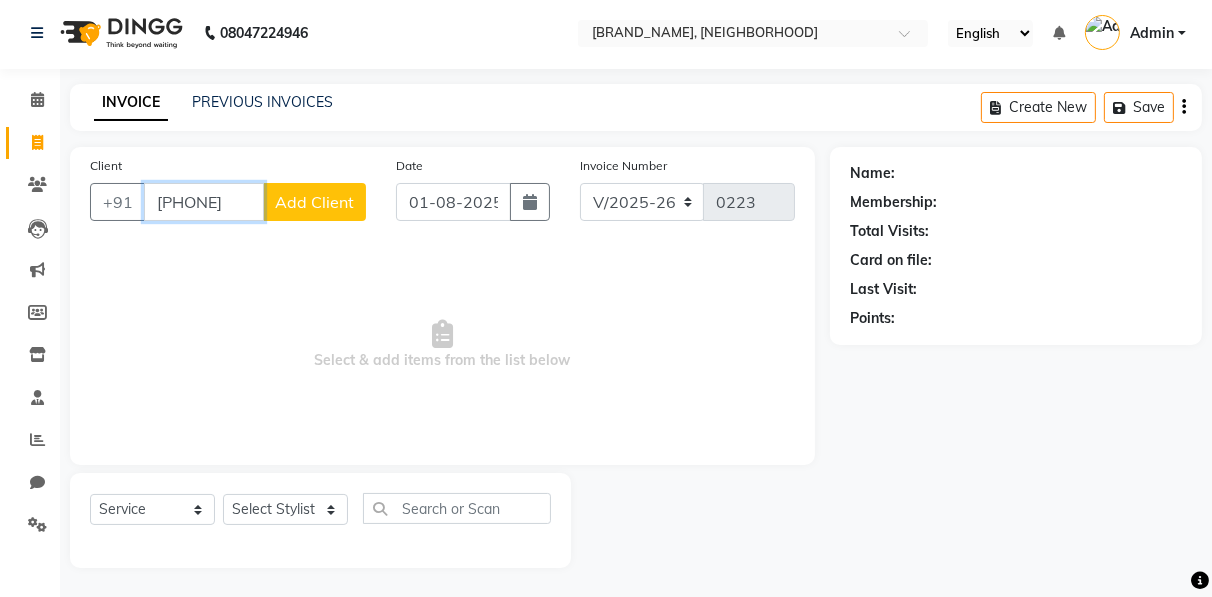 type on "[PHONE]" 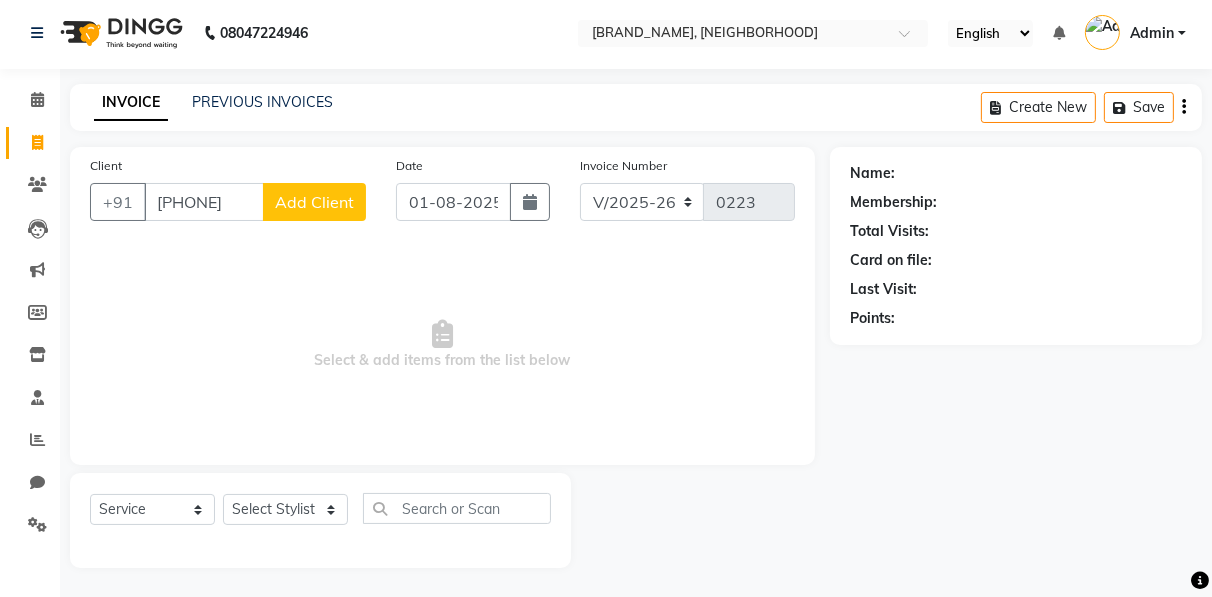 click on "Add Client" 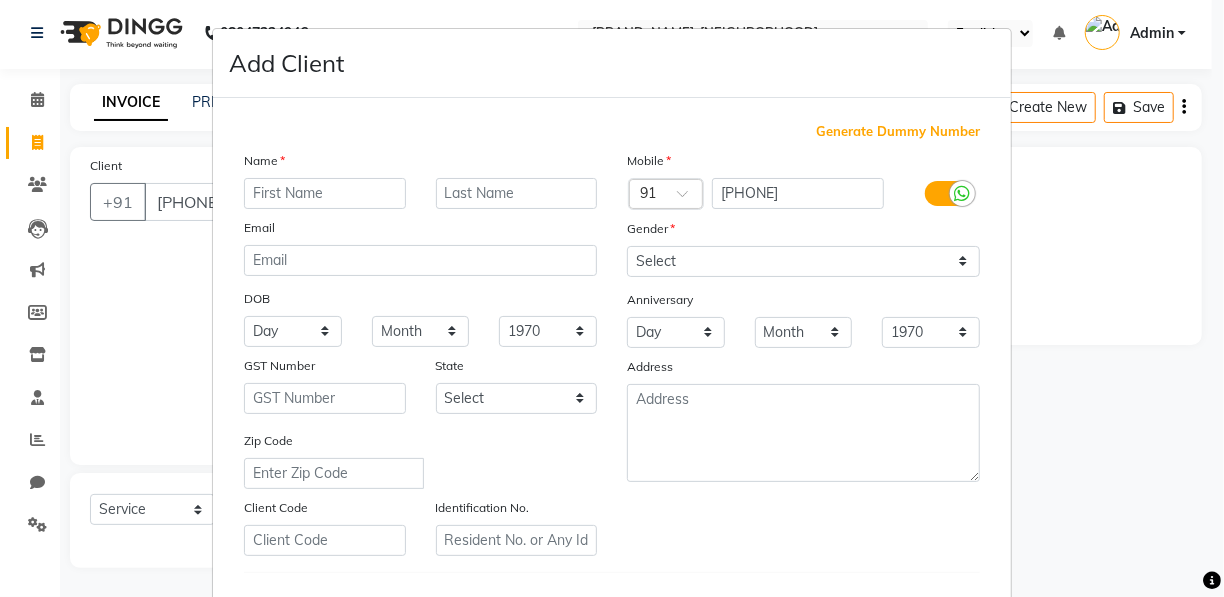 click at bounding box center (325, 193) 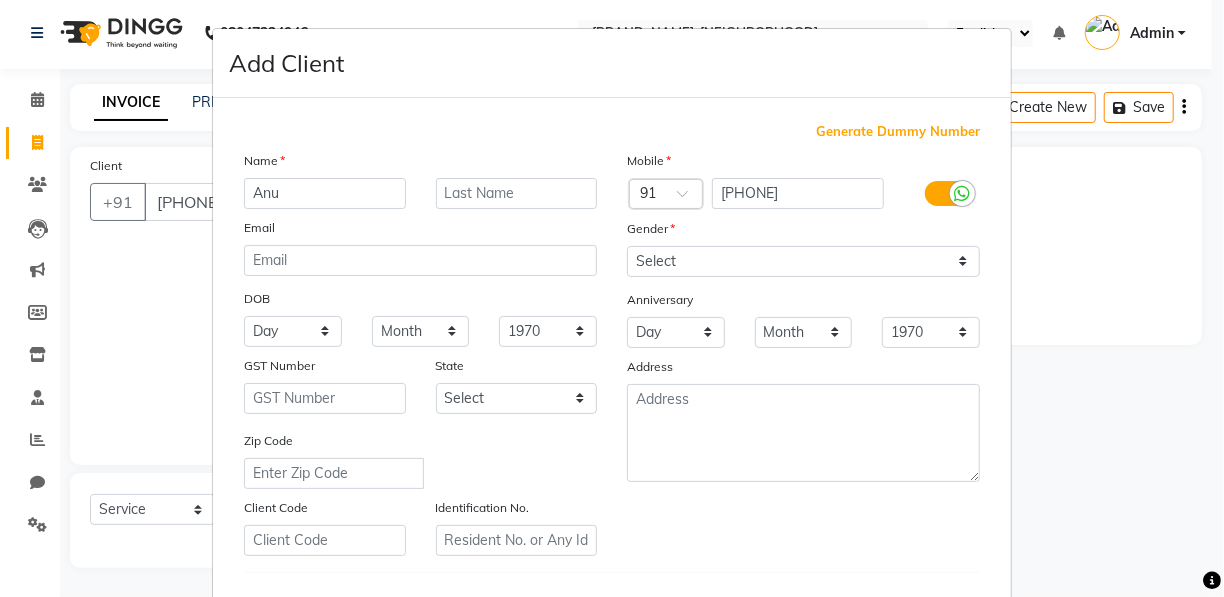 type on "Anu" 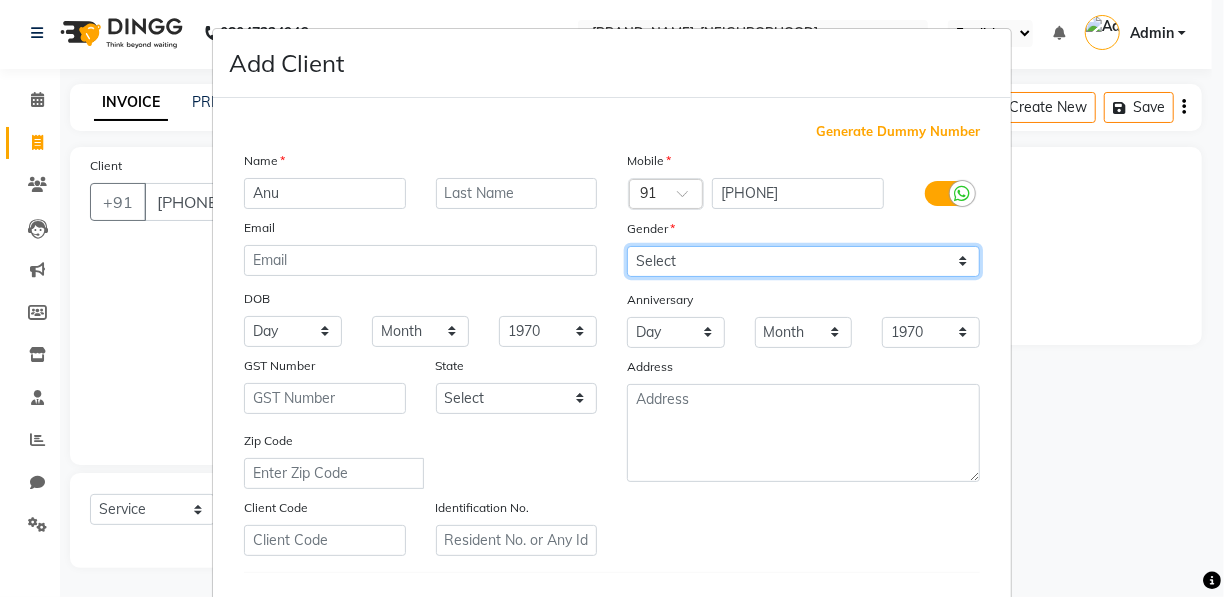 click on "Select Male Female Other Prefer Not To Say" at bounding box center [803, 261] 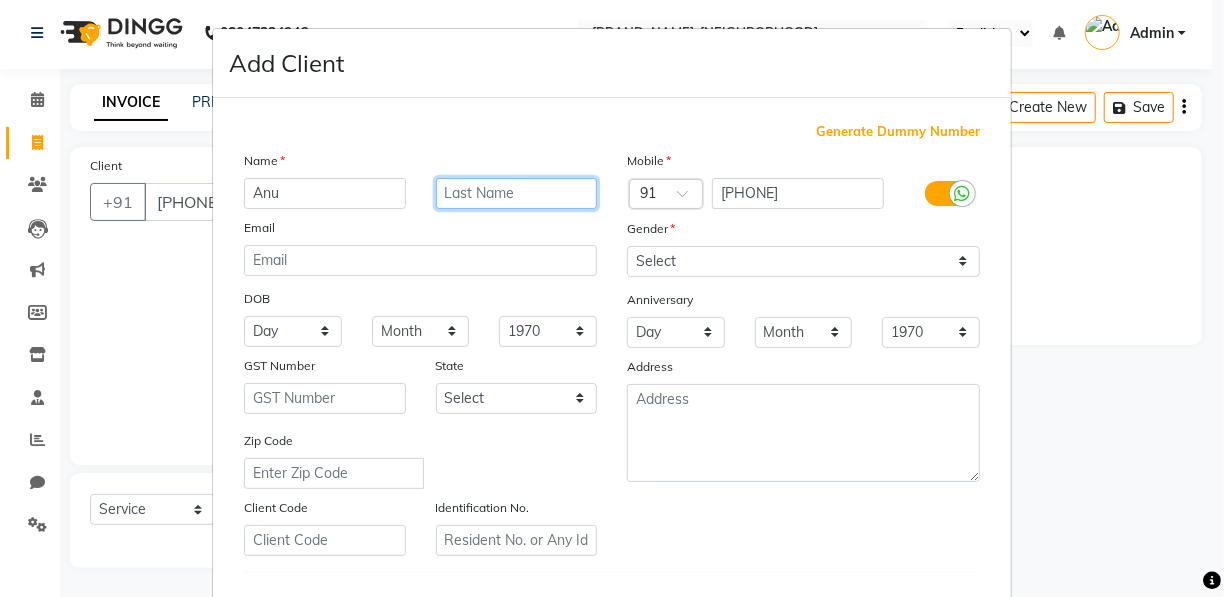 click at bounding box center [517, 193] 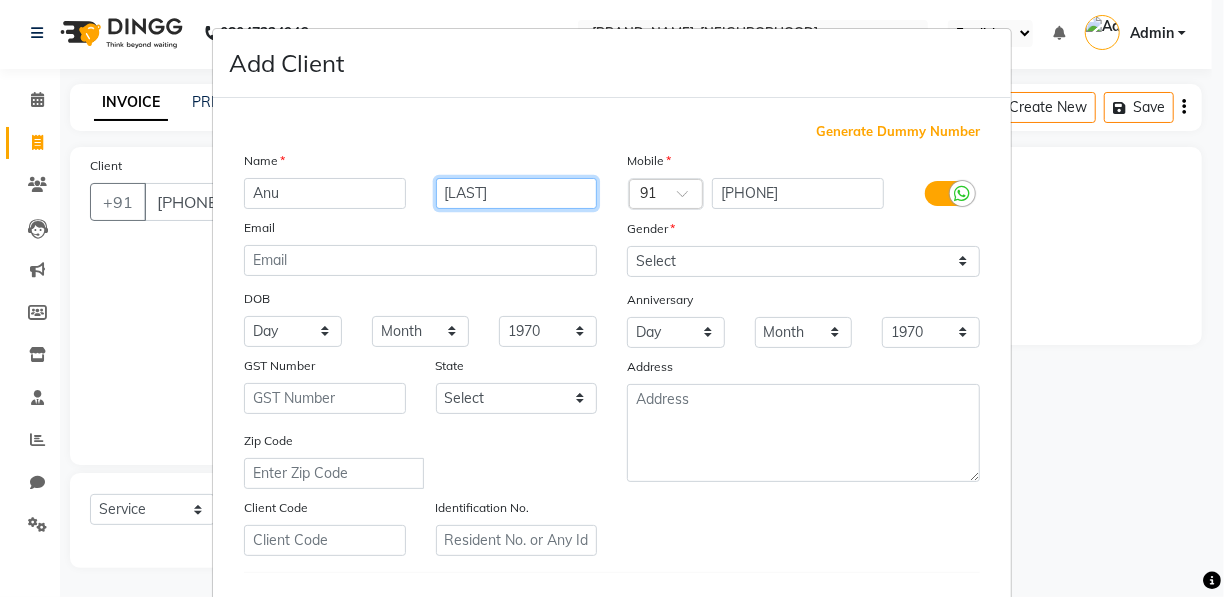 type on "[LAST]" 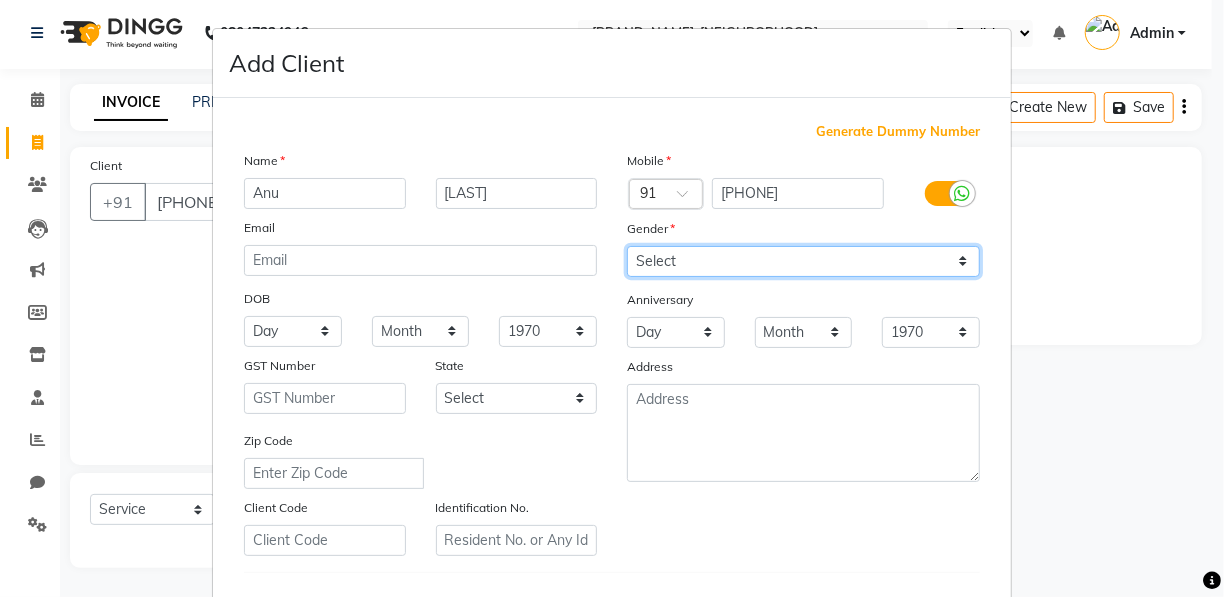 click on "Select Male Female Other Prefer Not To Say" at bounding box center [803, 261] 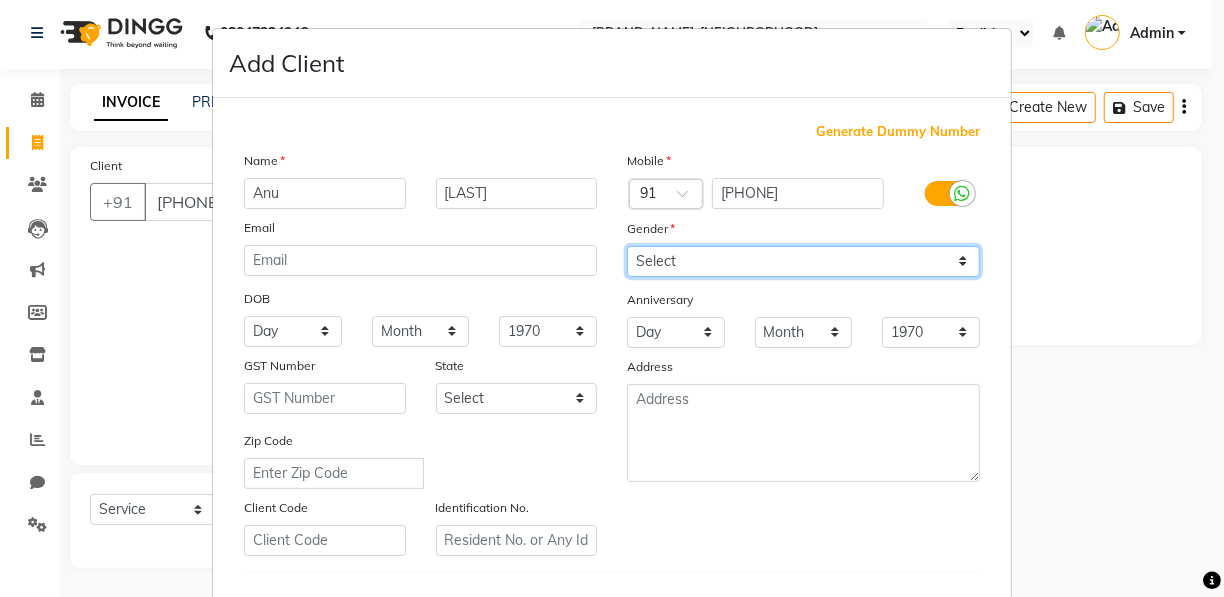 type 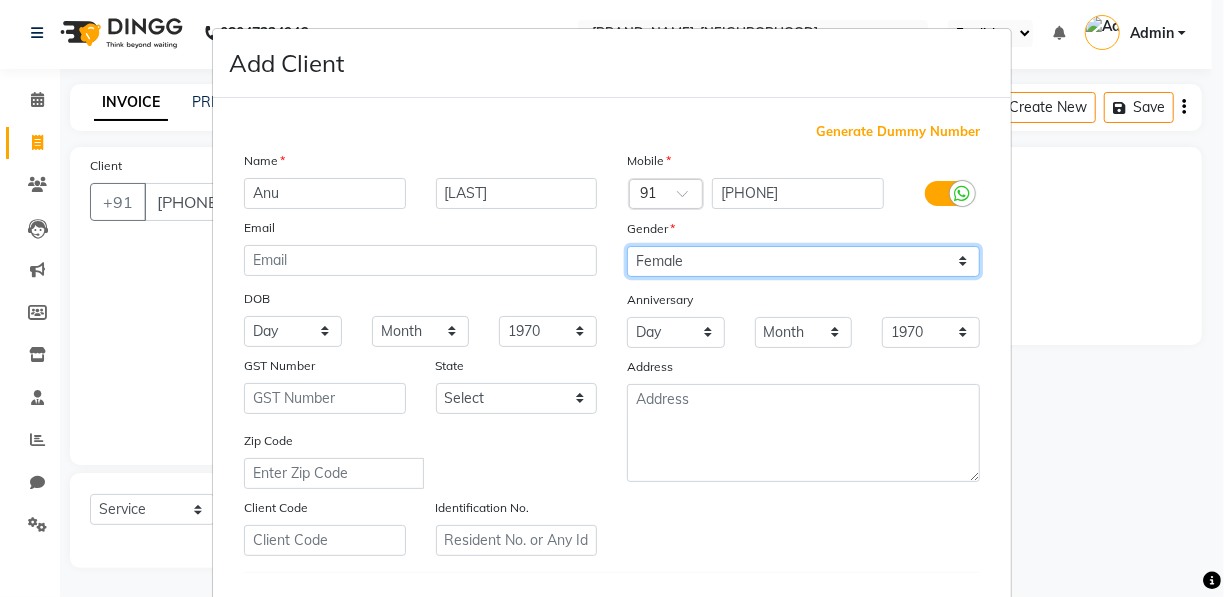 click on "Select Male Female Other Prefer Not To Say" at bounding box center (803, 261) 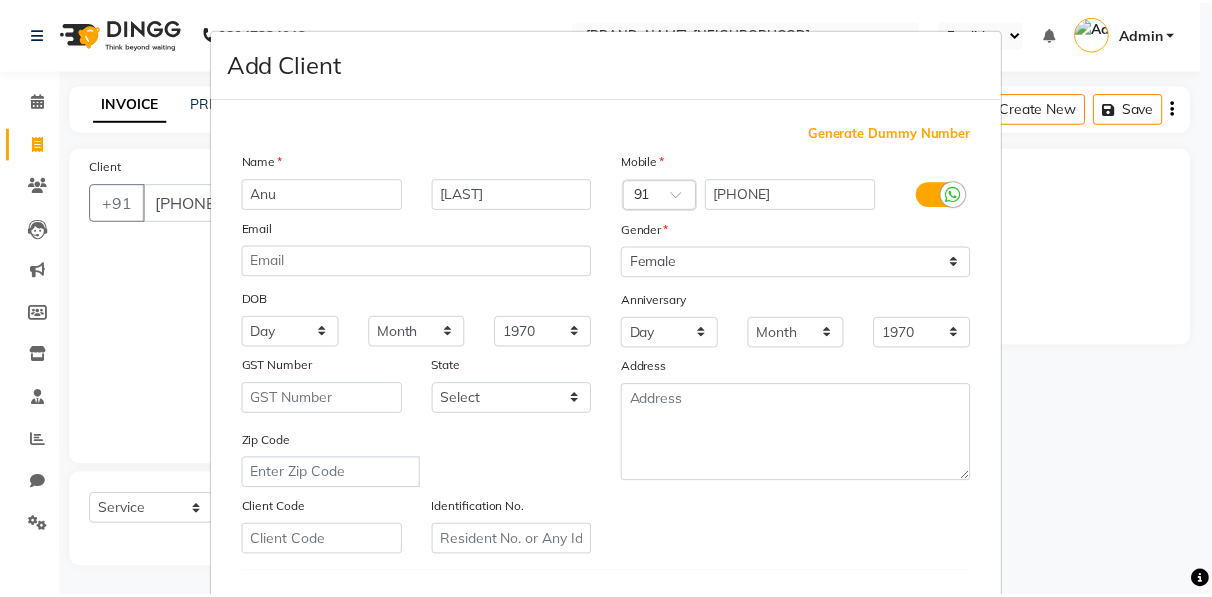 scroll, scrollTop: 321, scrollLeft: 0, axis: vertical 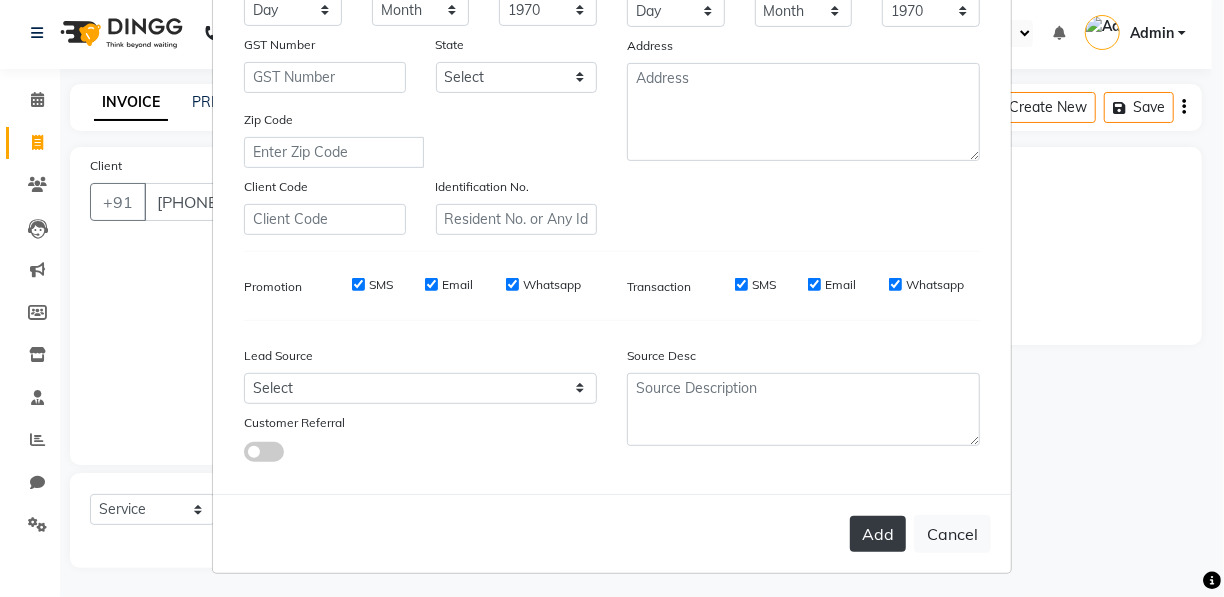 click on "Add" at bounding box center (878, 534) 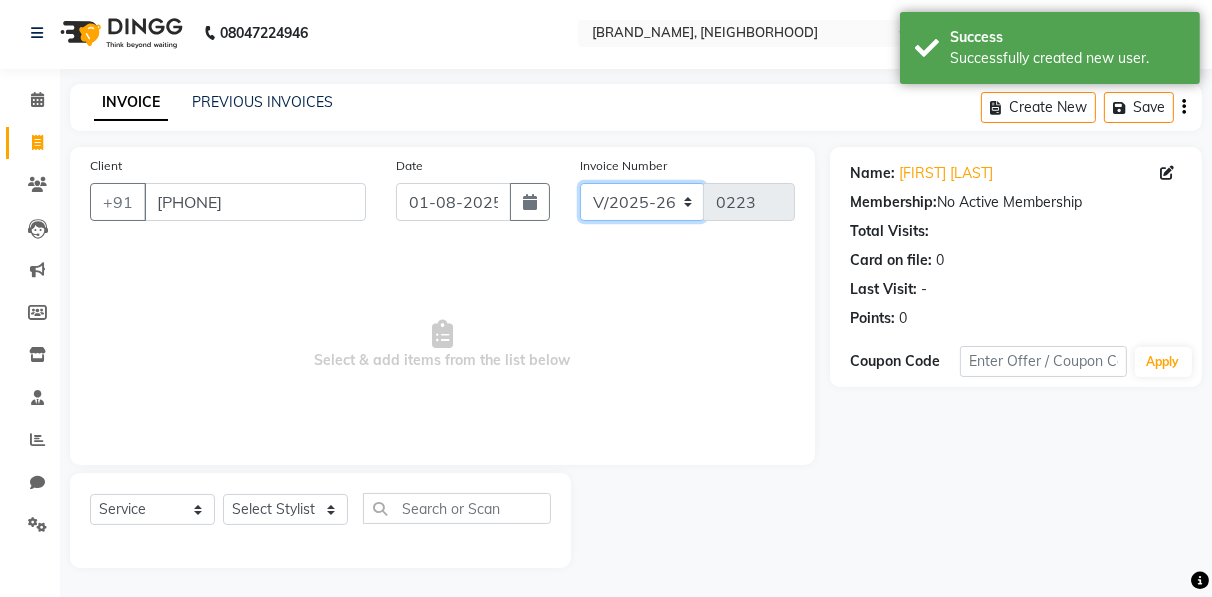 click on "[DOCUMENT_ID]" 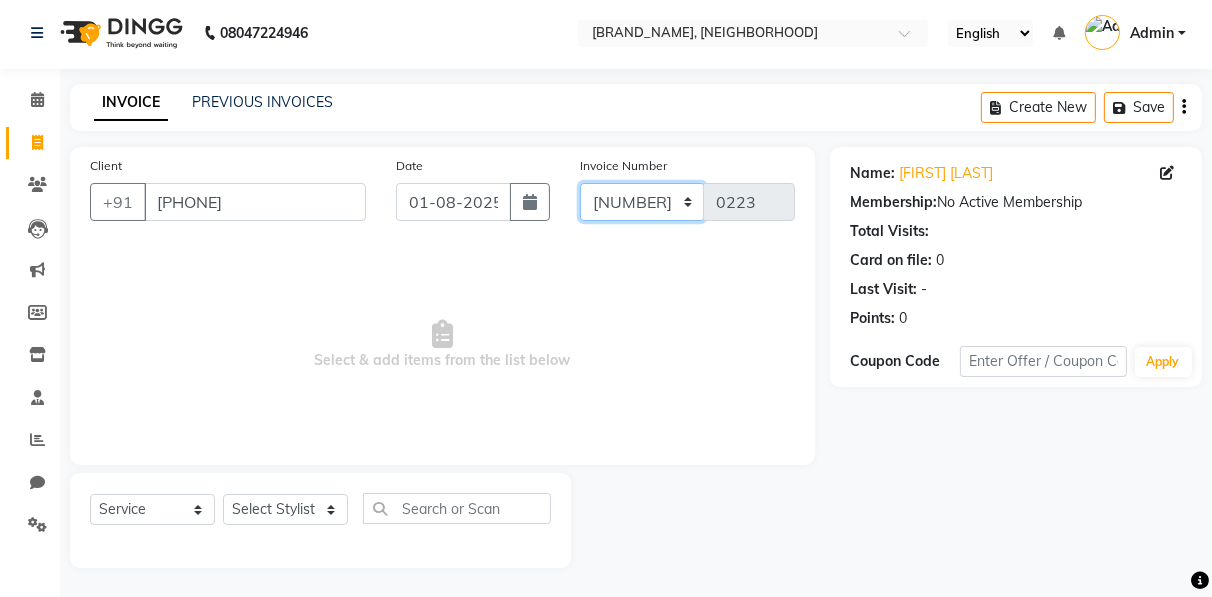 click on "[DOCUMENT_ID]" 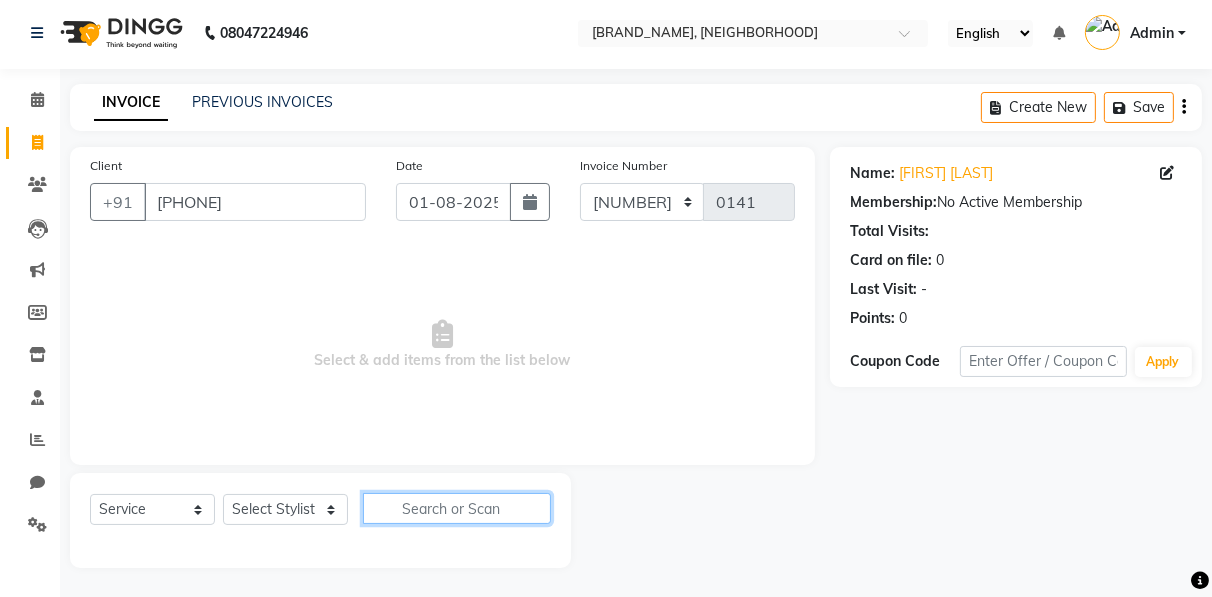 click 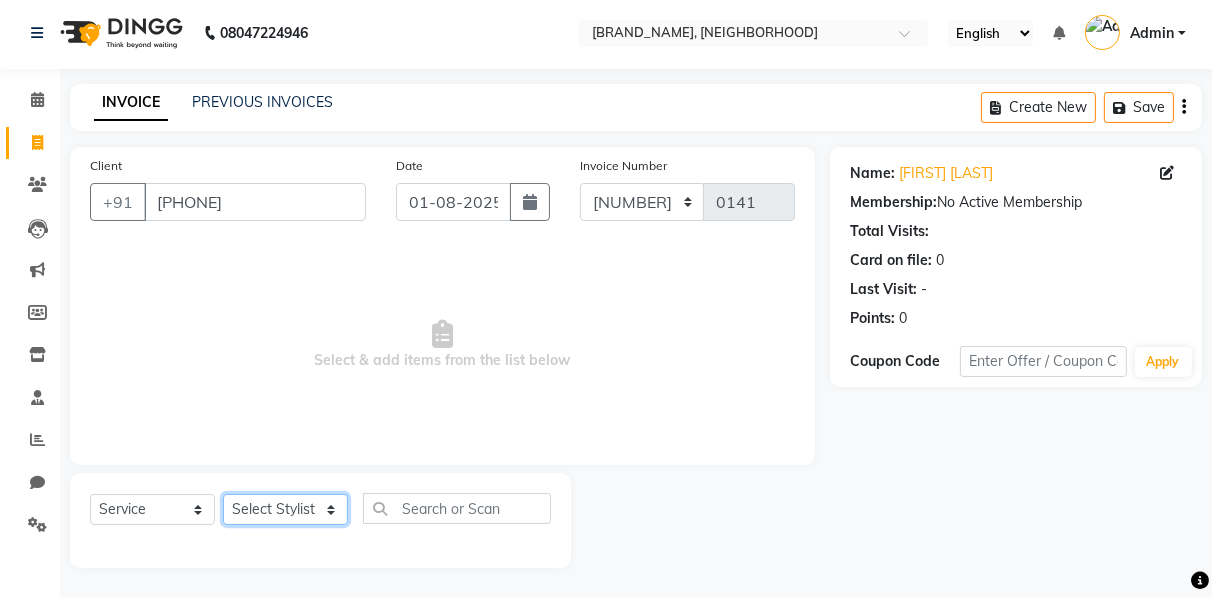 click on "Select Stylist [FIRST] [FIRST] [FIRST] [FIRST] [FIRST] [FIRST] [FIRST] [FIRST] [FIRST] [FIRST]  [FIRST]" 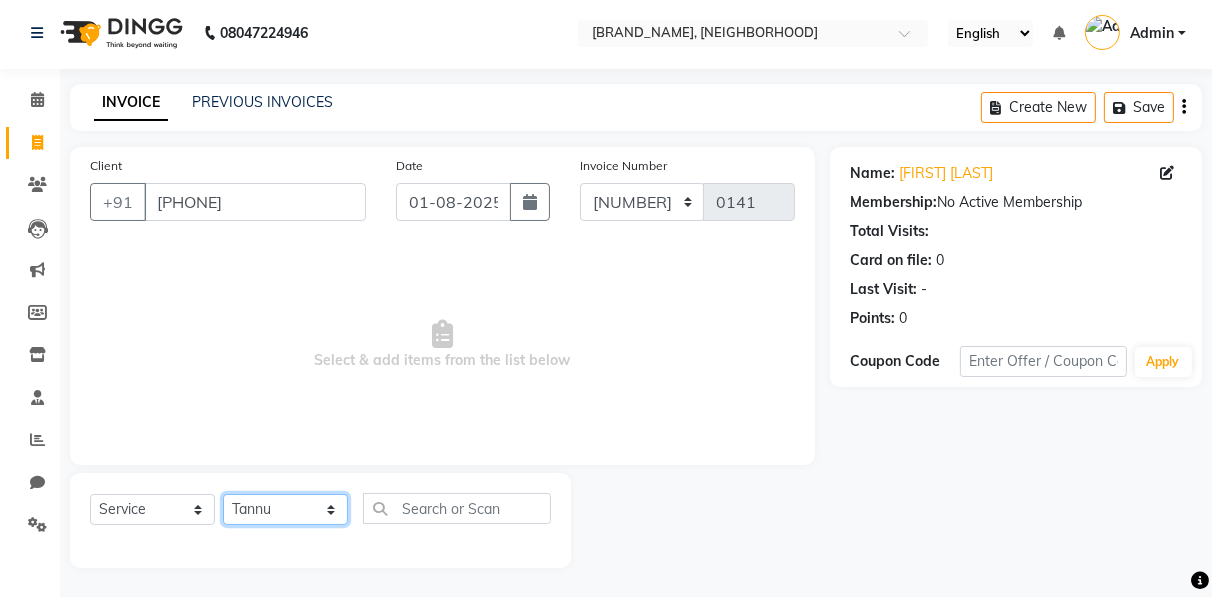 click on "Select Stylist [FIRST] [FIRST] [FIRST] [FIRST] [FIRST] [FIRST] [FIRST] [FIRST] [FIRST] [FIRST]  [FIRST]" 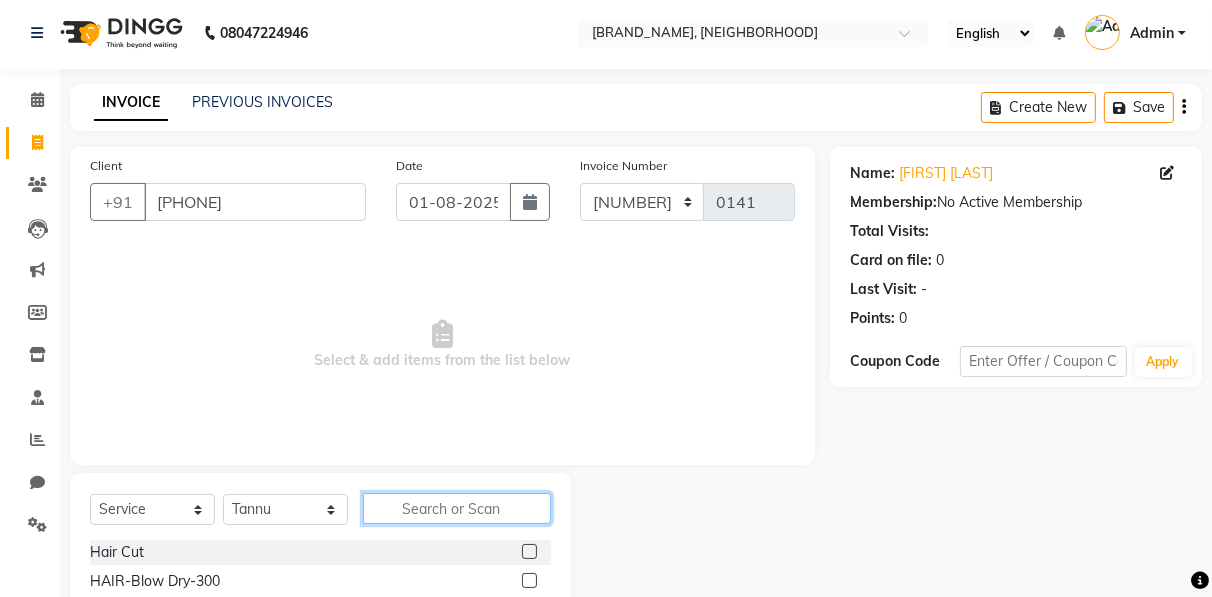 click 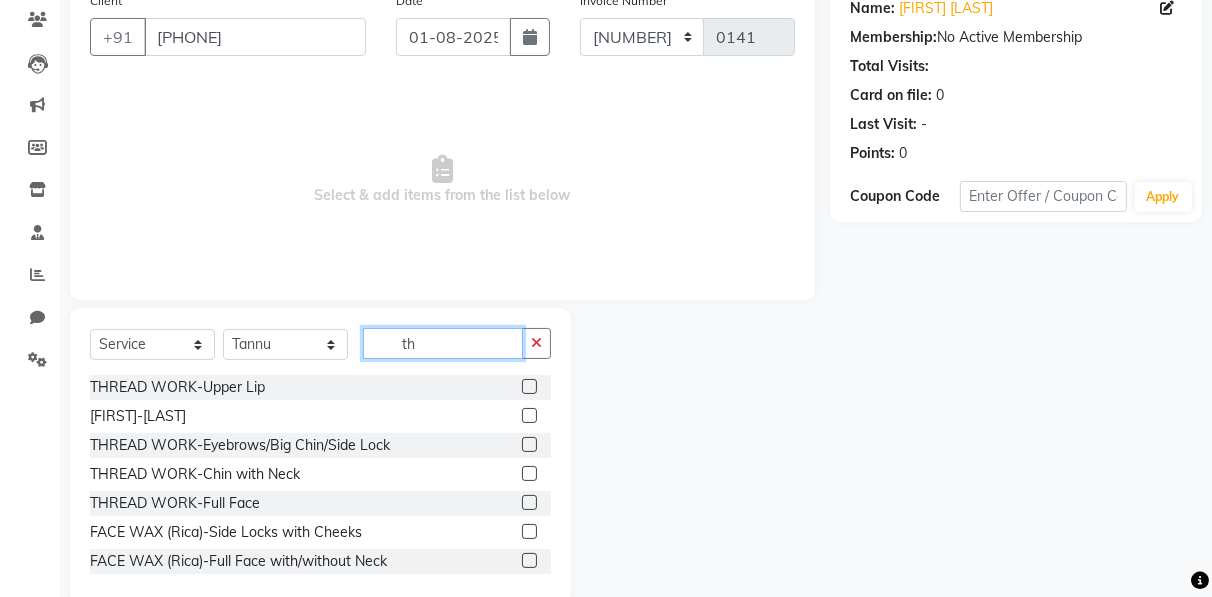 scroll, scrollTop: 202, scrollLeft: 0, axis: vertical 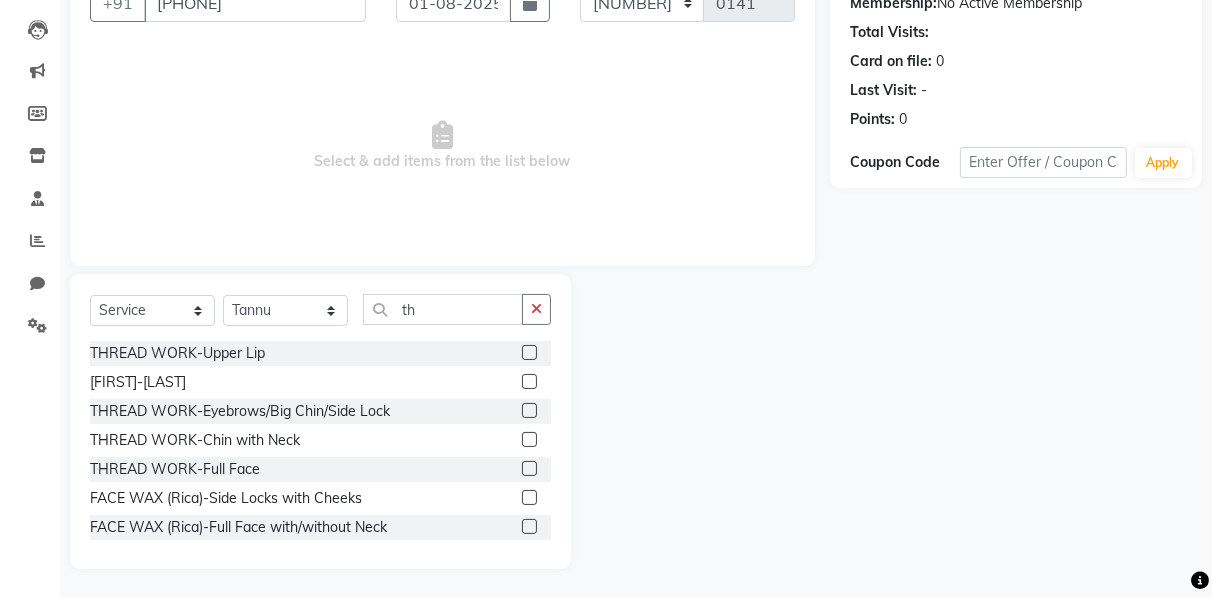 click 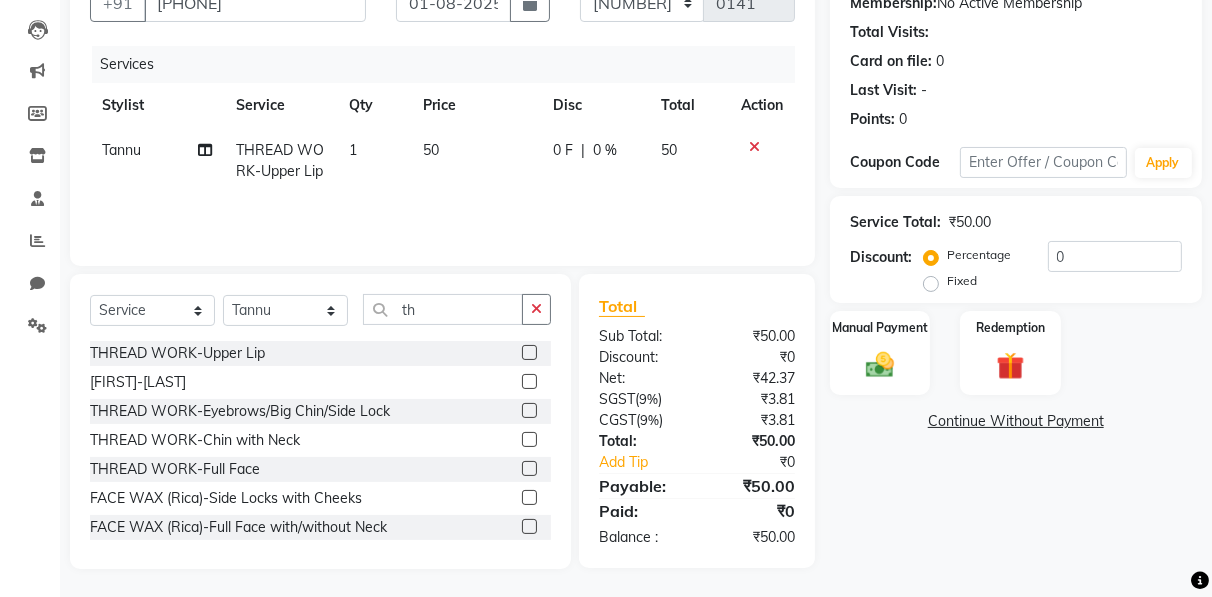 click 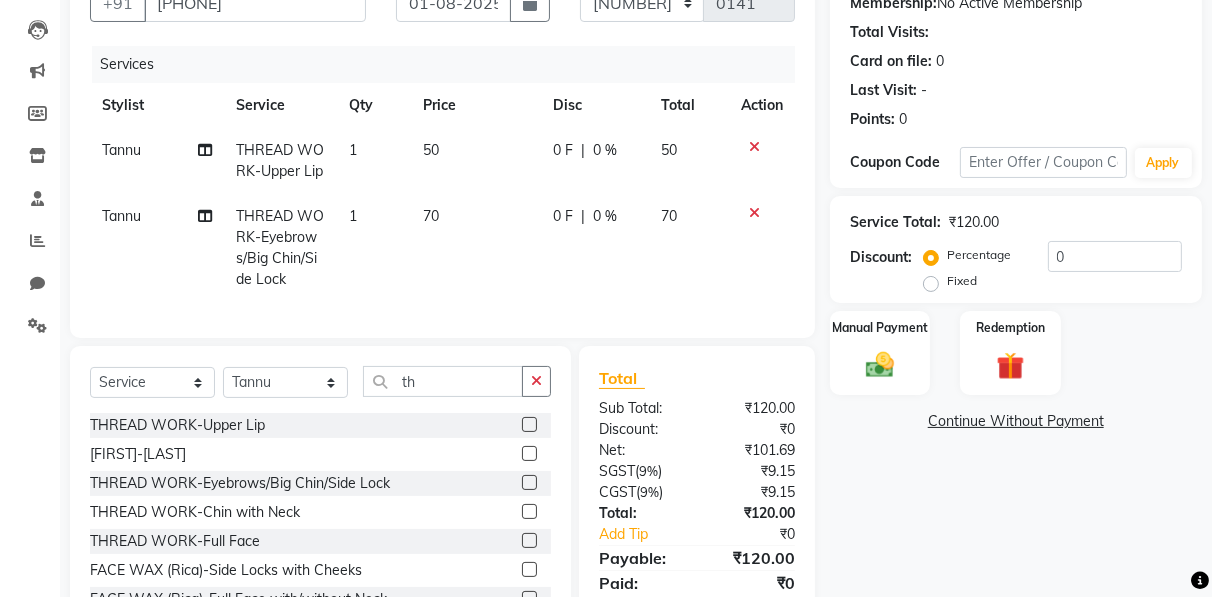 scroll, scrollTop: 13, scrollLeft: 0, axis: vertical 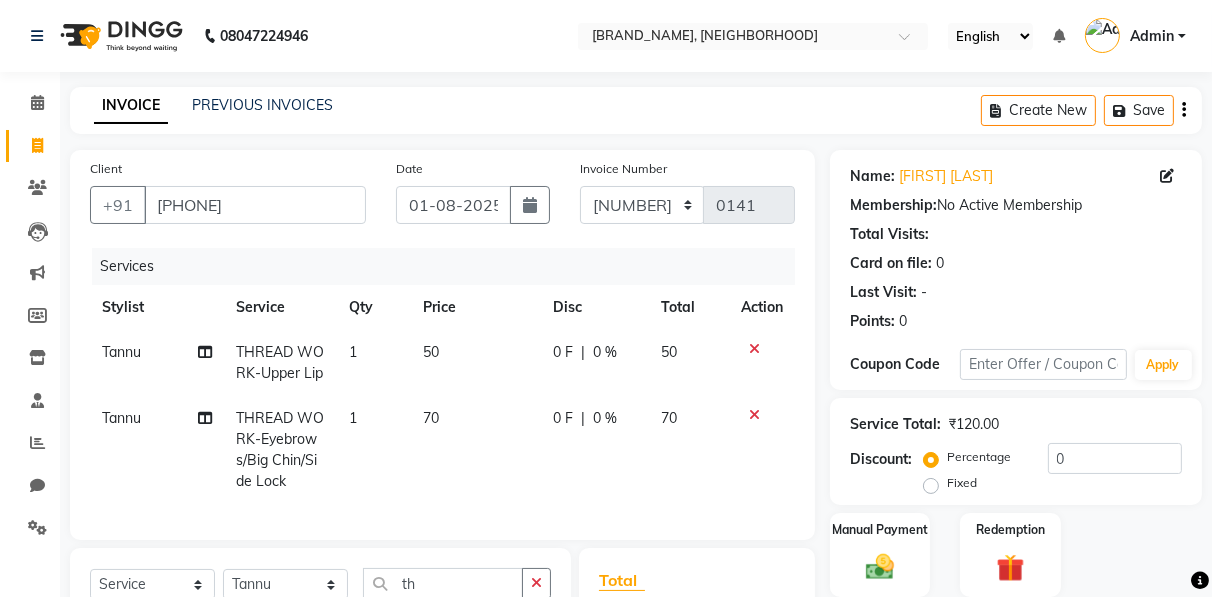 click on "Create New   Save" 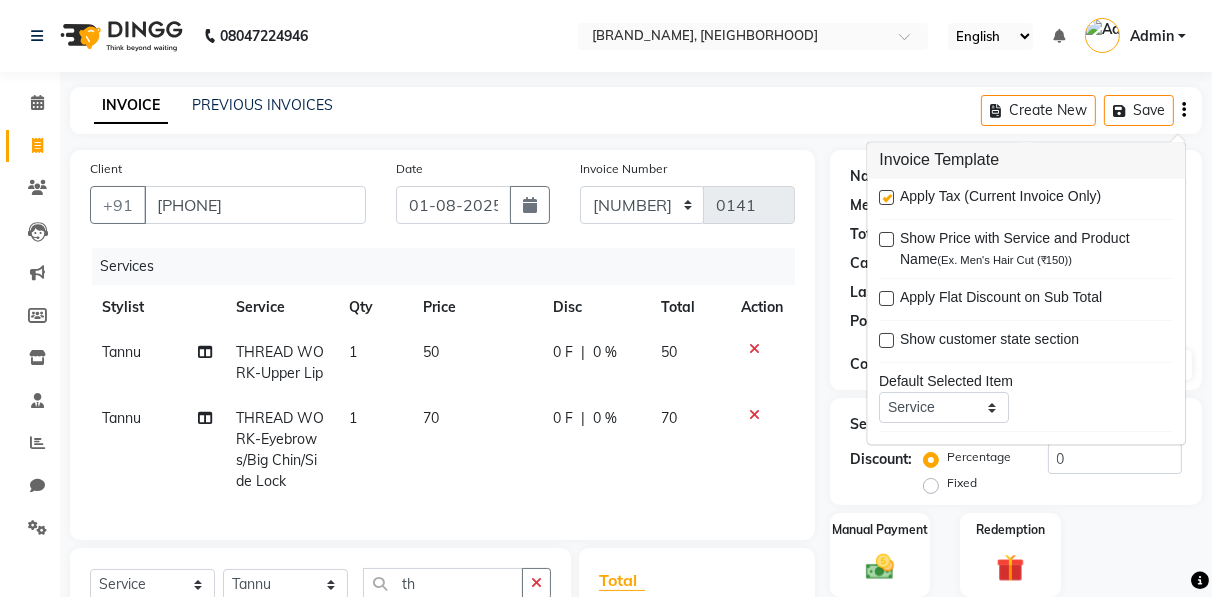 click at bounding box center [886, 198] 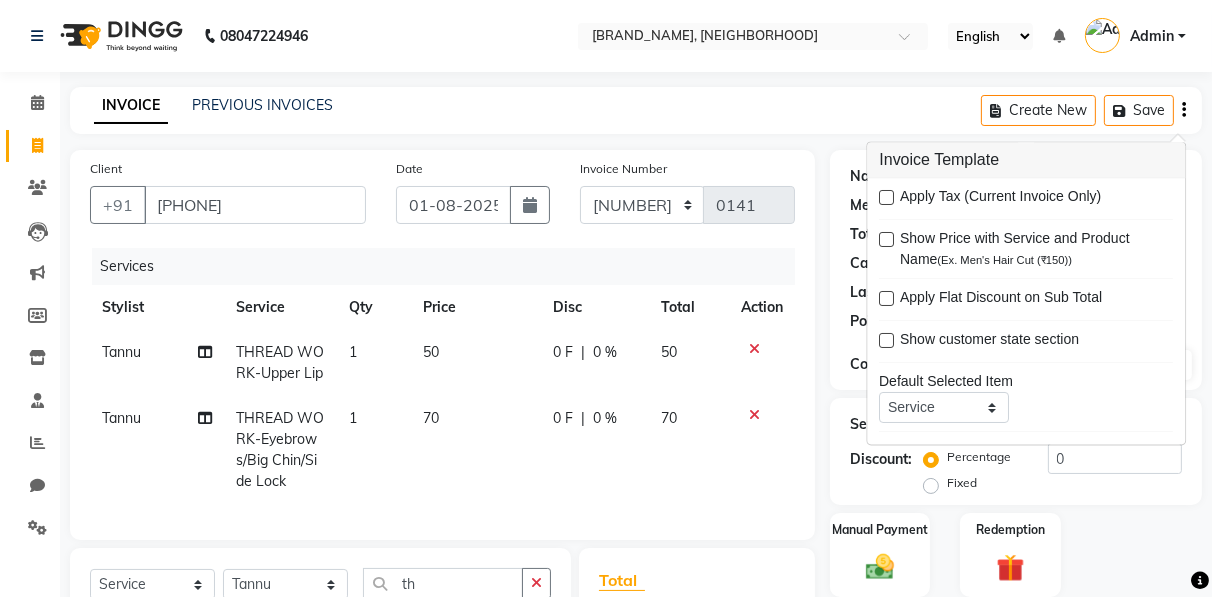 click on "Name: [FIRST] [LAST] Membership:  No Active Membership  Total Visits:   Card on file:  0 Last Visit:   - Points:   0  Coupon Code Apply Service Total:  ₹120.00  Discount:  Percentage   Fixed  0 Manual Payment Redemption  Continue Without Payment" 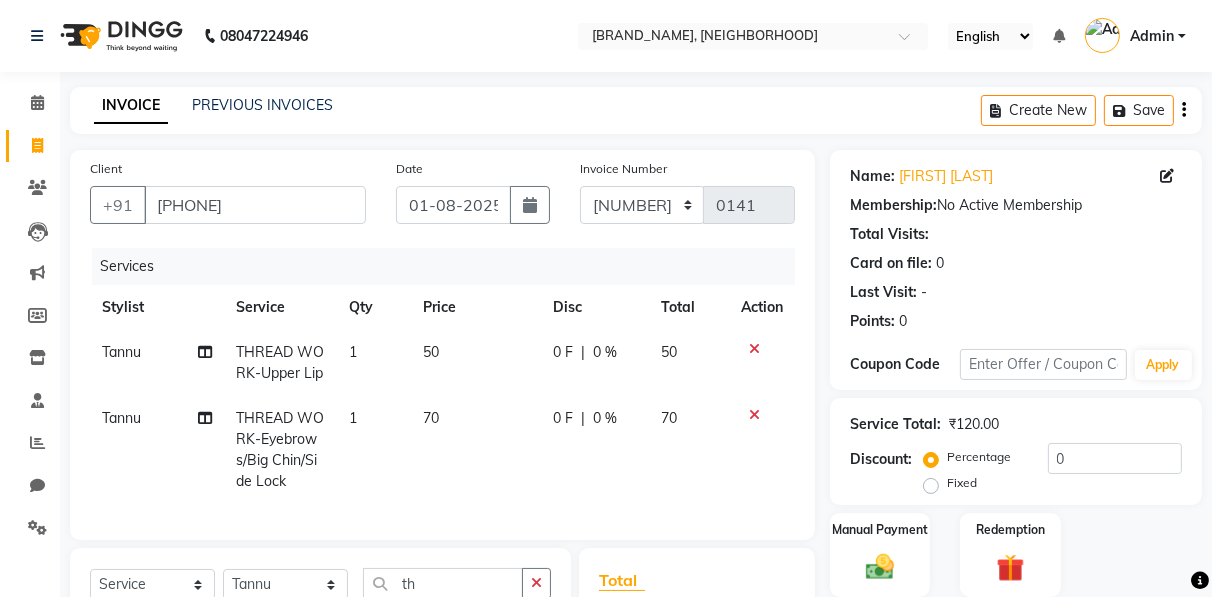 scroll, scrollTop: 287, scrollLeft: 0, axis: vertical 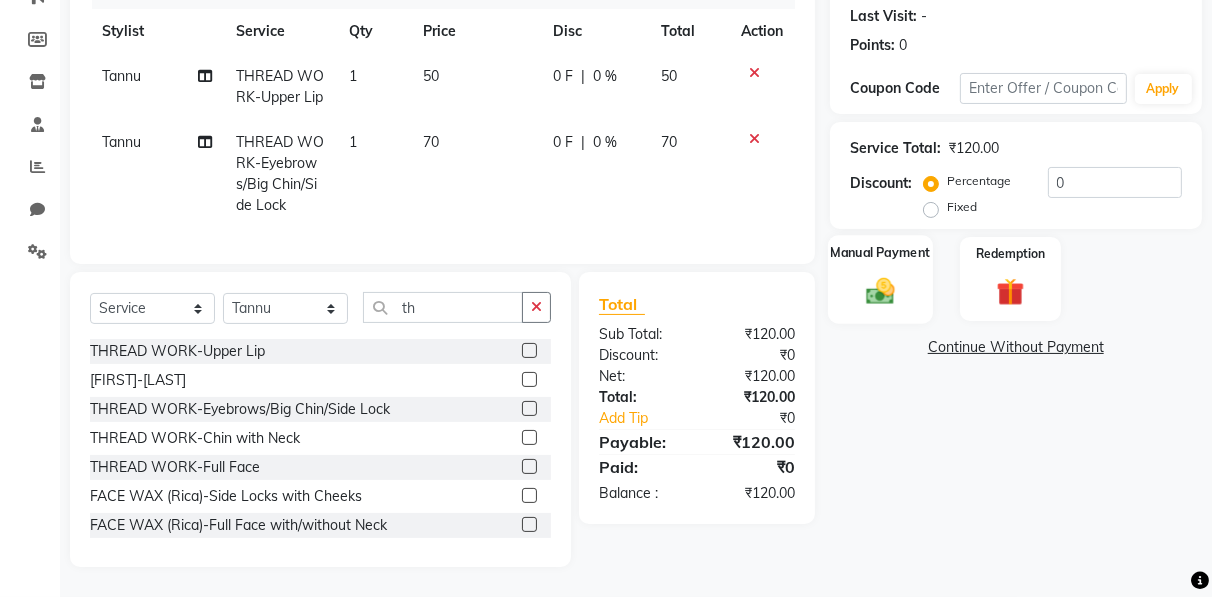click 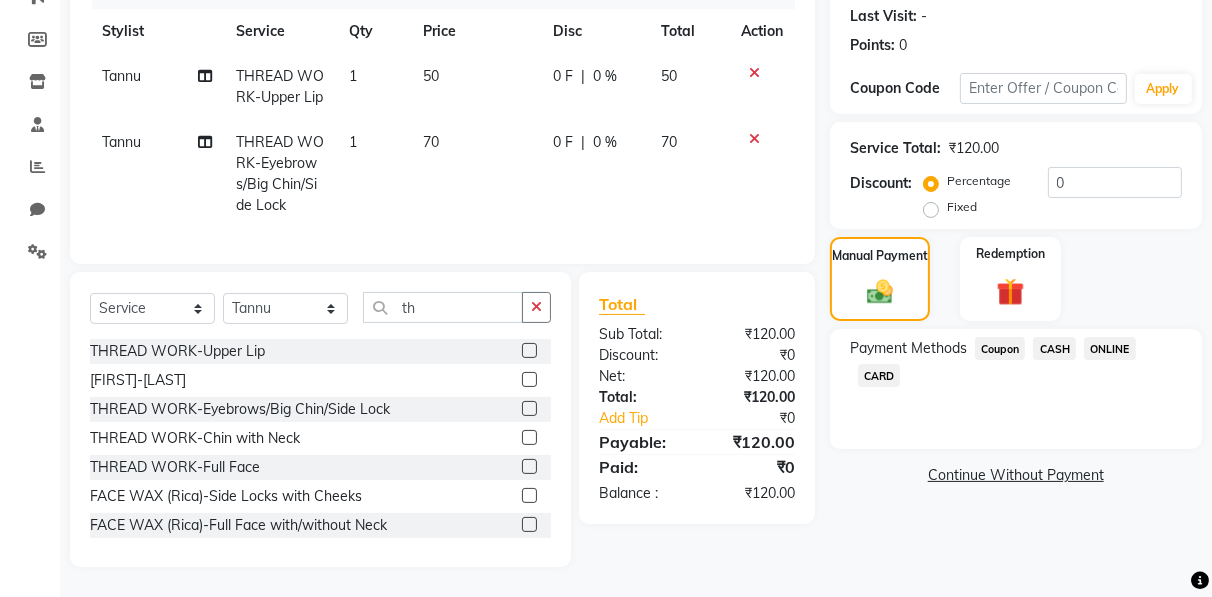 click 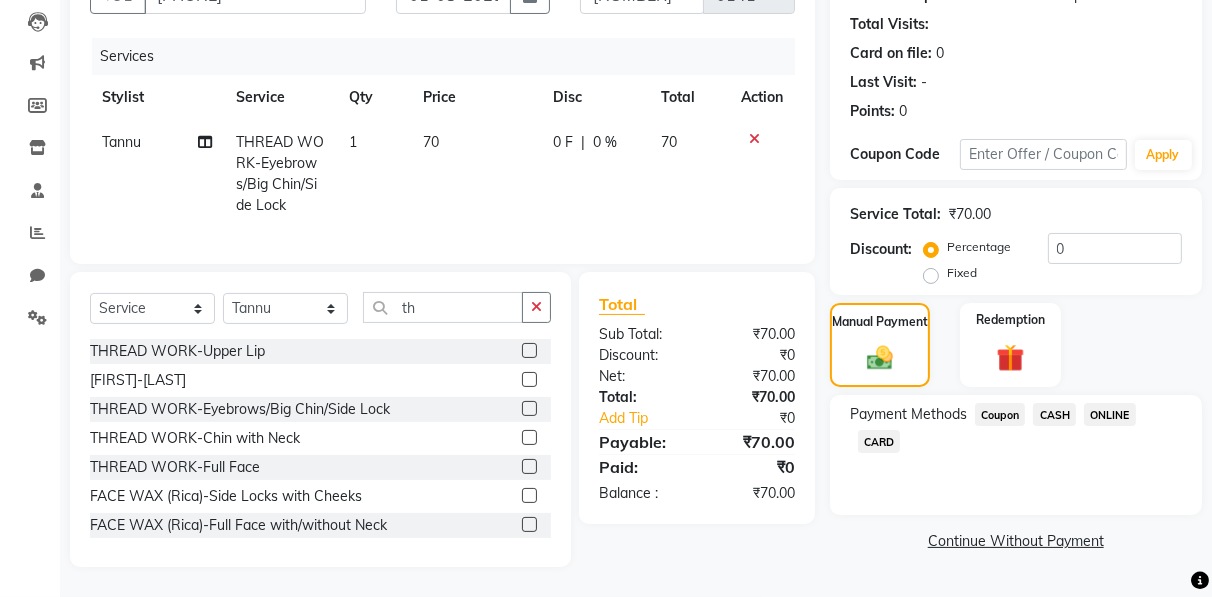 scroll, scrollTop: 221, scrollLeft: 0, axis: vertical 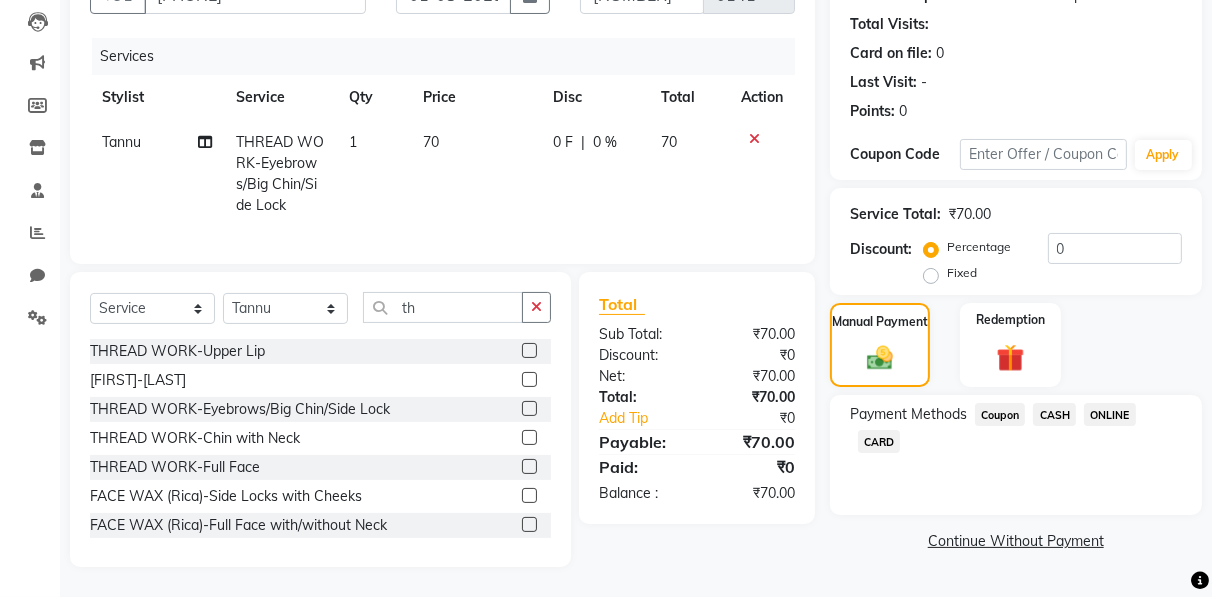 click on "CASH" 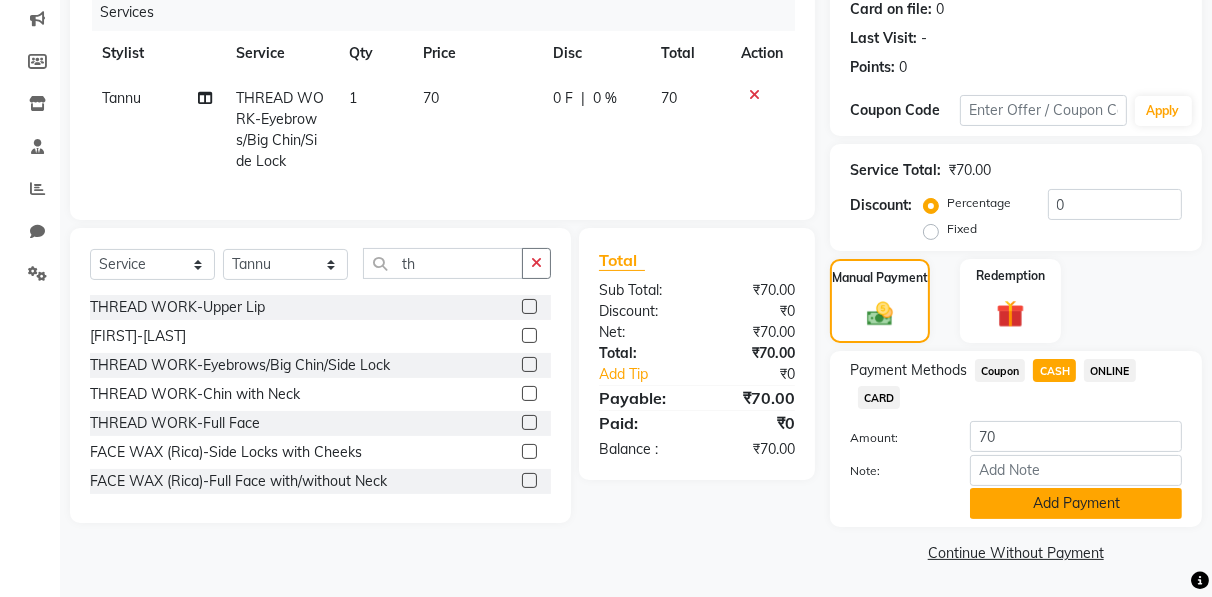 click on "Add Payment" 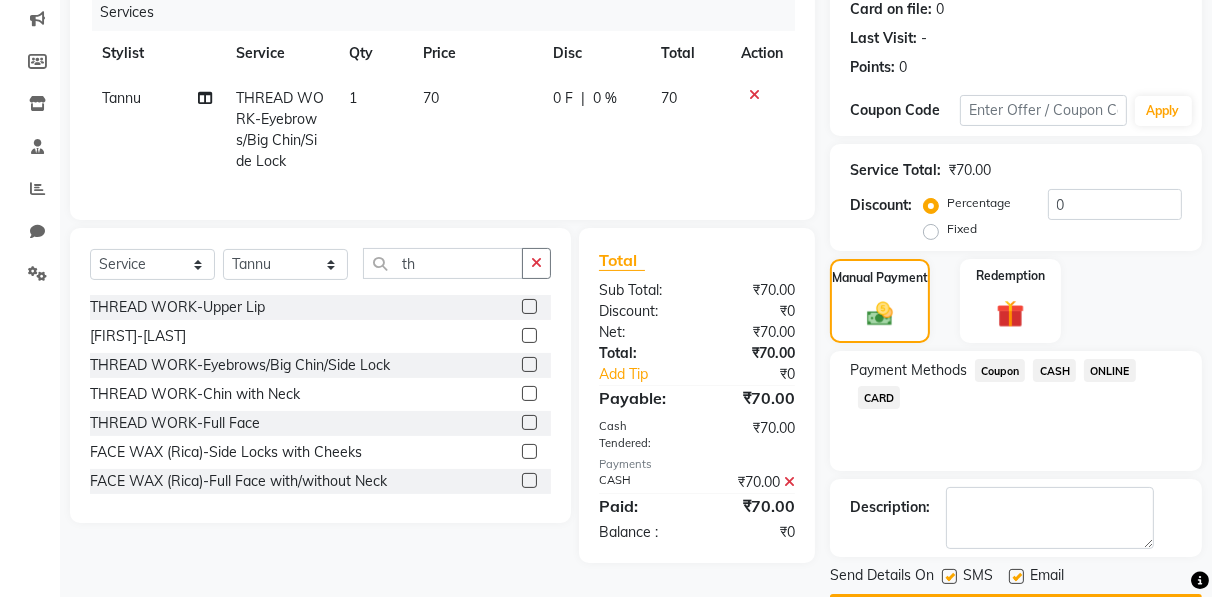 scroll, scrollTop: 310, scrollLeft: 0, axis: vertical 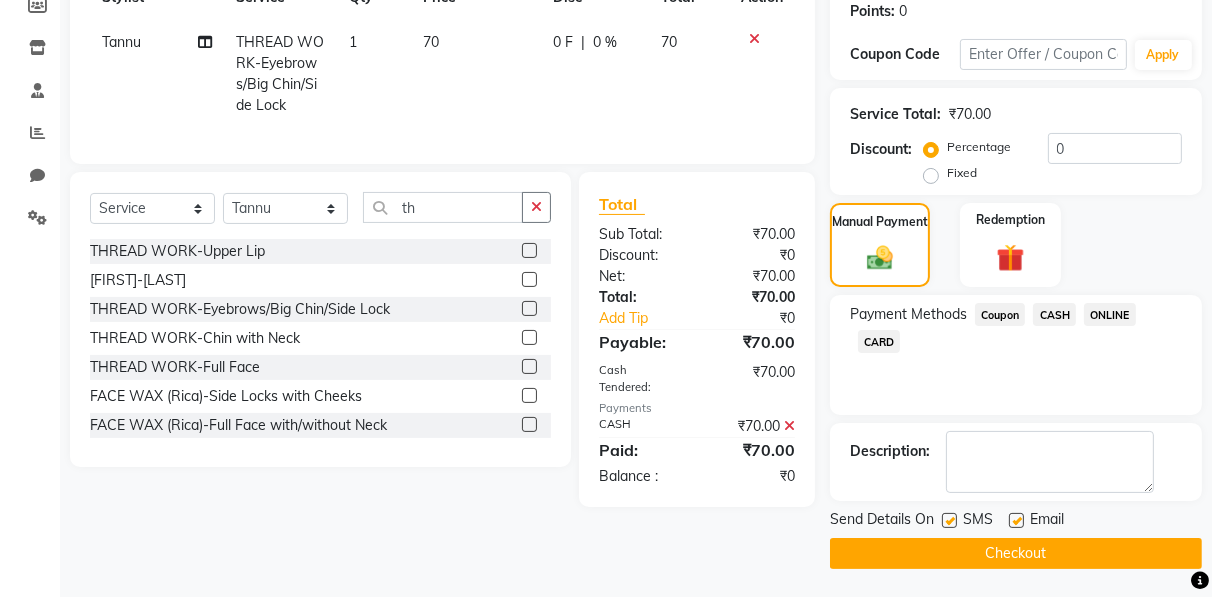 click on "Checkout" 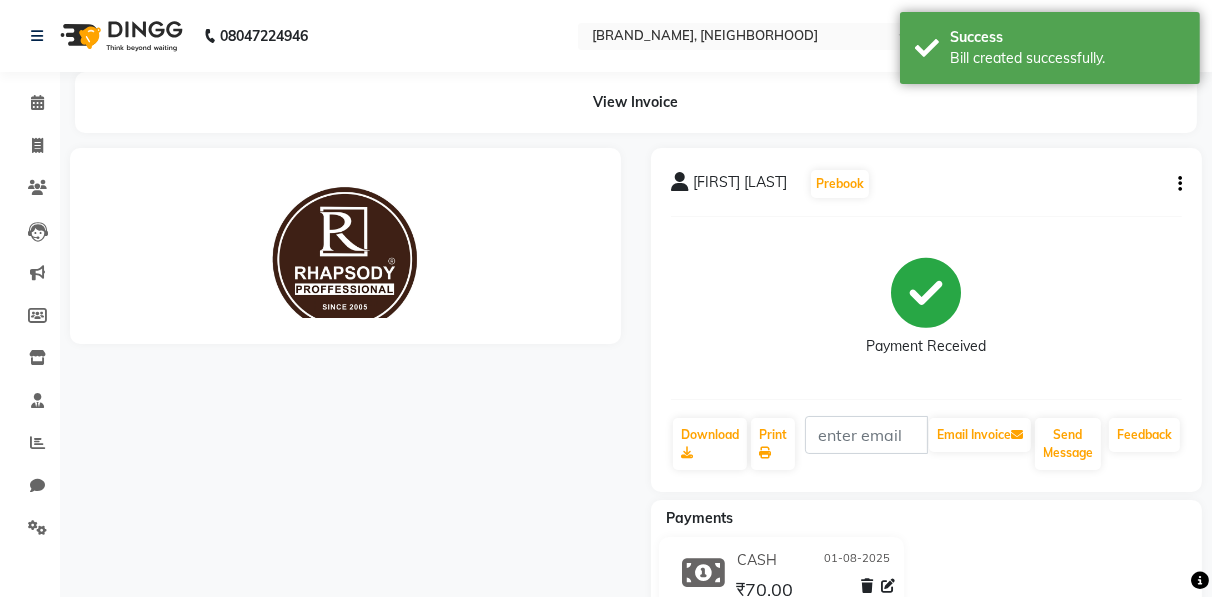 scroll, scrollTop: 0, scrollLeft: 0, axis: both 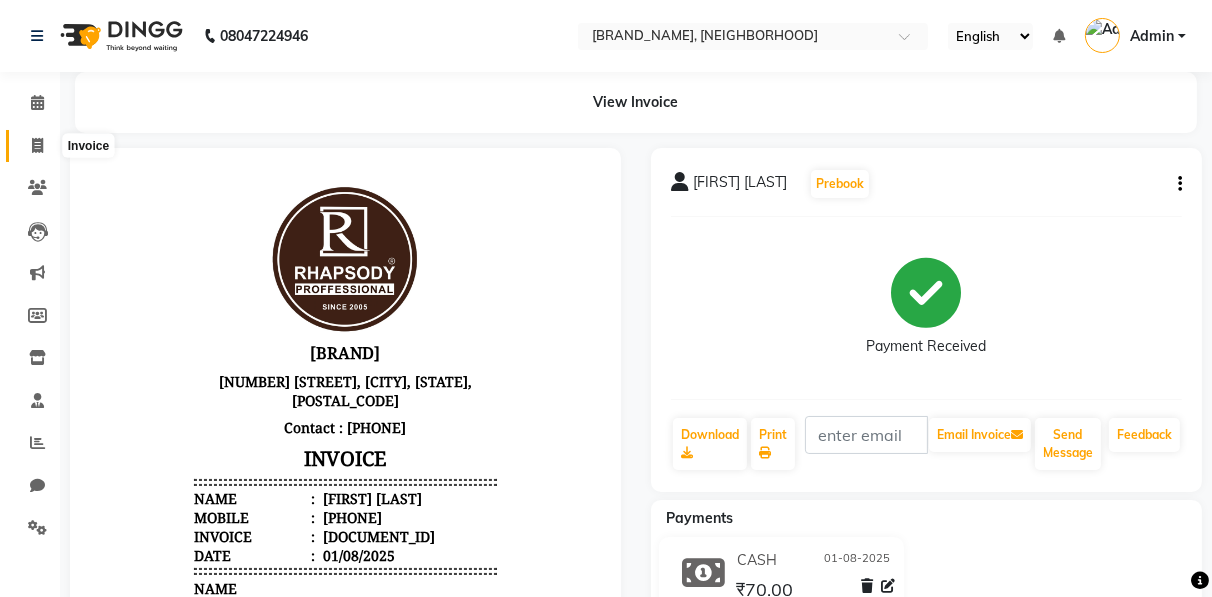 click 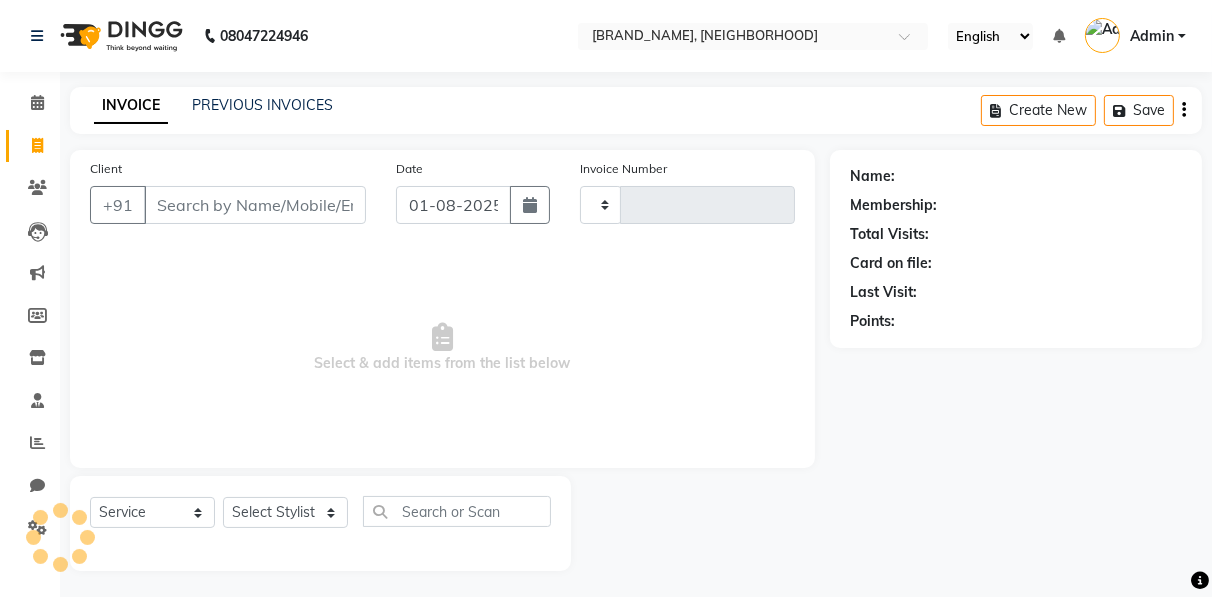 scroll, scrollTop: 3, scrollLeft: 0, axis: vertical 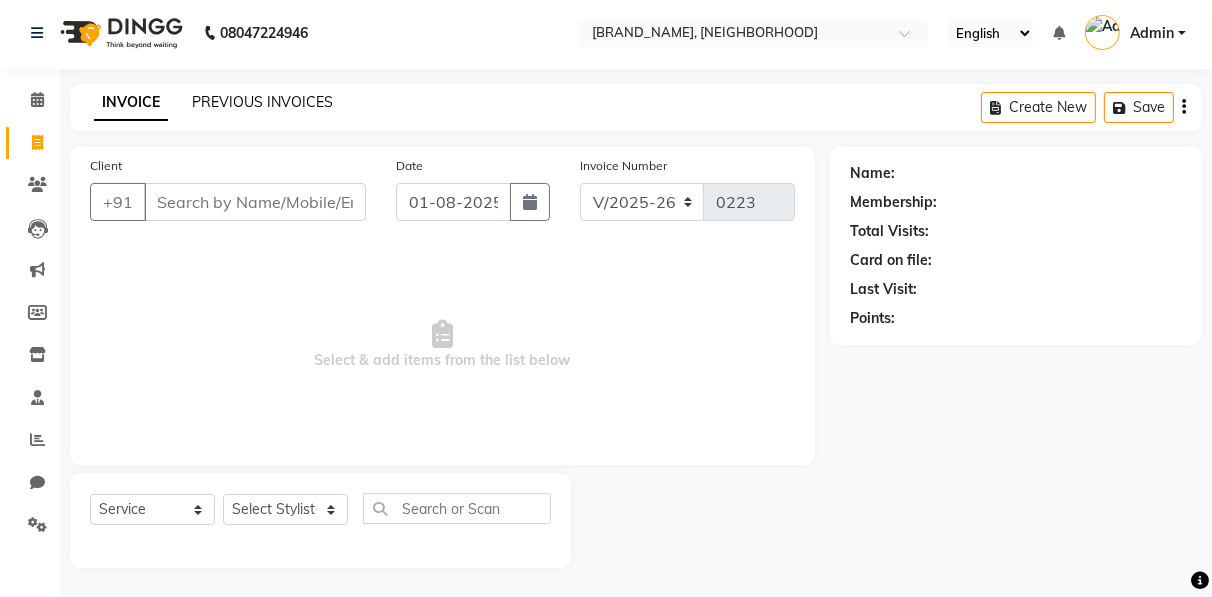 click on "PREVIOUS INVOICES" 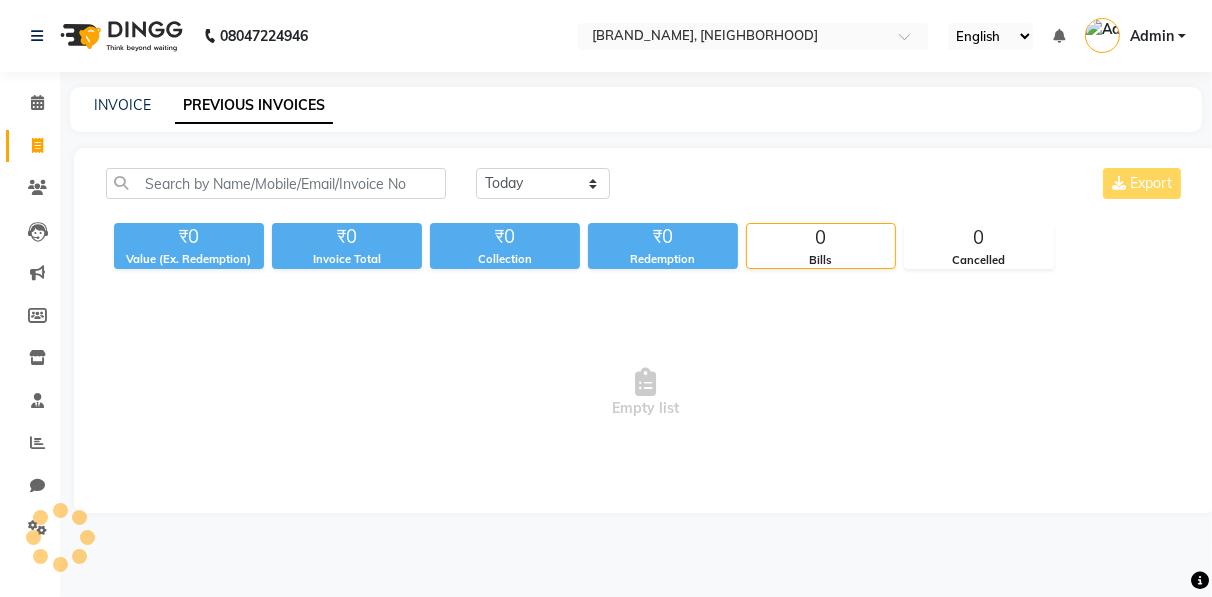 scroll, scrollTop: 0, scrollLeft: 0, axis: both 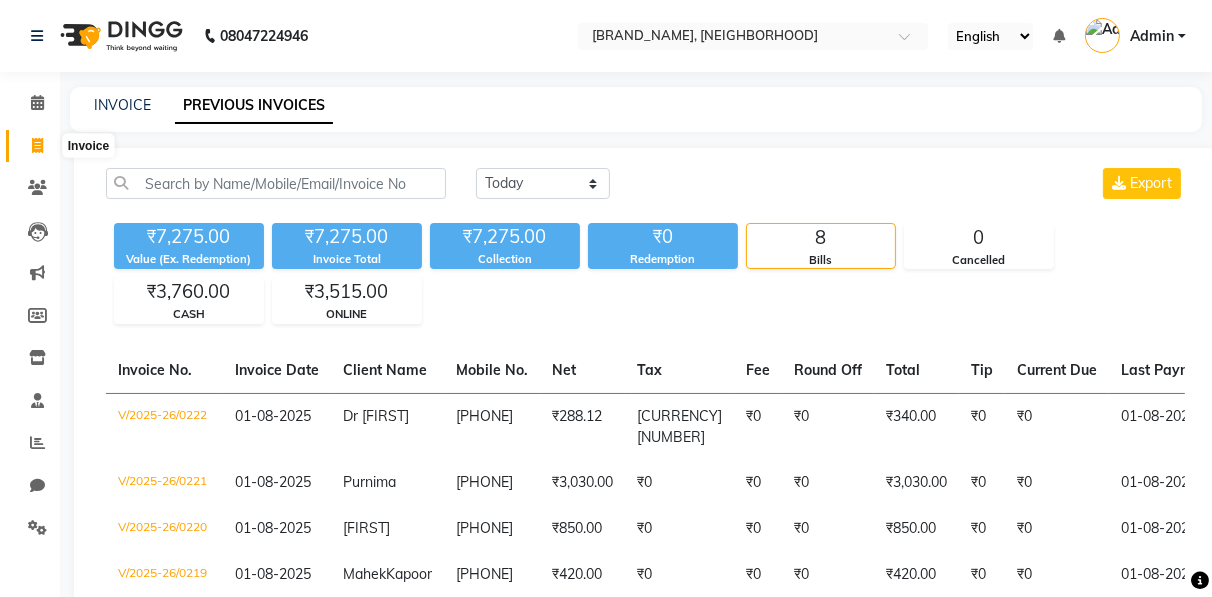 click 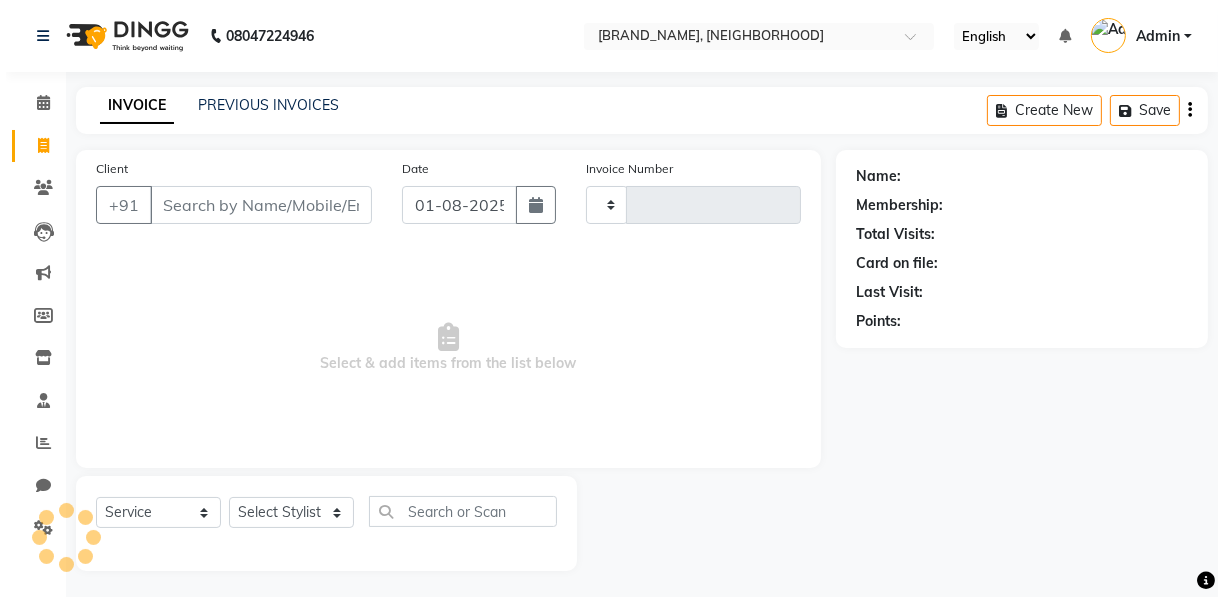 scroll, scrollTop: 3, scrollLeft: 0, axis: vertical 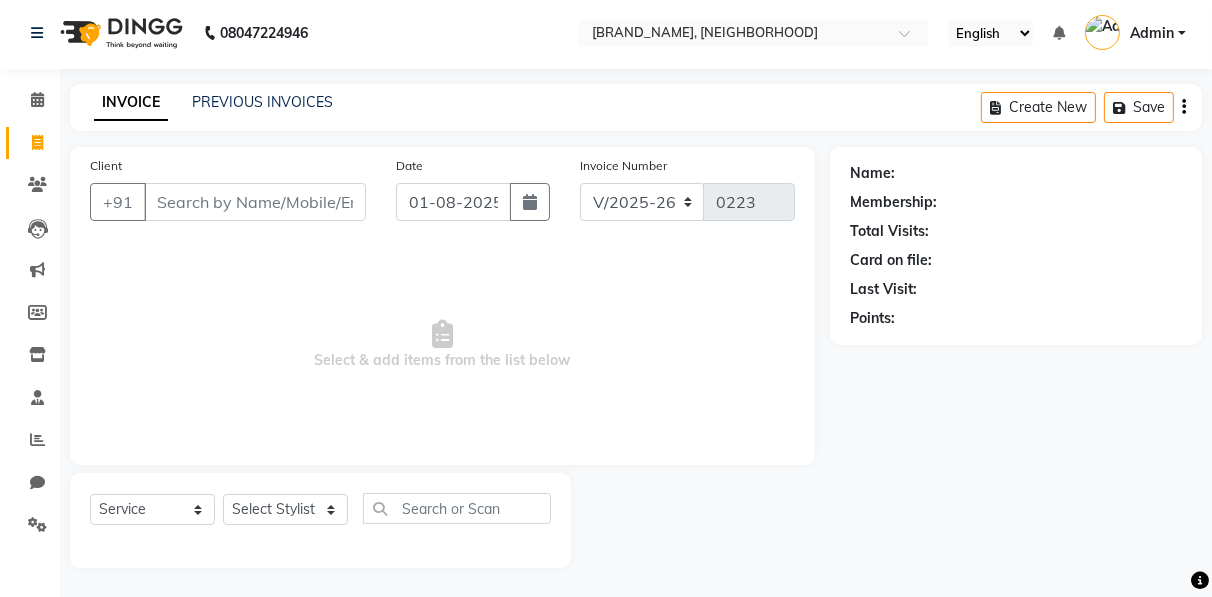 click on "Client" at bounding box center [255, 202] 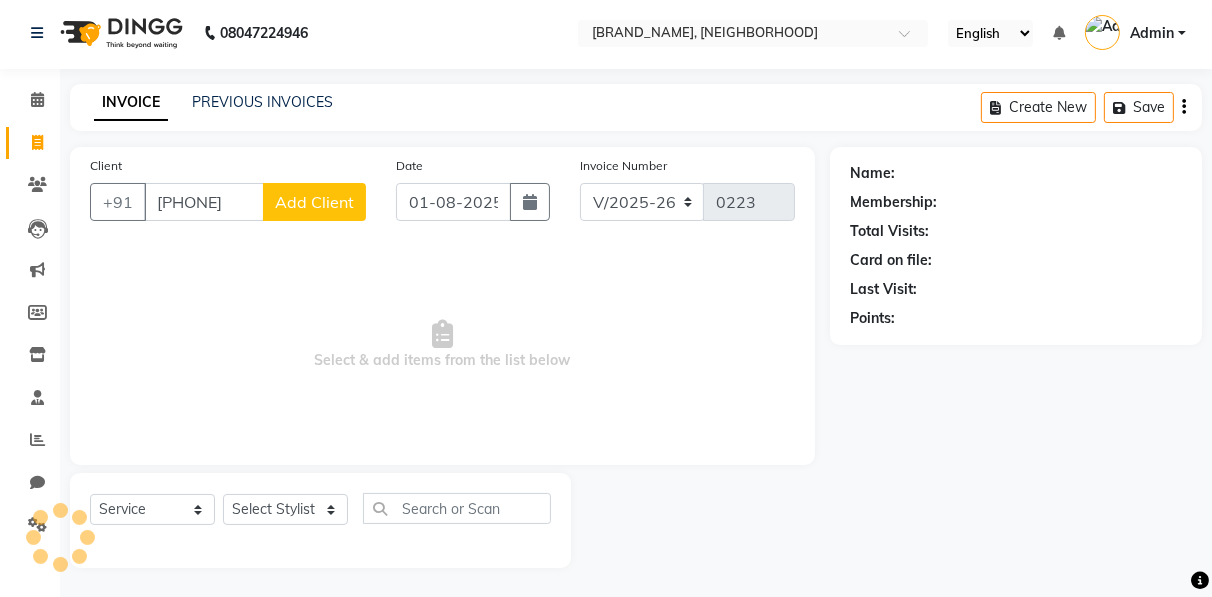 click on "Add Client" 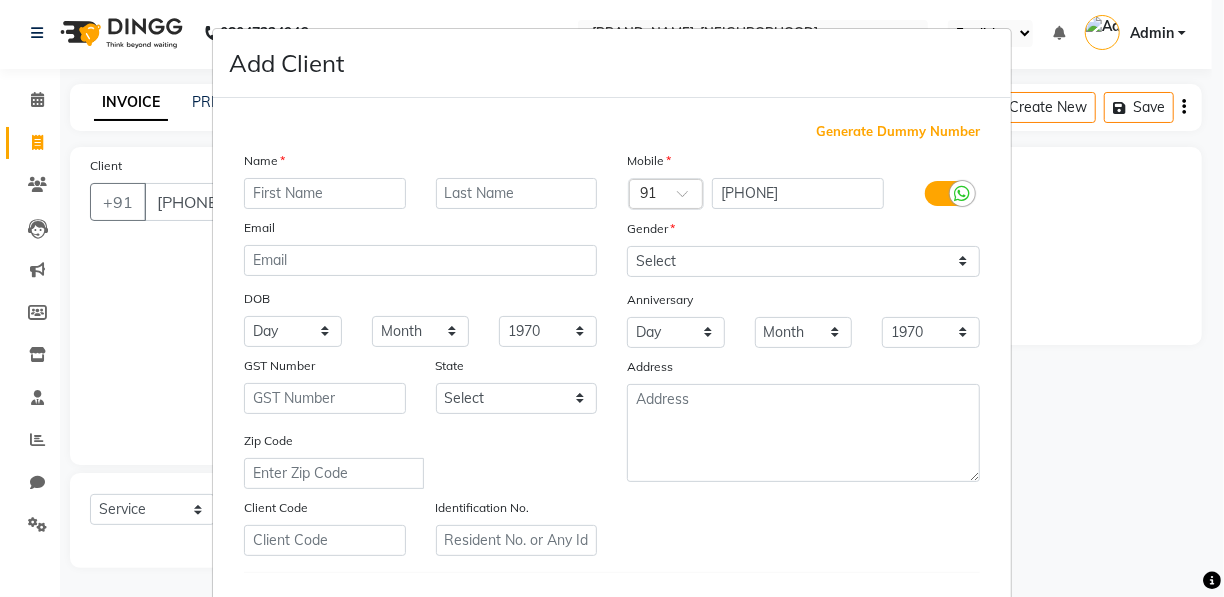 click at bounding box center [325, 193] 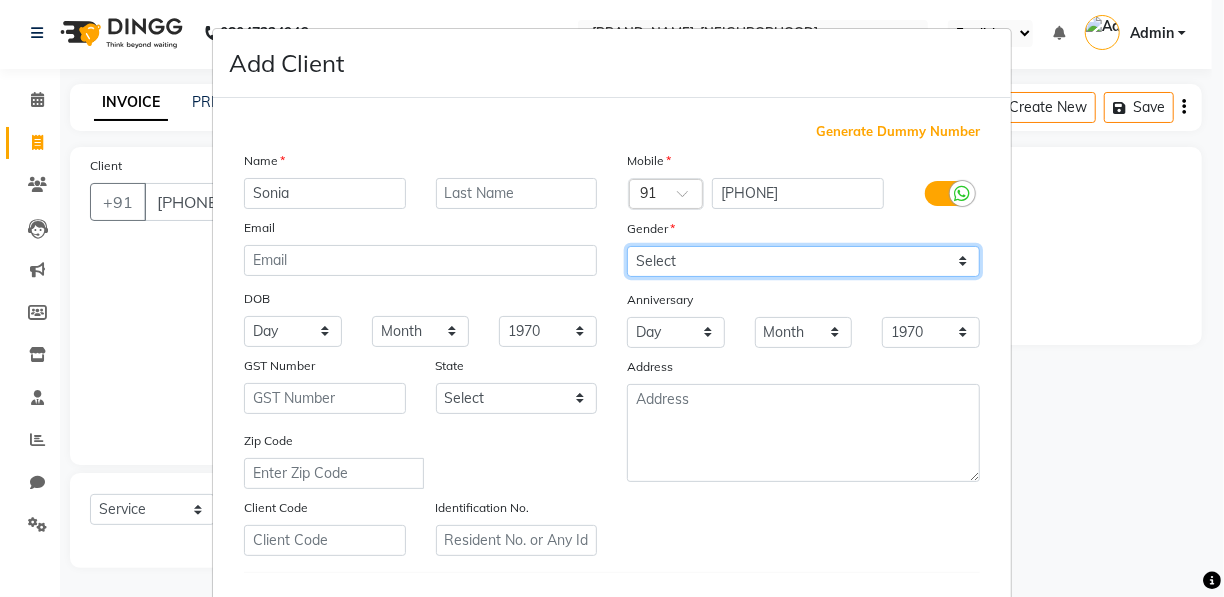 click on "Select Male Female Other Prefer Not To Say" at bounding box center (803, 261) 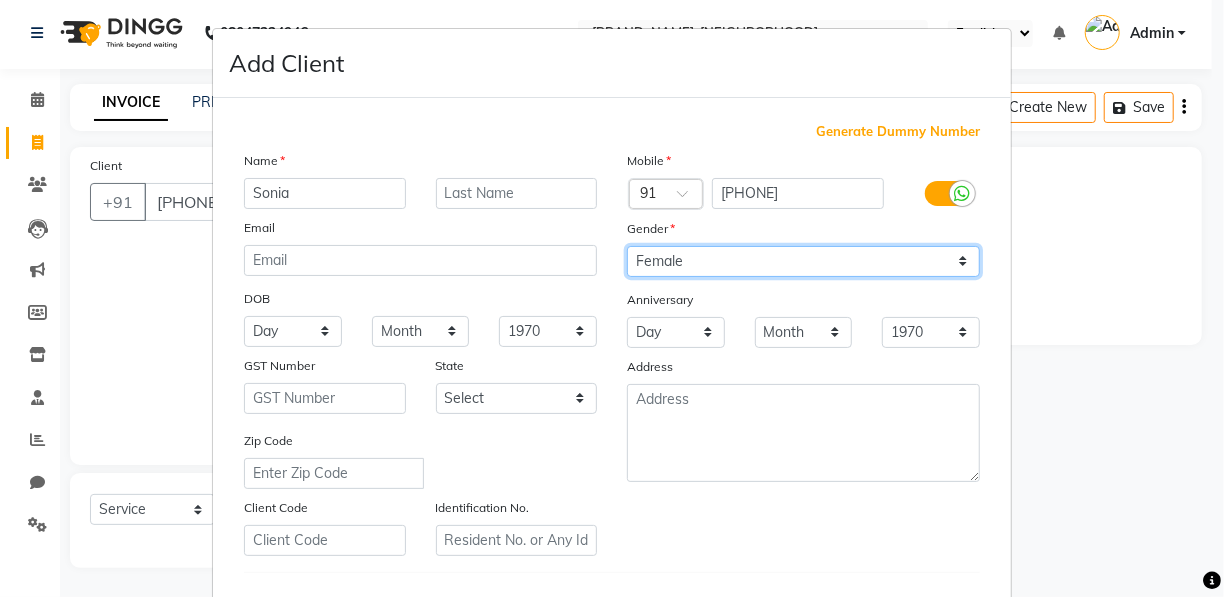 click on "Select Male Female Other Prefer Not To Say" at bounding box center [803, 261] 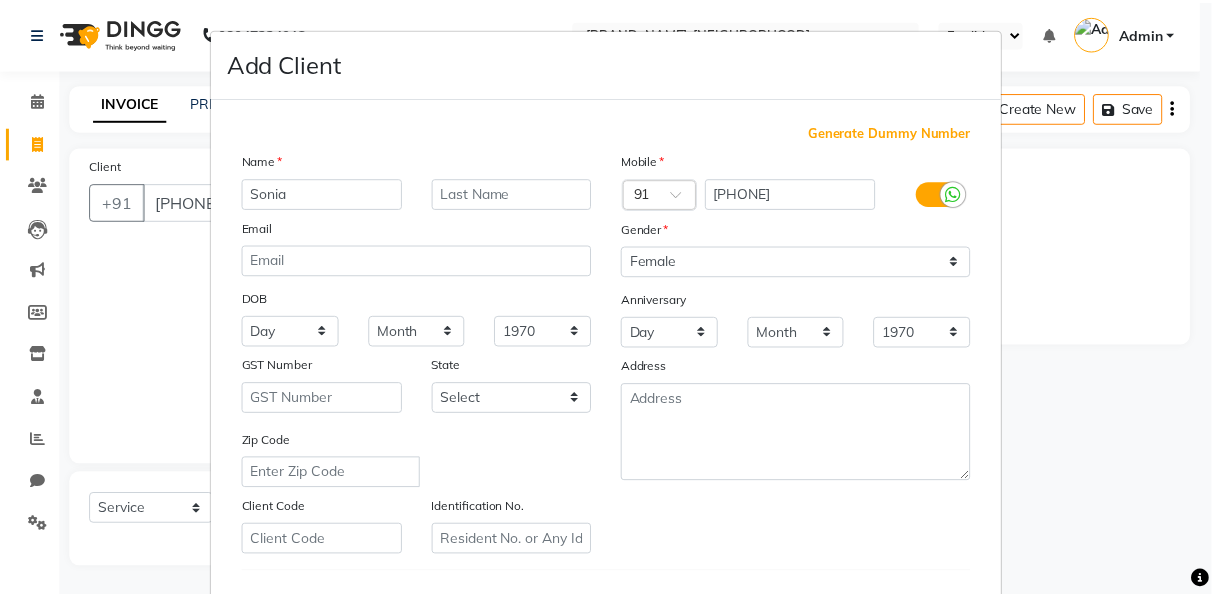 scroll, scrollTop: 321, scrollLeft: 0, axis: vertical 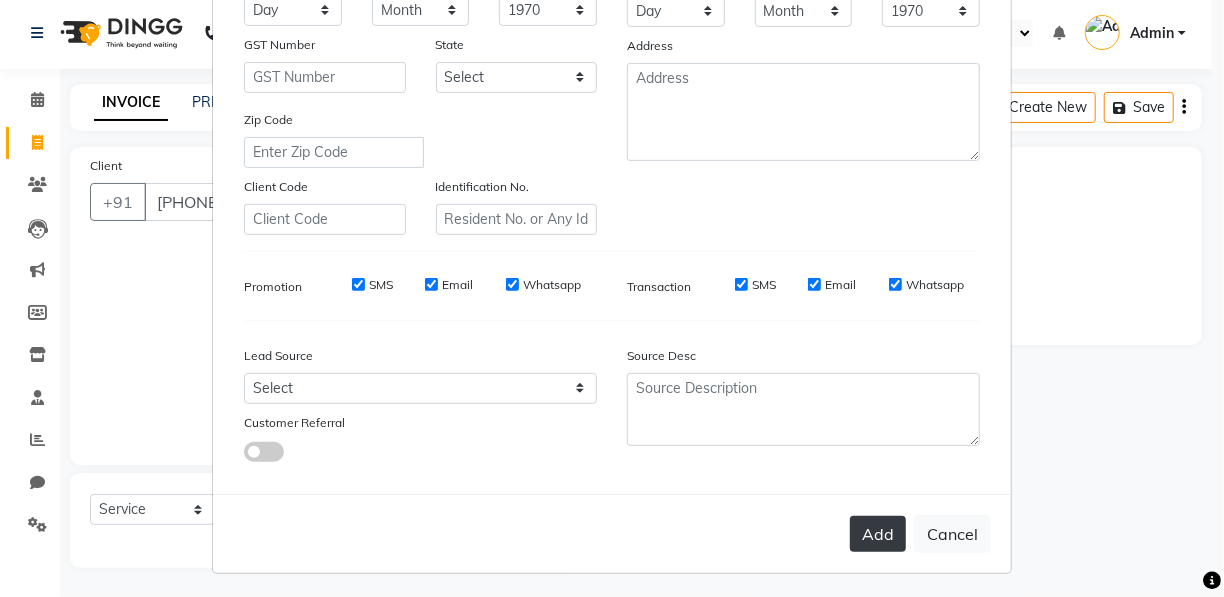 click on "Add" at bounding box center [878, 534] 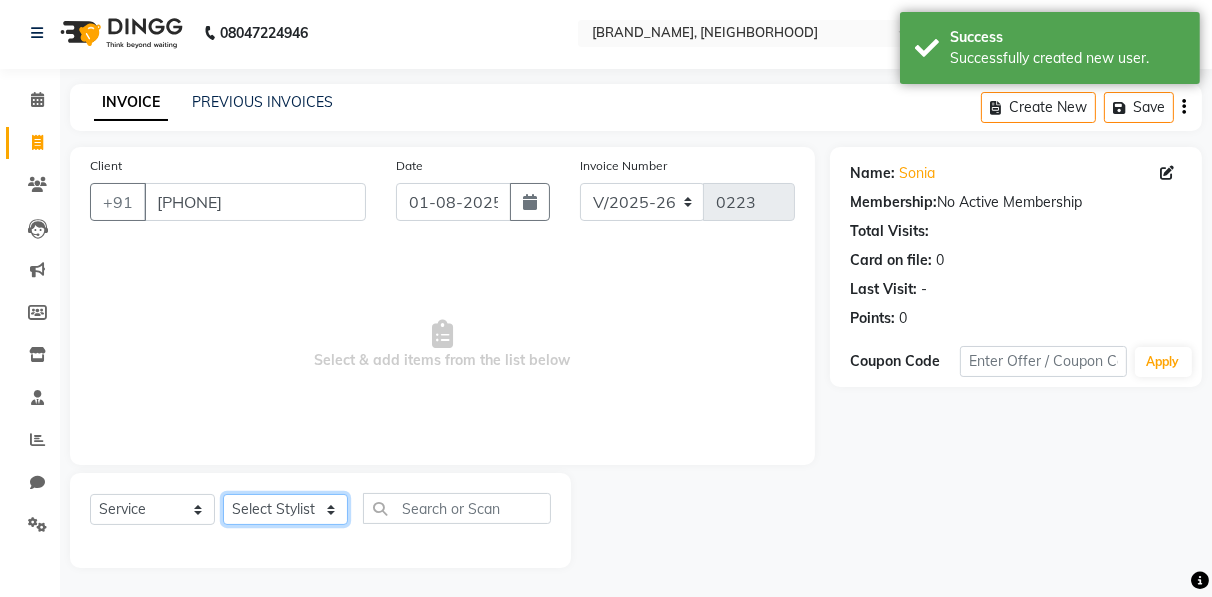 click on "Select Stylist [FIRST] [FIRST] [FIRST] [FIRST] [FIRST] [FIRST] [FIRST] [FIRST] [FIRST] [FIRST]  [FIRST]" 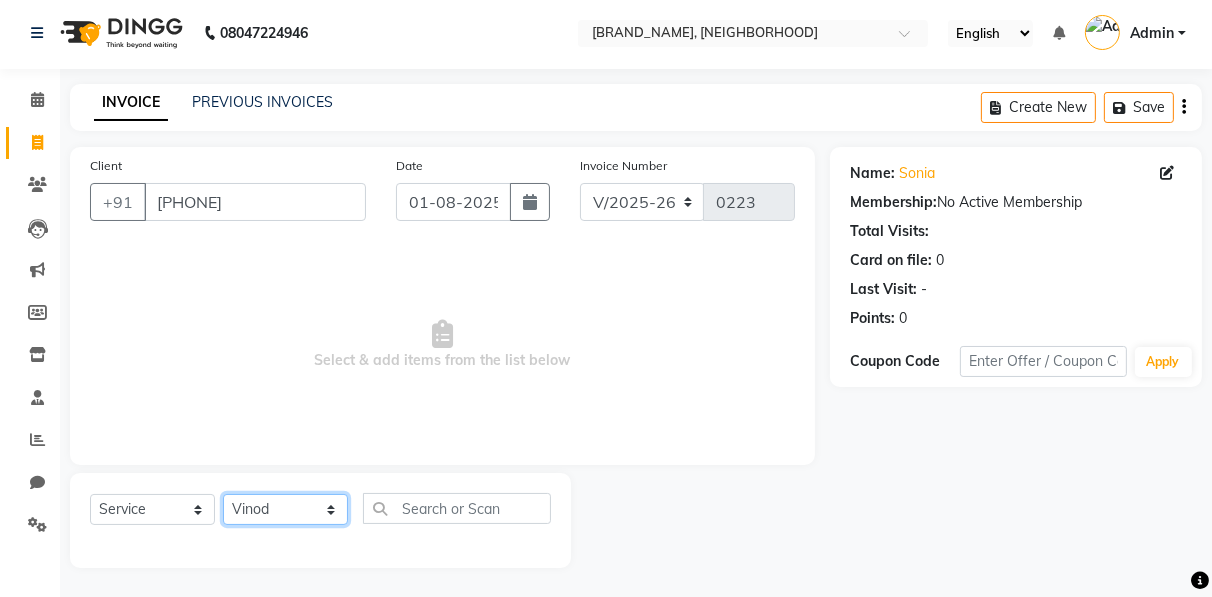 click on "Select Stylist [FIRST] [FIRST] [FIRST] [FIRST] [FIRST] [FIRST] [FIRST] [FIRST] [FIRST] [FIRST]  [FIRST]" 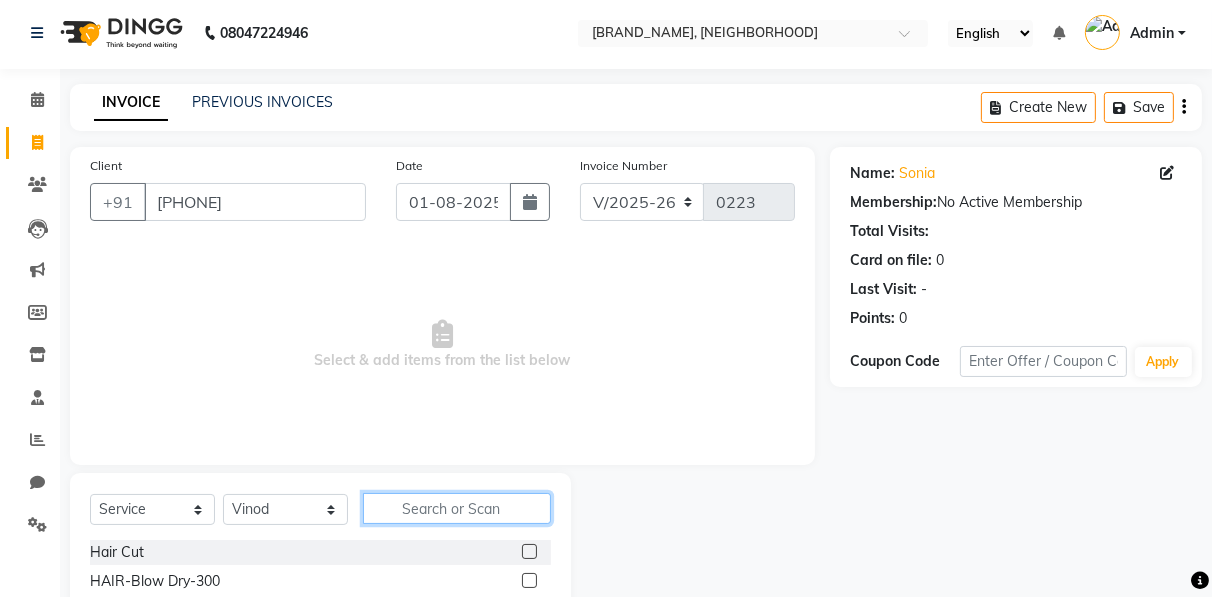 click 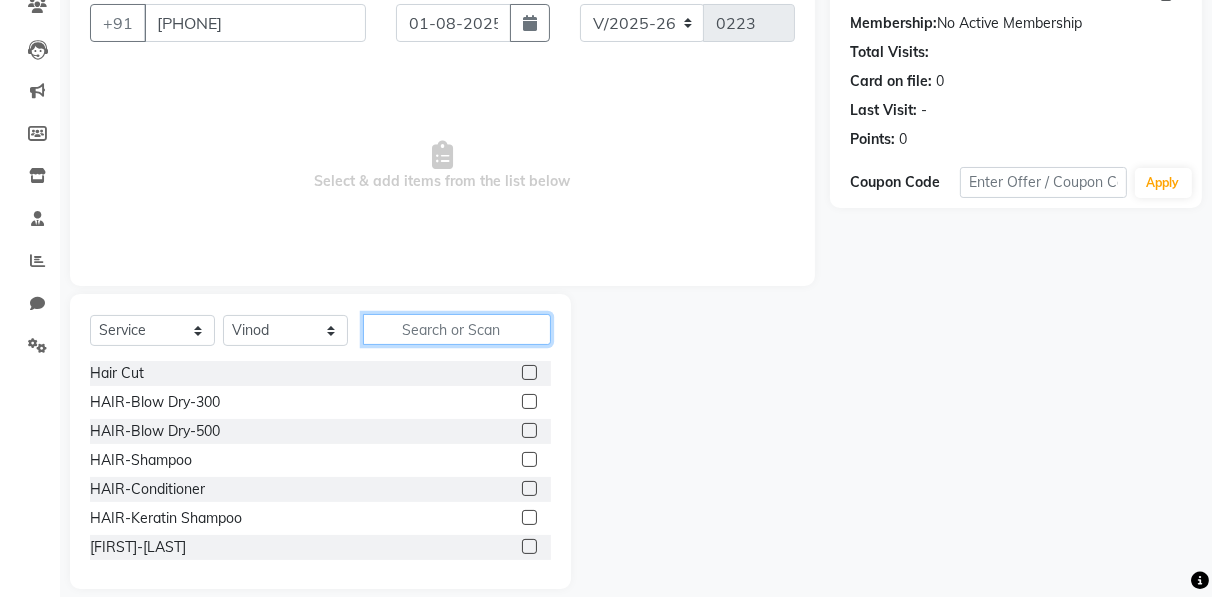 scroll, scrollTop: 202, scrollLeft: 0, axis: vertical 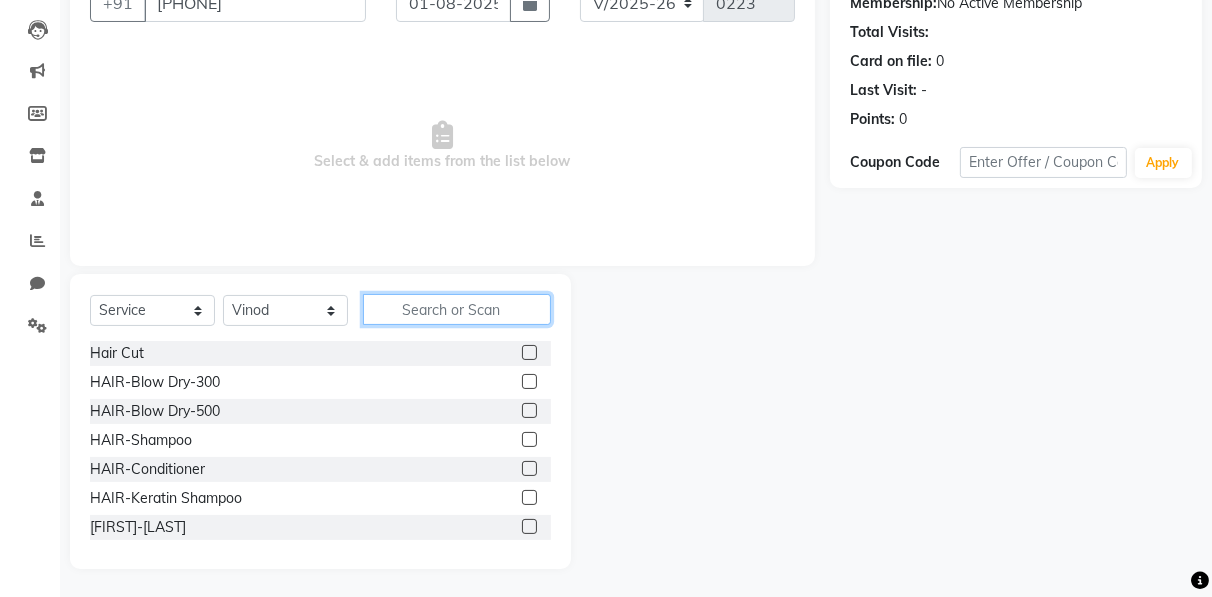 click 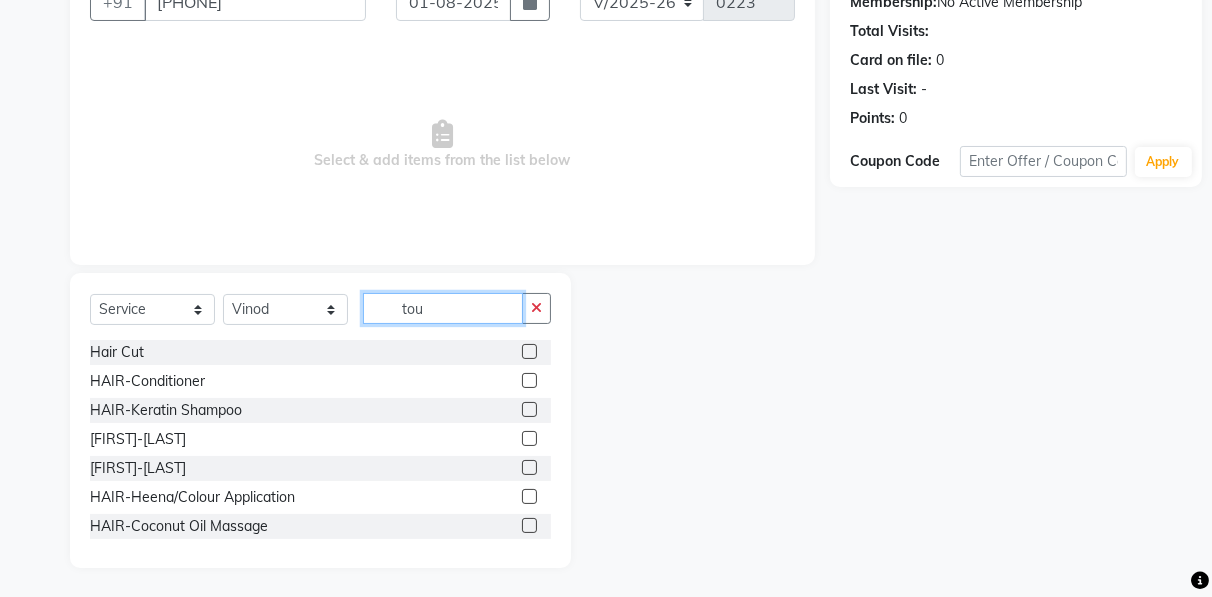 scroll, scrollTop: 0, scrollLeft: 0, axis: both 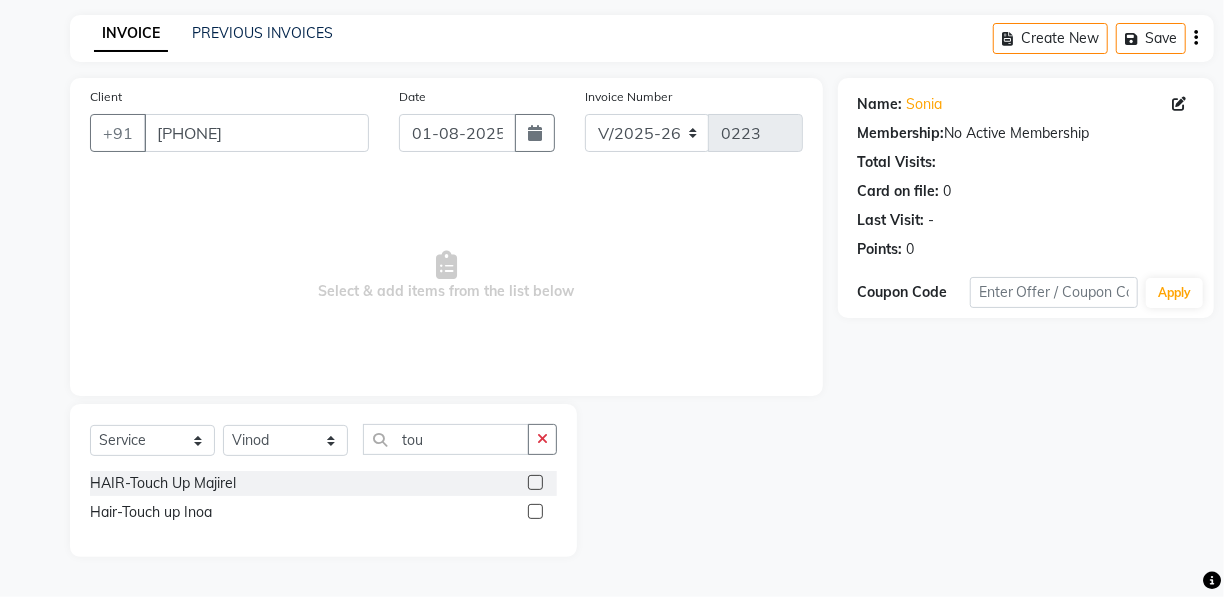 click 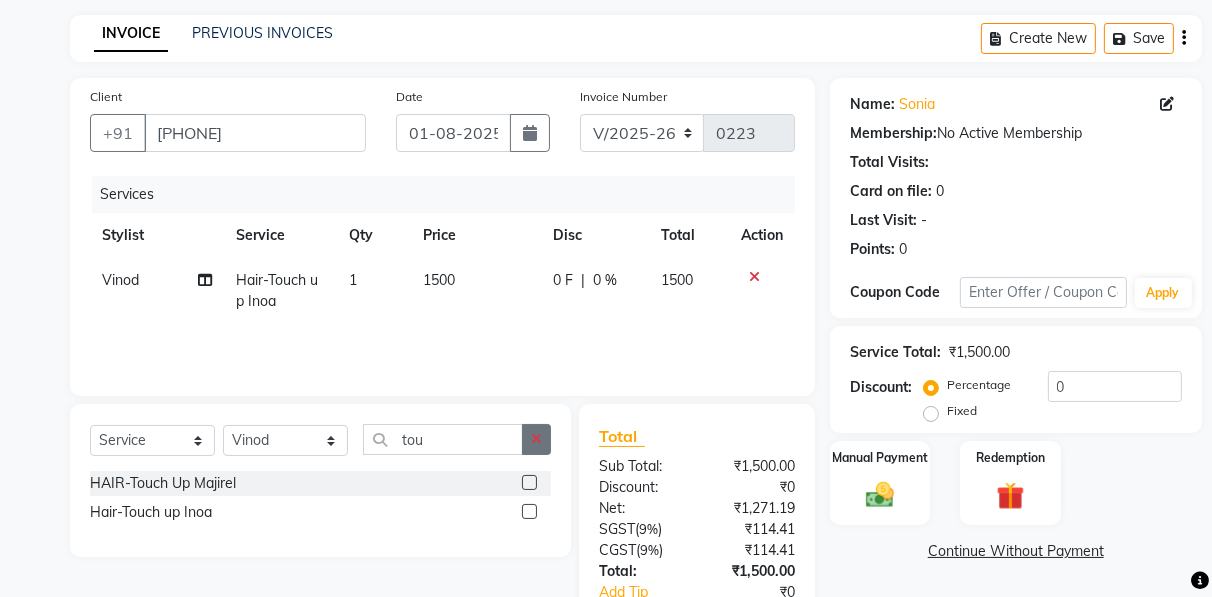 click 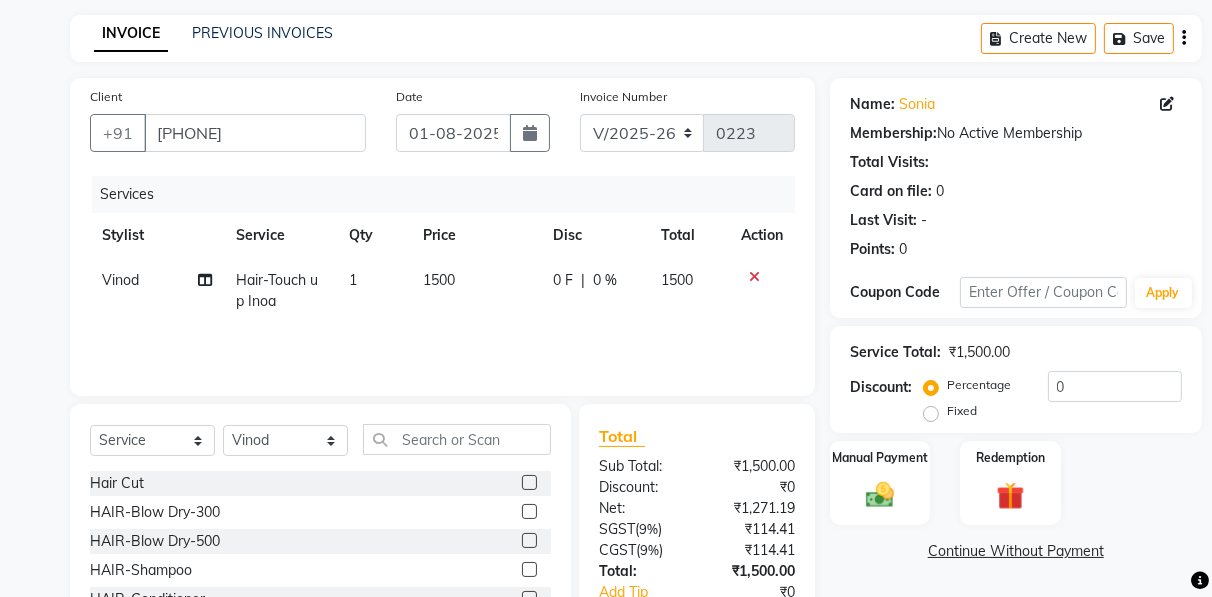 click 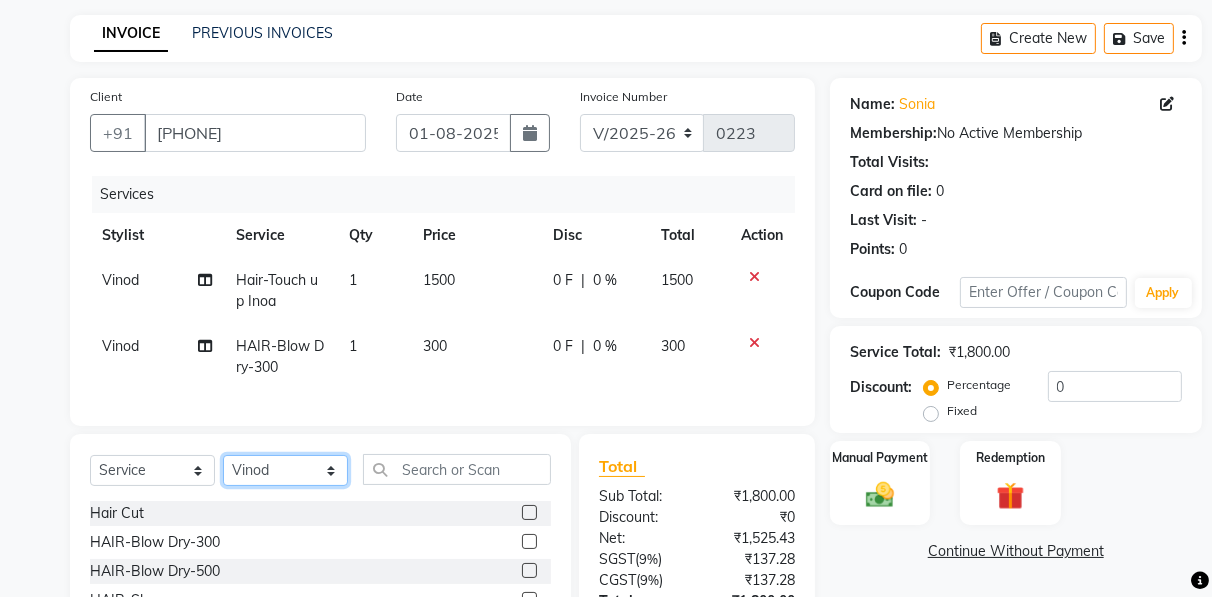 click on "Select Stylist [FIRST] [FIRST] [FIRST] [FIRST] [FIRST] [FIRST] [FIRST] [FIRST] [FIRST] [FIRST]  [FIRST]" 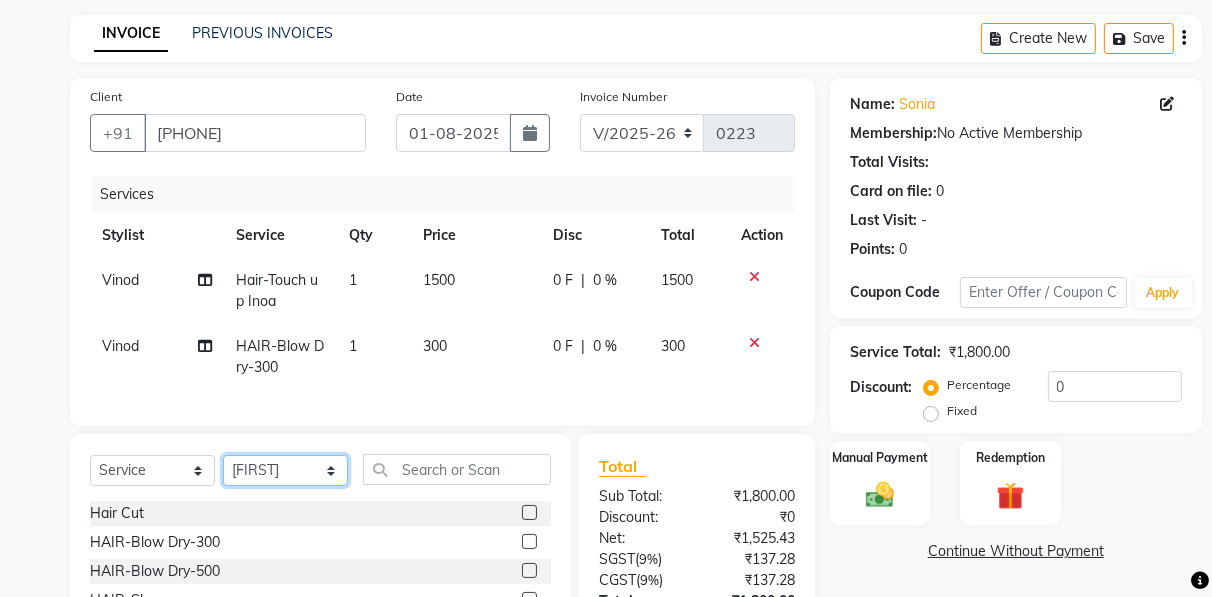 click on "Select Stylist [FIRST] [FIRST] [FIRST] [FIRST] [FIRST] [FIRST] [FIRST] [FIRST] [FIRST] [FIRST]  [FIRST]" 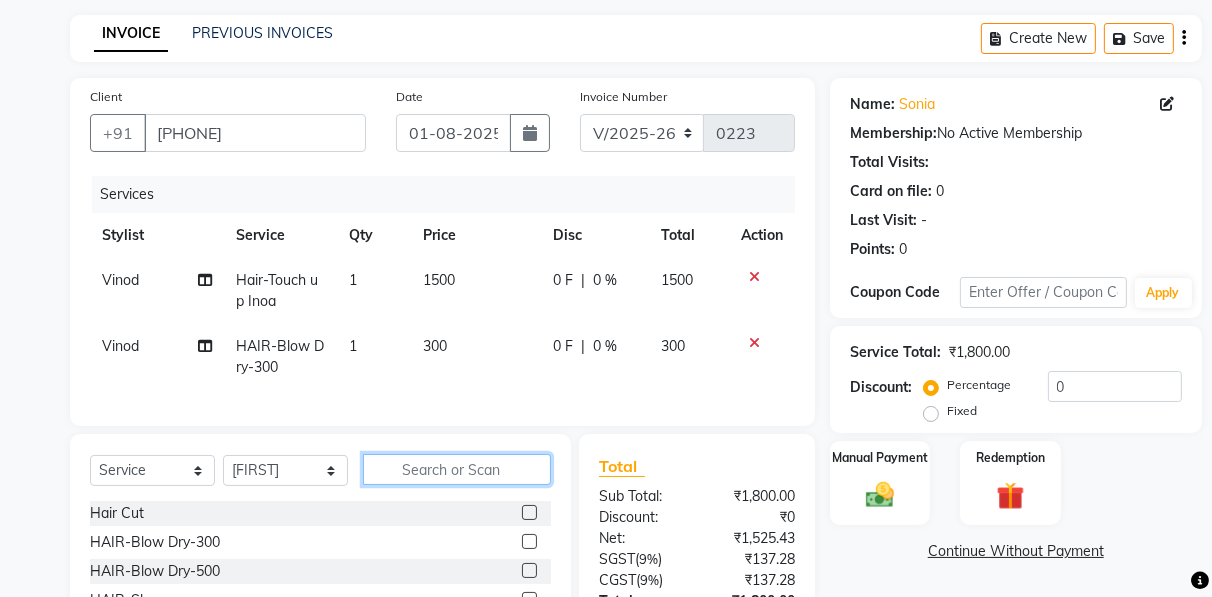 click 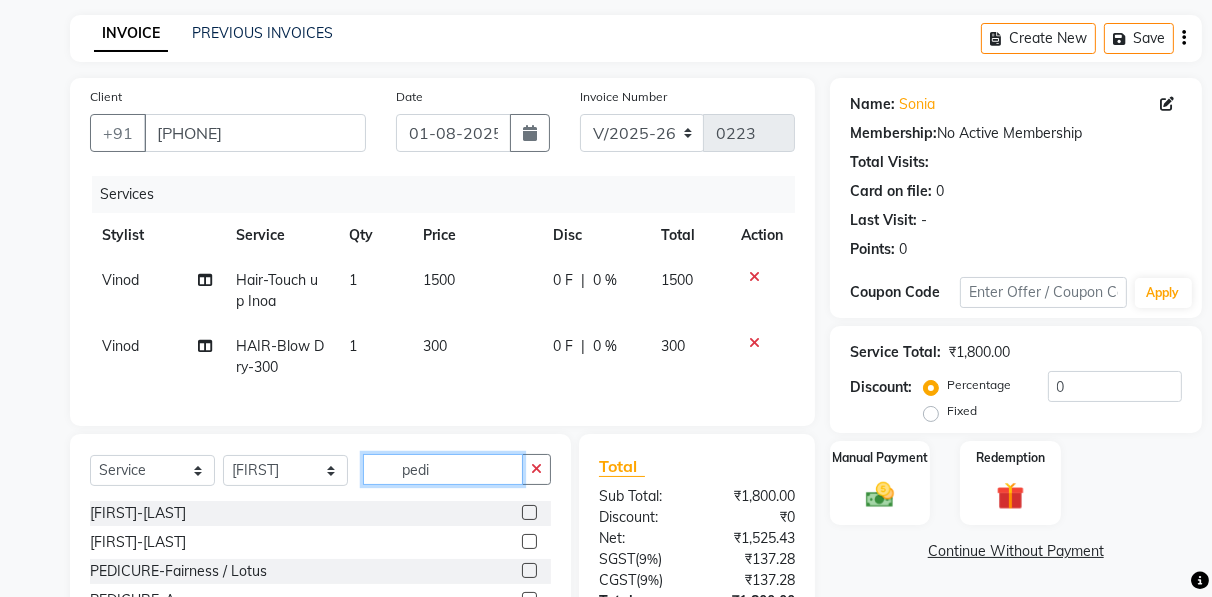 scroll, scrollTop: 173, scrollLeft: 0, axis: vertical 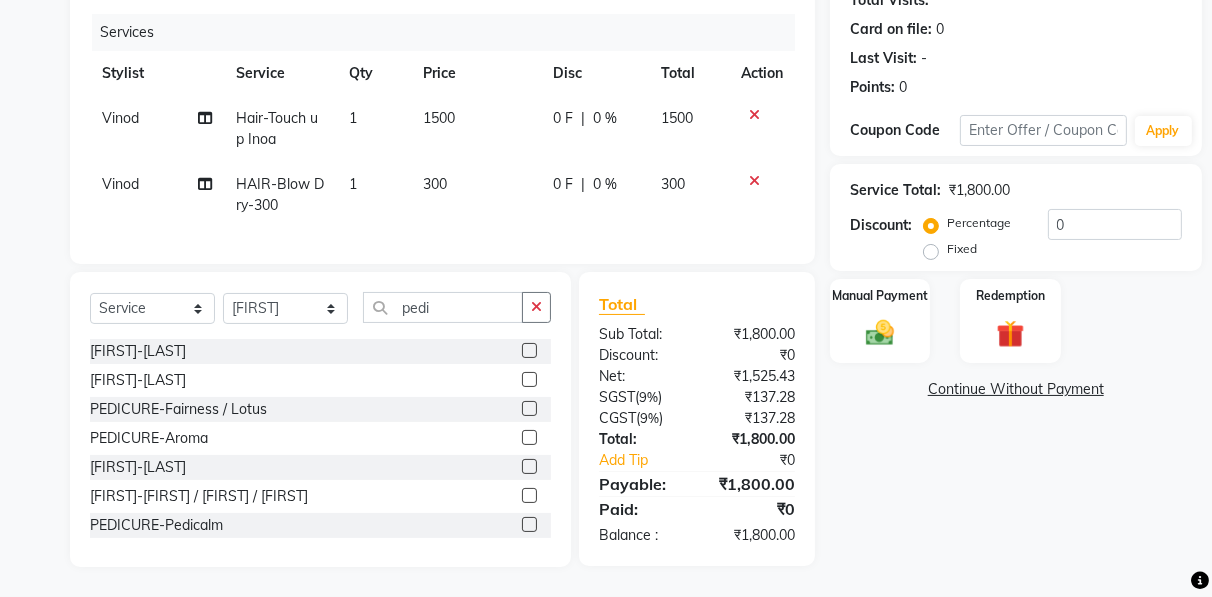 click 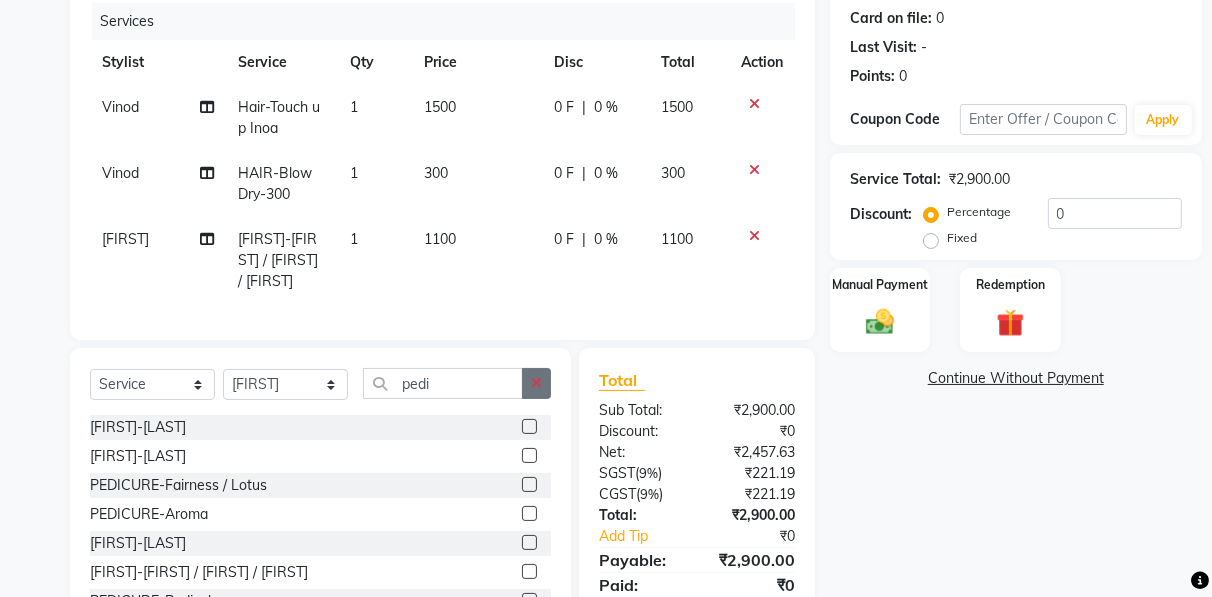 click 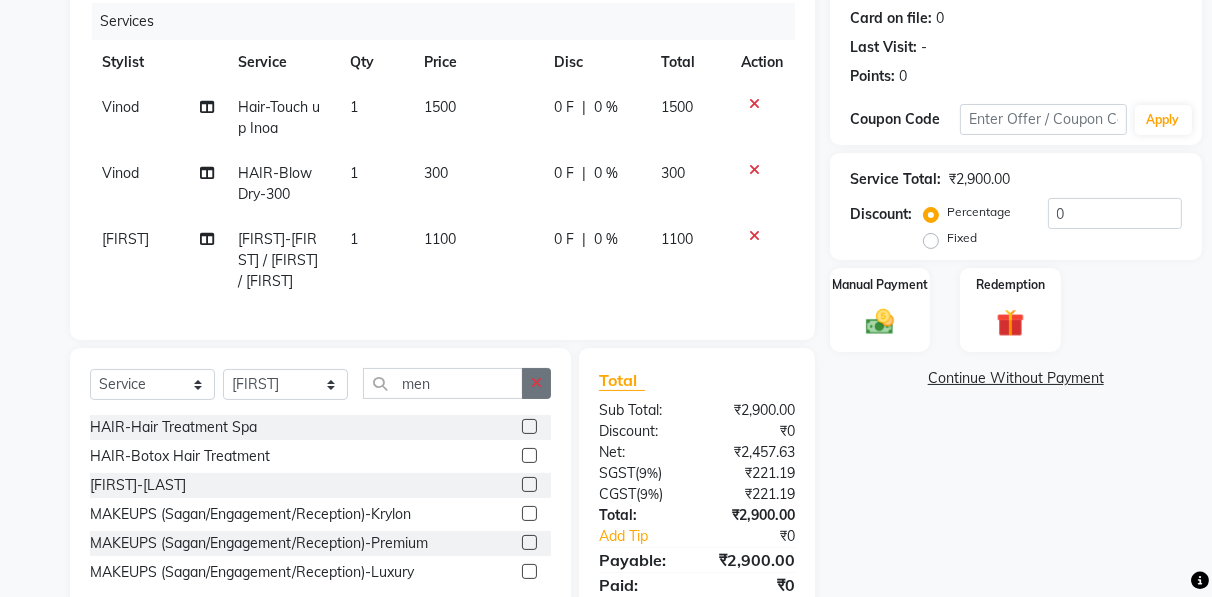 click 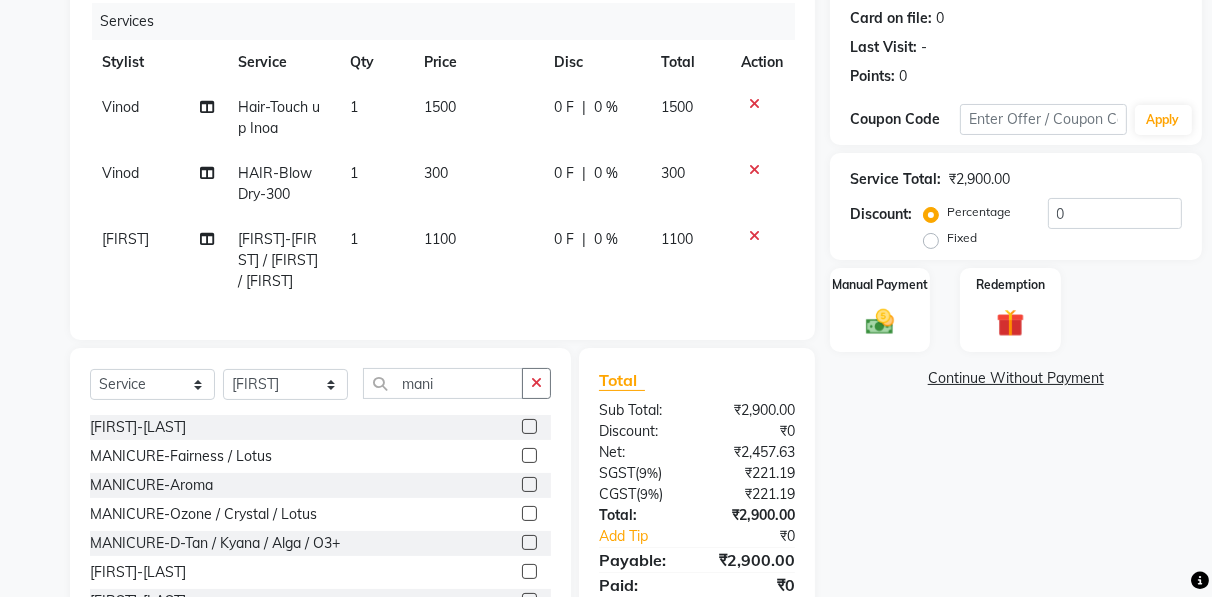 click 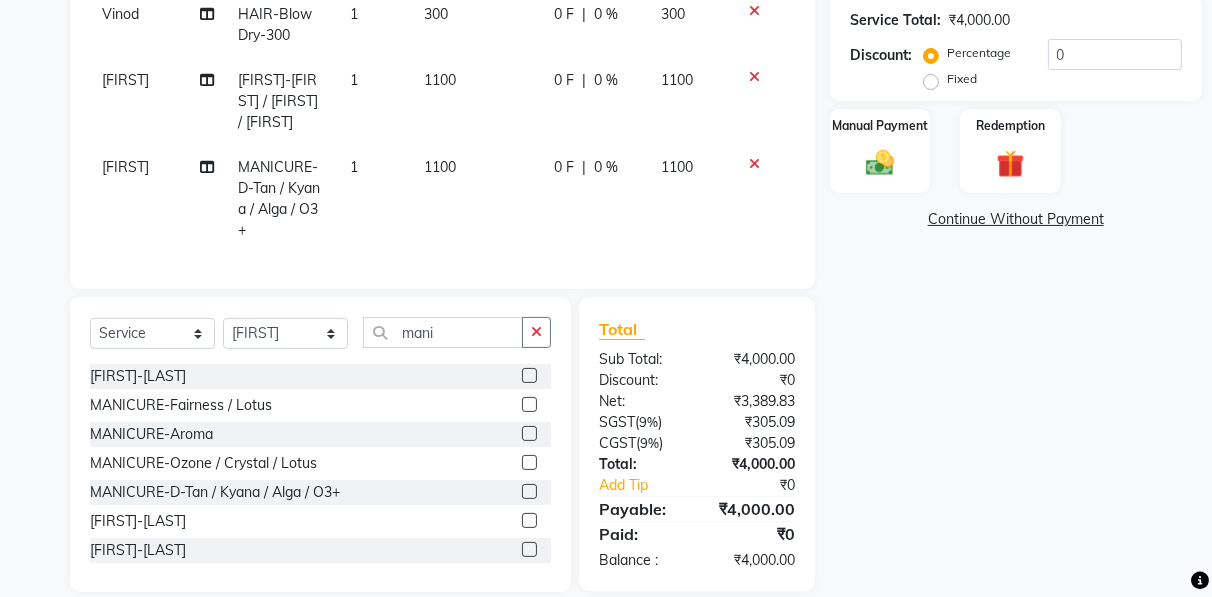 scroll, scrollTop: 368, scrollLeft: 0, axis: vertical 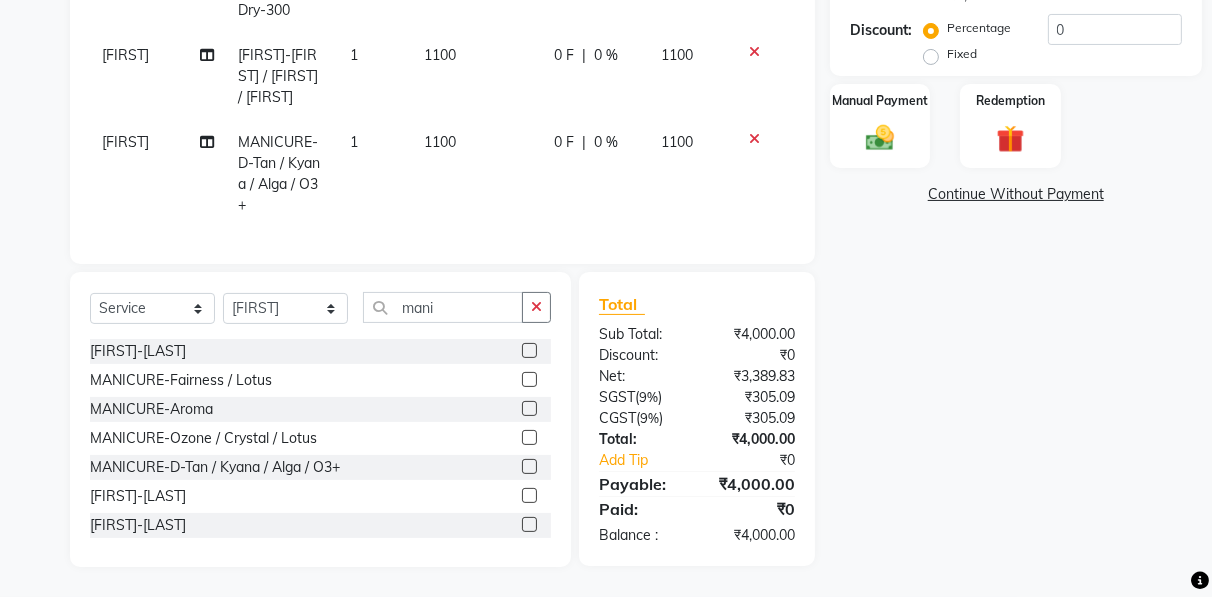 click 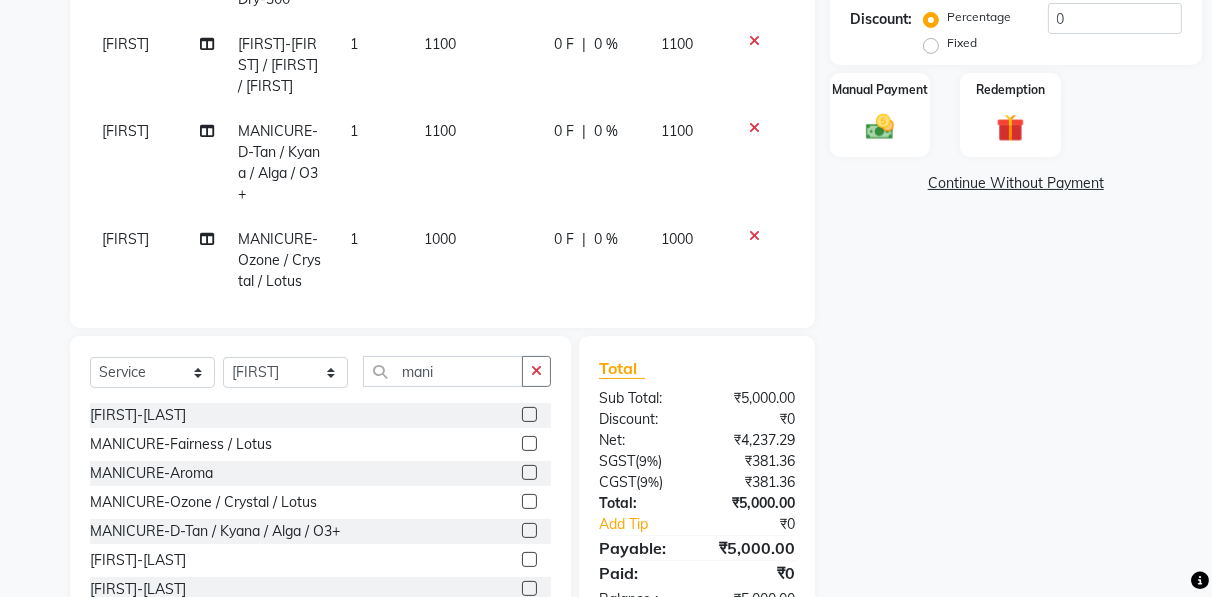 click 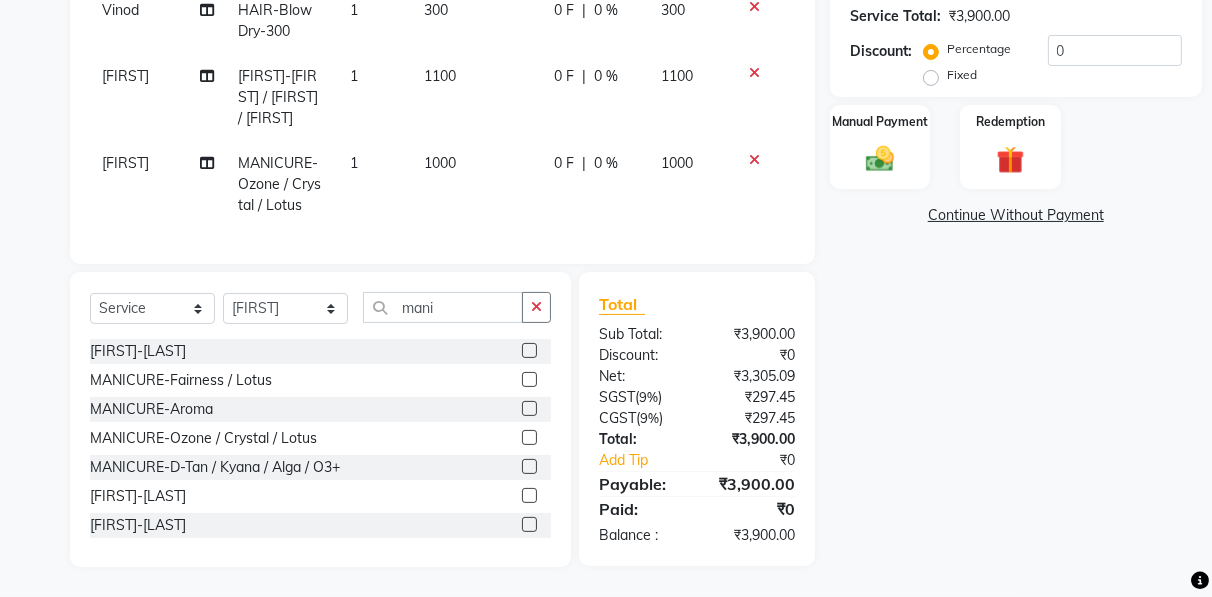 scroll, scrollTop: 347, scrollLeft: 0, axis: vertical 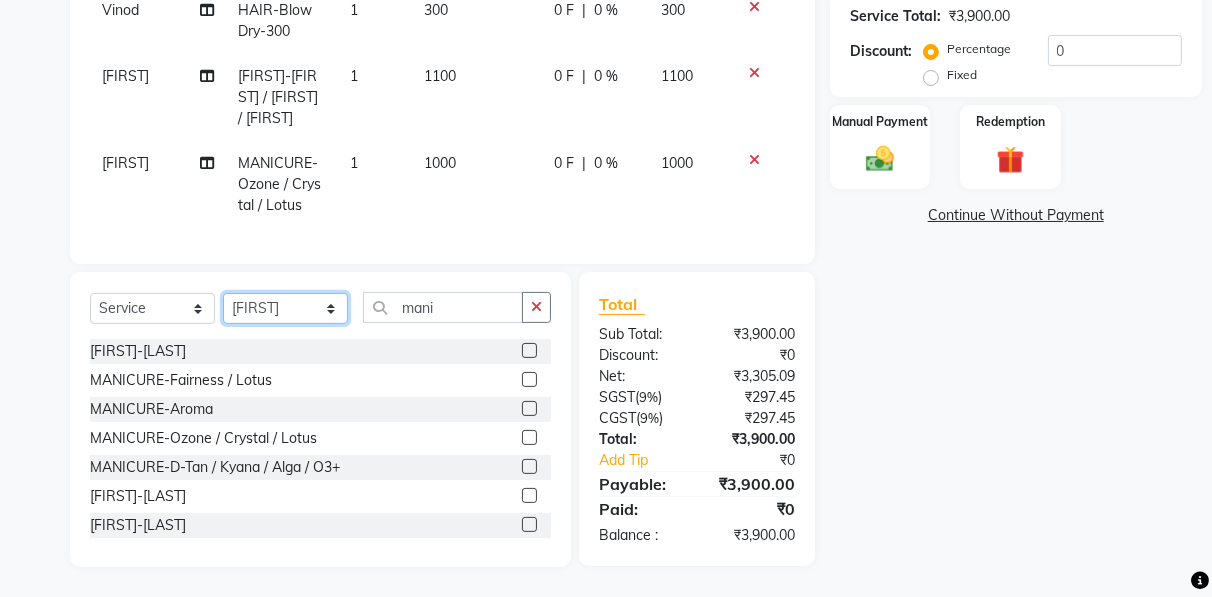 click on "Select Stylist [FIRST] [FIRST] [FIRST] [FIRST] [FIRST] [FIRST] [FIRST] [FIRST] [FIRST] [FIRST]  [FIRST]" 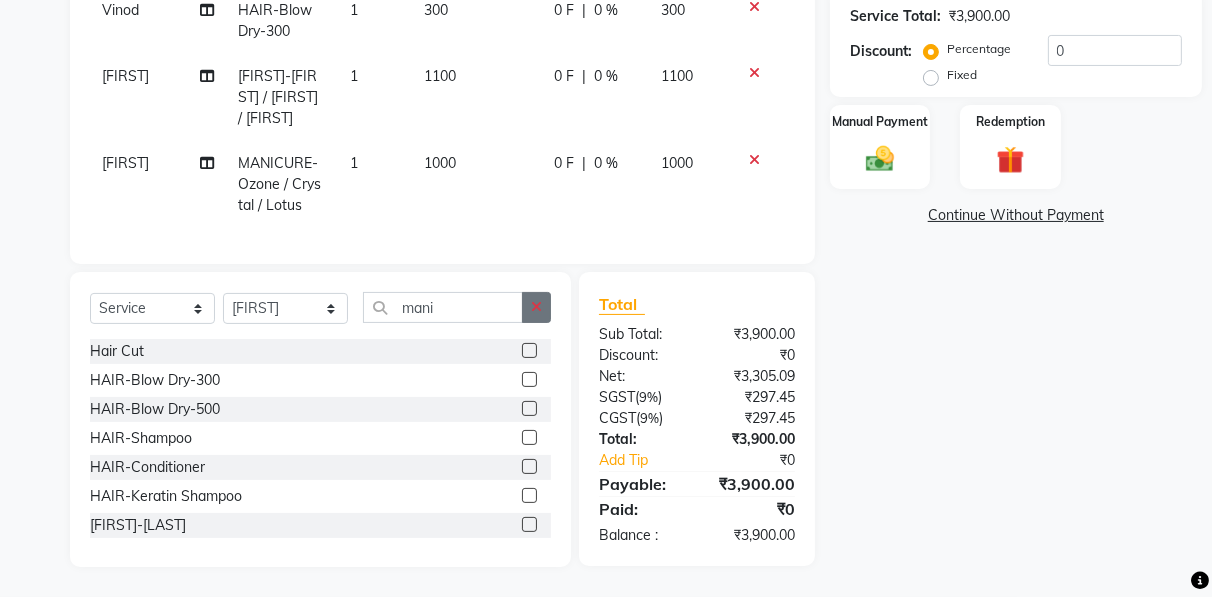 click 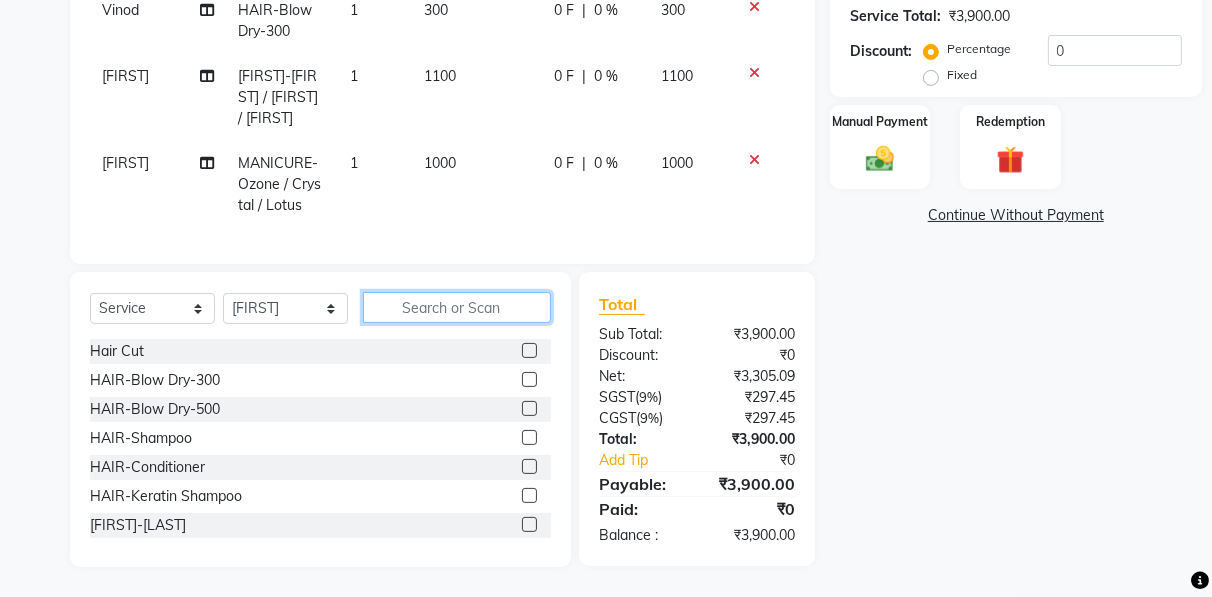 click 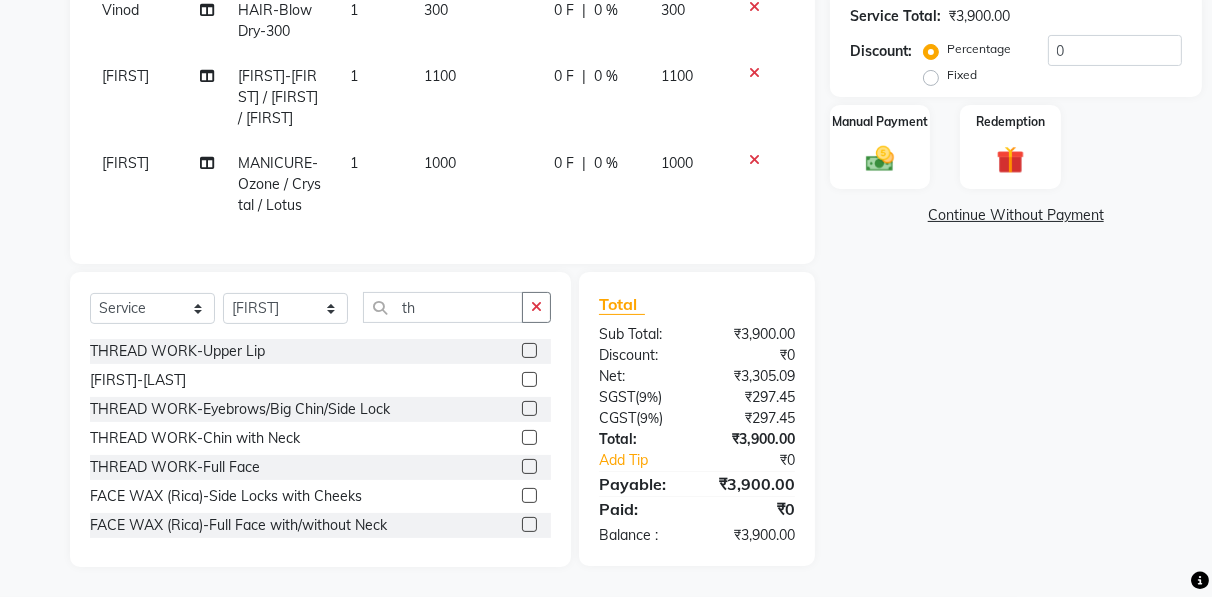 click 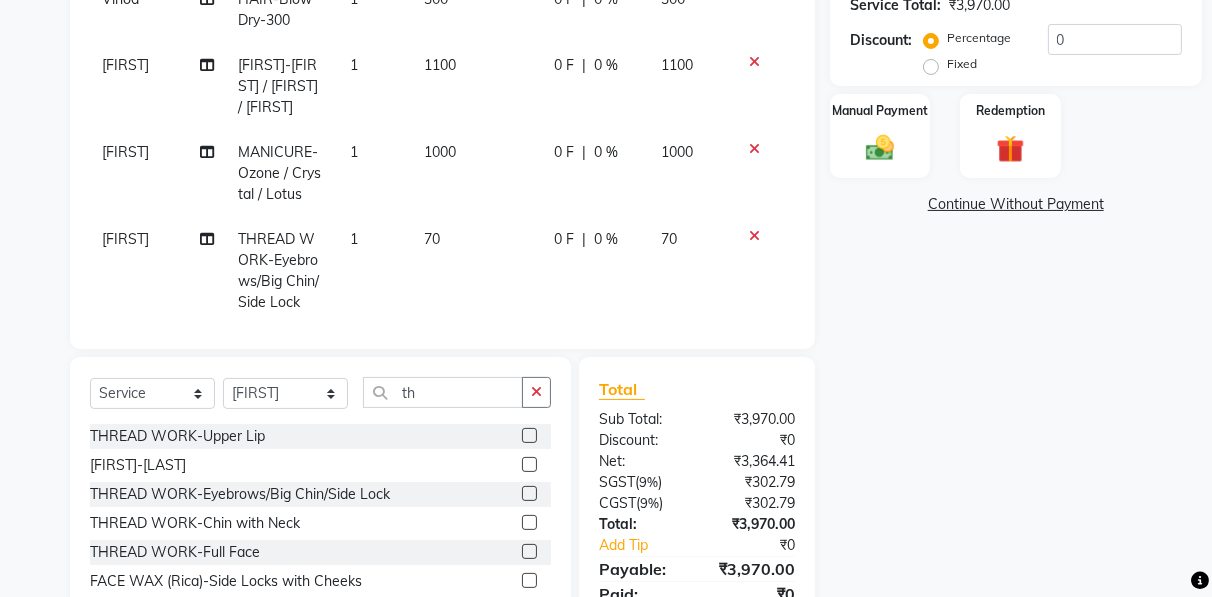 scroll, scrollTop: 0, scrollLeft: 0, axis: both 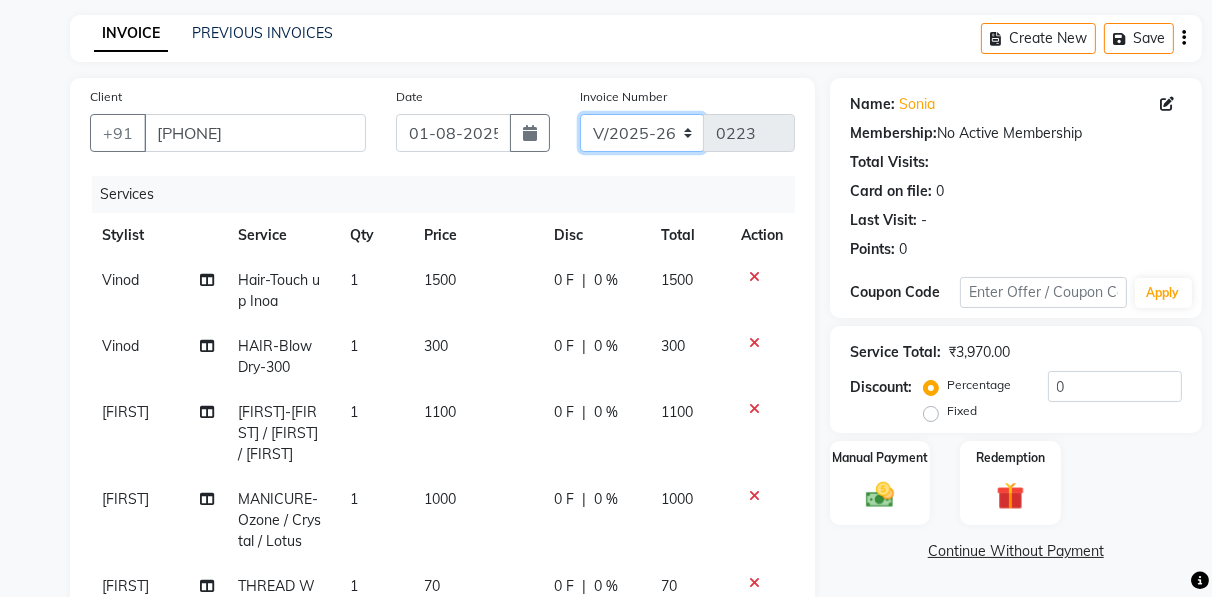 click on "[DOCUMENT_ID]" 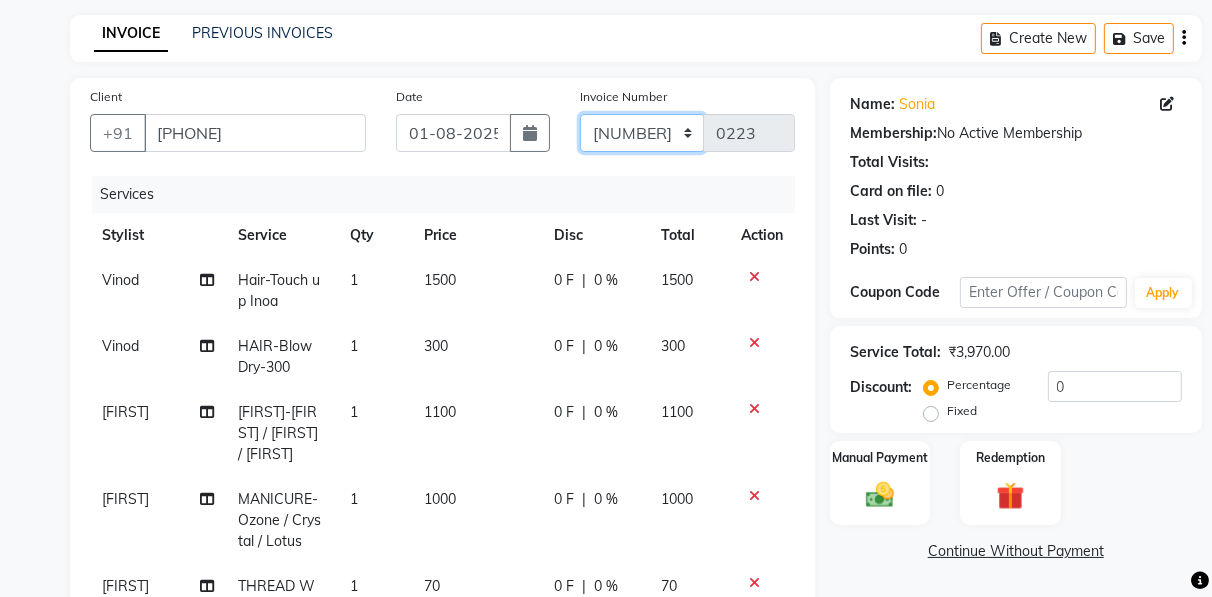 click on "[DOCUMENT_ID]" 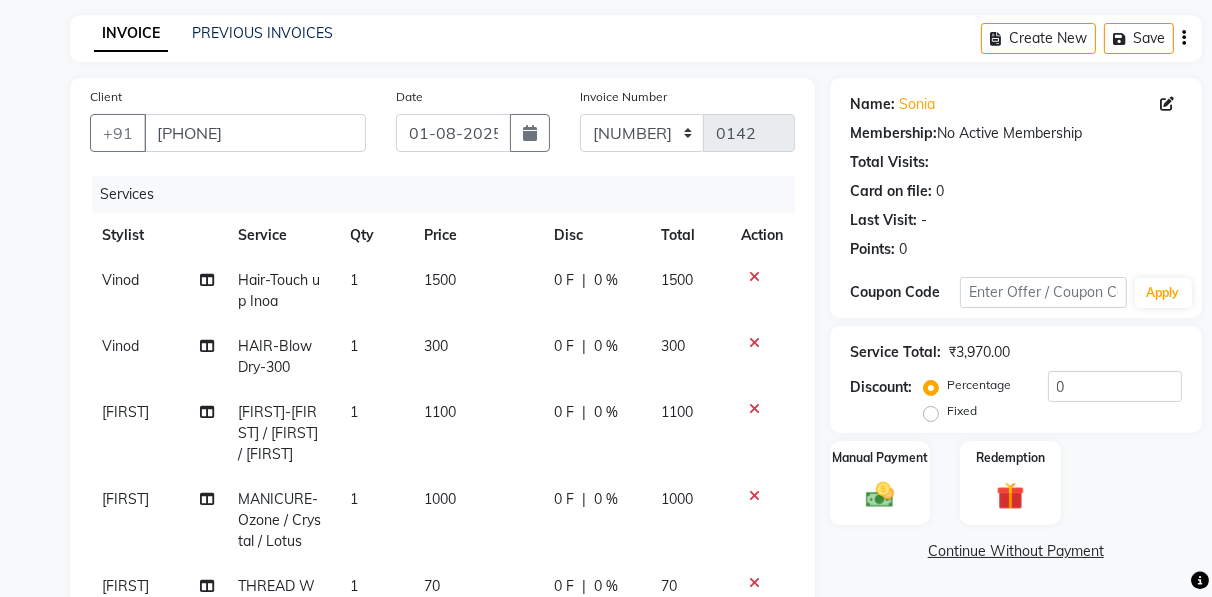 click 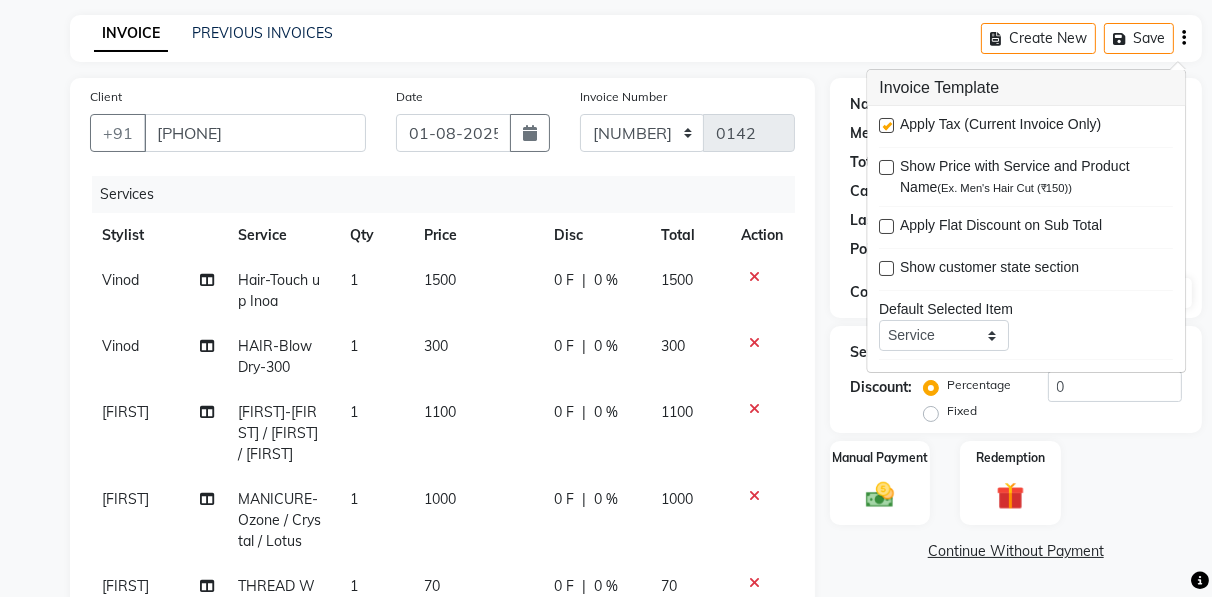 click on "Apply Tax (Current Invoice Only)" at bounding box center [1026, 126] 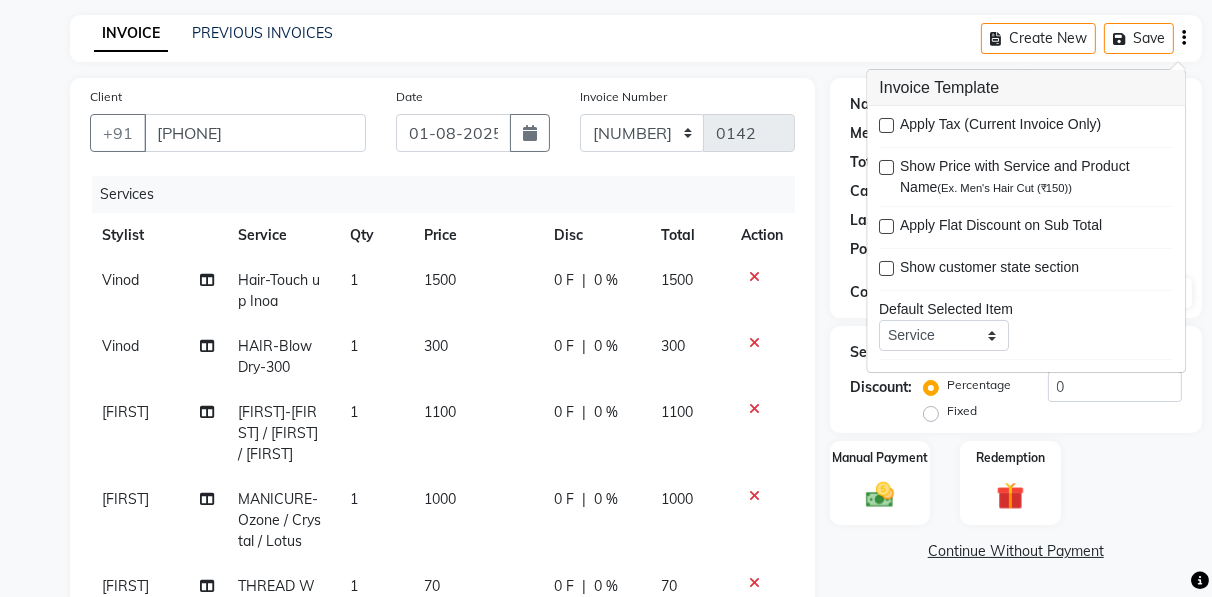 scroll, scrollTop: 431, scrollLeft: 0, axis: vertical 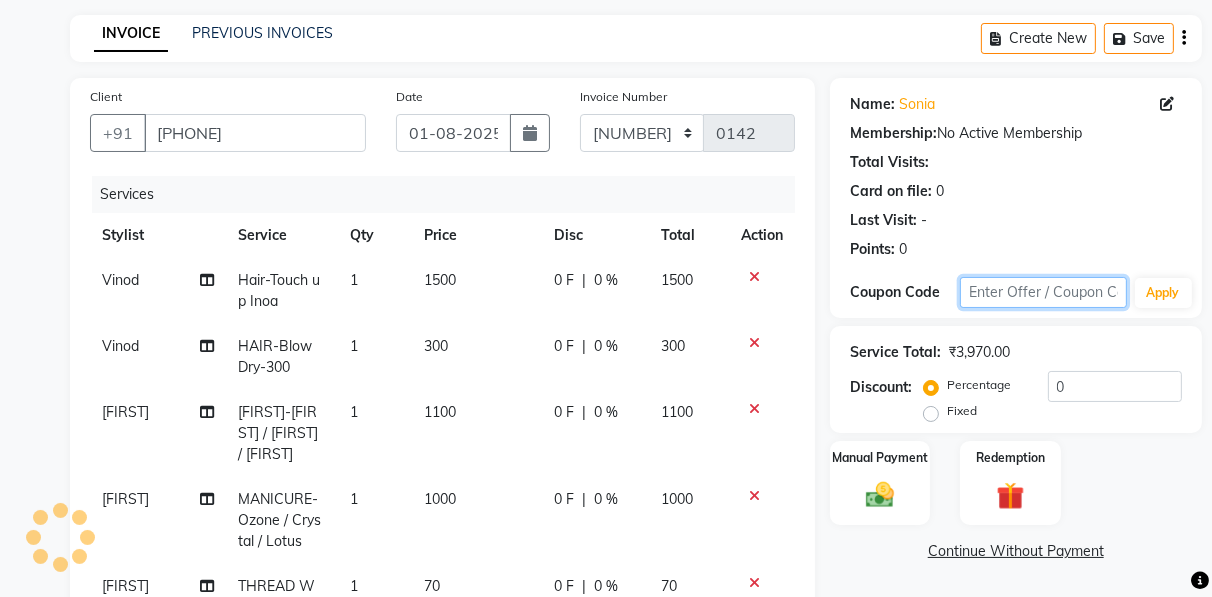 click 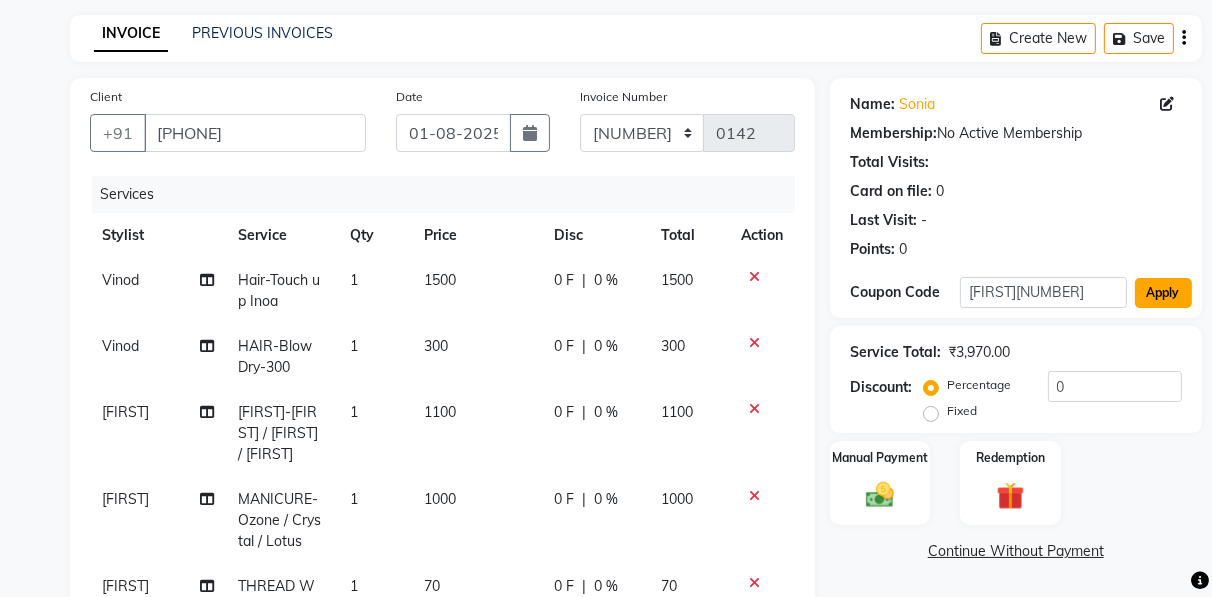 click on "Apply" 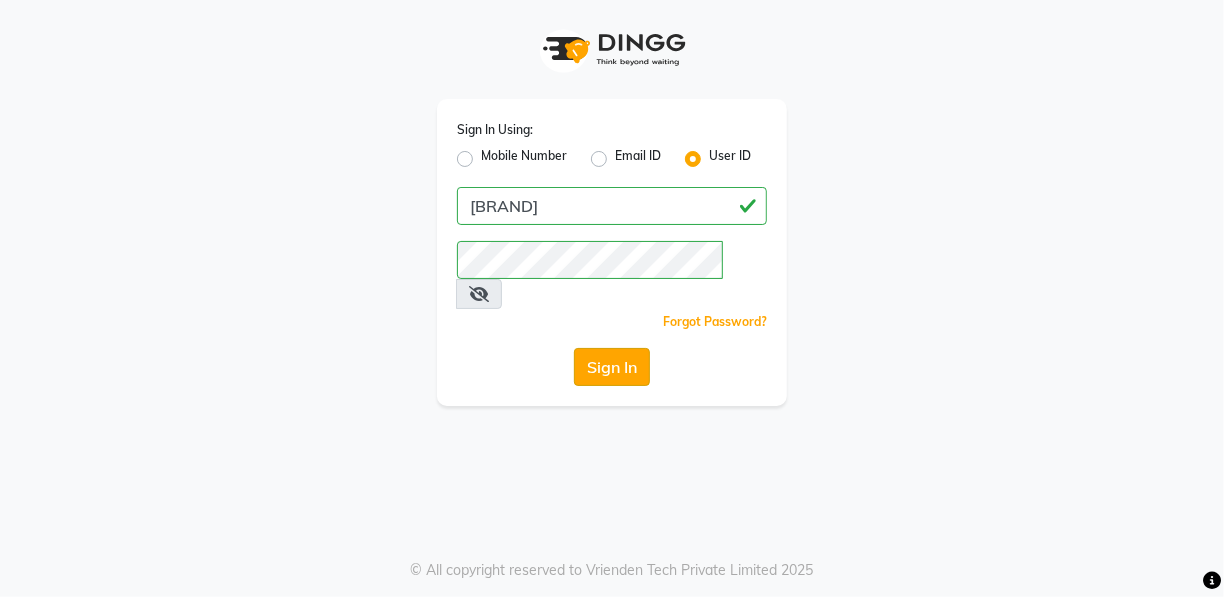 click on "Sign In" 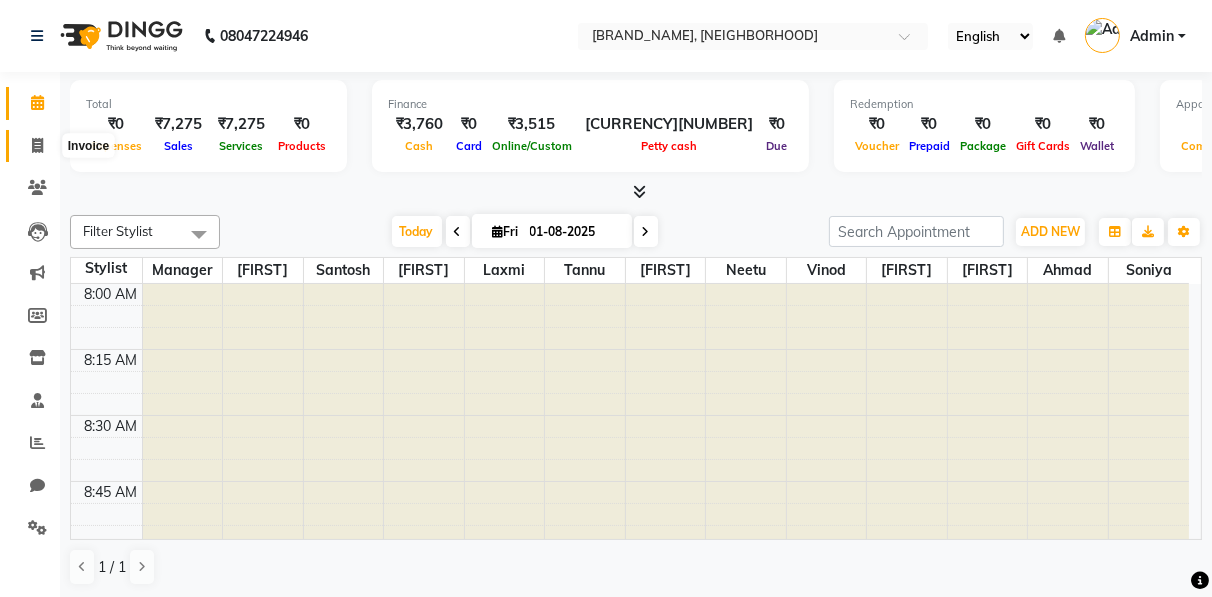 click 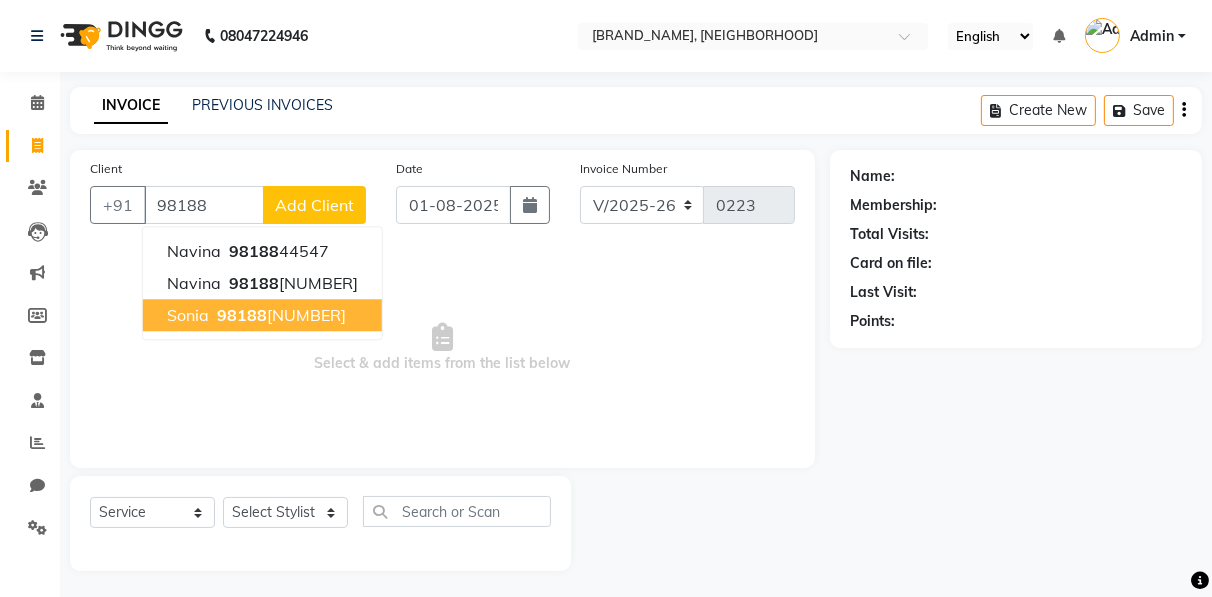 click on "98188" at bounding box center [242, 315] 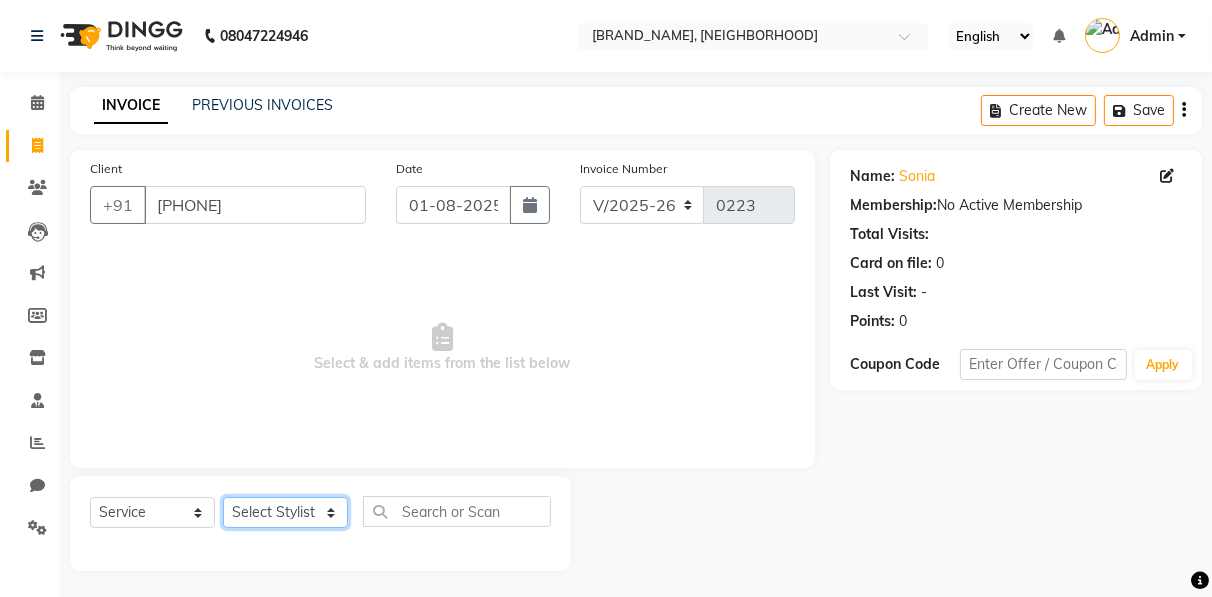 click on "Select Stylist [FIRST] [FIRST] [FIRST] [FIRST] [FIRST] [FIRST] [FIRST] [FIRST] [FIRST] [FIRST]  [FIRST]" 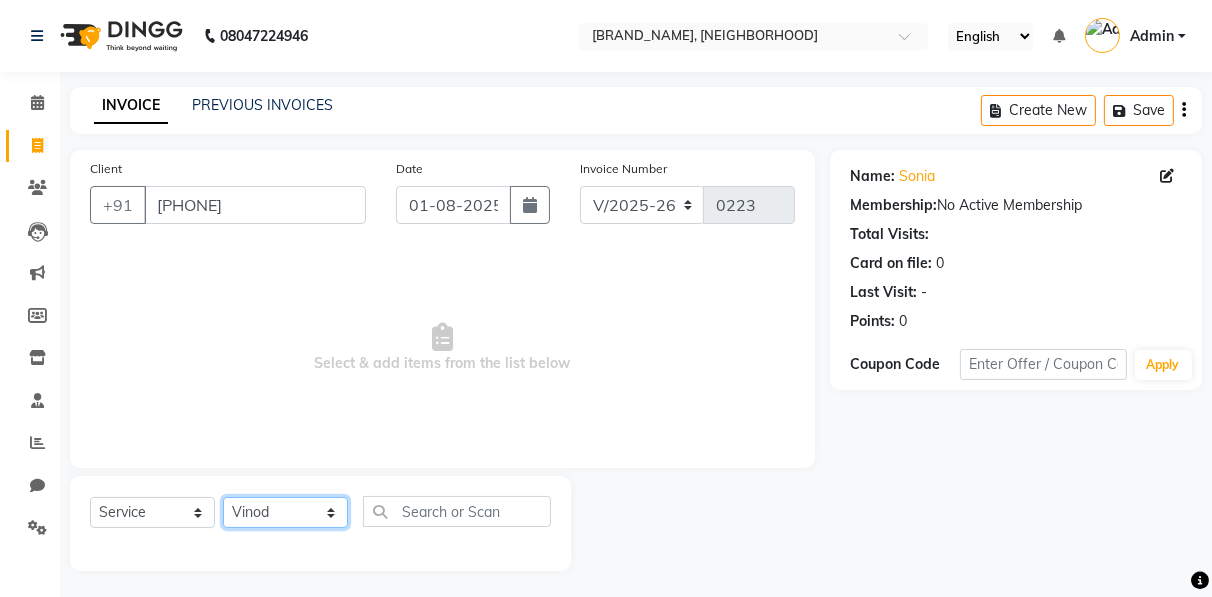 click on "Select Stylist [FIRST] [FIRST] [FIRST] [FIRST] [FIRST] [FIRST] [FIRST] [FIRST] [FIRST] [FIRST]  [FIRST]" 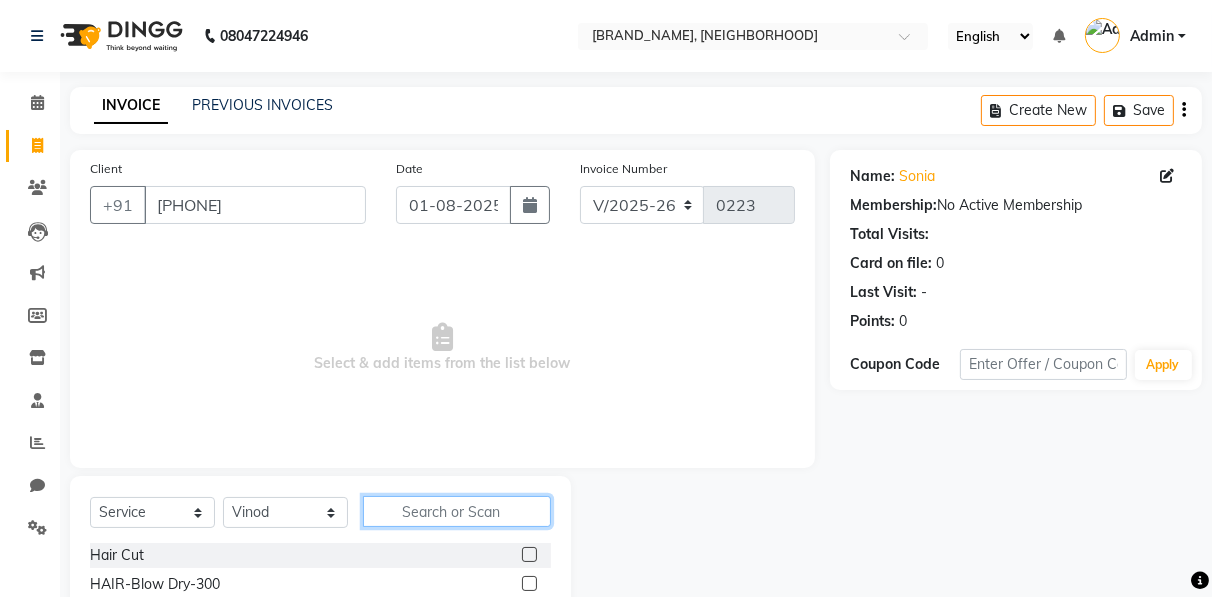 click 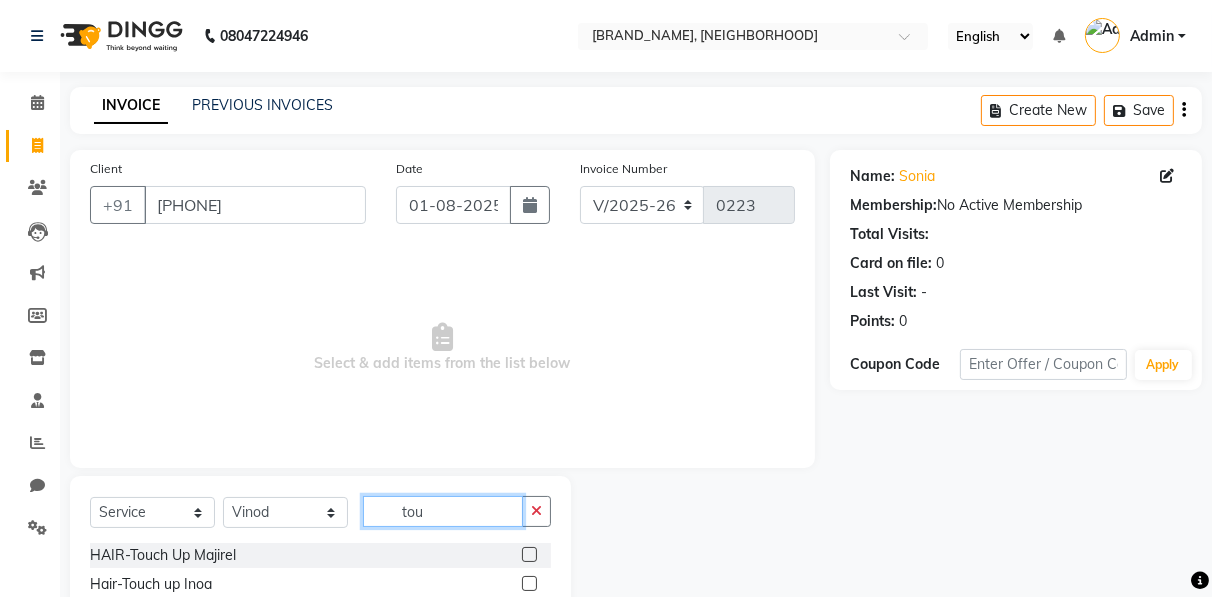 scroll, scrollTop: 60, scrollLeft: 0, axis: vertical 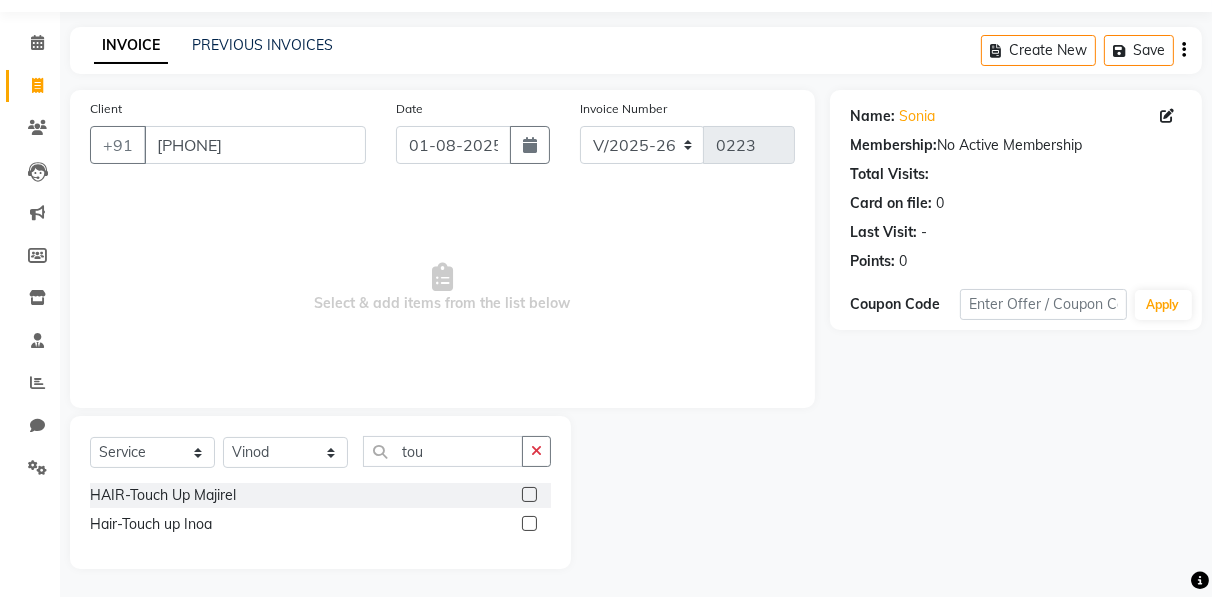 click 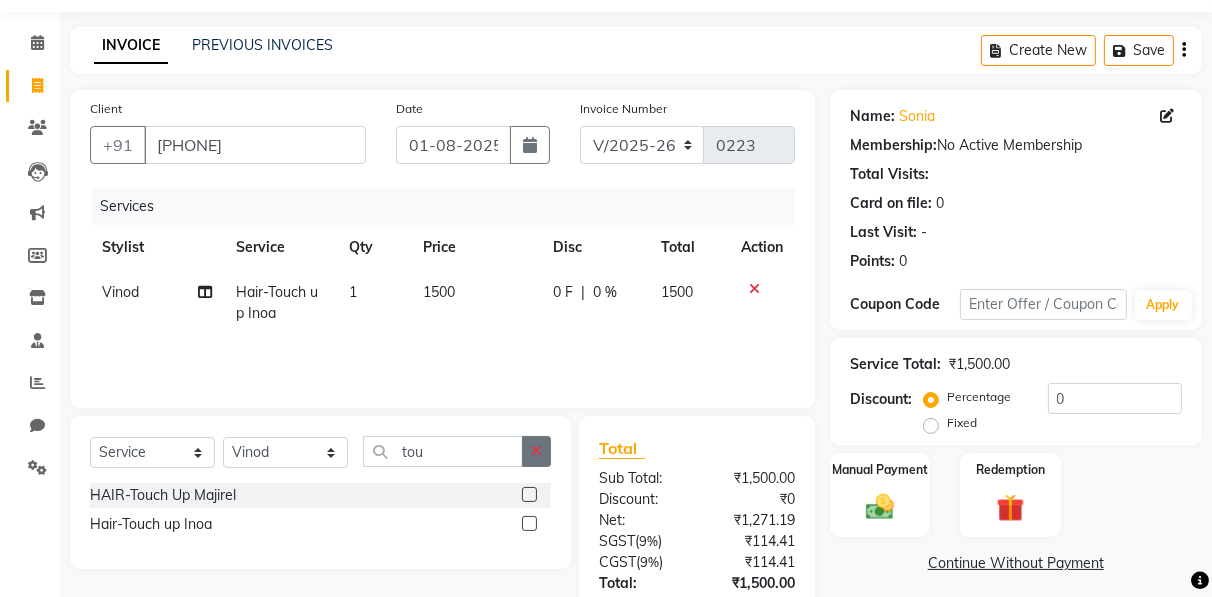 click 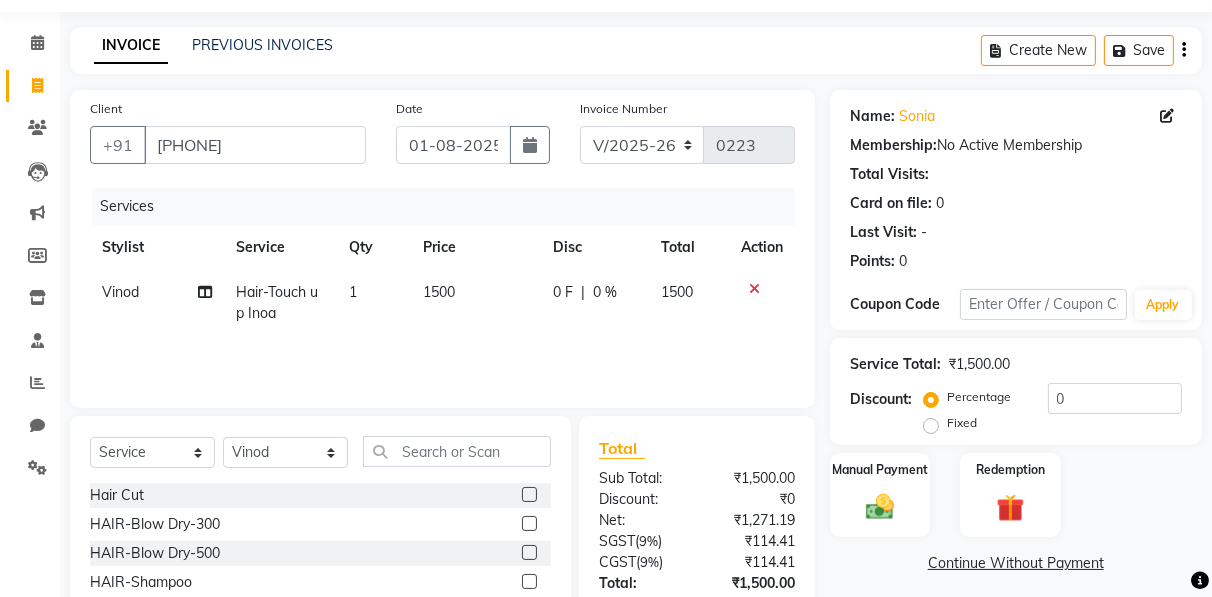 click 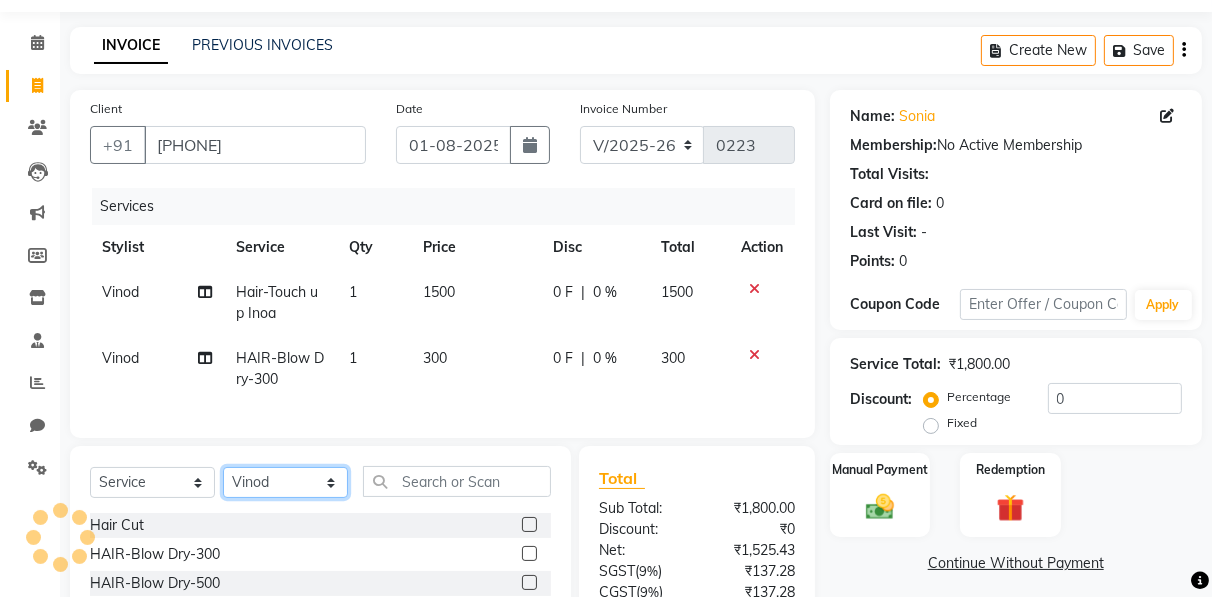 click on "Select Stylist [FIRST] [FIRST] [FIRST] [FIRST] [FIRST] [FIRST] [FIRST] [FIRST] [FIRST] [FIRST]  [FIRST]" 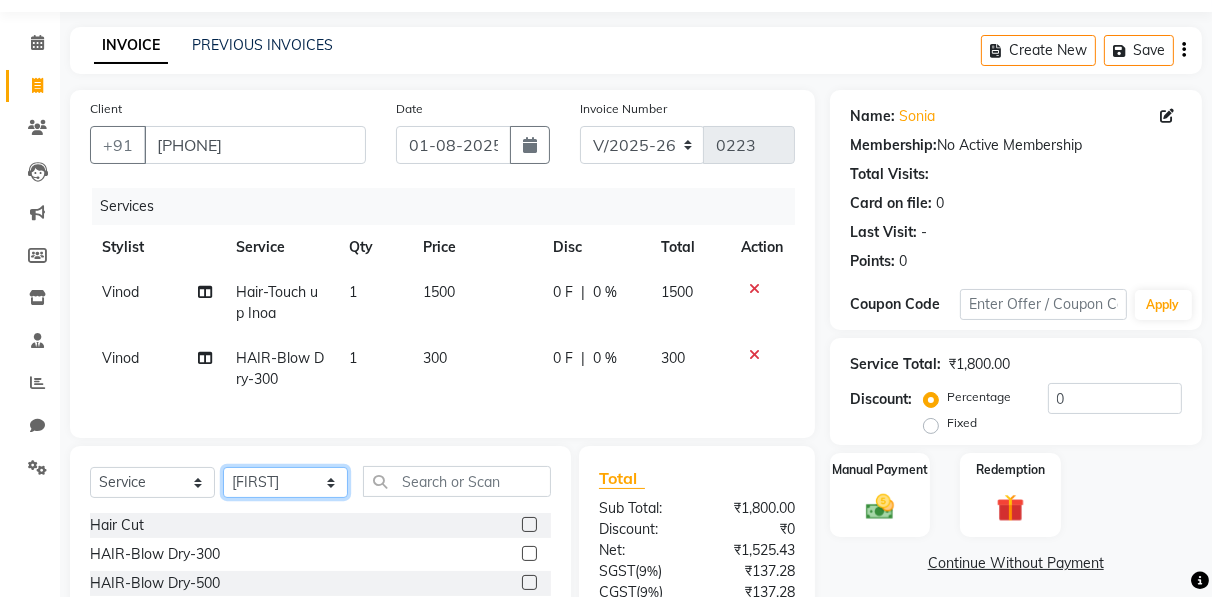 click on "Select Stylist [FIRST] [FIRST] [FIRST] [FIRST] [FIRST] [FIRST] [FIRST] [FIRST] [FIRST] [FIRST]  [FIRST]" 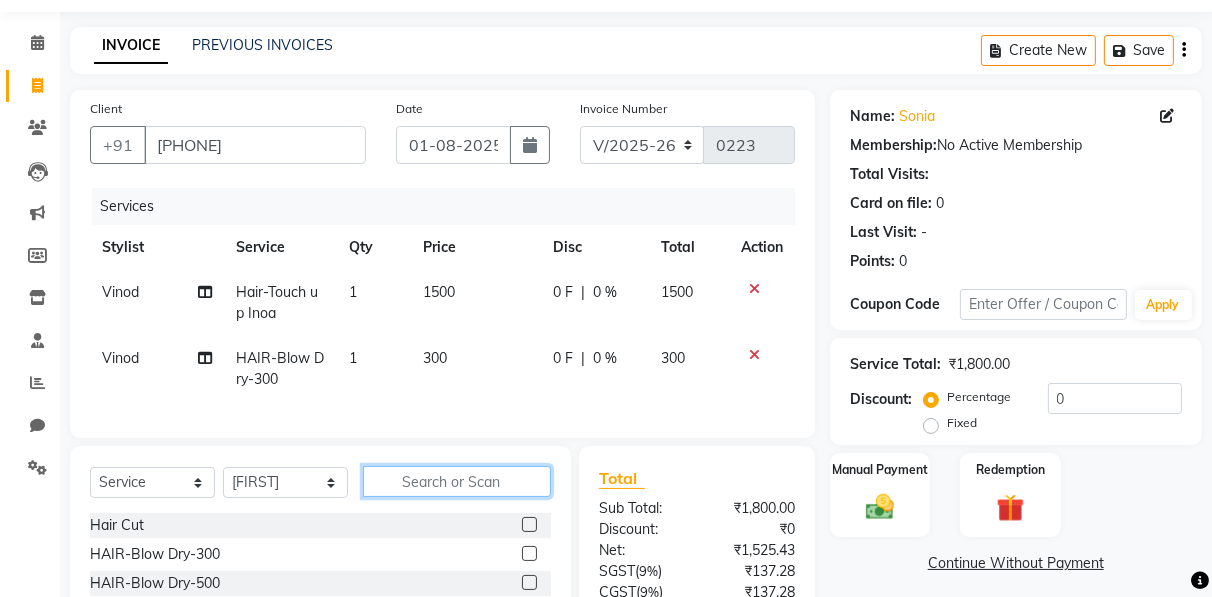 click 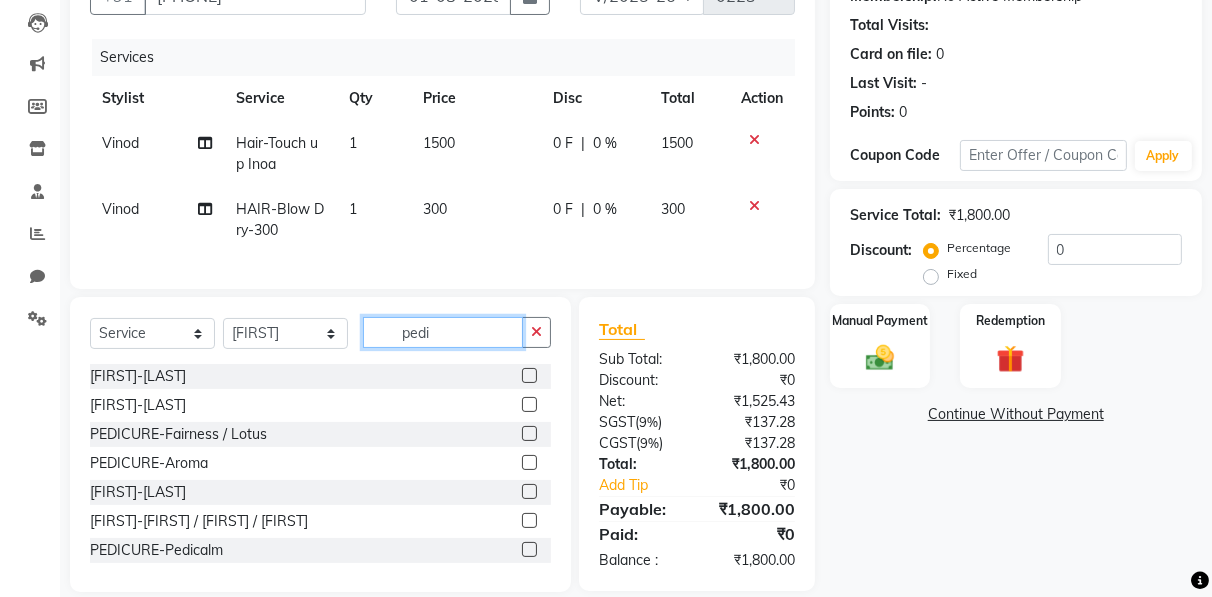 scroll, scrollTop: 245, scrollLeft: 0, axis: vertical 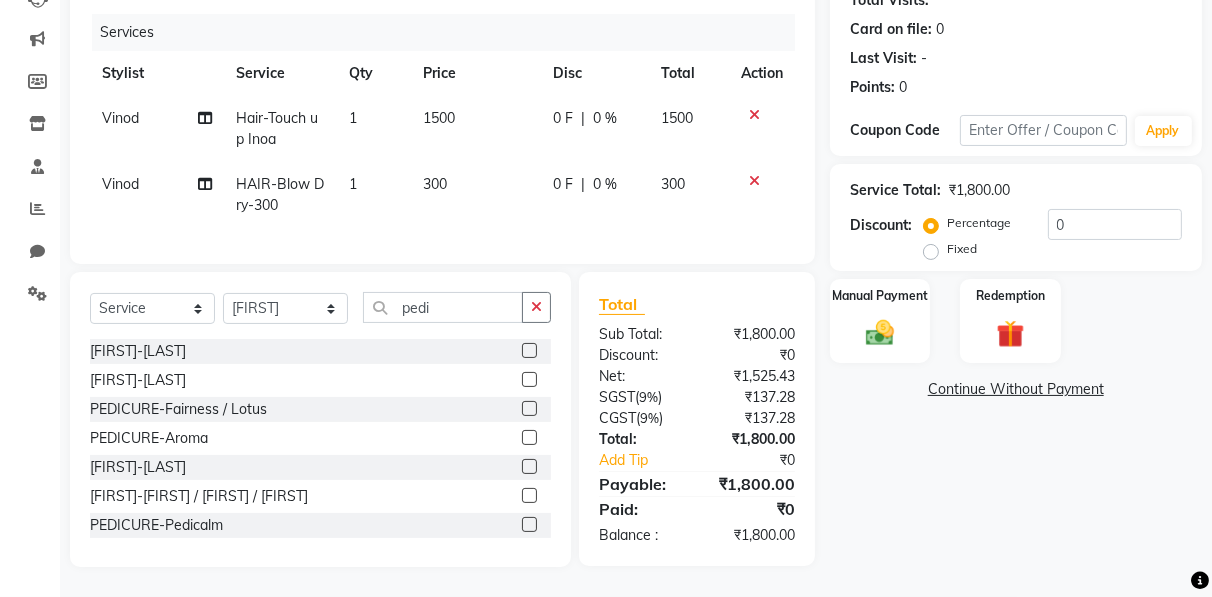 click 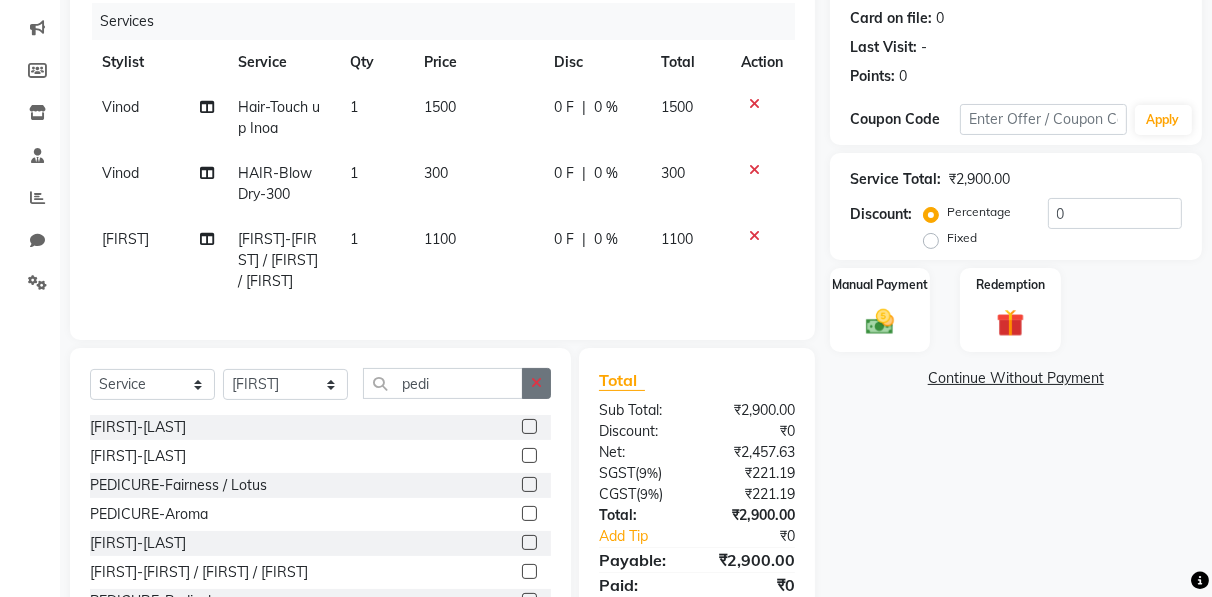 click 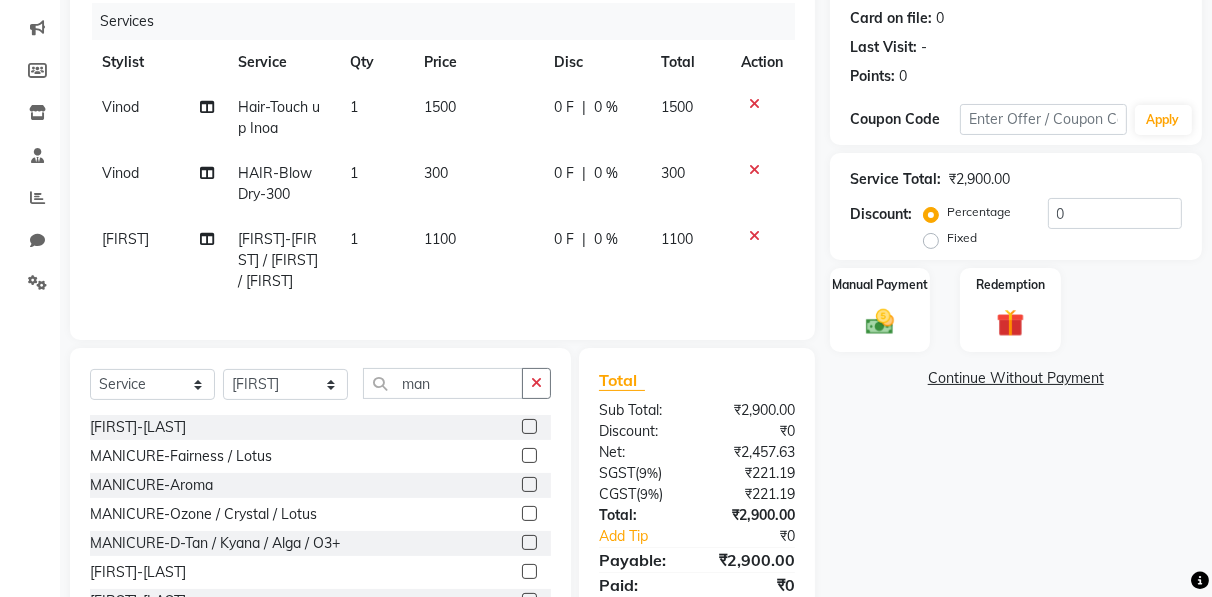 click 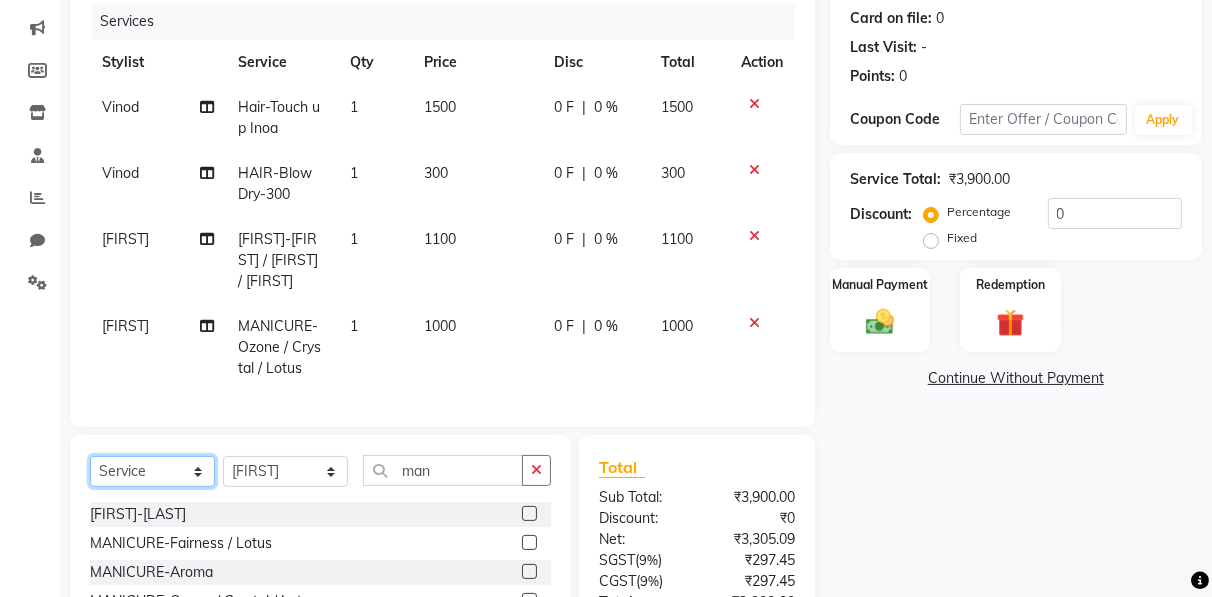 click on "Select  Service  Product  Membership  Package Voucher Prepaid Gift Card" 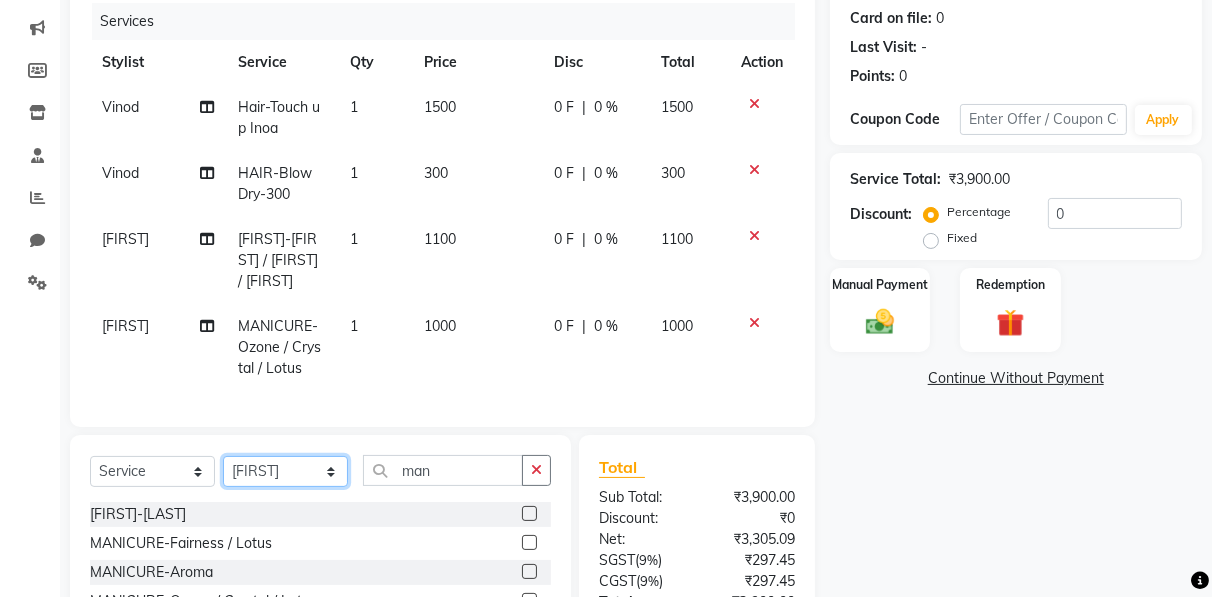 click on "Select Stylist [FIRST] [FIRST] [FIRST] [FIRST] [FIRST] [FIRST] [FIRST] [FIRST] [FIRST] [FIRST]  [FIRST]" 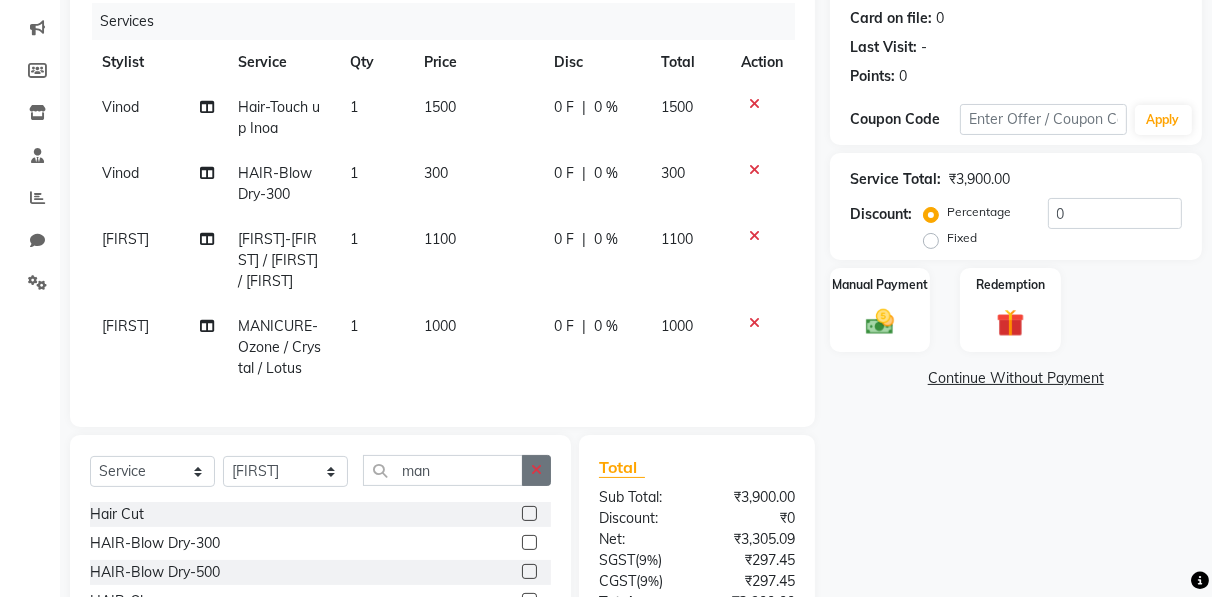 click 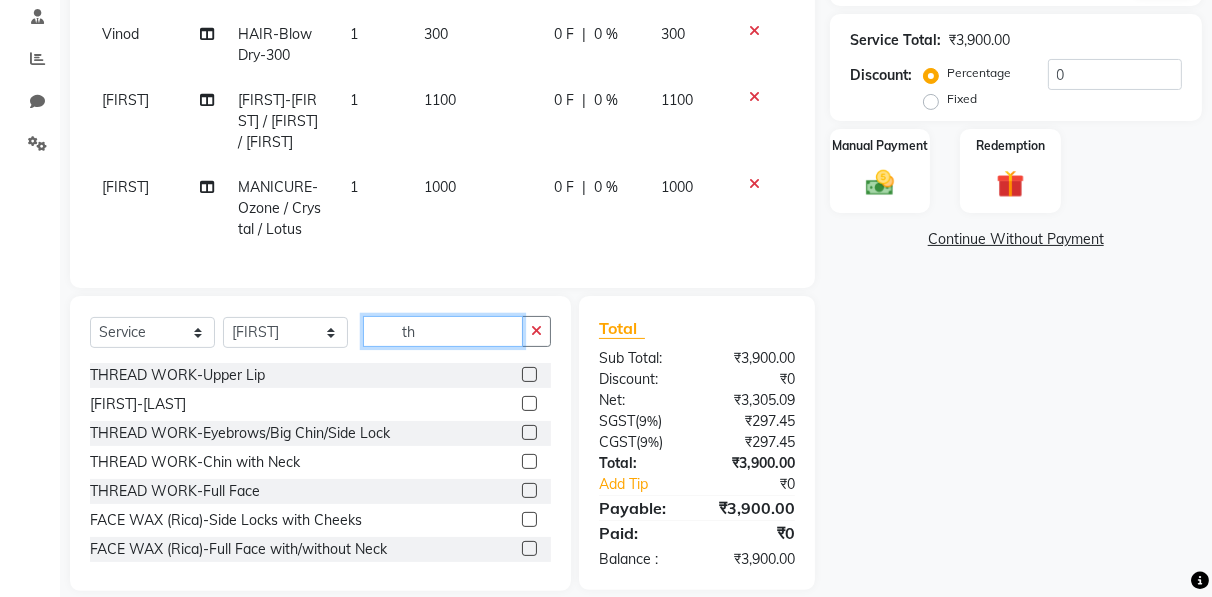 scroll, scrollTop: 419, scrollLeft: 0, axis: vertical 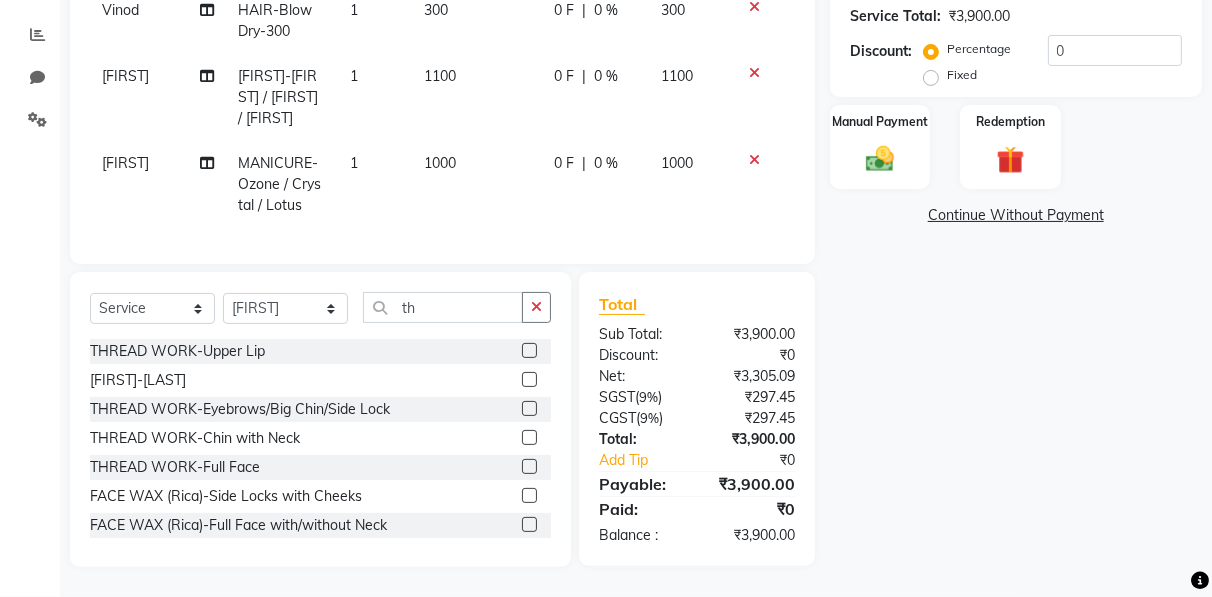 click 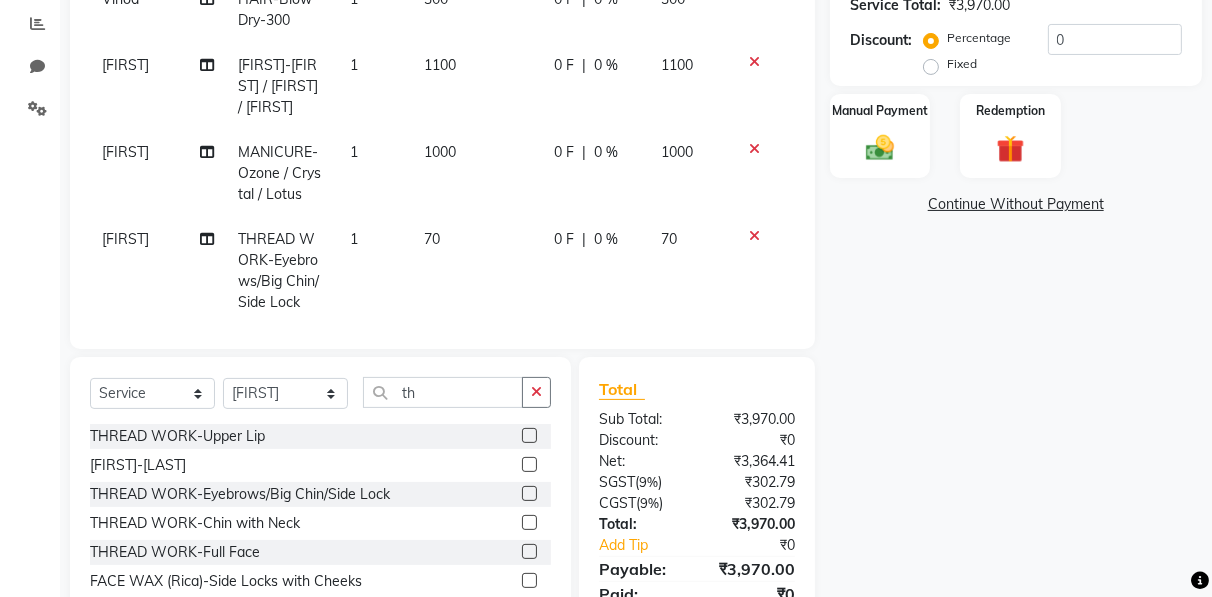 scroll, scrollTop: 0, scrollLeft: 0, axis: both 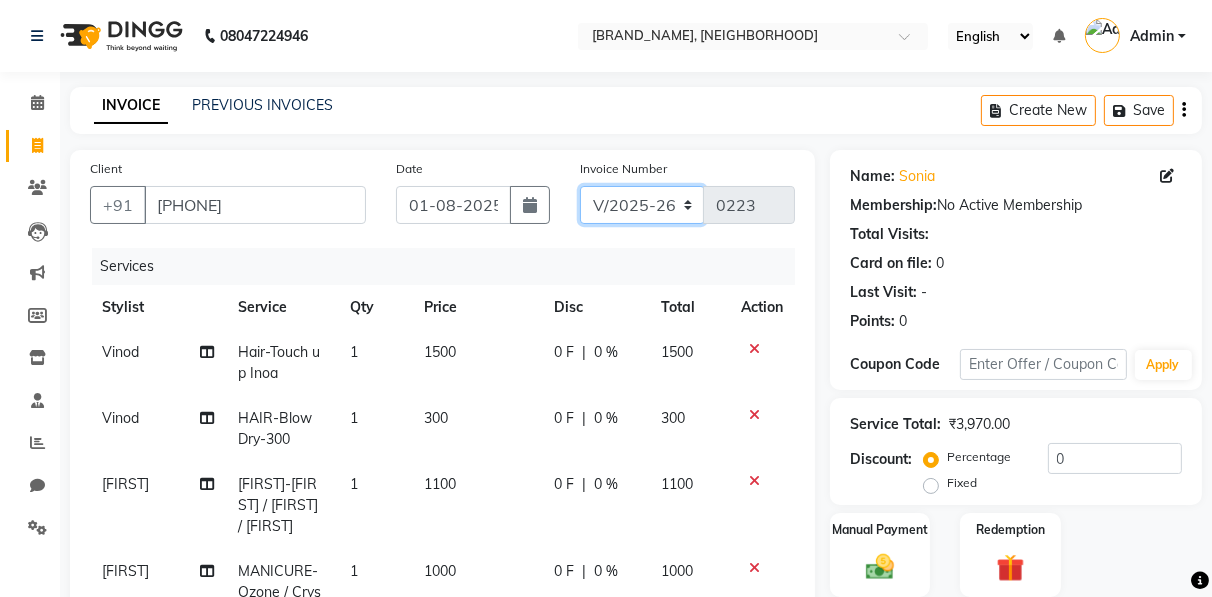 click on "[DOCUMENT_ID]" 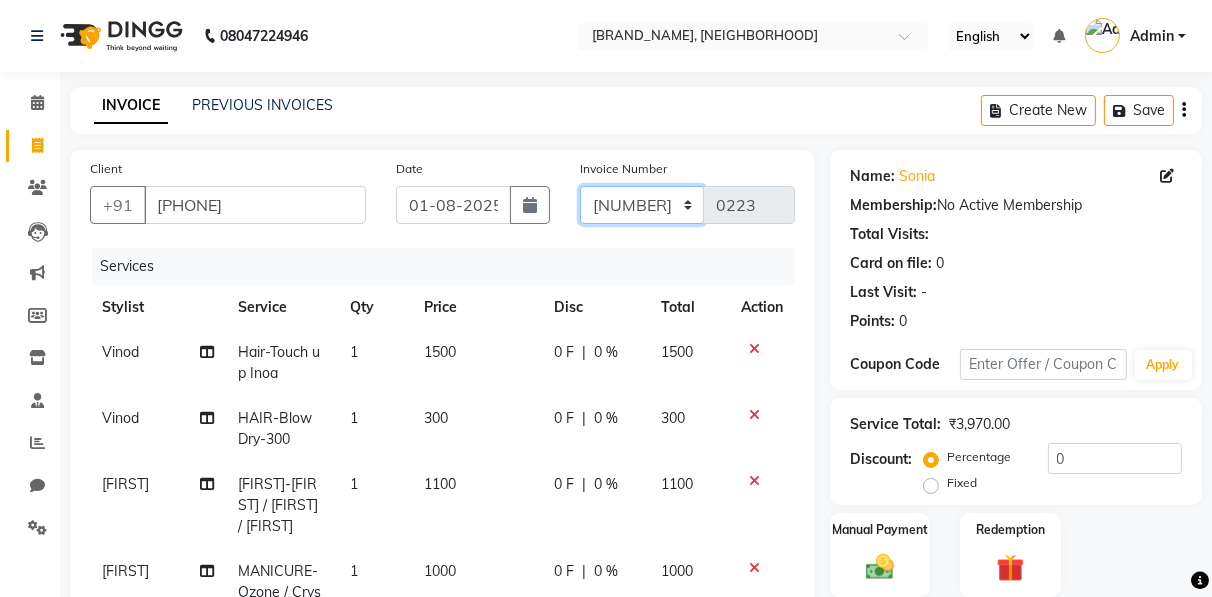click on "[DOCUMENT_ID]" 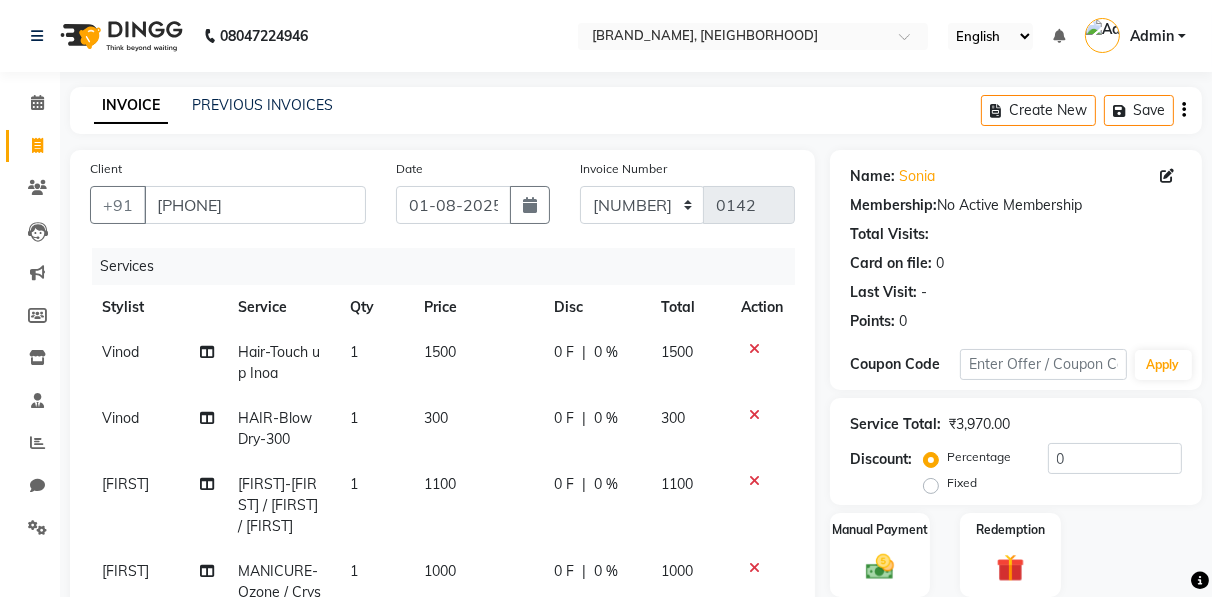 click on "Create New   Save" 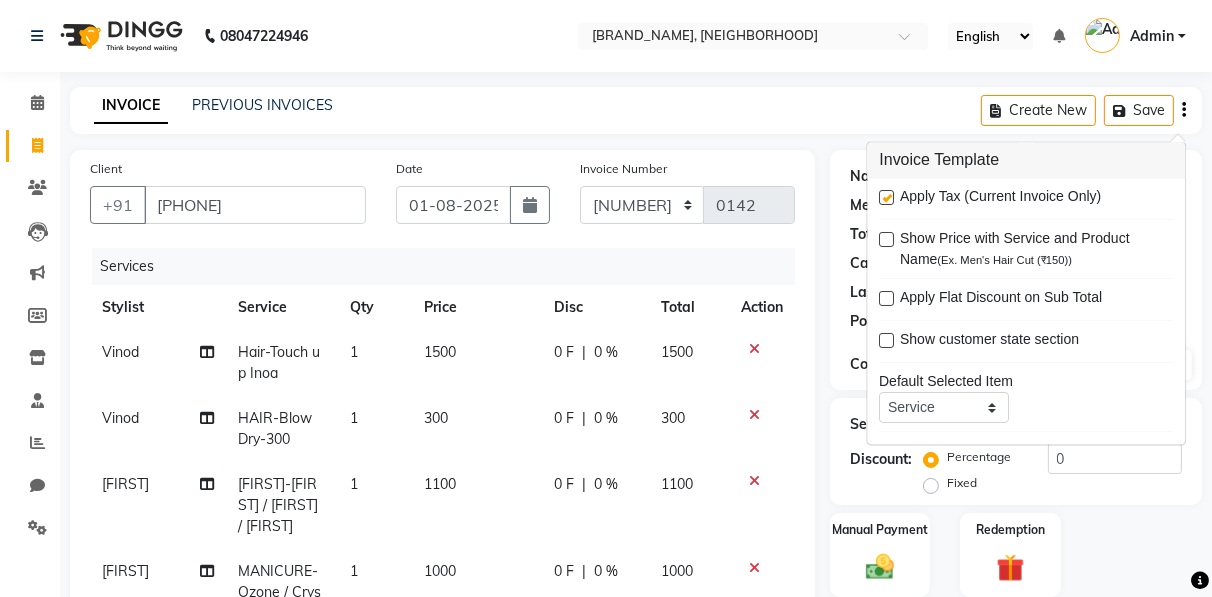 click at bounding box center [886, 198] 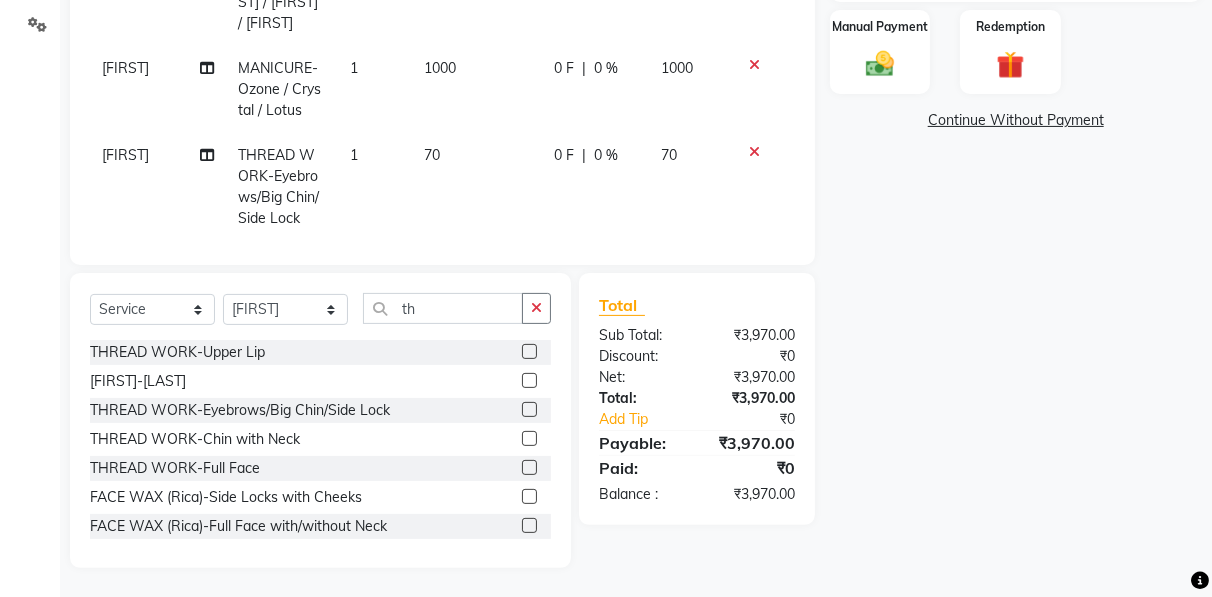 scroll, scrollTop: 0, scrollLeft: 0, axis: both 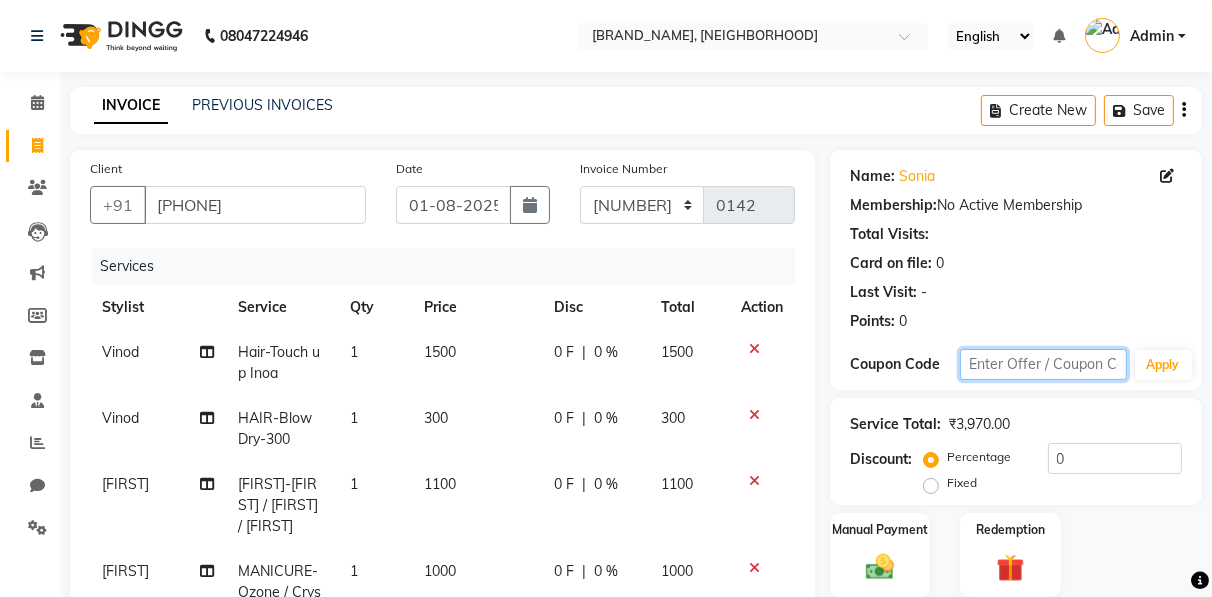 click 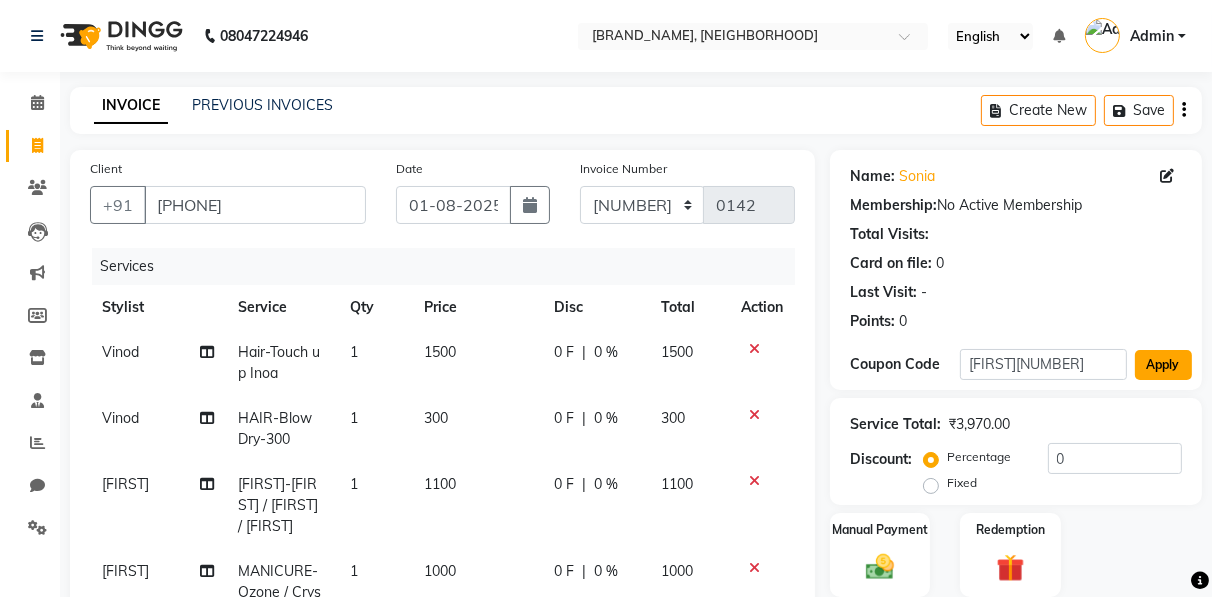 click on "Apply" 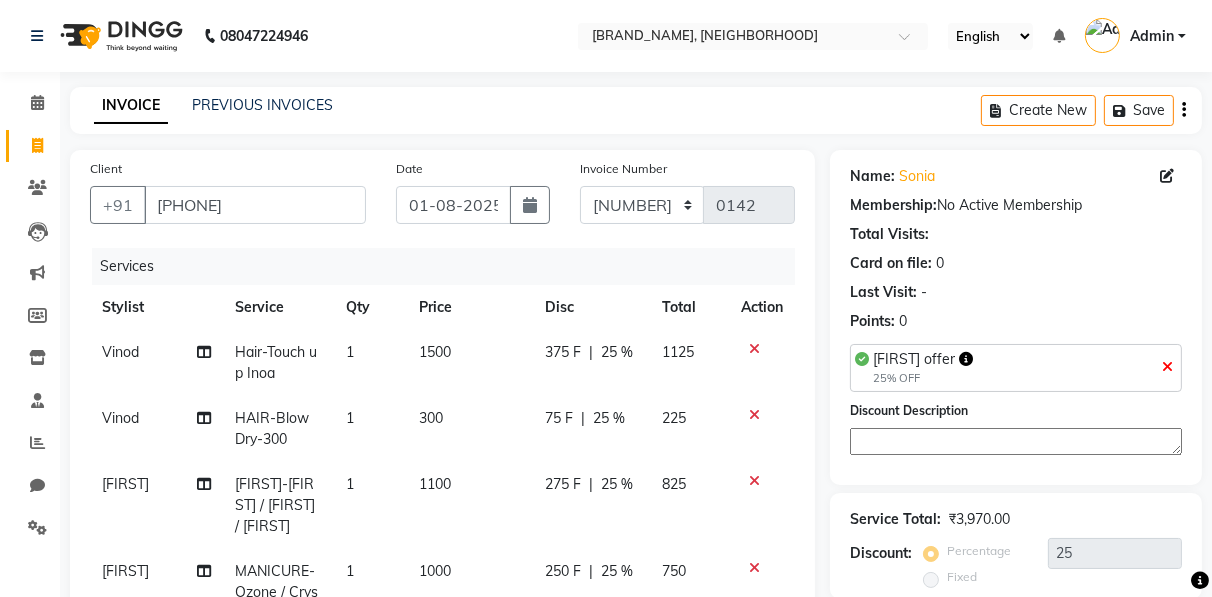 scroll, scrollTop: 503, scrollLeft: 0, axis: vertical 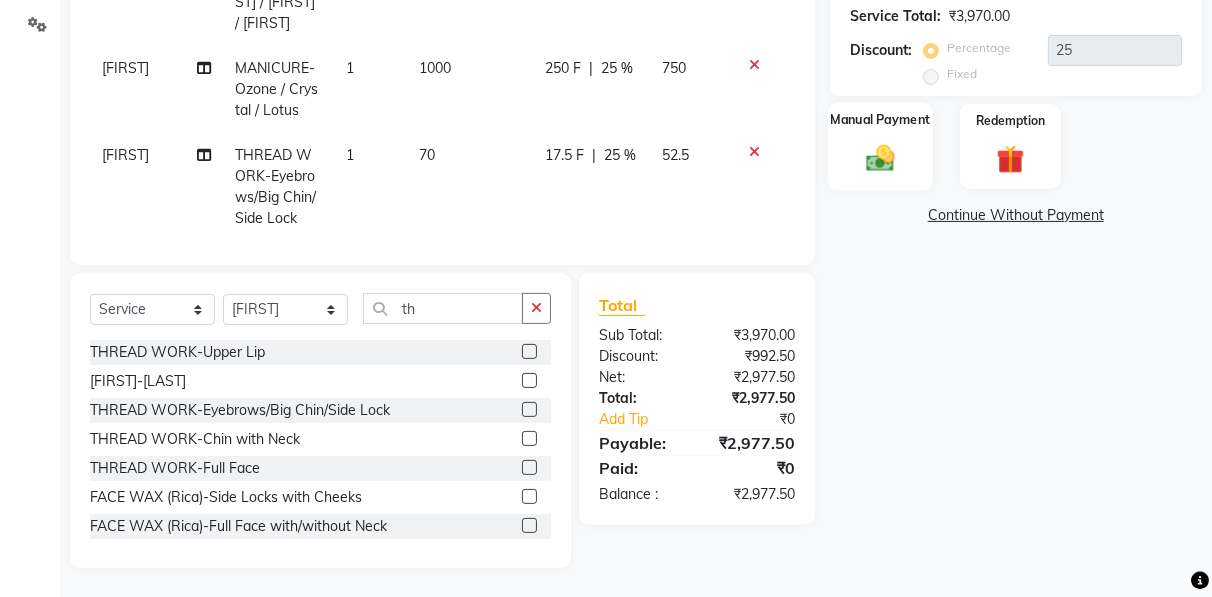 click 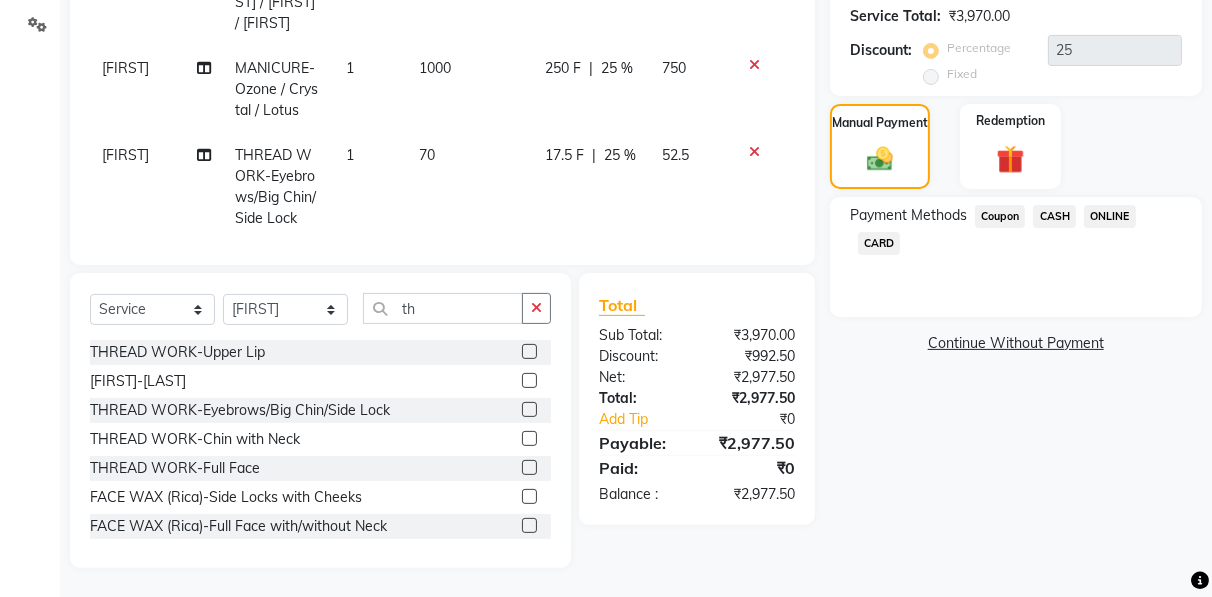 click on "CASH" 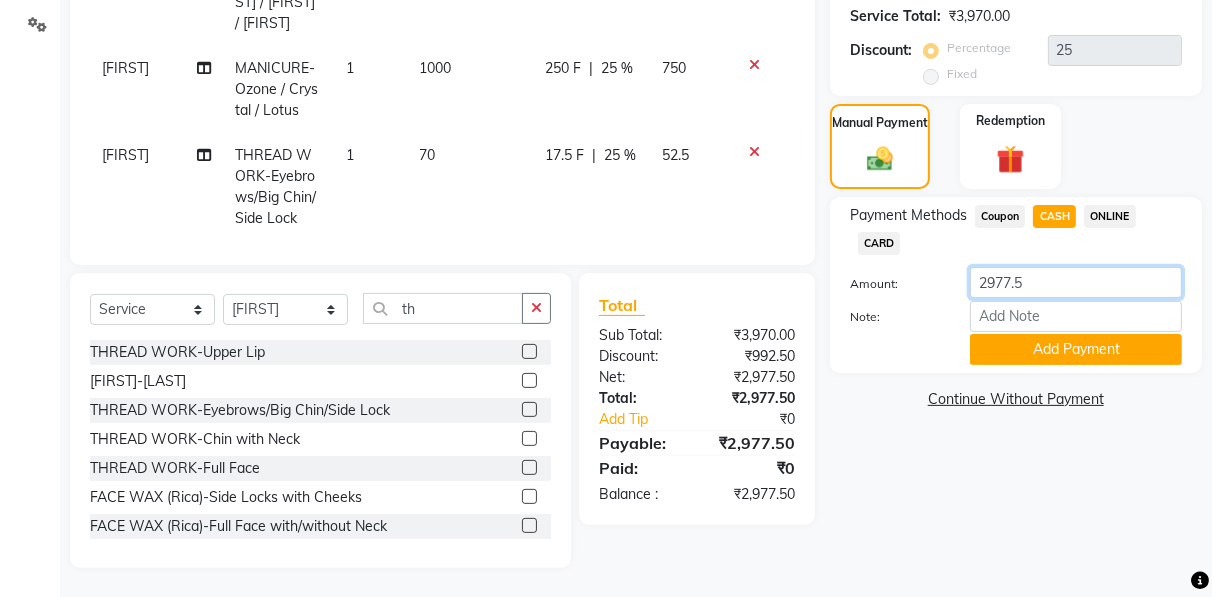 click on "2977.5" 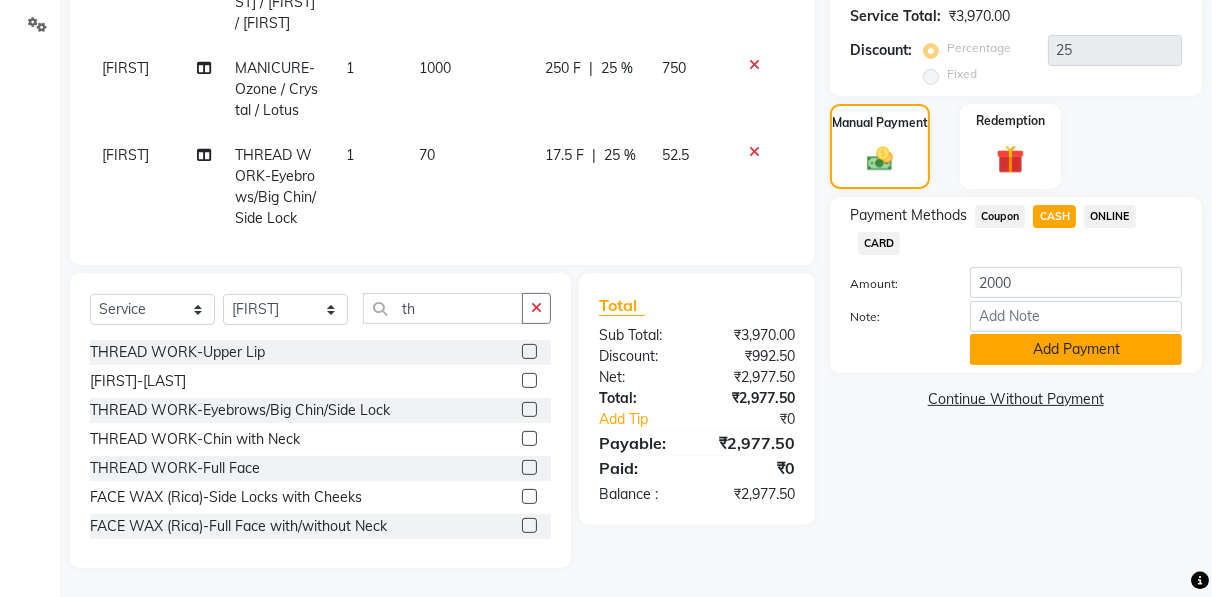 click on "Add Payment" 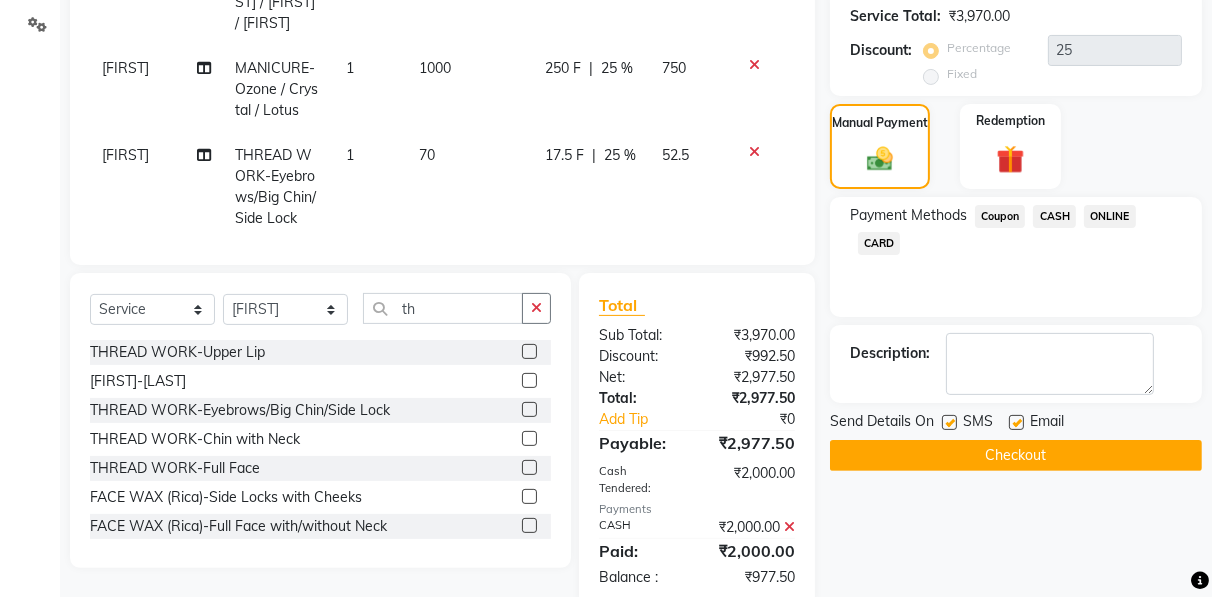 click on "ONLINE" 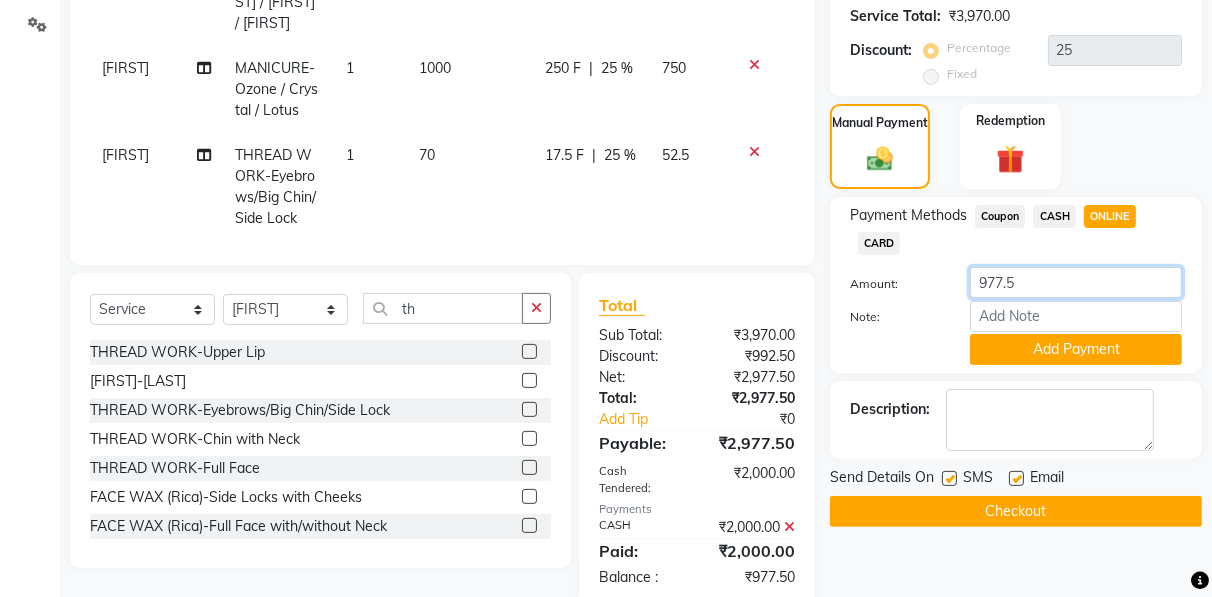 click on "977.5" 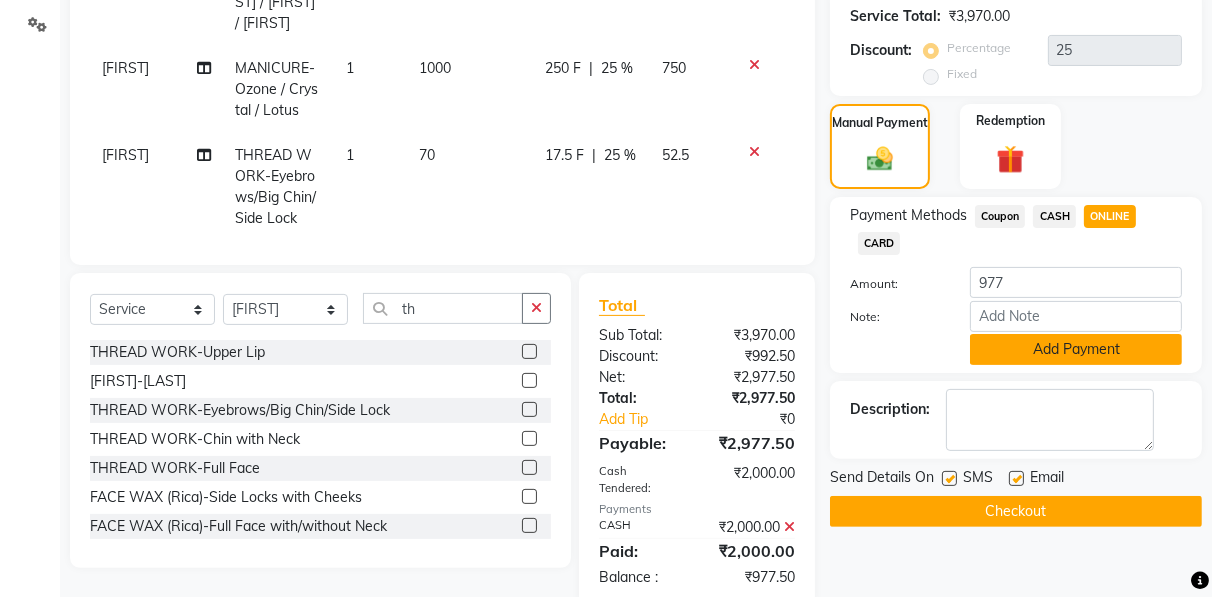 click on "Add Payment" 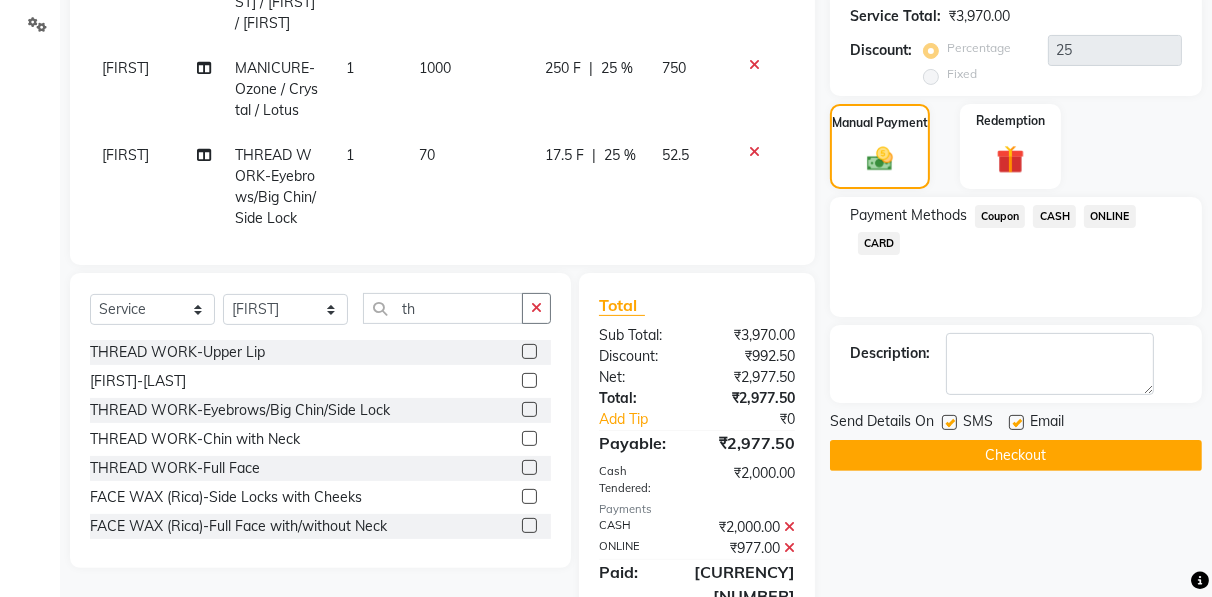 click on "Checkout" 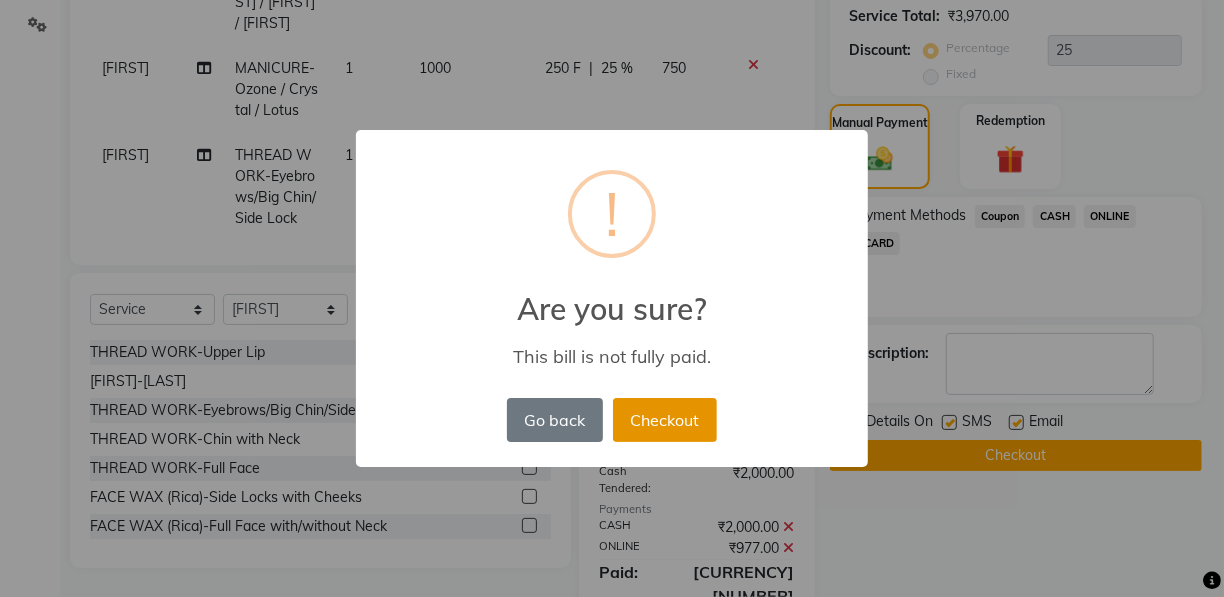click on "Checkout" at bounding box center [665, 420] 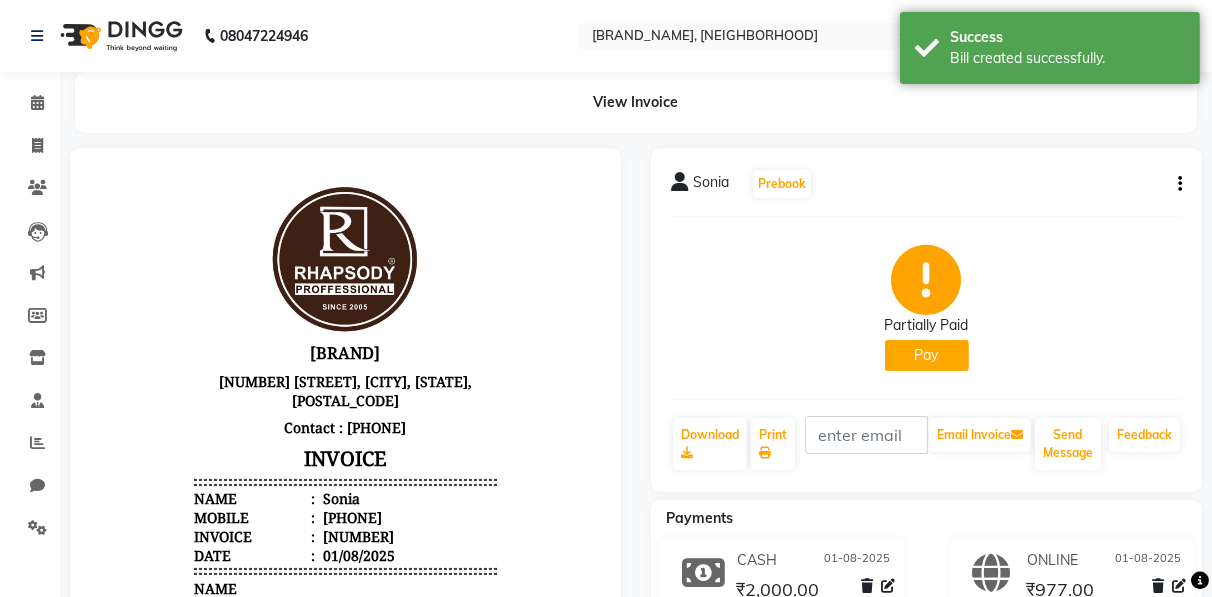 scroll, scrollTop: 0, scrollLeft: 0, axis: both 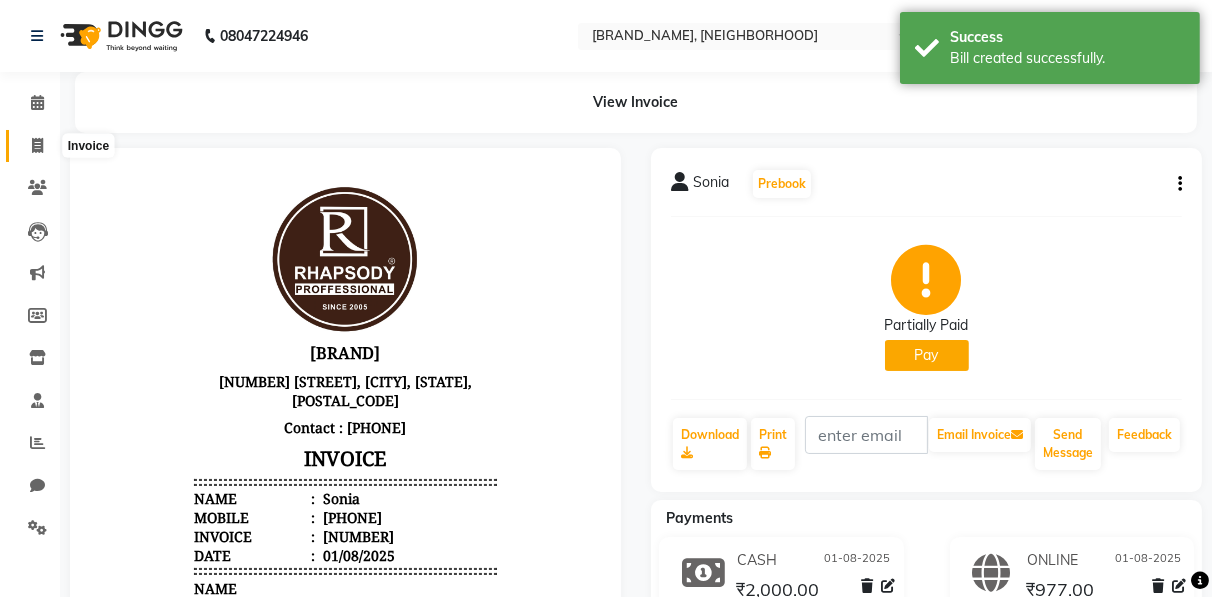 click 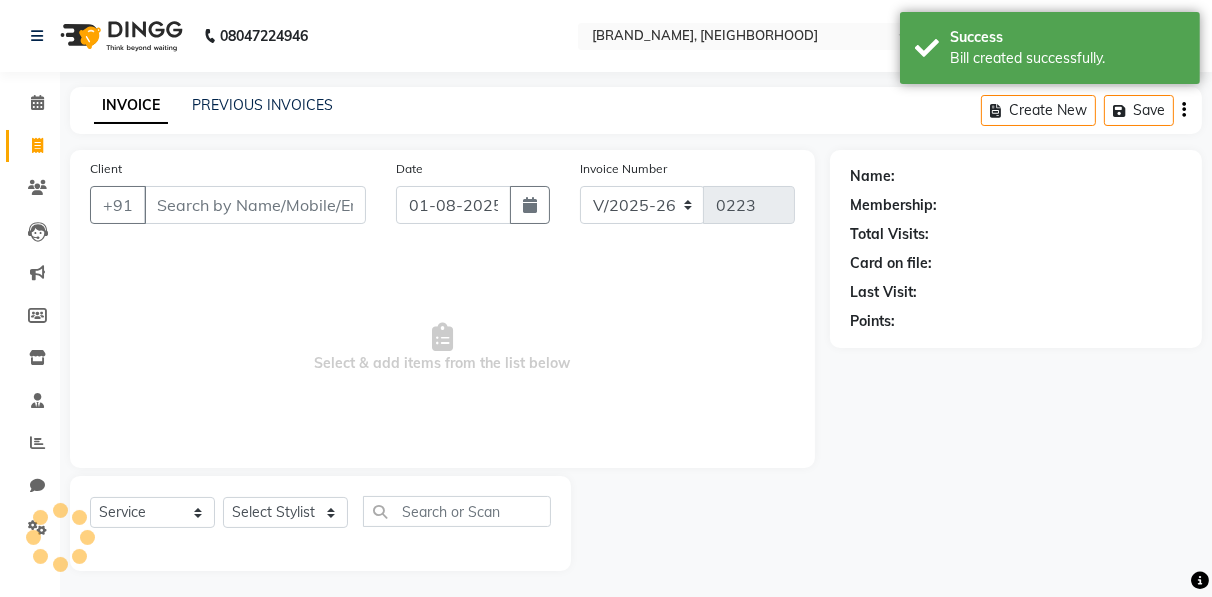 scroll, scrollTop: 3, scrollLeft: 0, axis: vertical 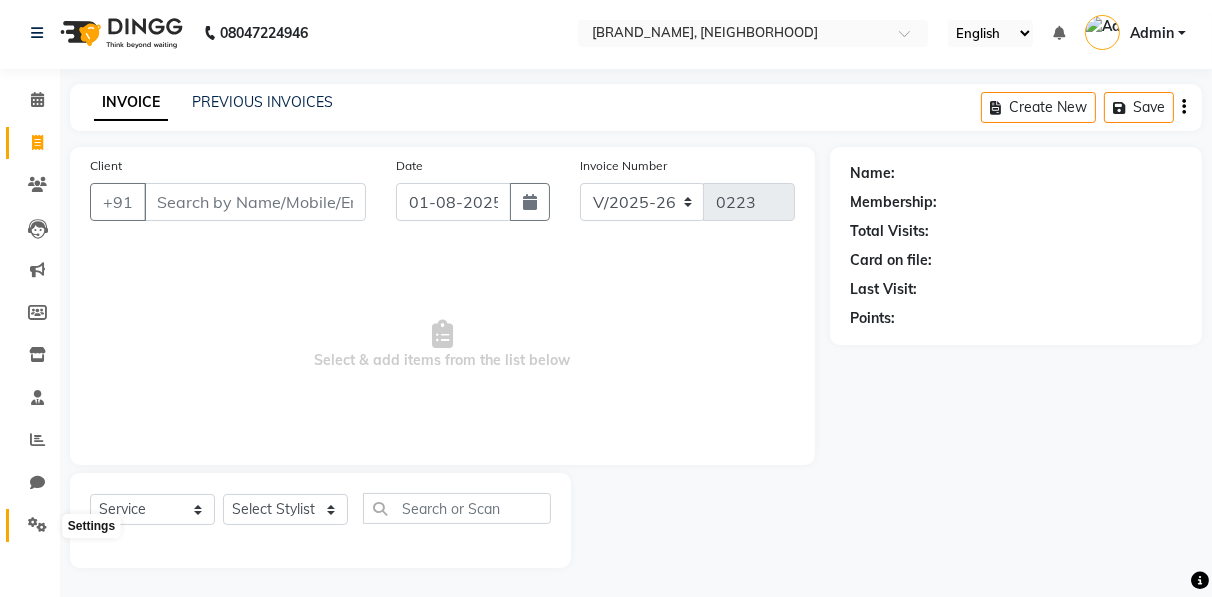 click 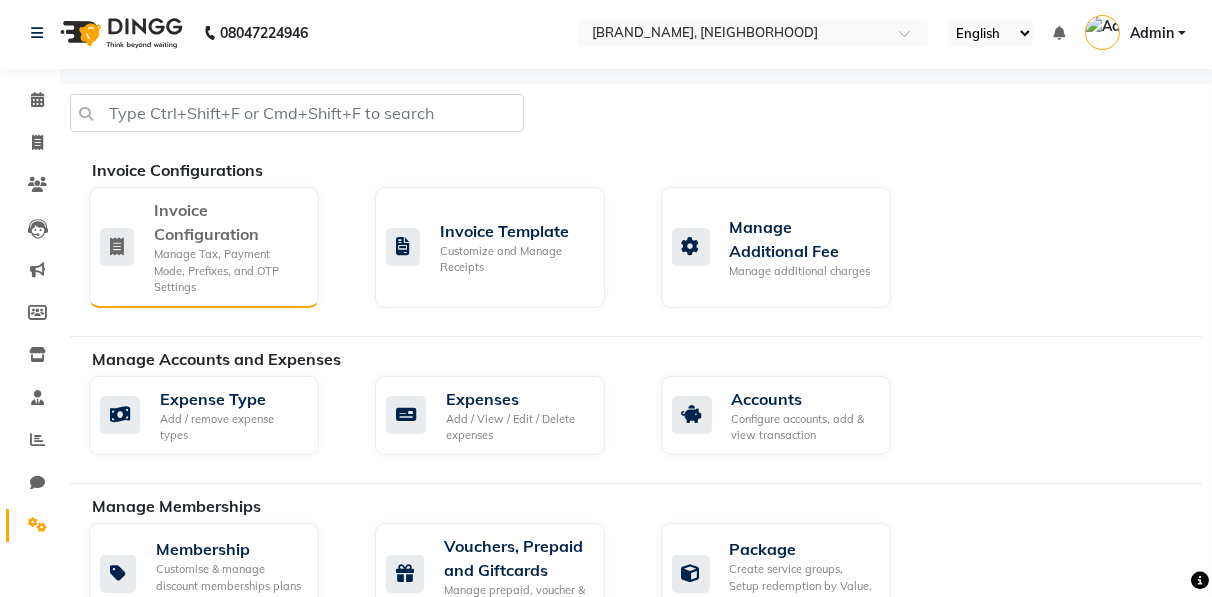 click on "Invoice Configuration" 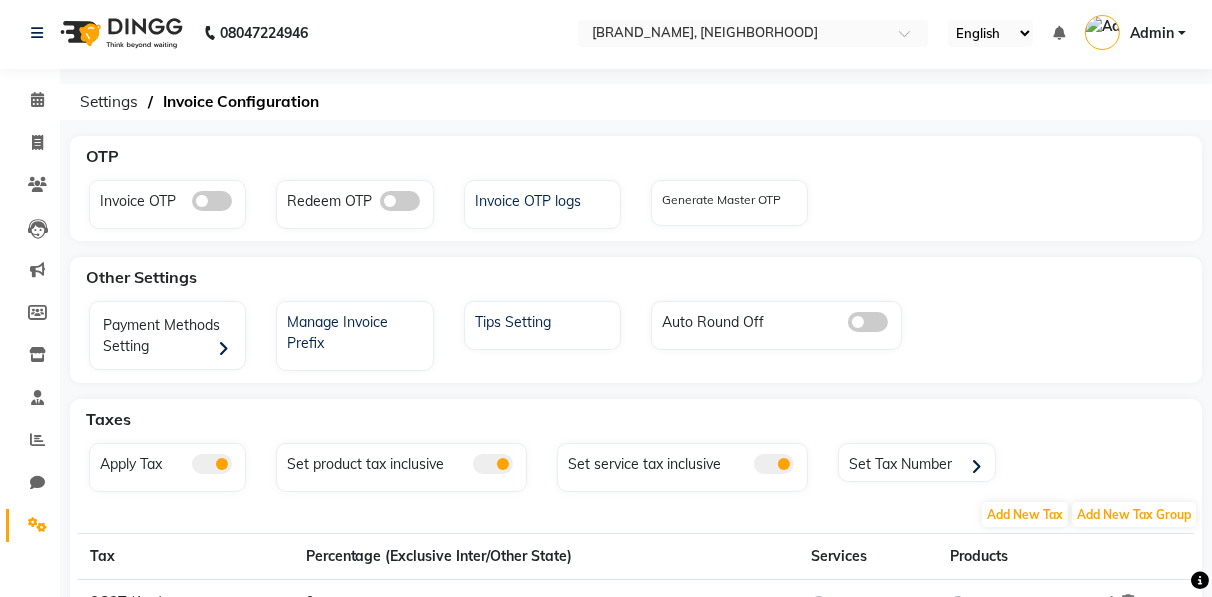 click on "Set service tax inclusive" 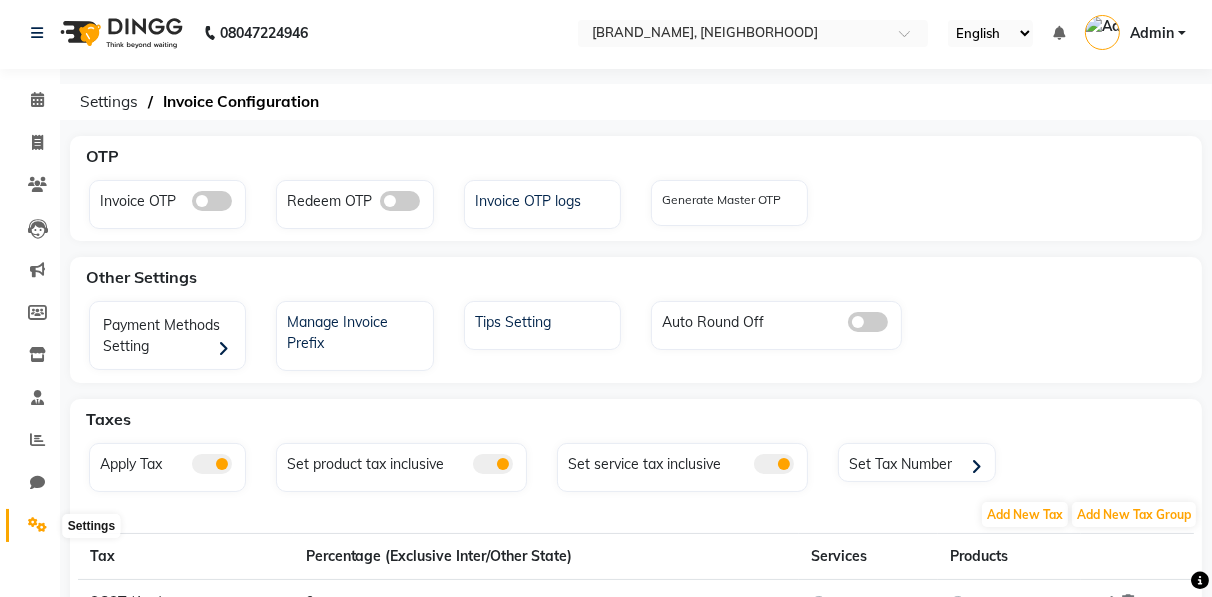click 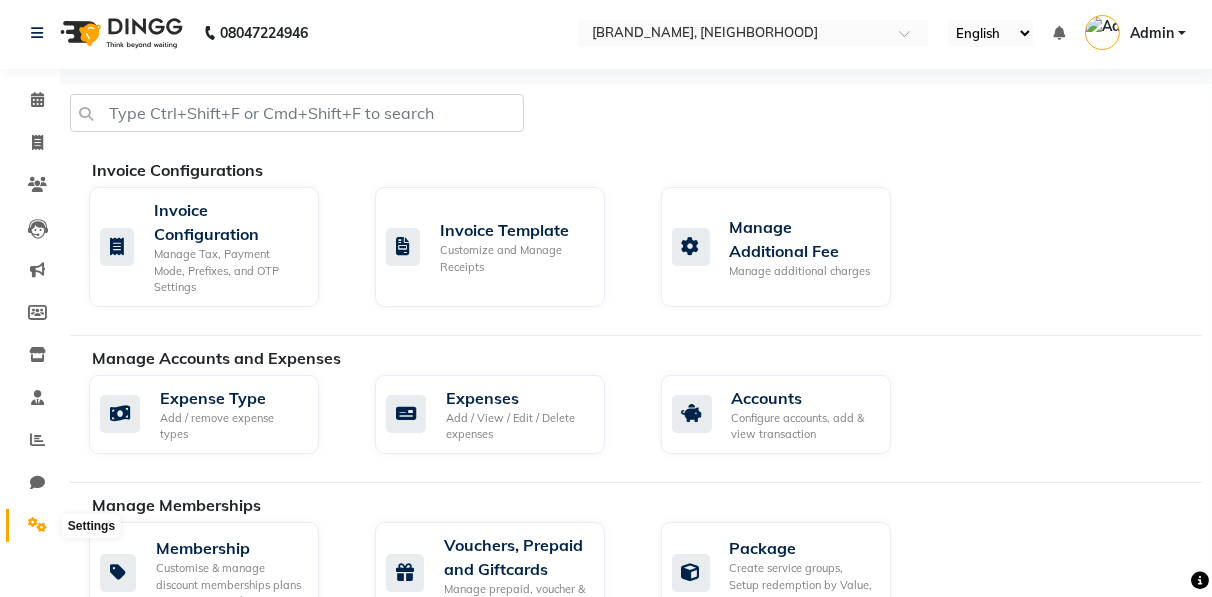 click 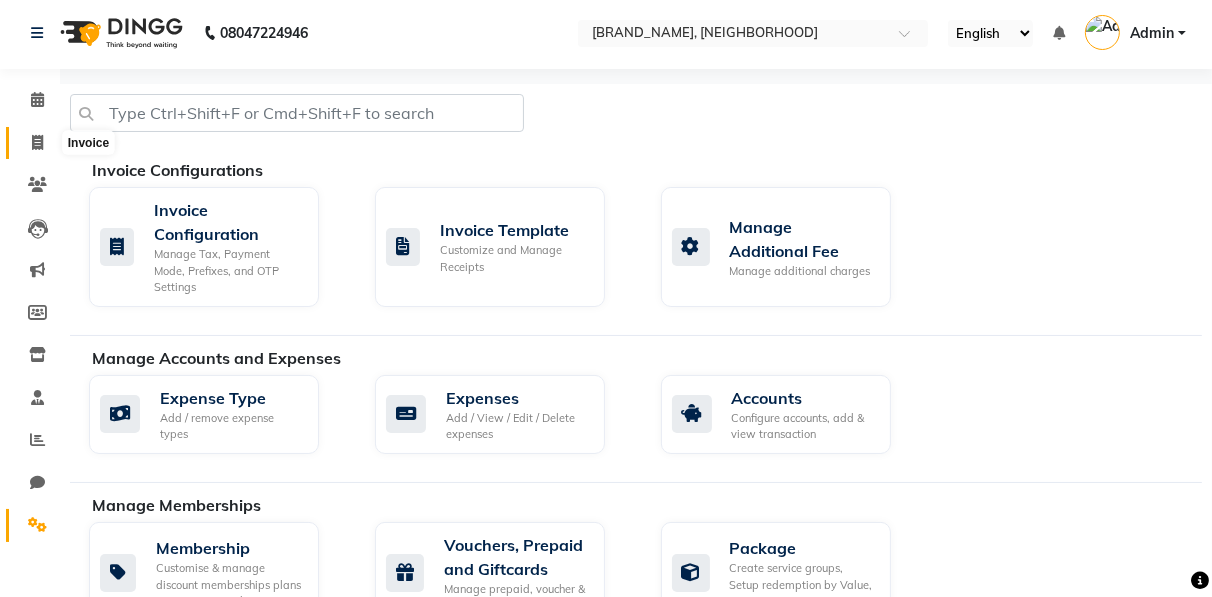 click 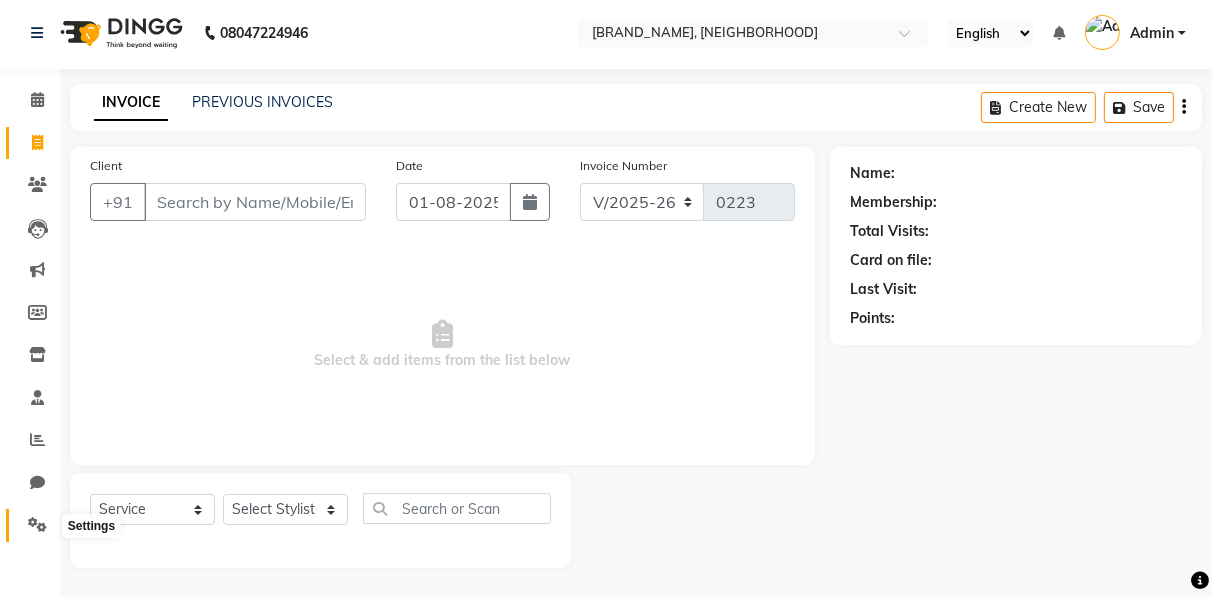 click 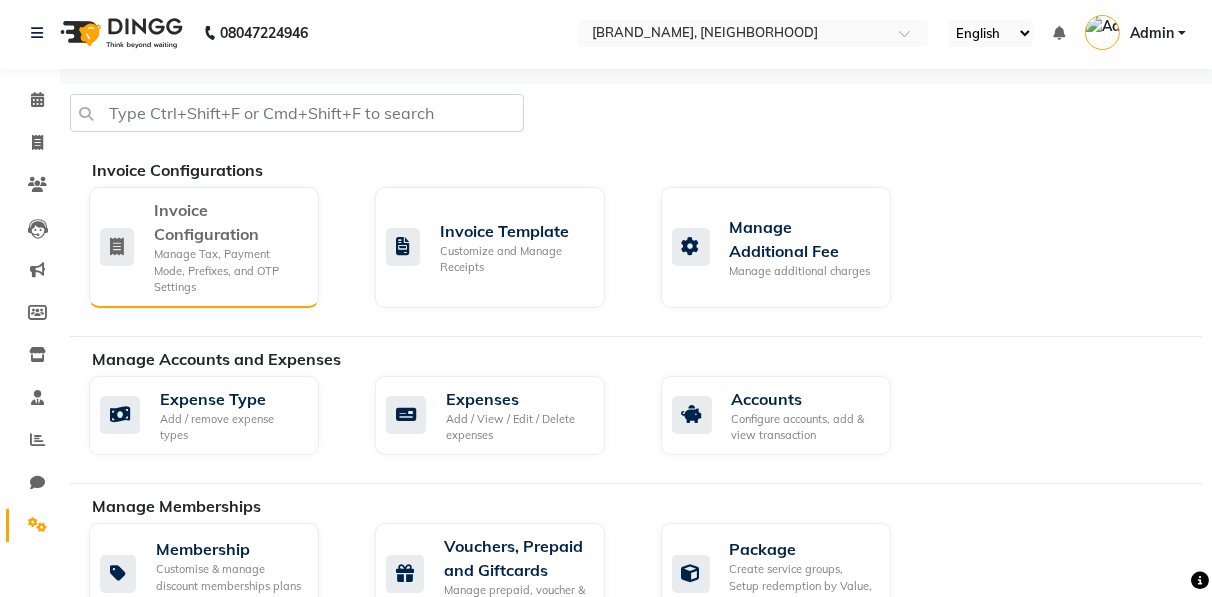 click on "Invoice Configuration" 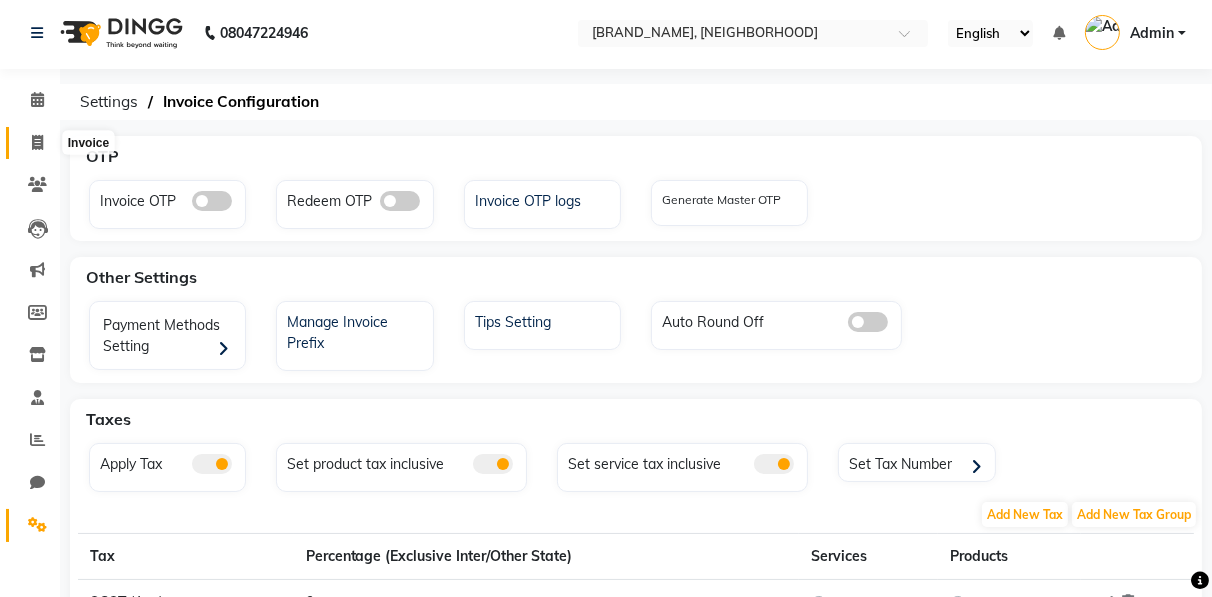 click 